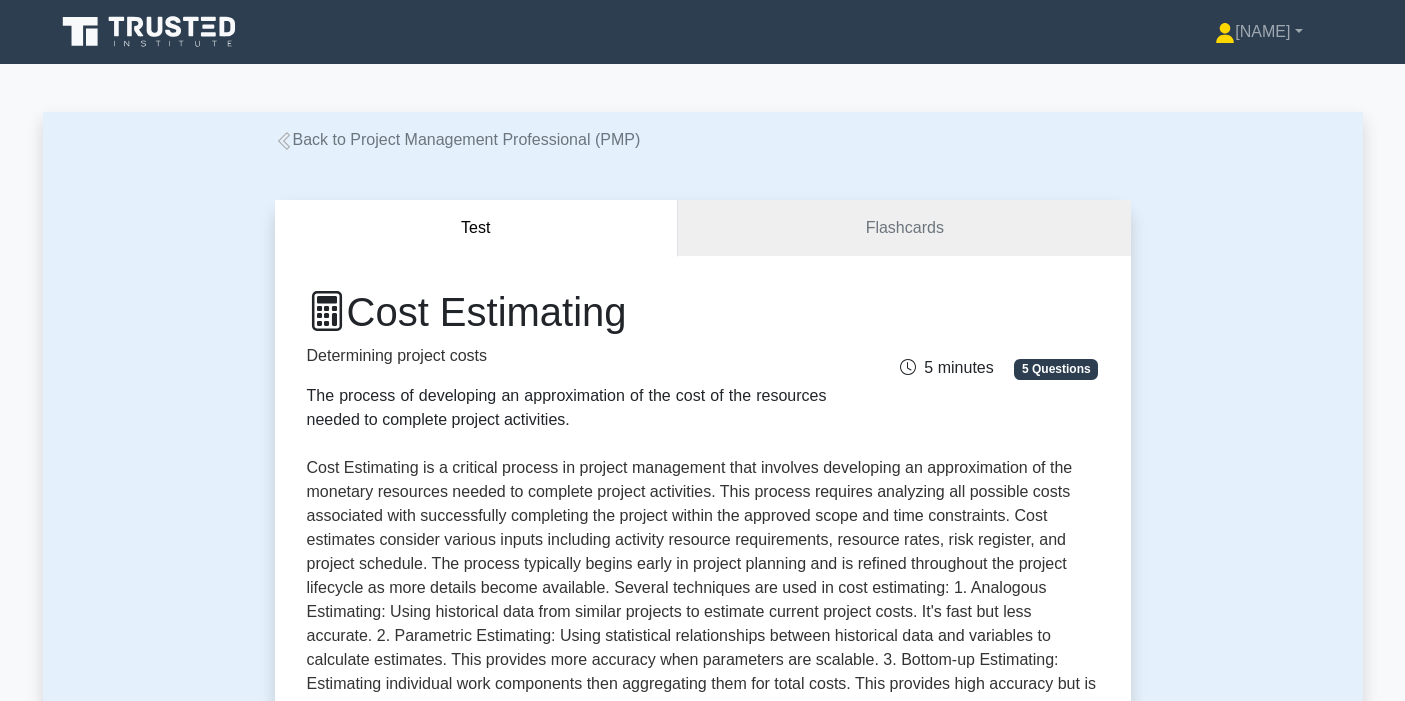 scroll, scrollTop: 0, scrollLeft: 0, axis: both 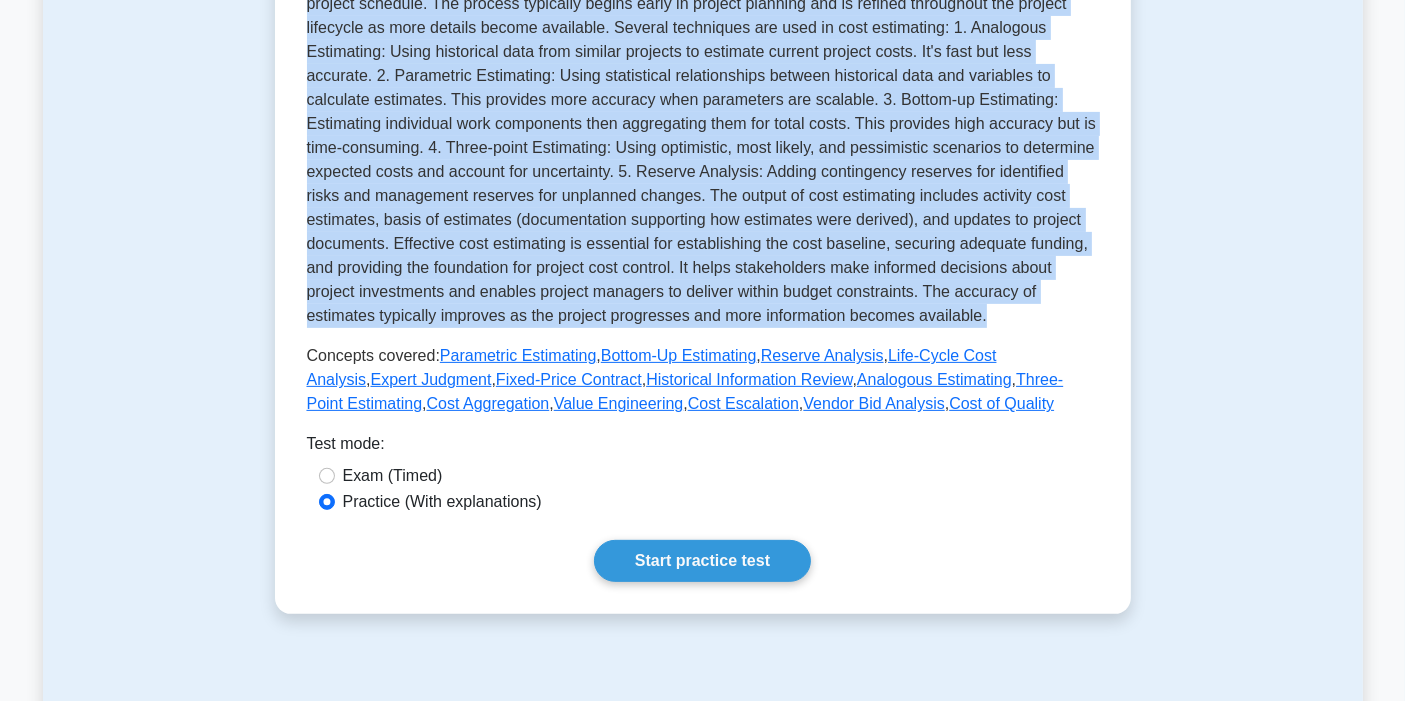 drag, startPoint x: 369, startPoint y: 195, endPoint x: 1014, endPoint y: 314, distance: 655.8857 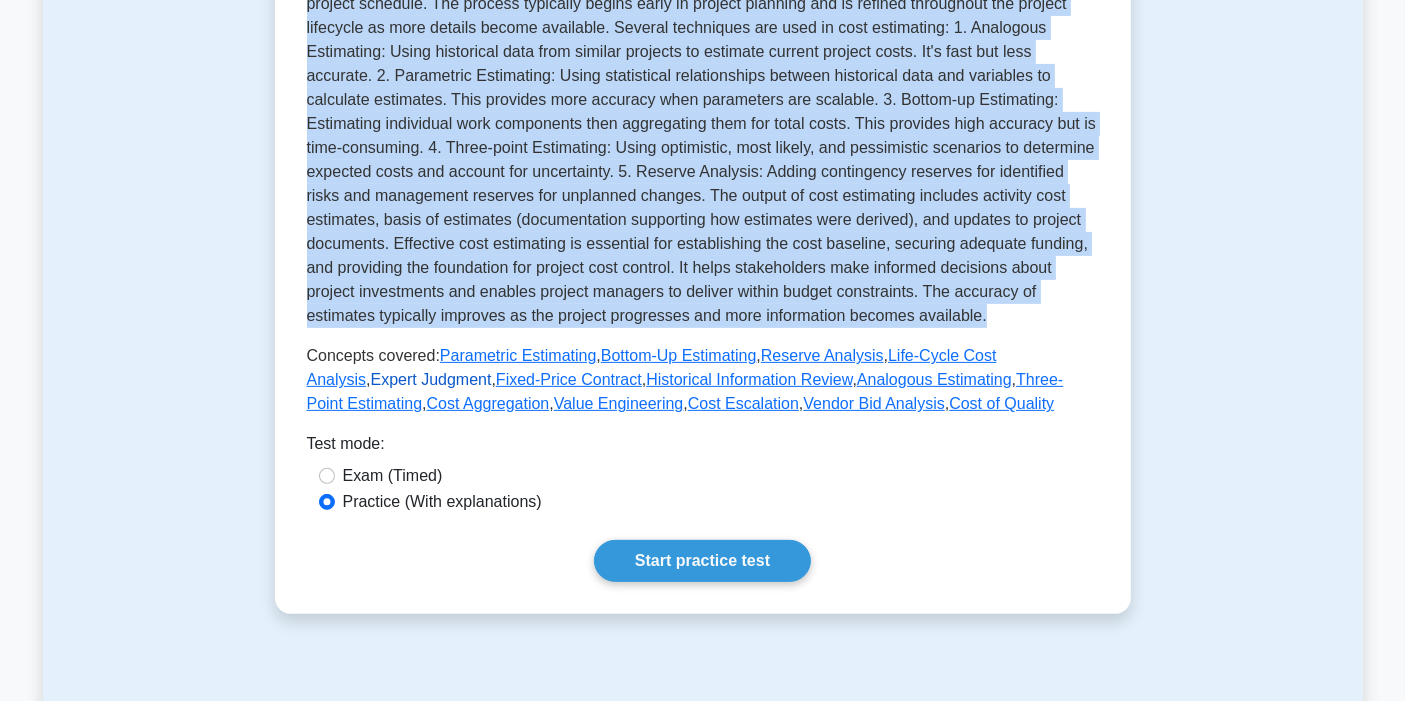 copy on "Cost Estimating
Determining project costs
The process of developing an approximation of the cost of the resources needed to complete project activities.
5 minutes
5 Questions
Cost Estimating is a critical process in project management that involves developing an approximation of the monetary resources needed to complete project activities. This process requires analyzing all possible costs associated with successfully completing the project within the approved scope and time constraints.
Cost estimates consider various inputs including activity resource requirements, resource rates, risk register, and project schedule. The process typically begins early in project planning and is refined throughout the project lifecycle as more details become available.
Several techniques are used in cost estimating:
1. Analogous Estimating: Using historica..." 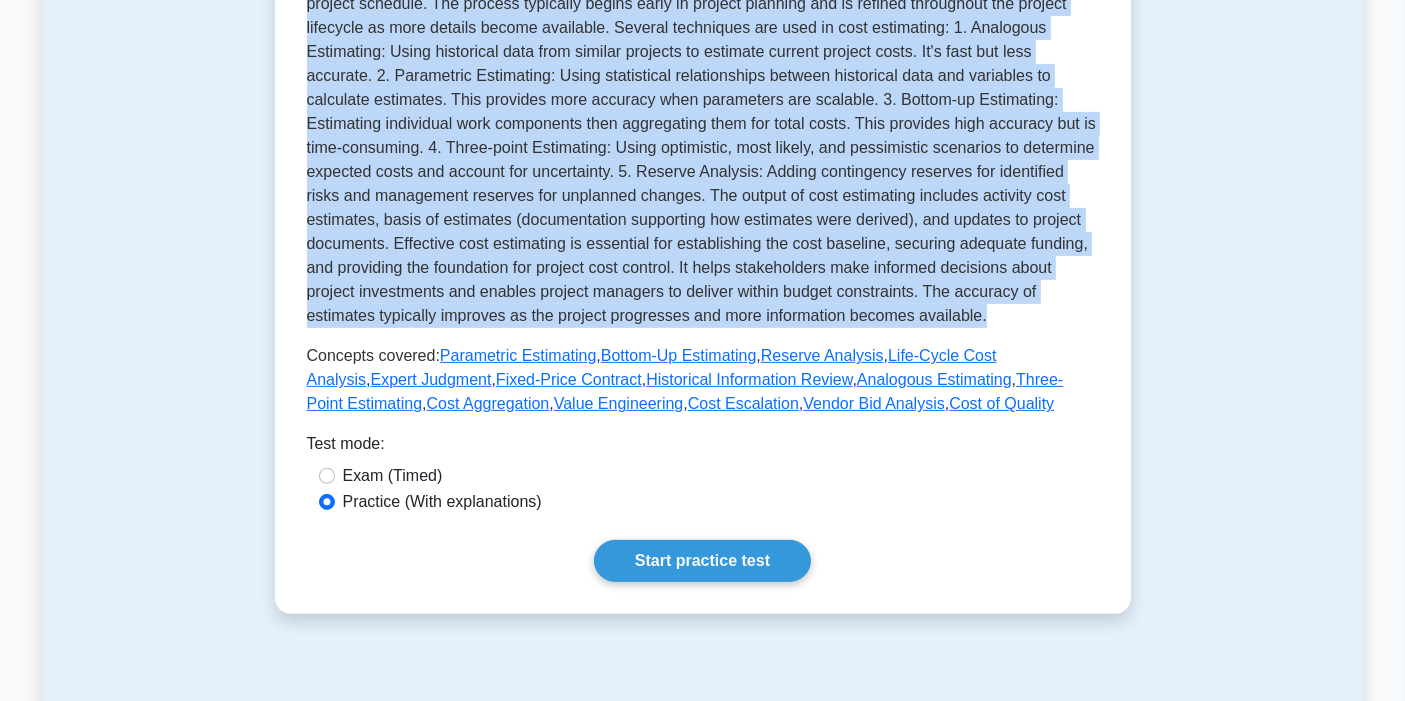 drag, startPoint x: 780, startPoint y: 192, endPoint x: 768, endPoint y: 195, distance: 12.369317 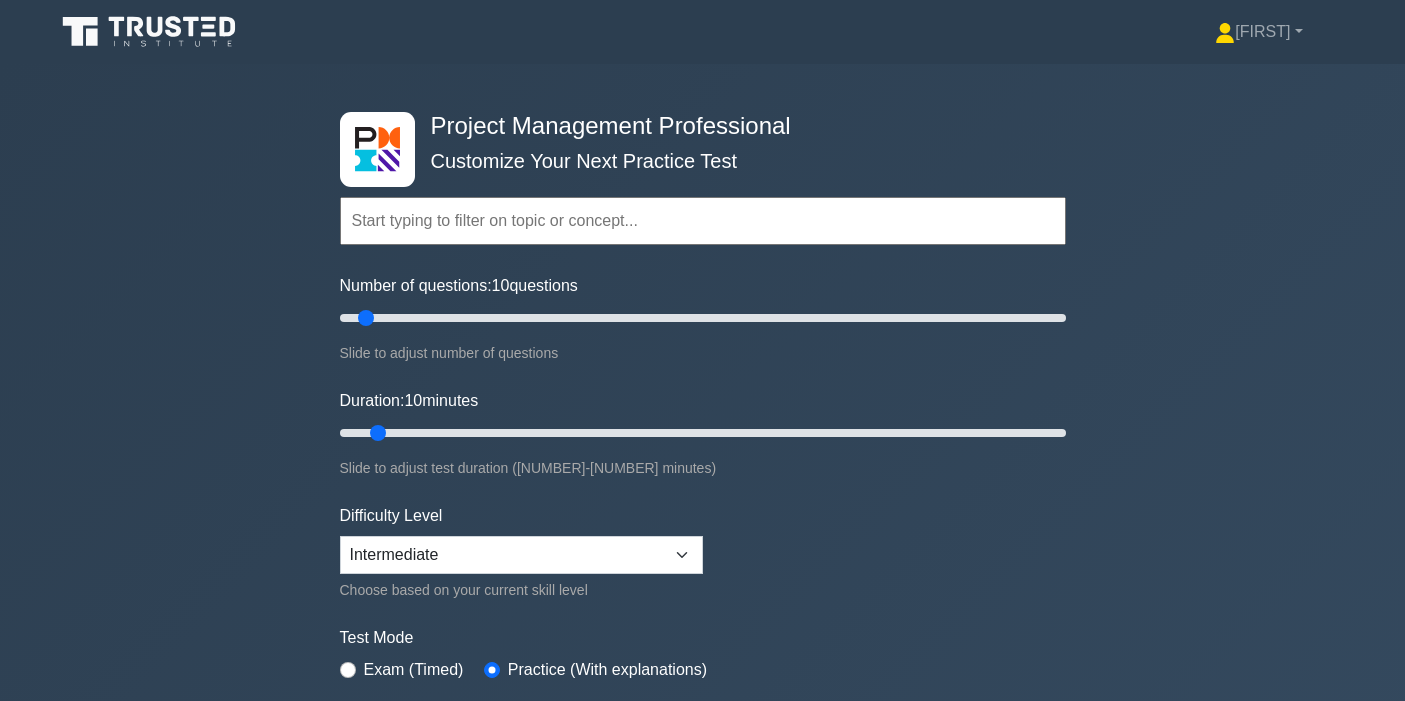 scroll, scrollTop: 2333, scrollLeft: 0, axis: vertical 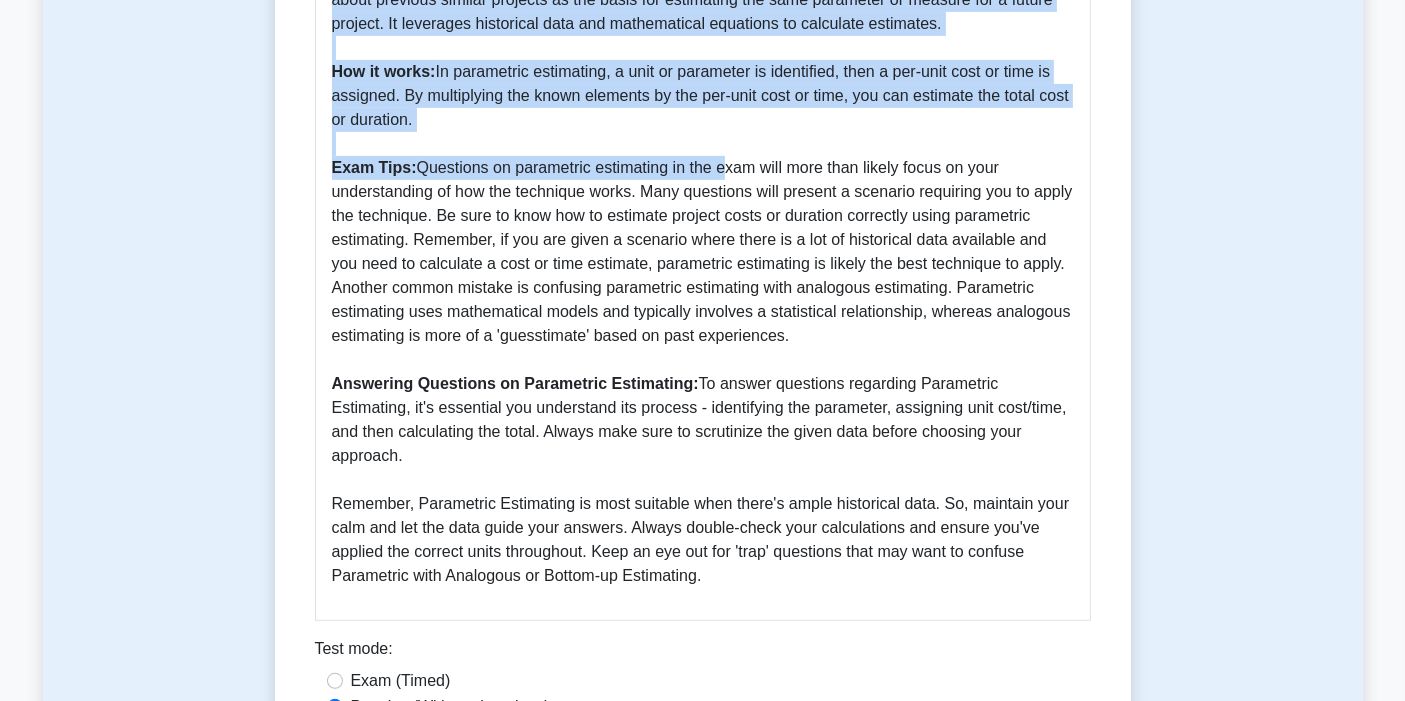 drag, startPoint x: 320, startPoint y: 260, endPoint x: 778, endPoint y: 547, distance: 540.4933 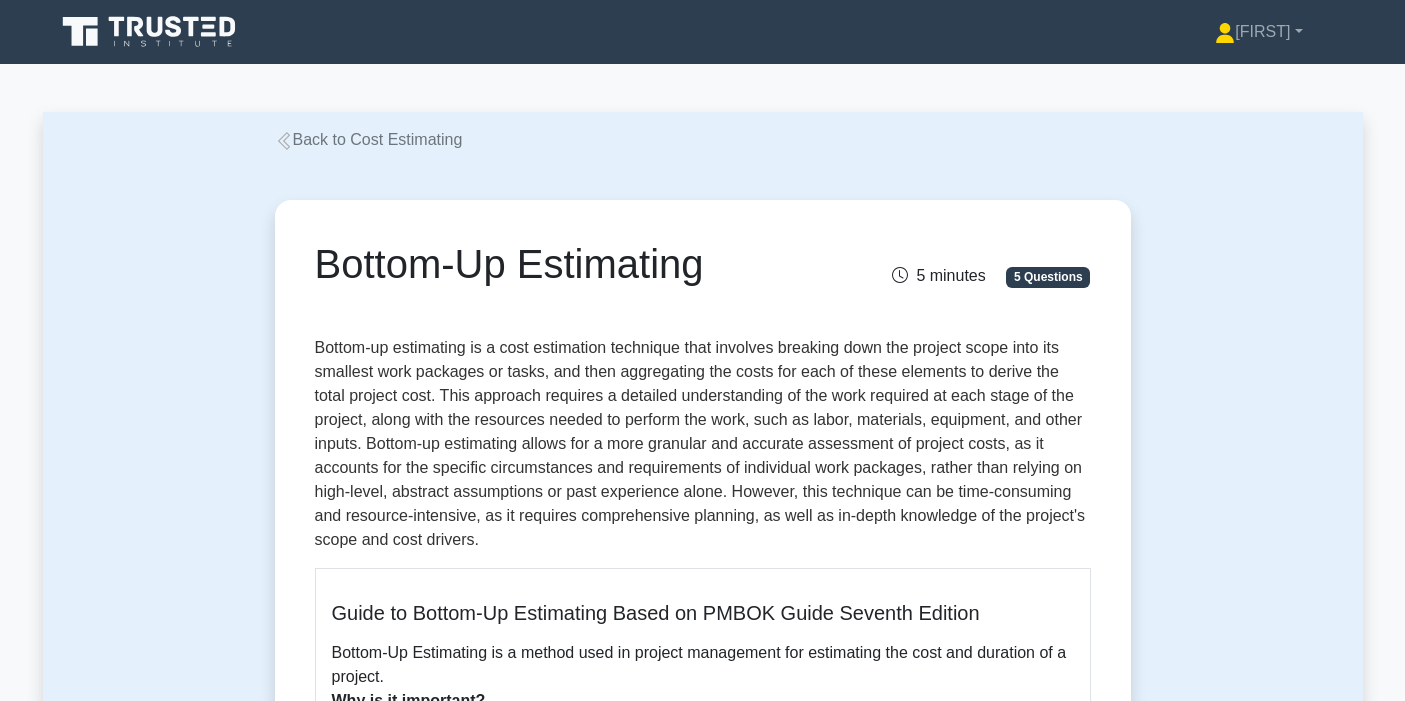 scroll, scrollTop: 0, scrollLeft: 0, axis: both 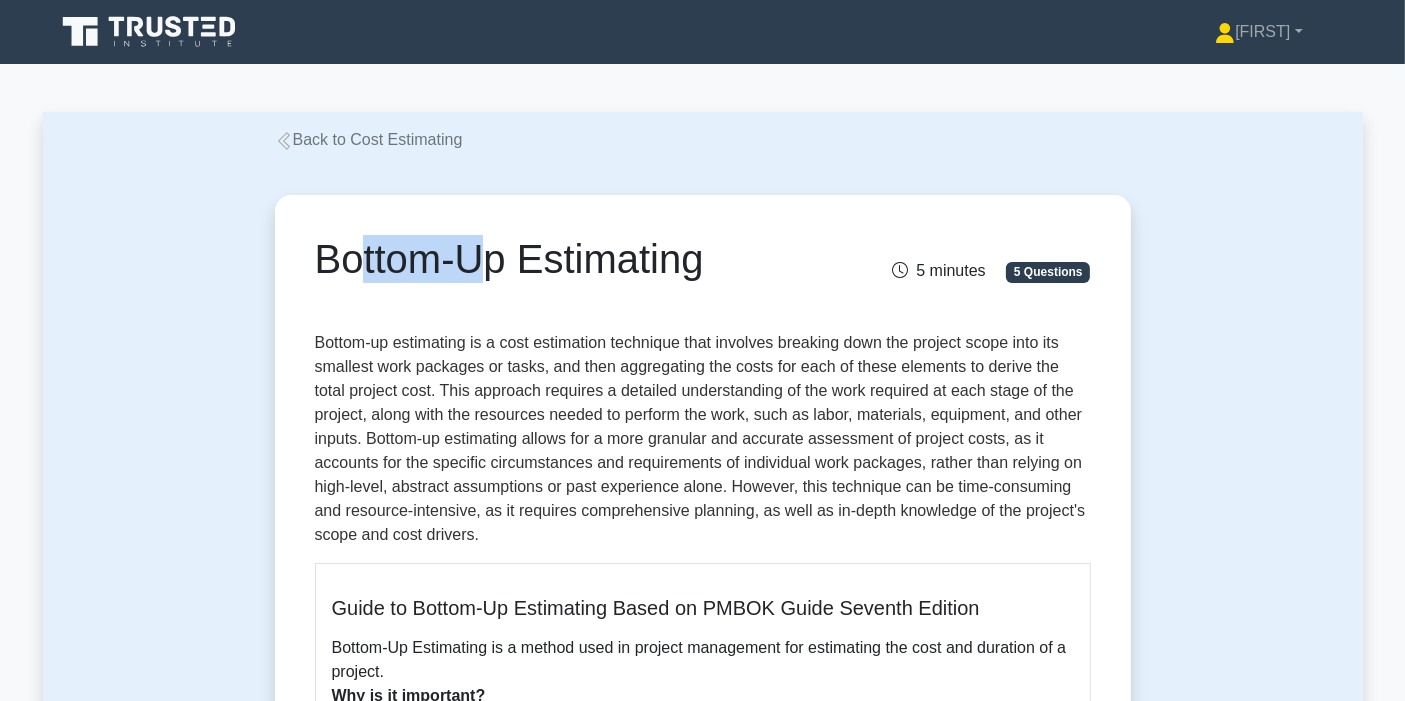 drag, startPoint x: 327, startPoint y: 255, endPoint x: 463, endPoint y: 296, distance: 142.04576 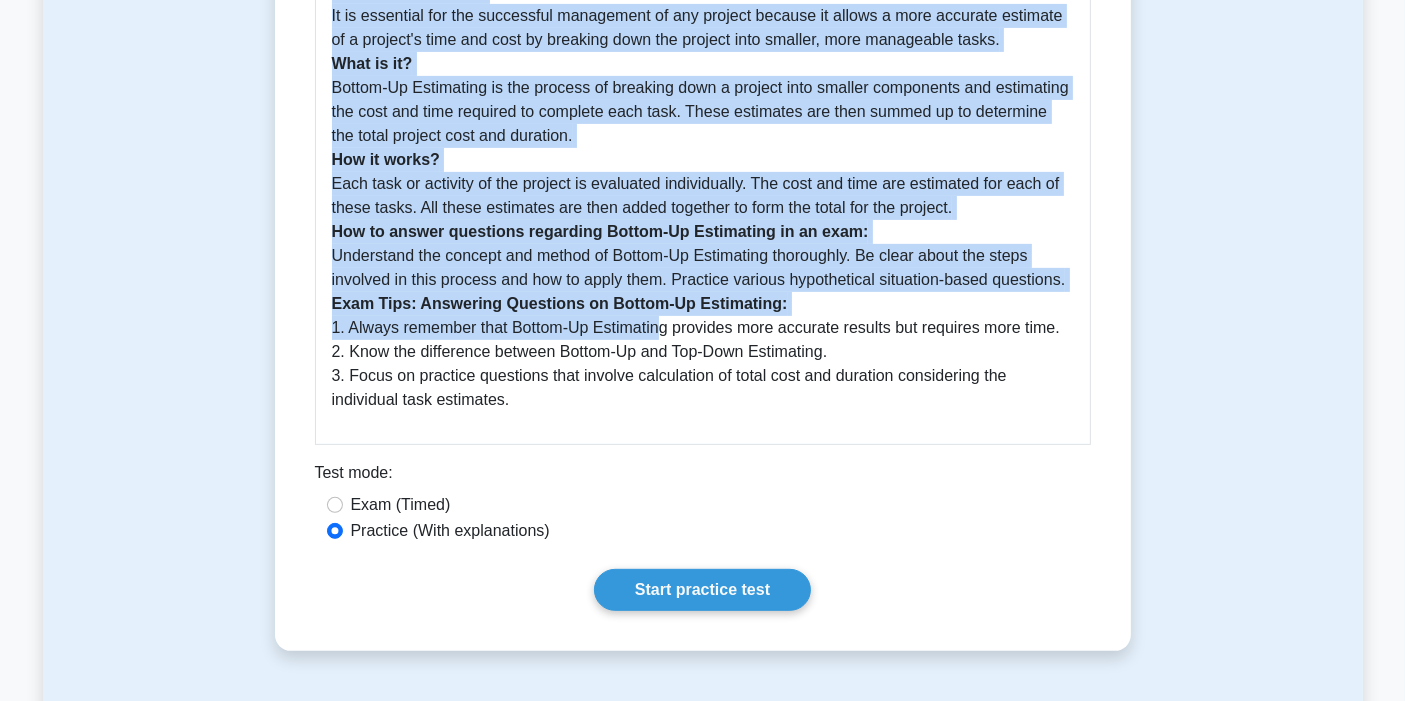 scroll, scrollTop: 777, scrollLeft: 0, axis: vertical 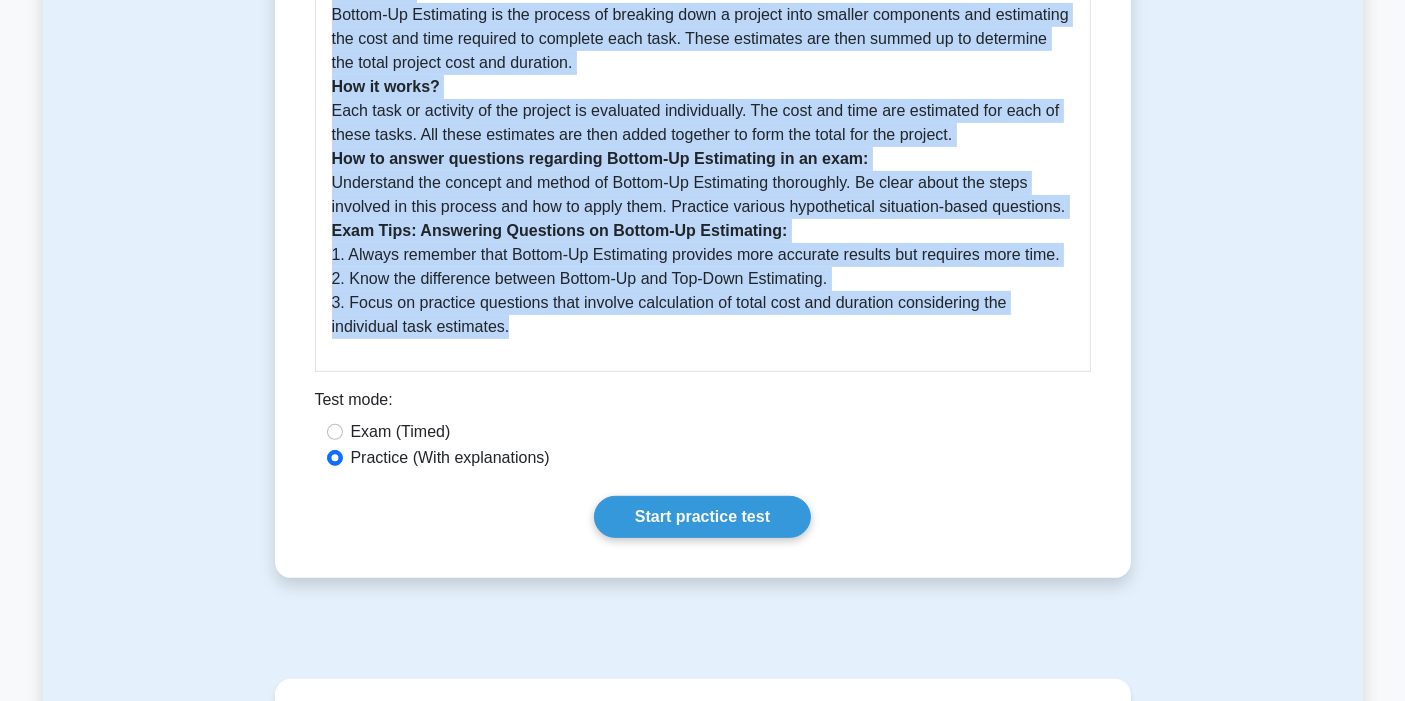 drag, startPoint x: 322, startPoint y: 258, endPoint x: 672, endPoint y: 332, distance: 357.73734 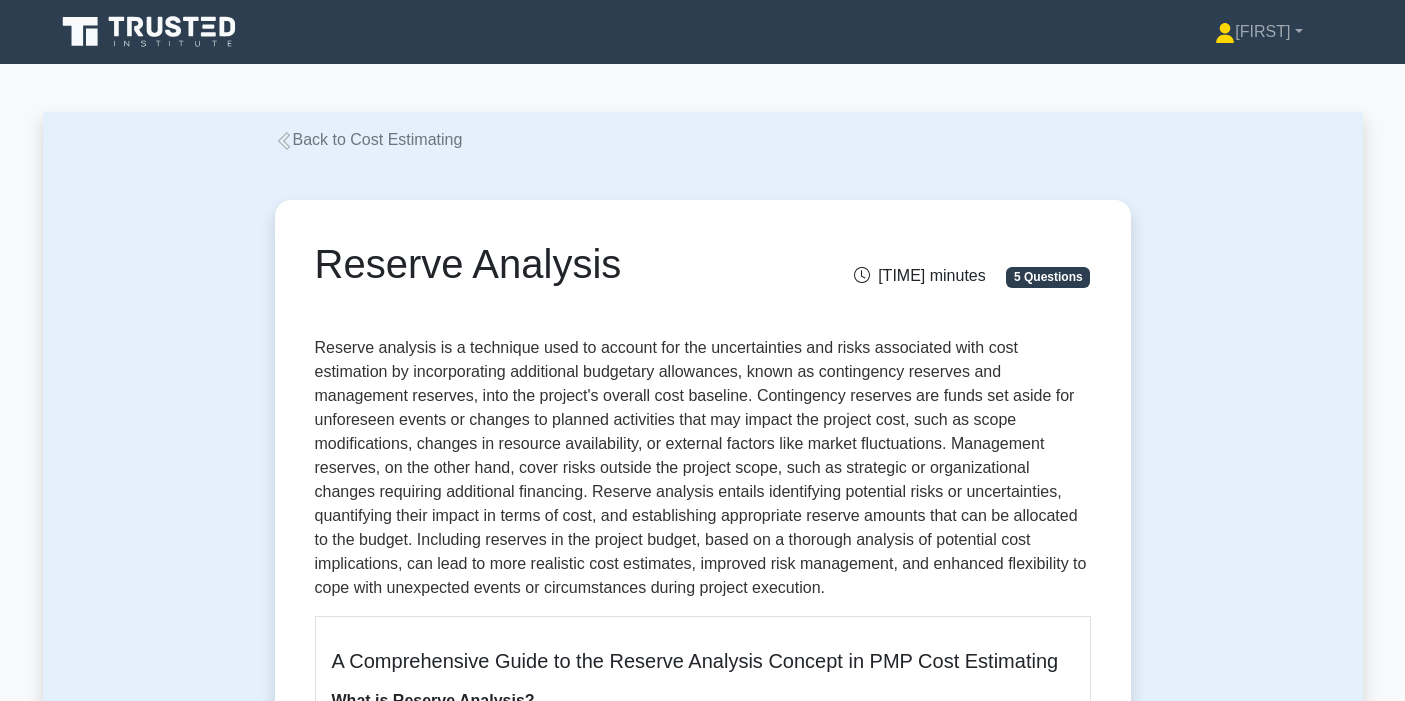 scroll, scrollTop: 0, scrollLeft: 0, axis: both 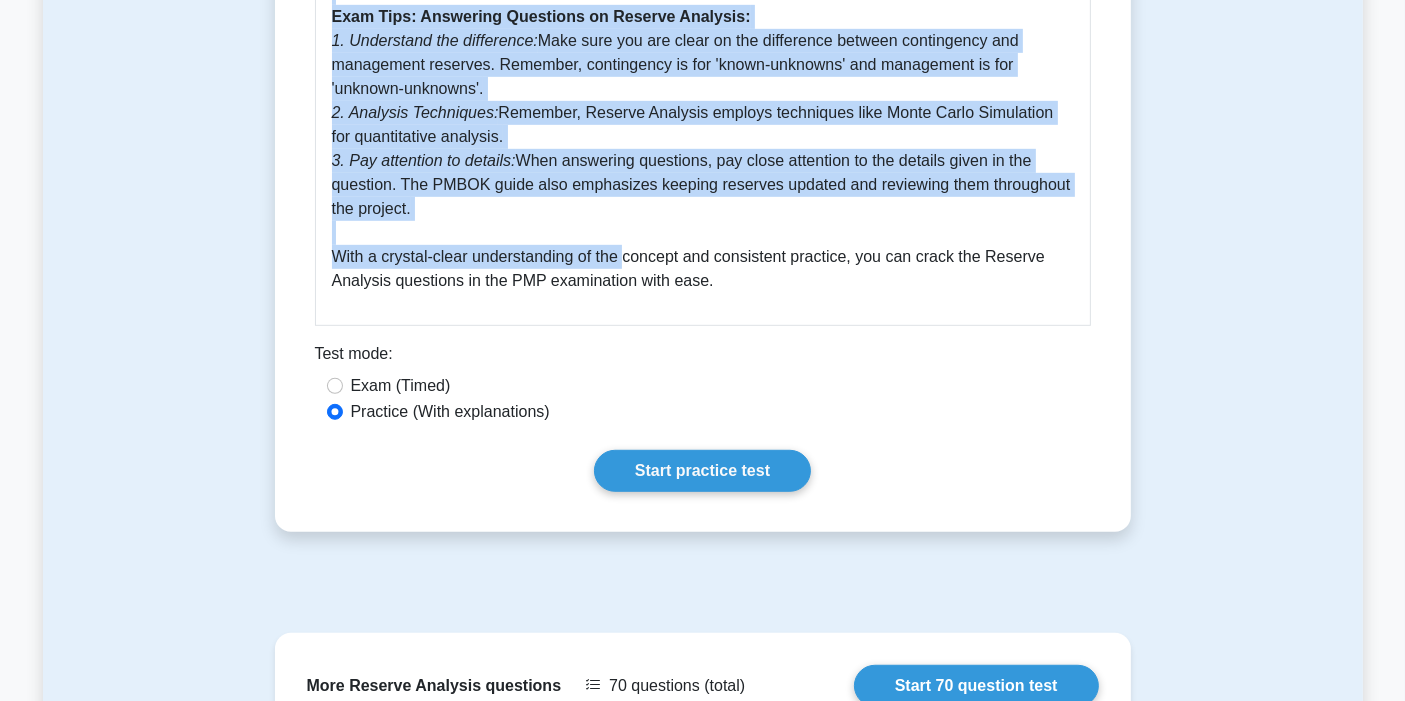 drag, startPoint x: 314, startPoint y: 264, endPoint x: 810, endPoint y: 307, distance: 497.8604 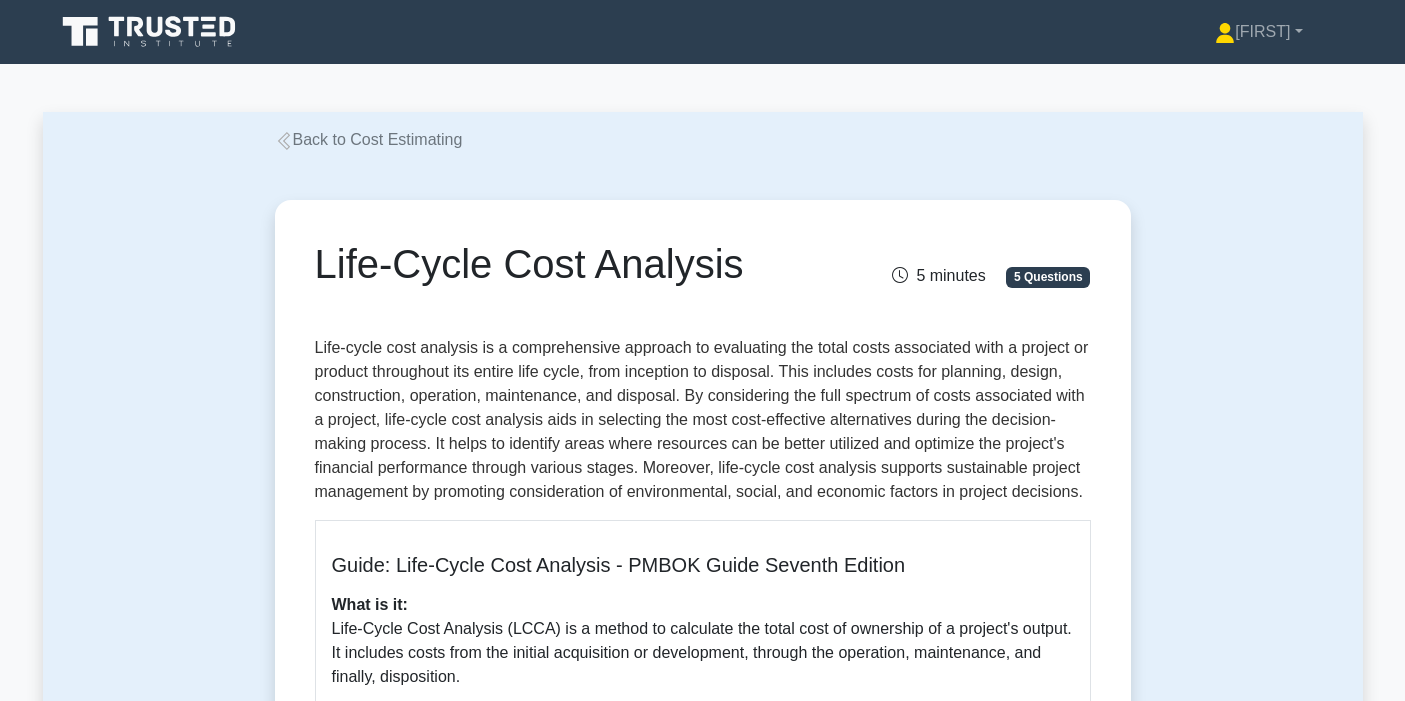 scroll, scrollTop: 0, scrollLeft: 0, axis: both 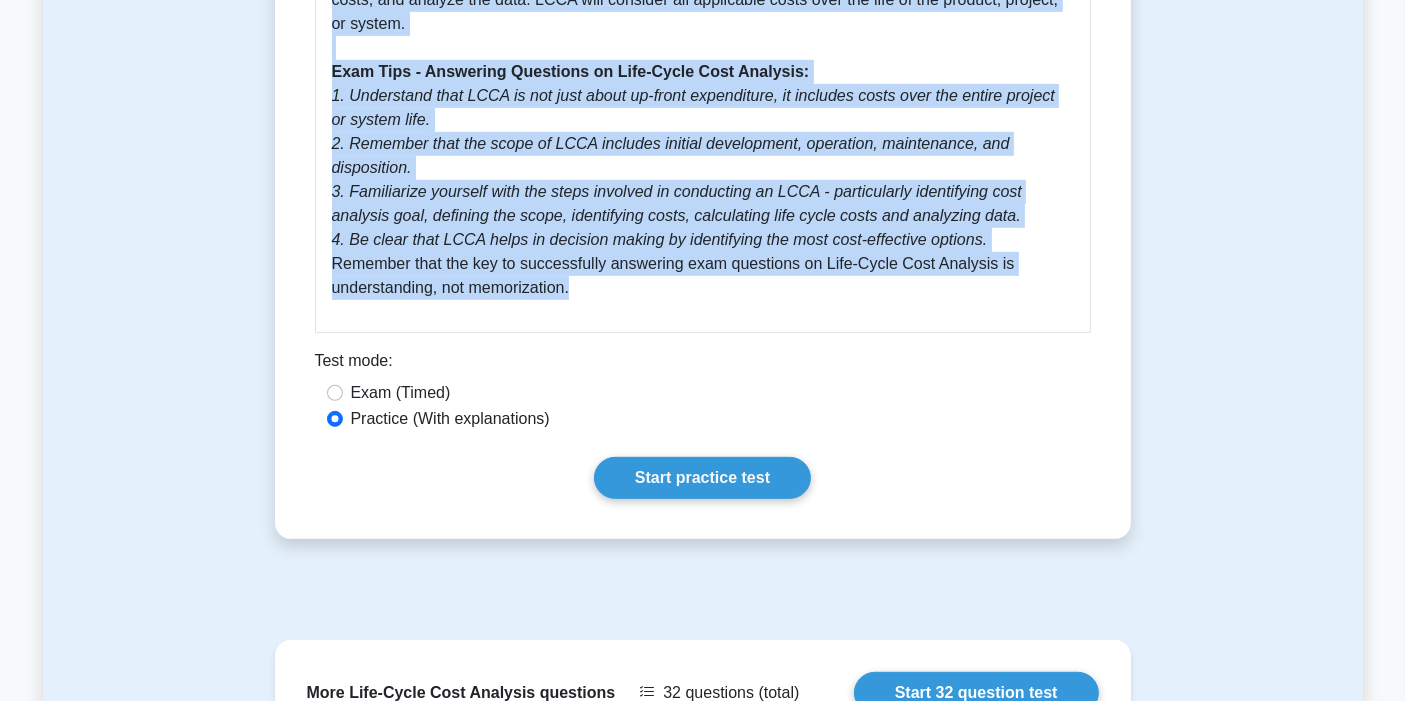 drag, startPoint x: 369, startPoint y: 301, endPoint x: 677, endPoint y: 272, distance: 309.36224 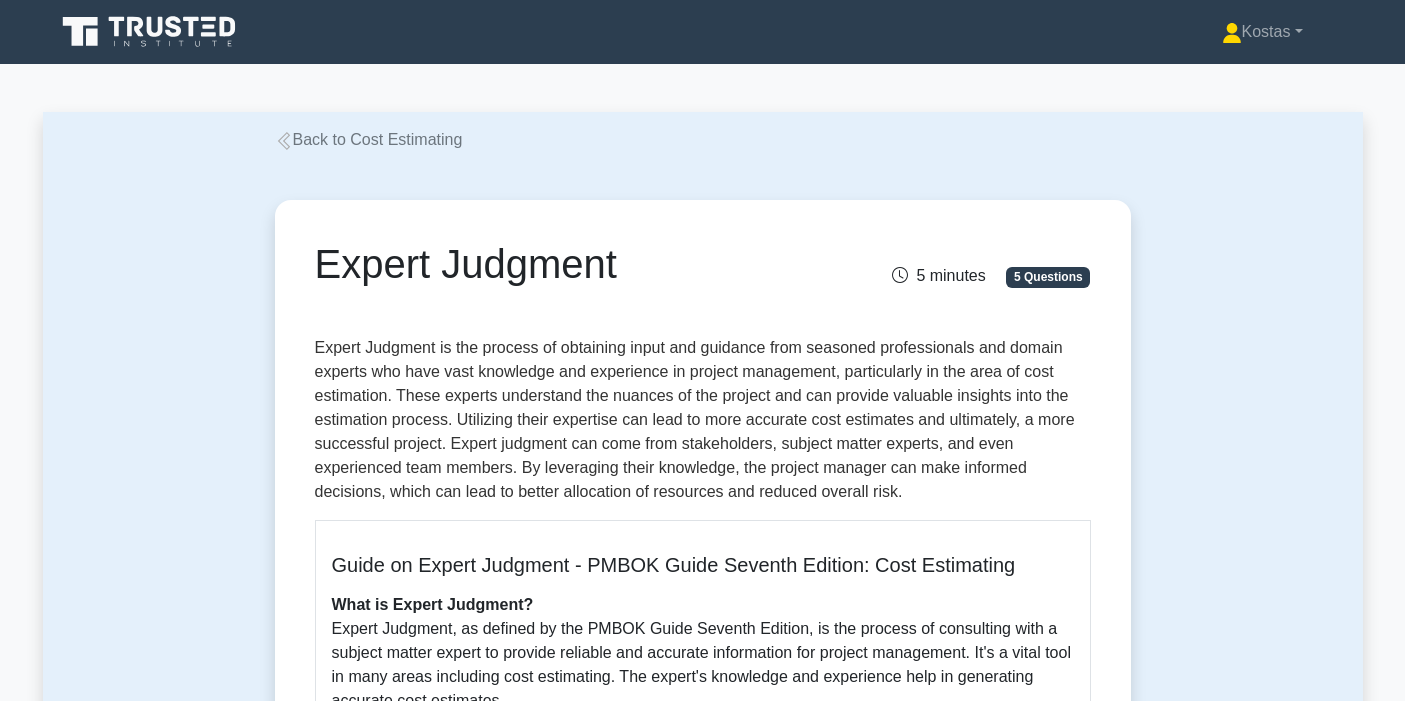 scroll, scrollTop: 0, scrollLeft: 0, axis: both 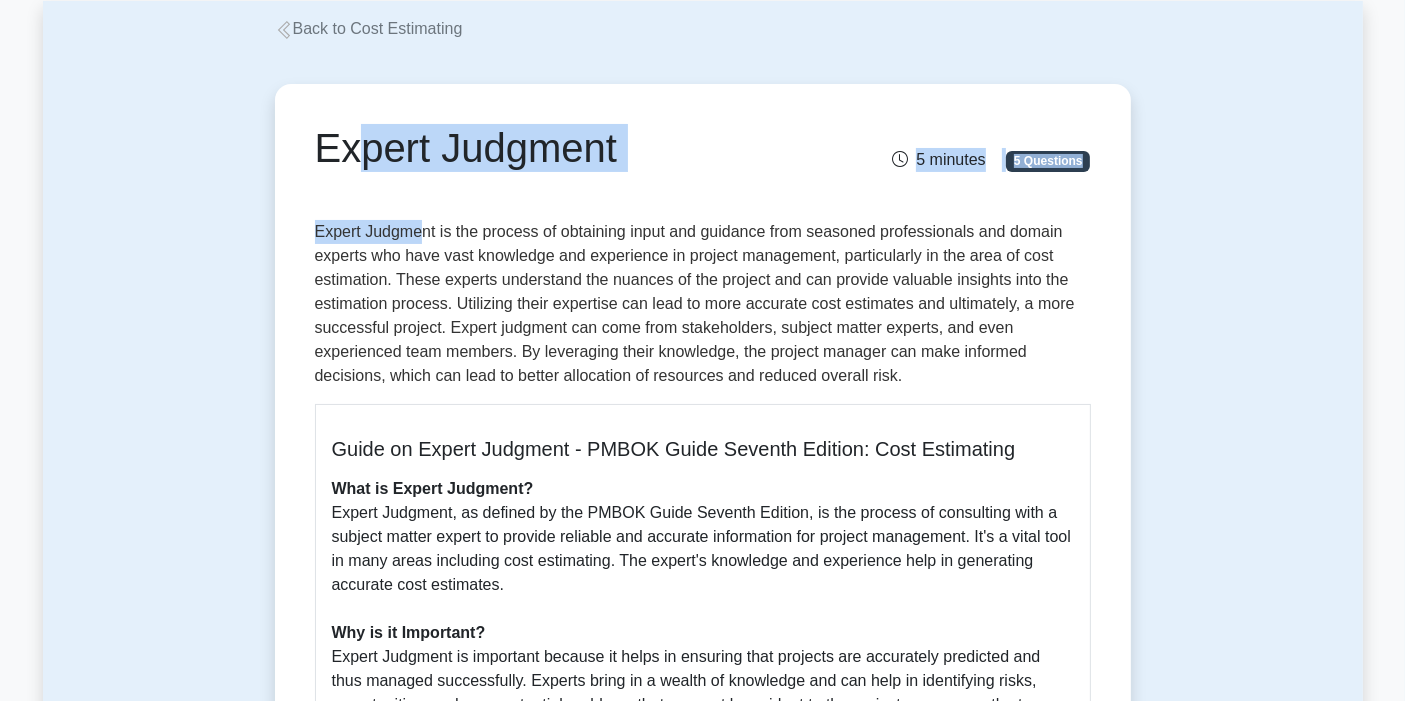 drag, startPoint x: 328, startPoint y: 152, endPoint x: 417, endPoint y: 215, distance: 109.041275 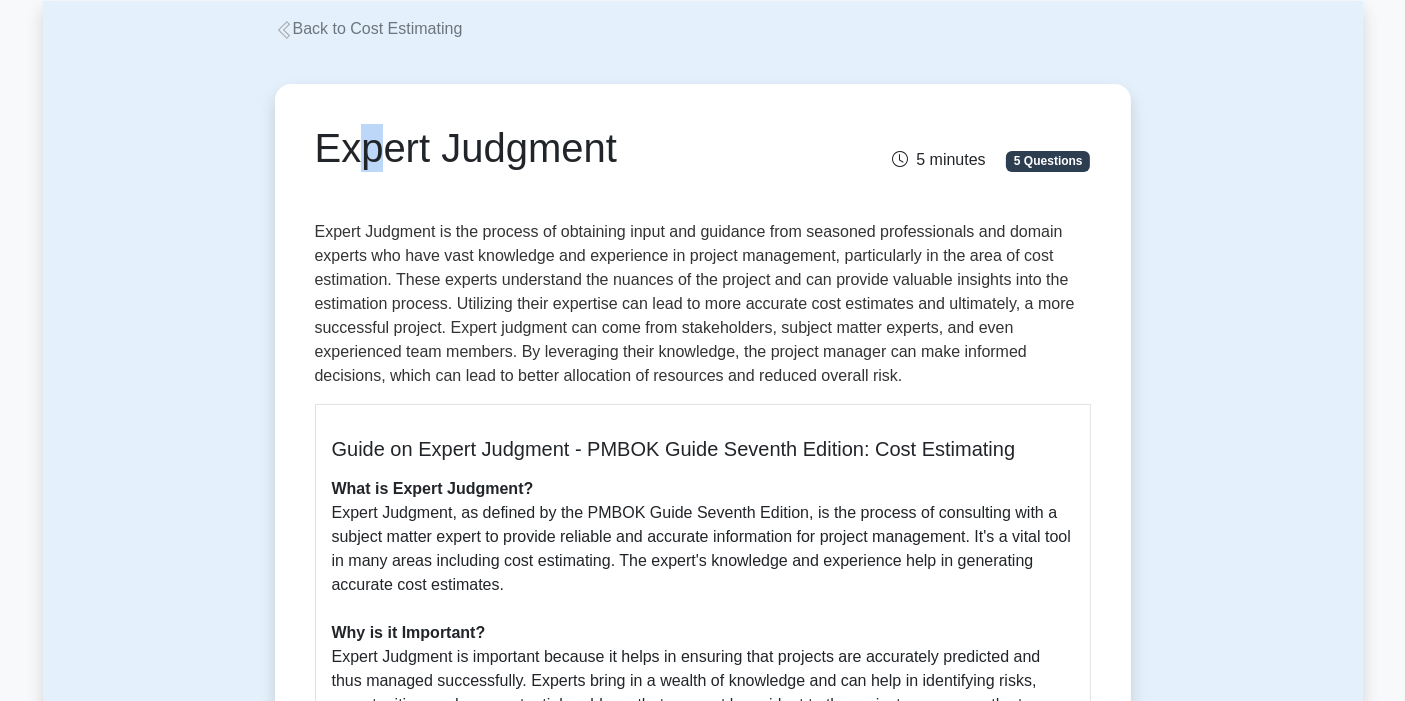 drag, startPoint x: 327, startPoint y: 157, endPoint x: 356, endPoint y: 182, distance: 38.28838 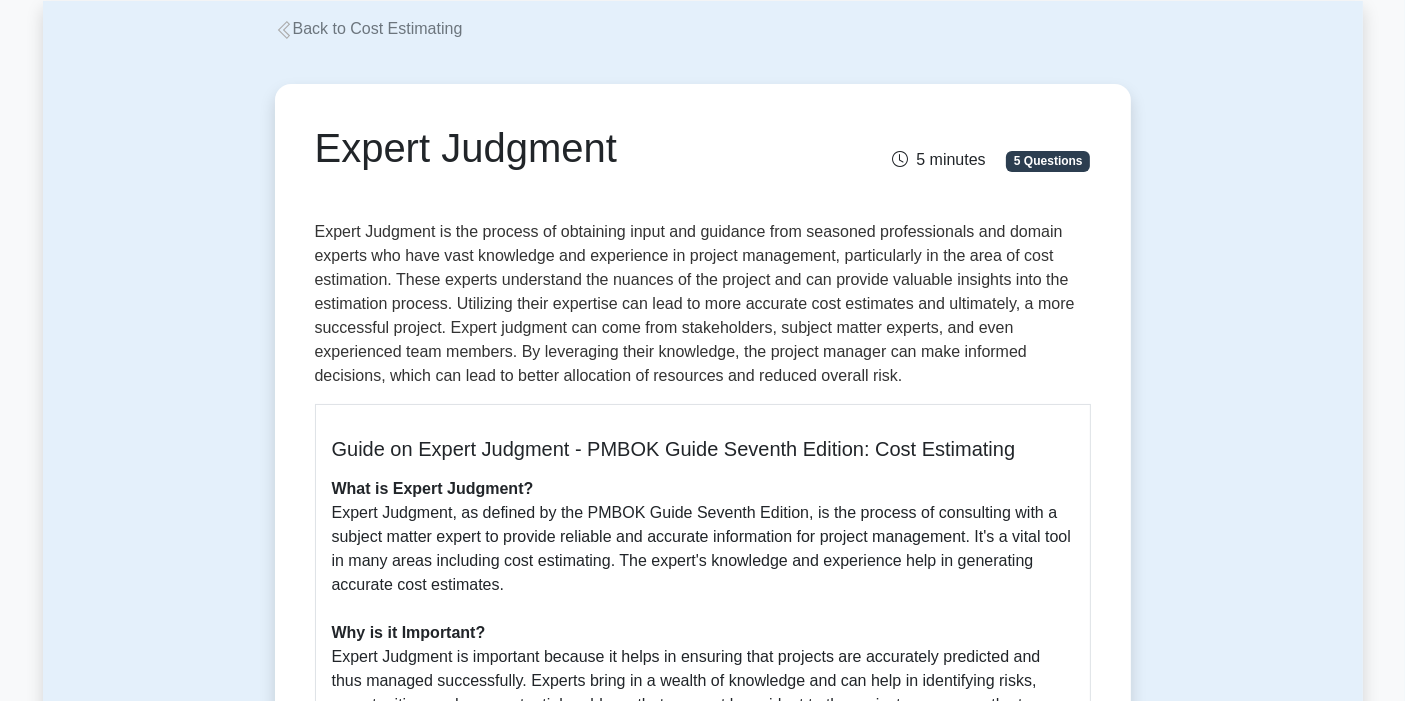 click on "Expert Judgment" at bounding box center [569, 148] 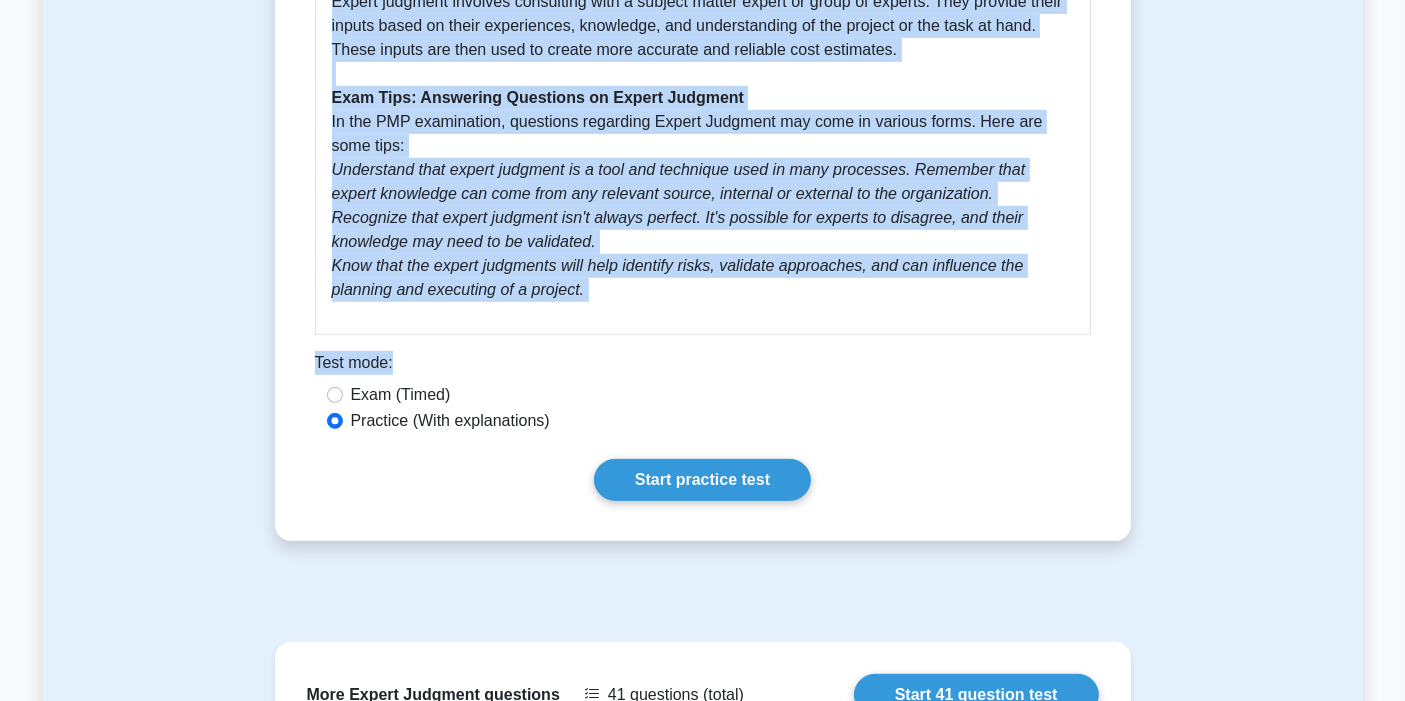 scroll, scrollTop: 888, scrollLeft: 0, axis: vertical 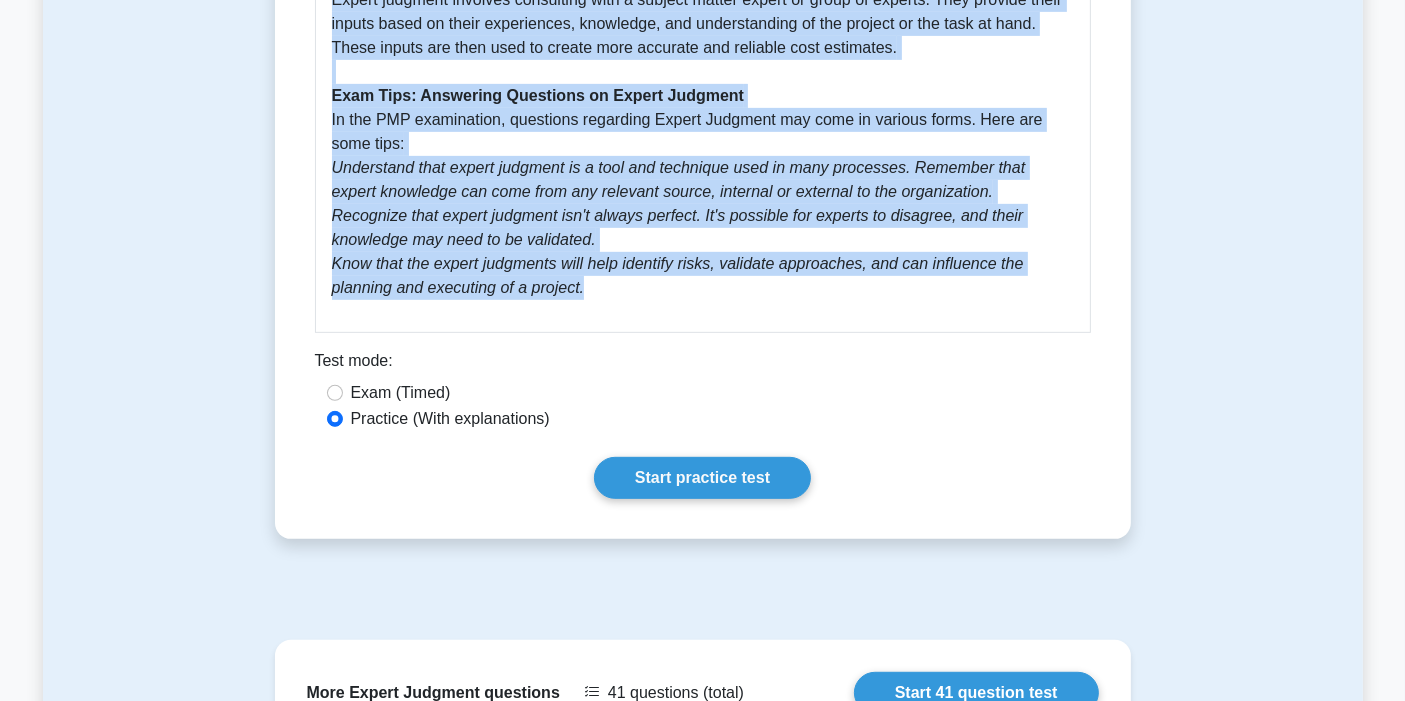 drag, startPoint x: 320, startPoint y: 147, endPoint x: 571, endPoint y: 313, distance: 300.9269 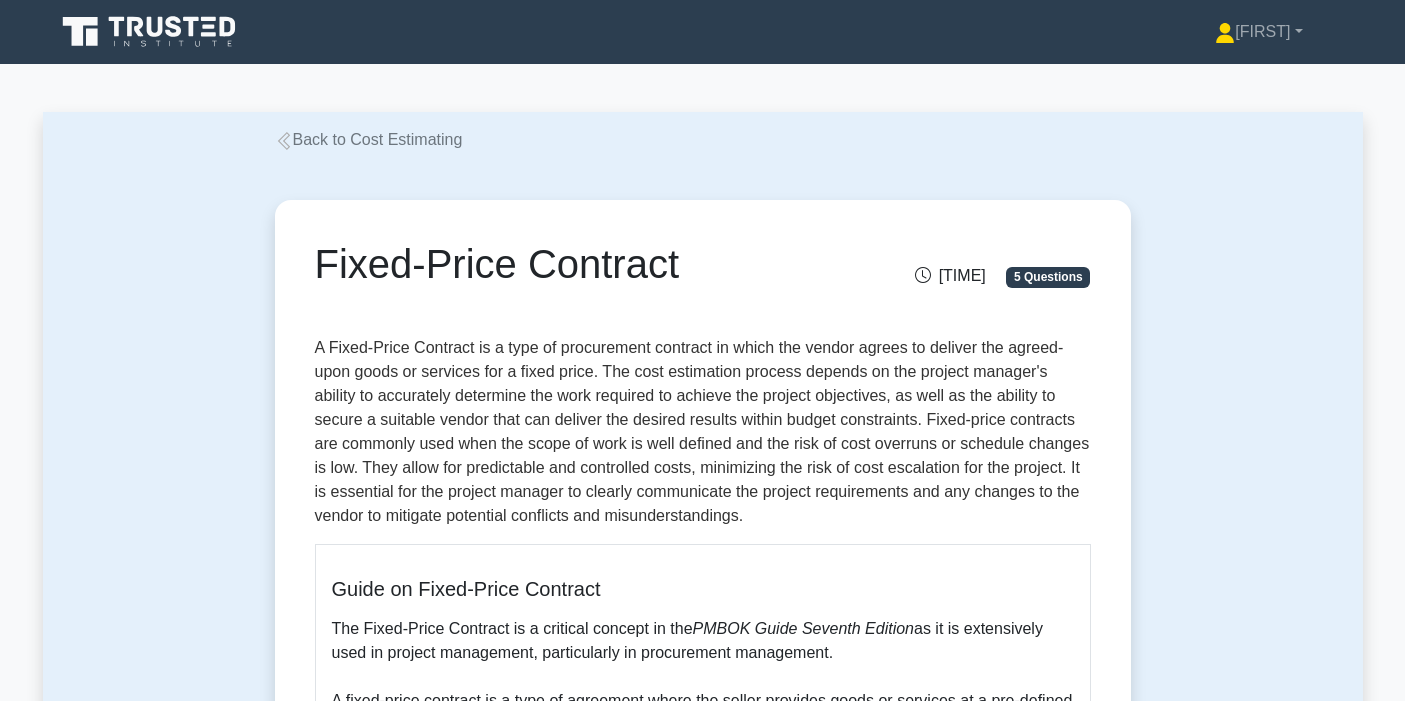 scroll, scrollTop: 0, scrollLeft: 0, axis: both 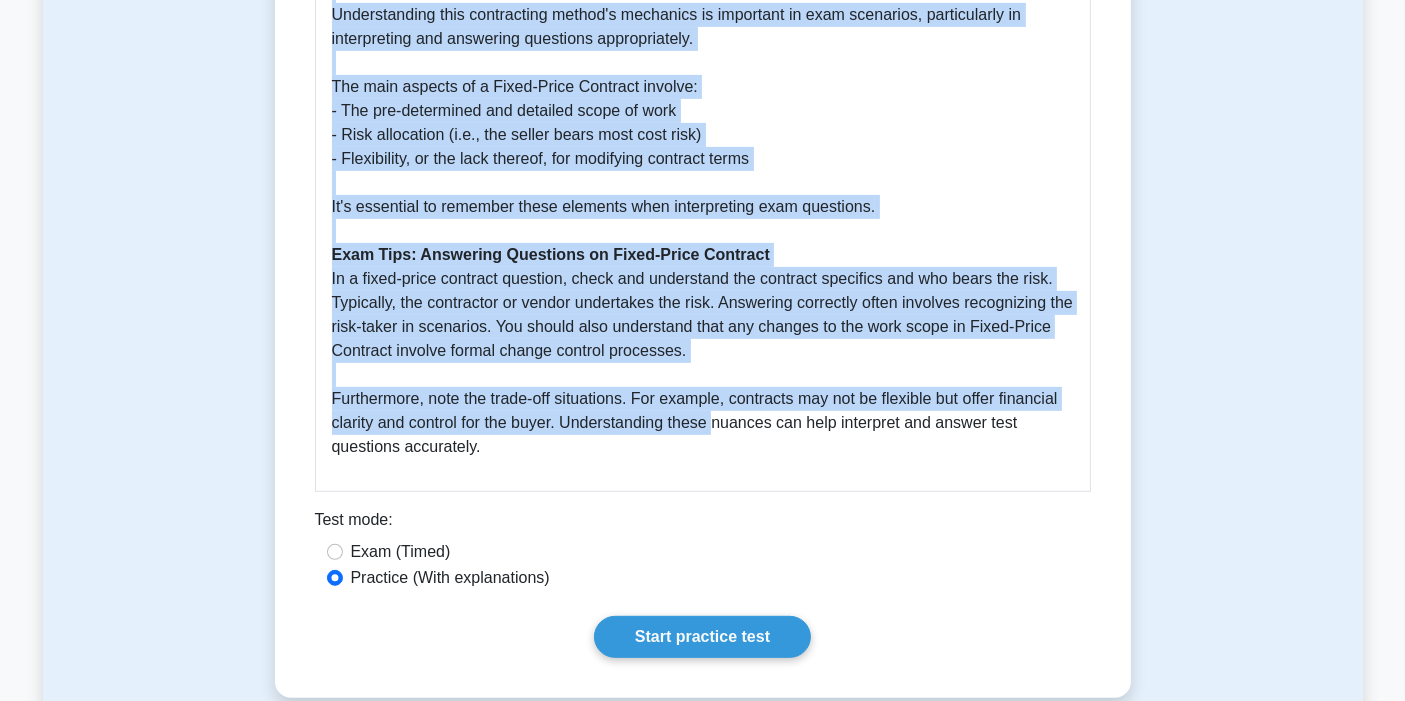 drag, startPoint x: 316, startPoint y: 254, endPoint x: 721, endPoint y: 441, distance: 446.08743 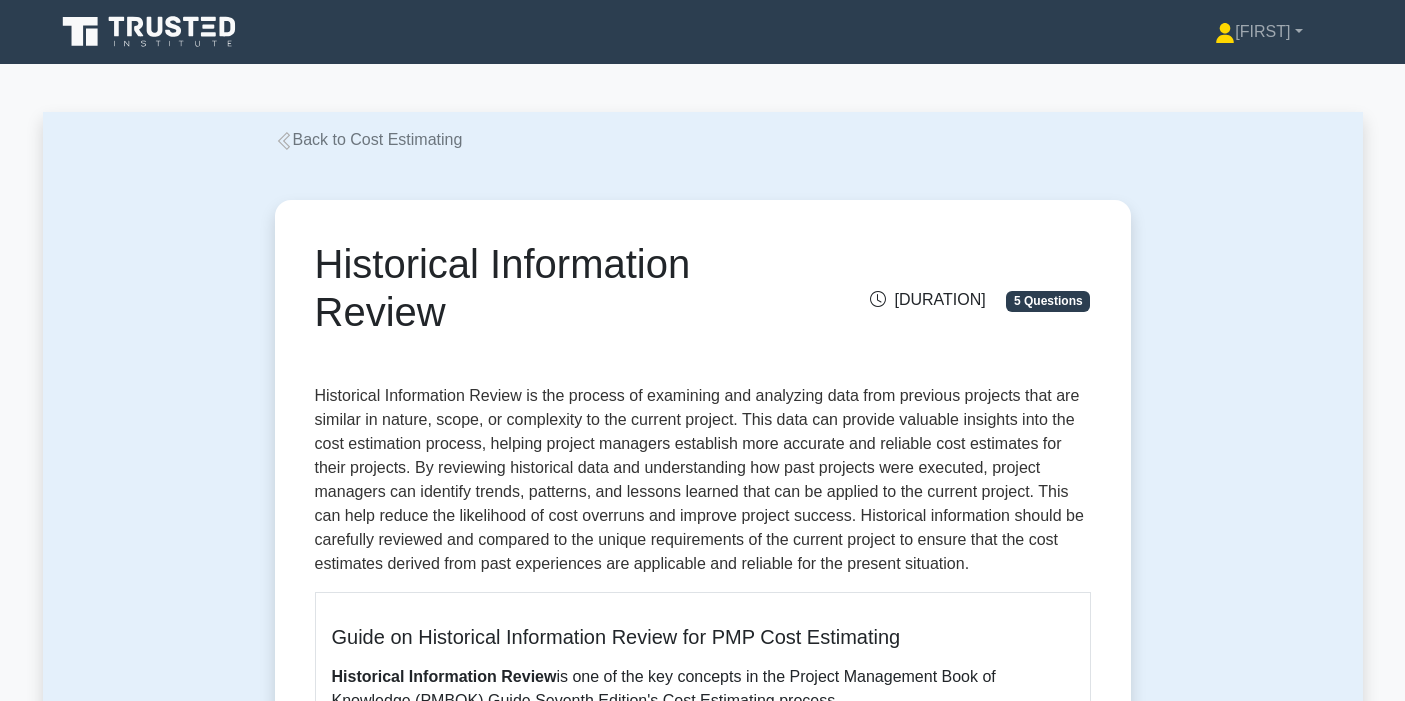 scroll, scrollTop: 0, scrollLeft: 0, axis: both 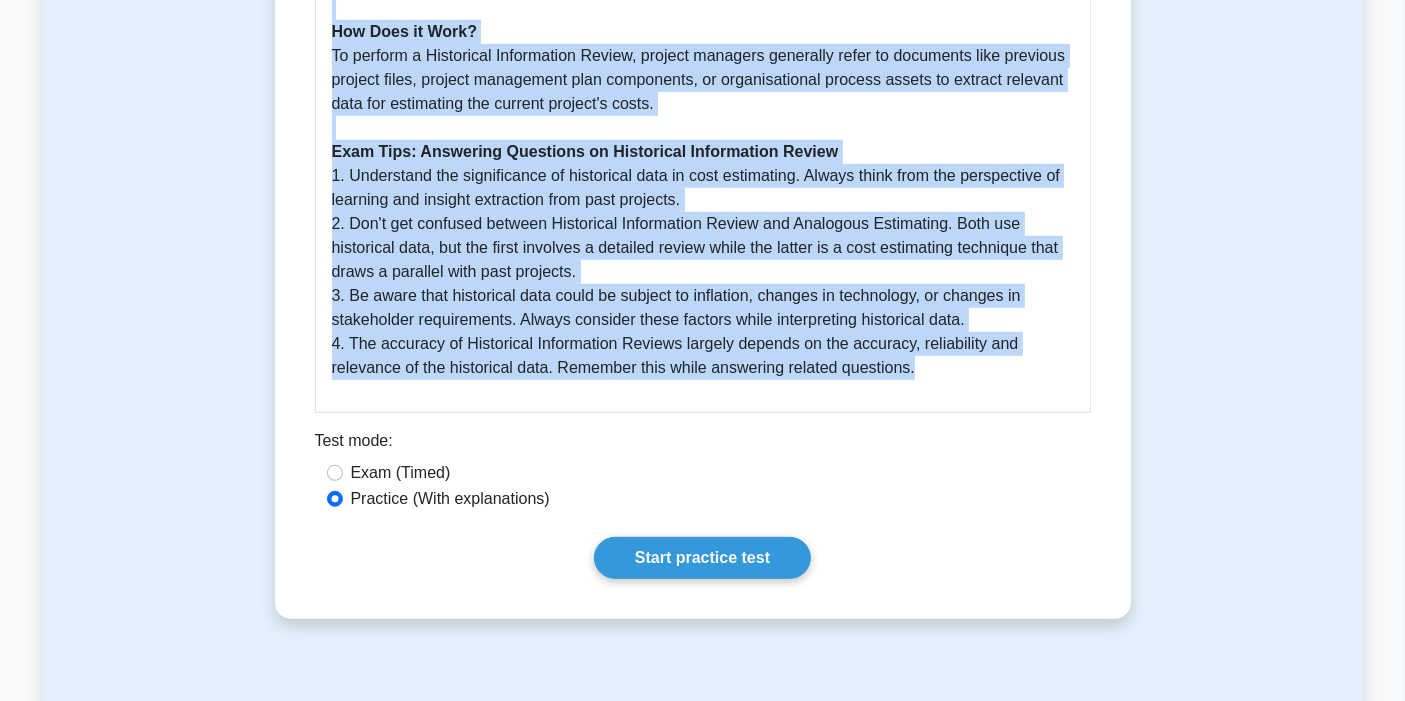 drag, startPoint x: 414, startPoint y: 316, endPoint x: 939, endPoint y: 363, distance: 527.0996 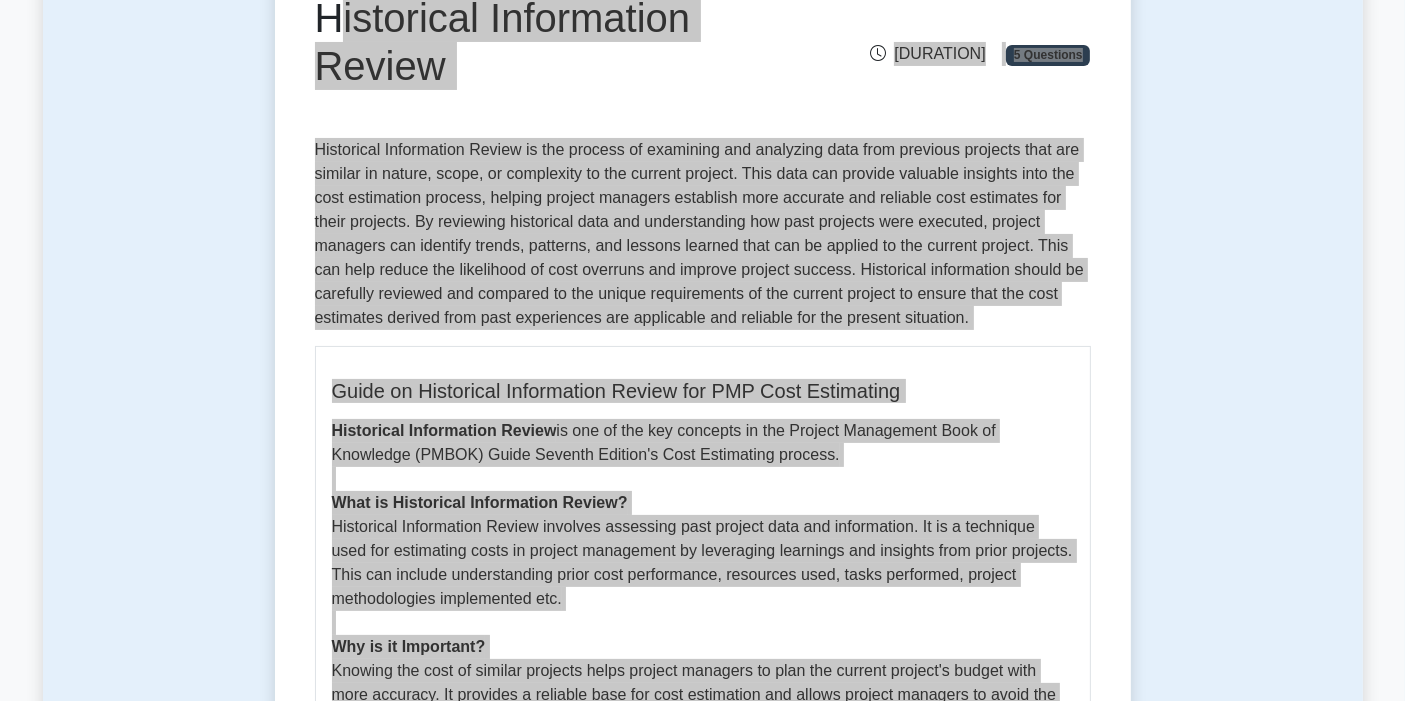 scroll, scrollTop: 222, scrollLeft: 0, axis: vertical 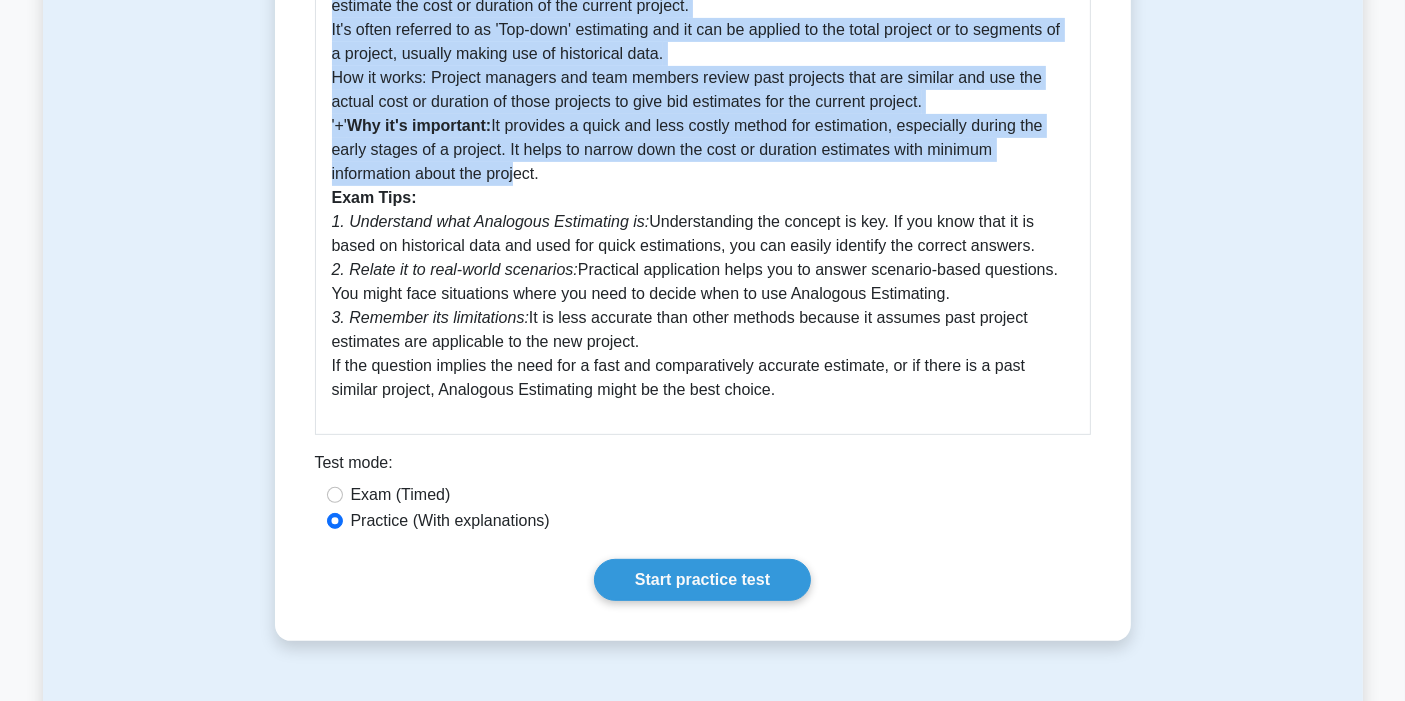 drag, startPoint x: 323, startPoint y: 253, endPoint x: 808, endPoint y: 395, distance: 505.36026 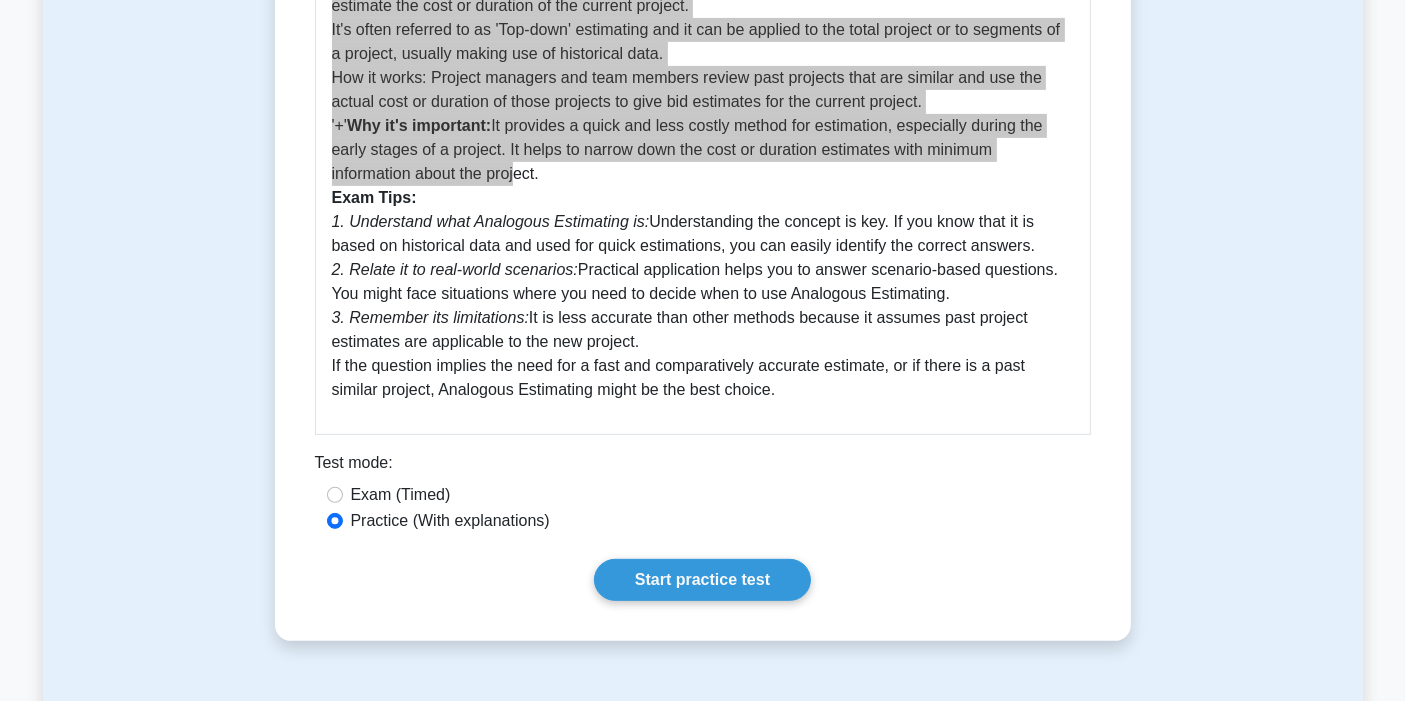 scroll, scrollTop: 0, scrollLeft: 0, axis: both 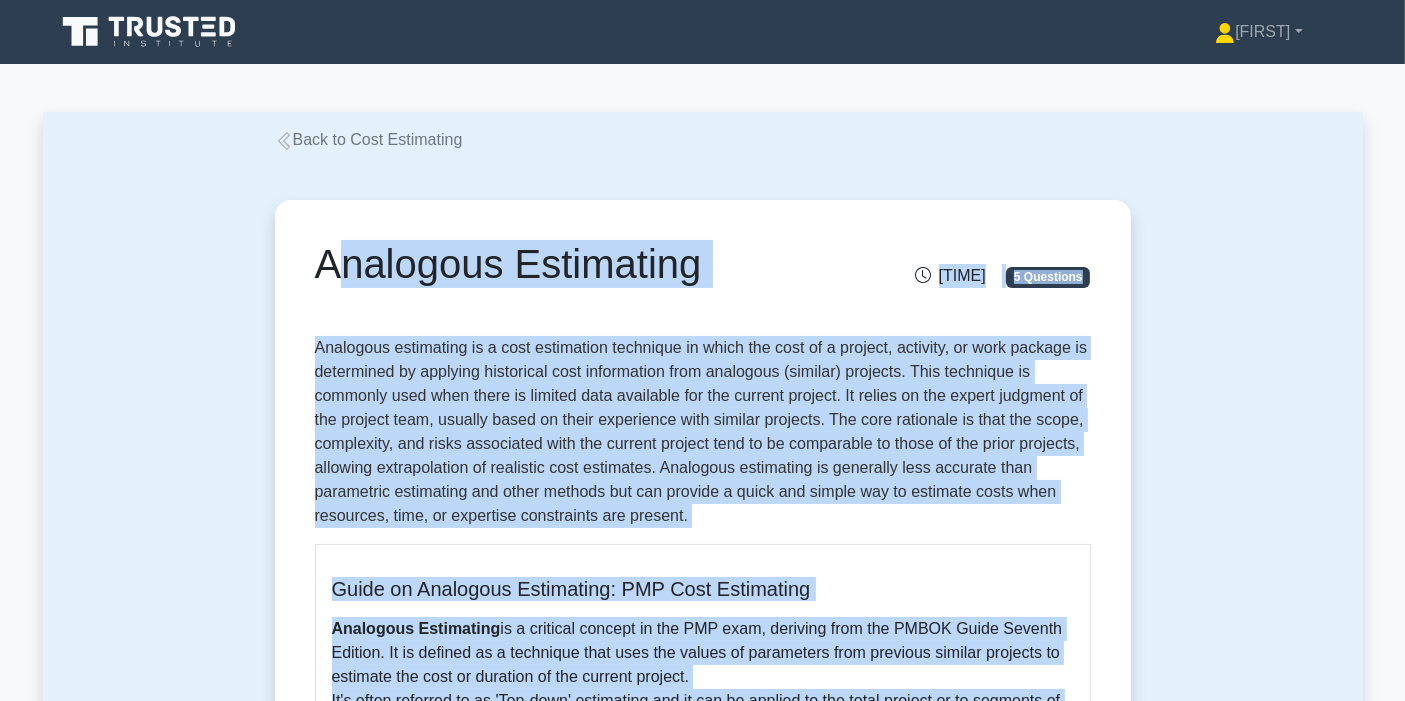drag, startPoint x: 864, startPoint y: 177, endPoint x: 858, endPoint y: 92, distance: 85.2115 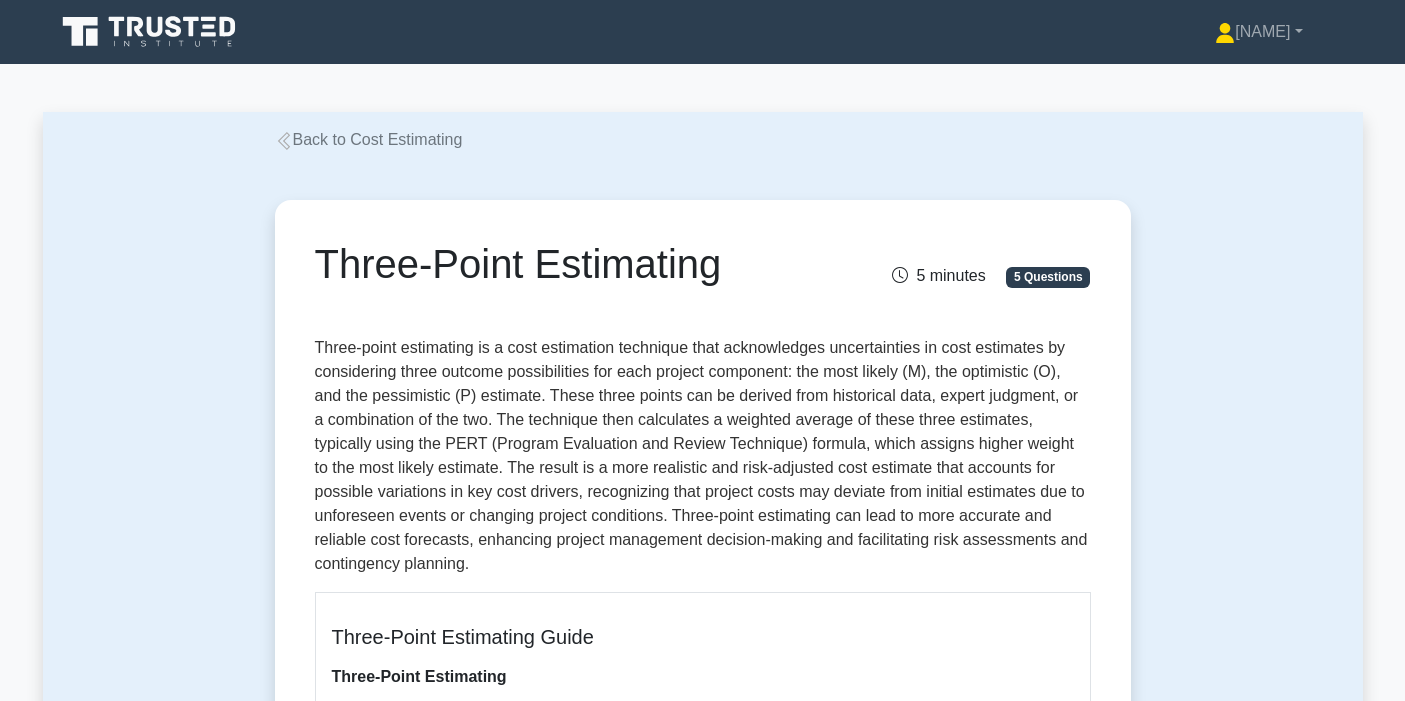 scroll, scrollTop: 0, scrollLeft: 0, axis: both 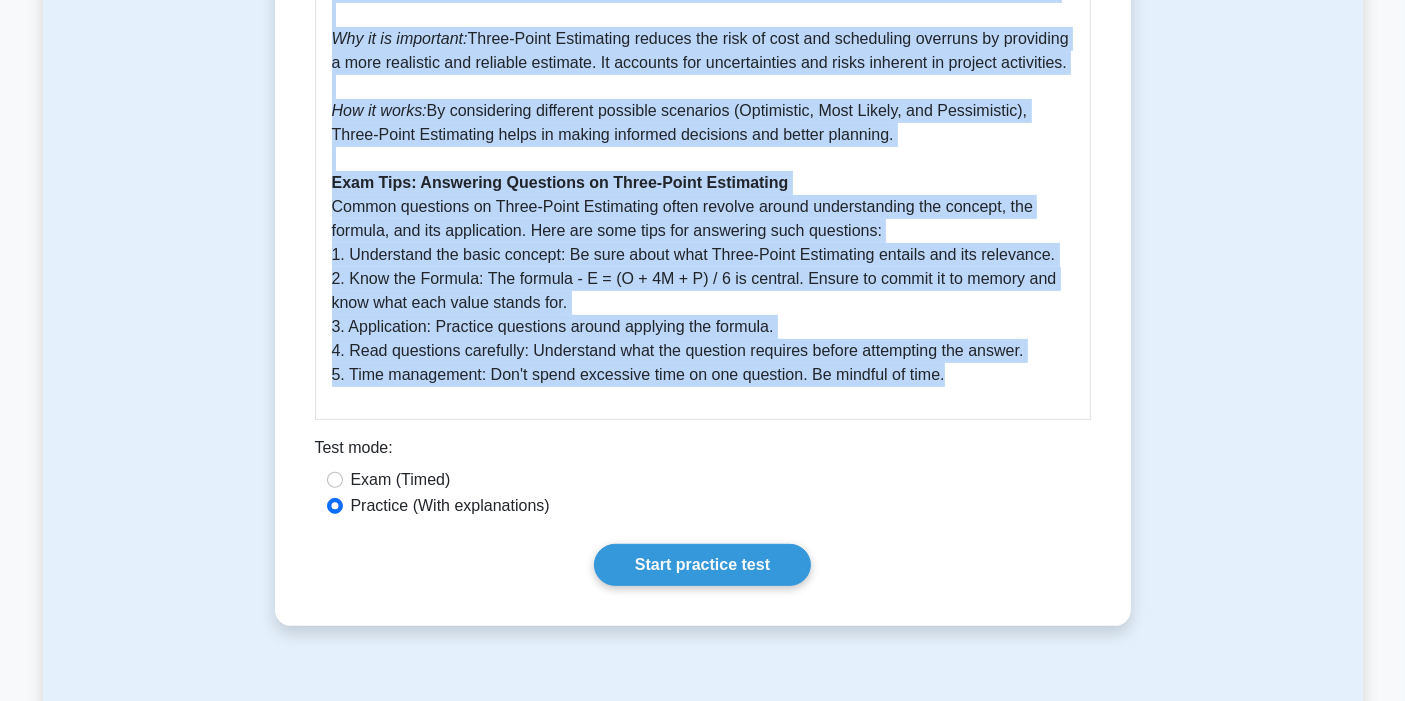drag, startPoint x: 323, startPoint y: 255, endPoint x: 1000, endPoint y: 390, distance: 690.3289 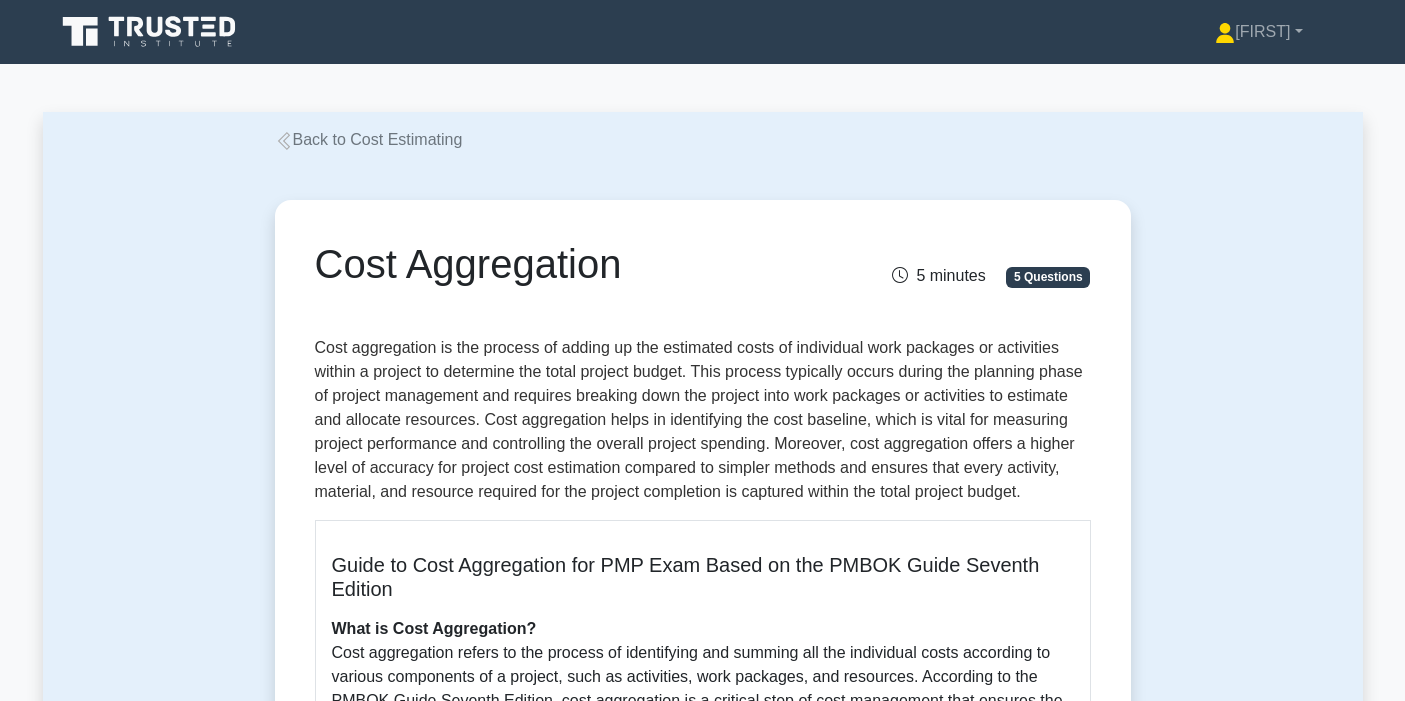 scroll, scrollTop: 0, scrollLeft: 0, axis: both 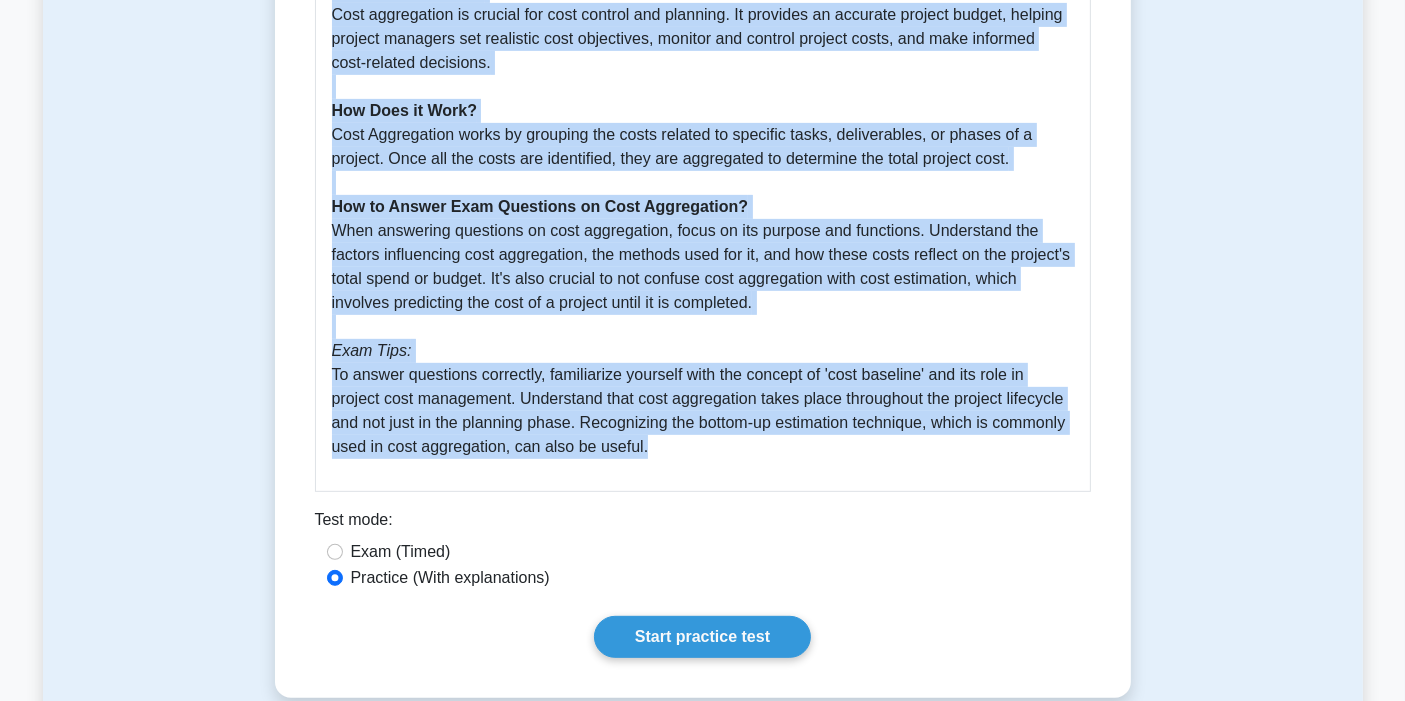drag, startPoint x: 316, startPoint y: 240, endPoint x: 733, endPoint y: 452, distance: 467.7959 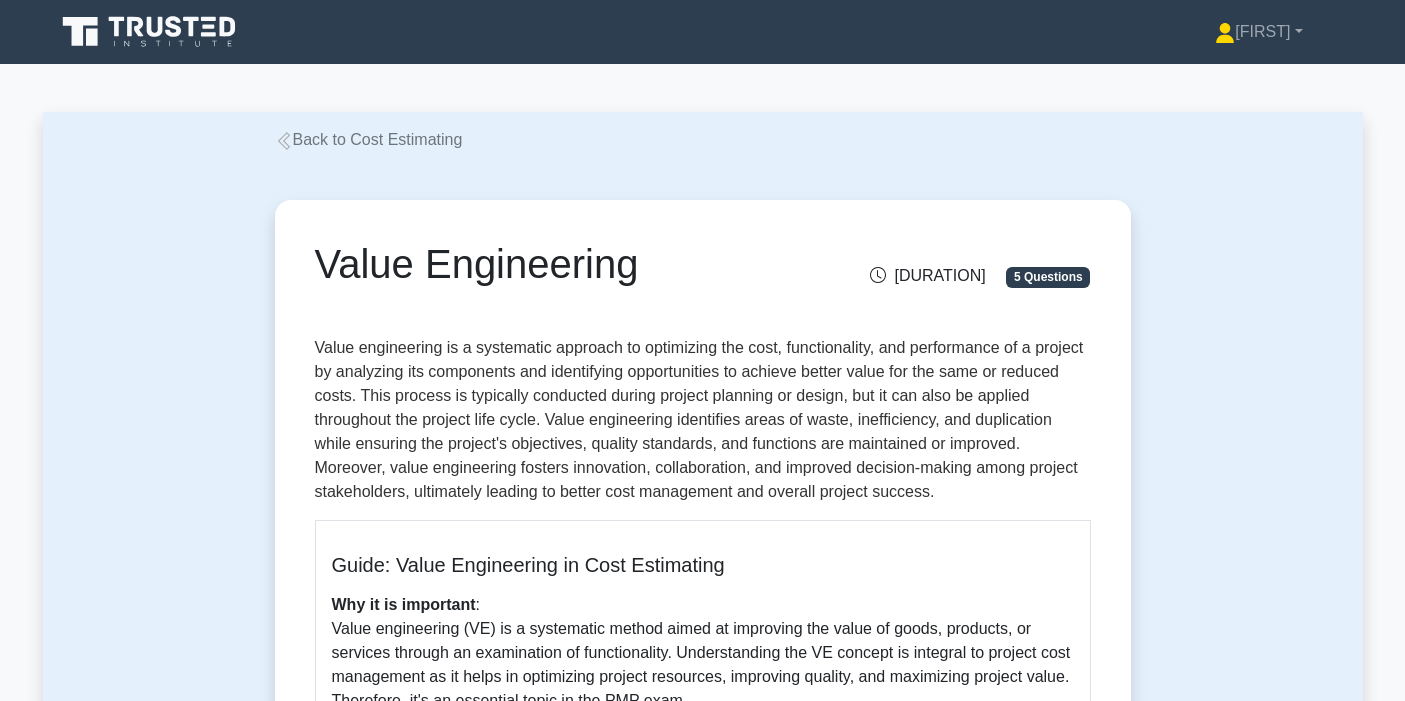 scroll, scrollTop: 0, scrollLeft: 0, axis: both 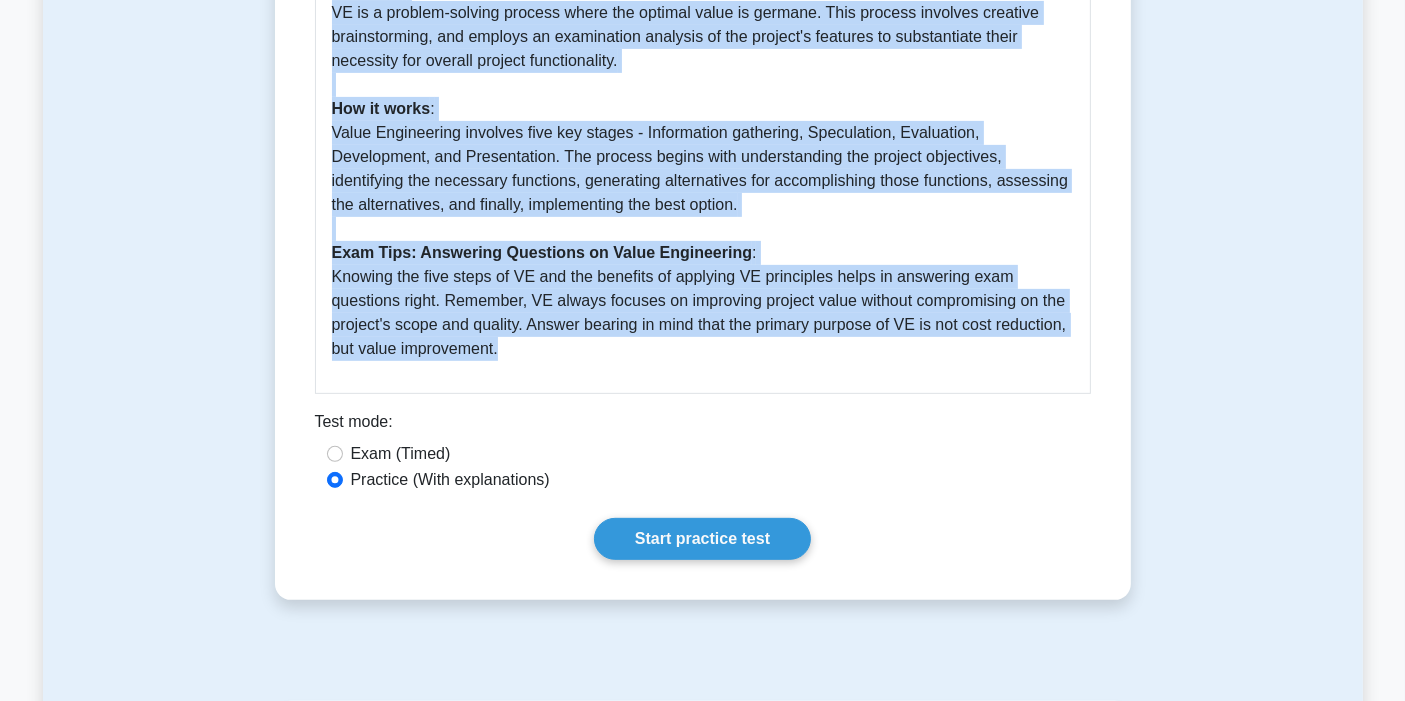 drag, startPoint x: 322, startPoint y: 270, endPoint x: 783, endPoint y: 353, distance: 468.4122 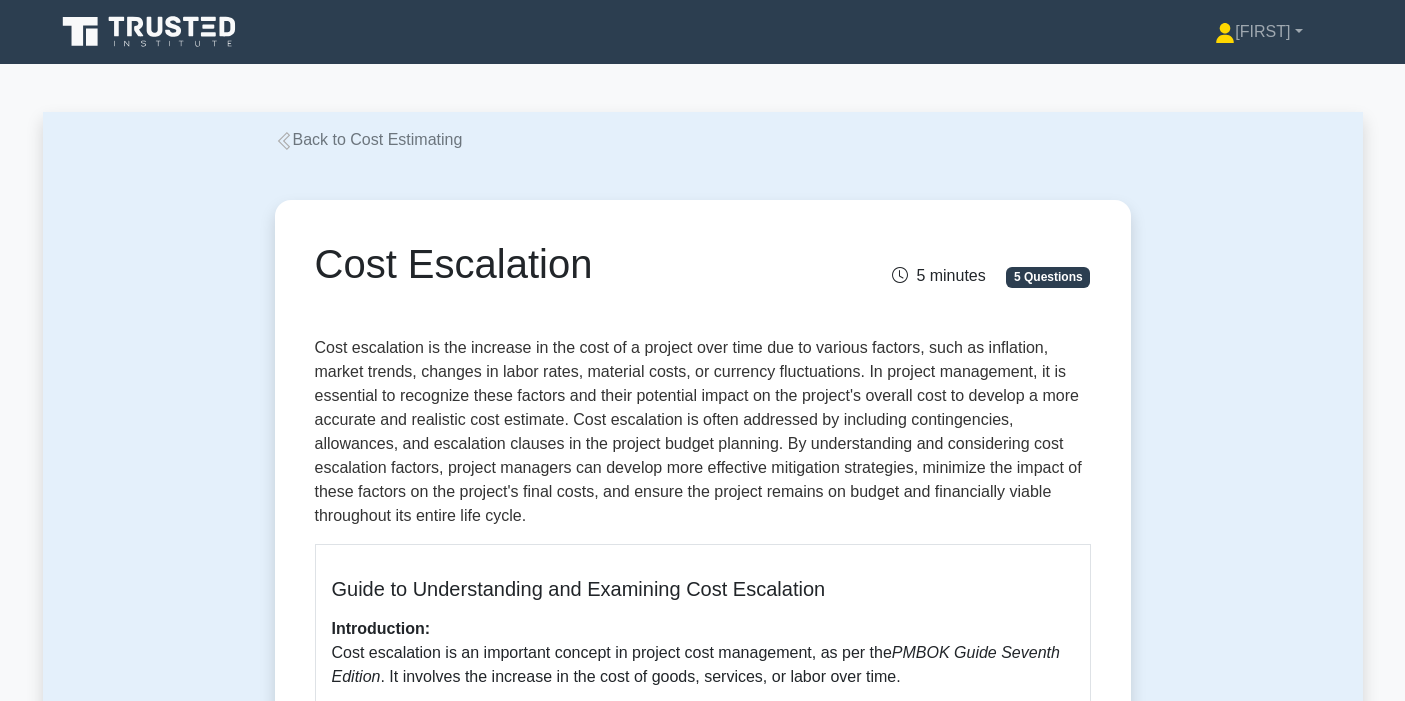 scroll, scrollTop: 0, scrollLeft: 0, axis: both 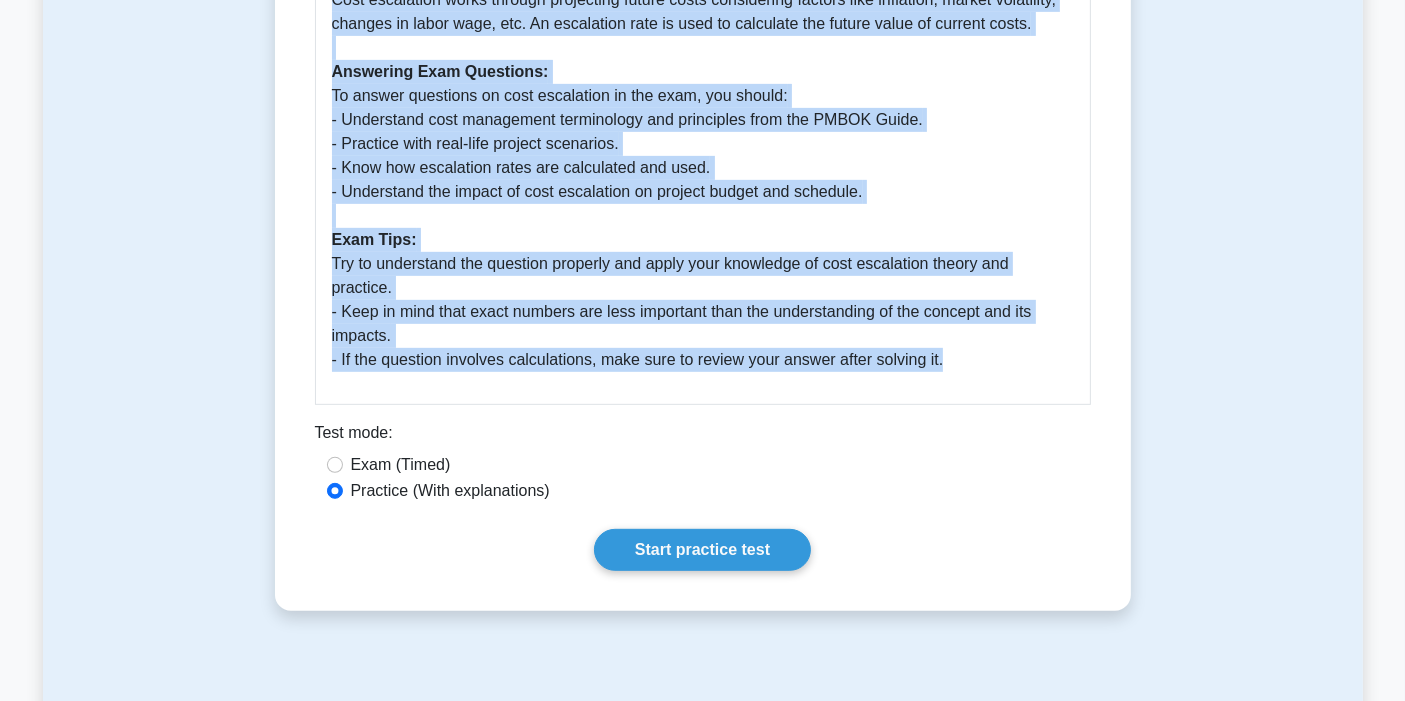 drag, startPoint x: 315, startPoint y: 258, endPoint x: 954, endPoint y: 368, distance: 648.3988 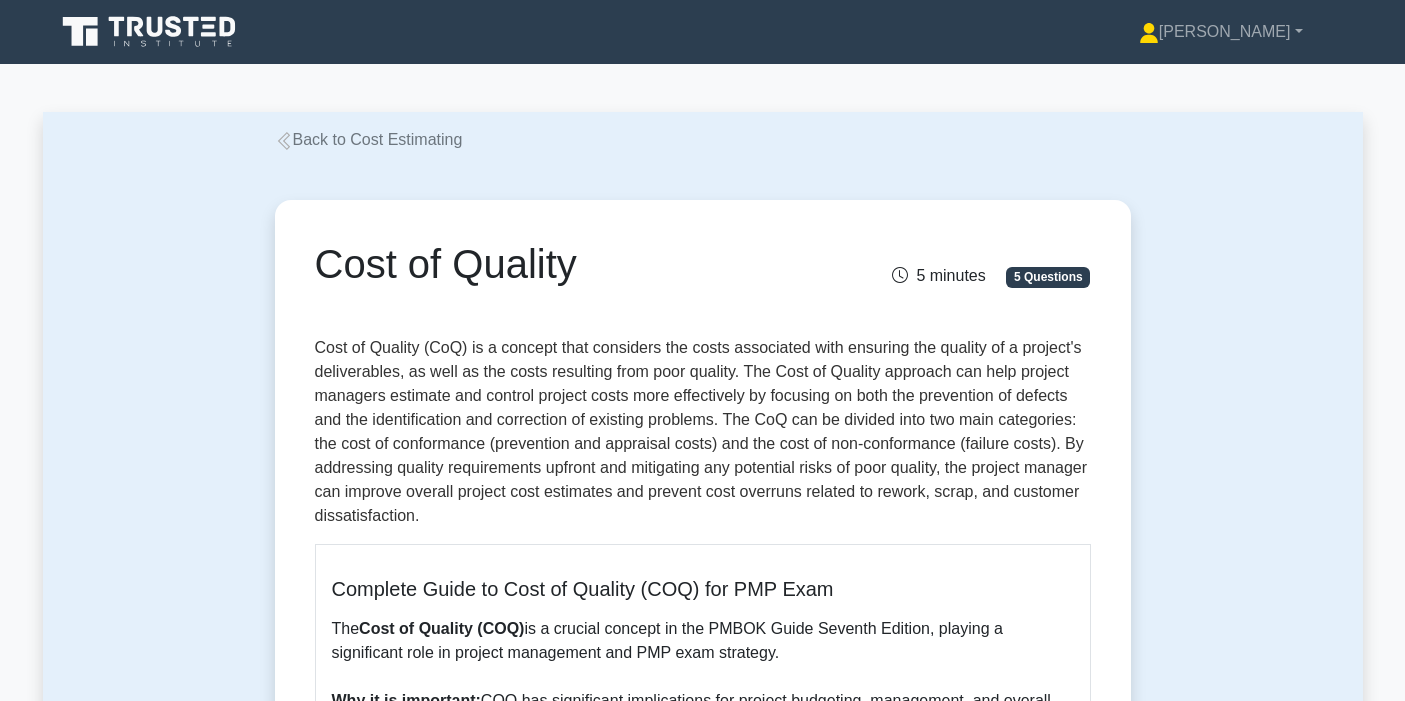 scroll, scrollTop: 0, scrollLeft: 0, axis: both 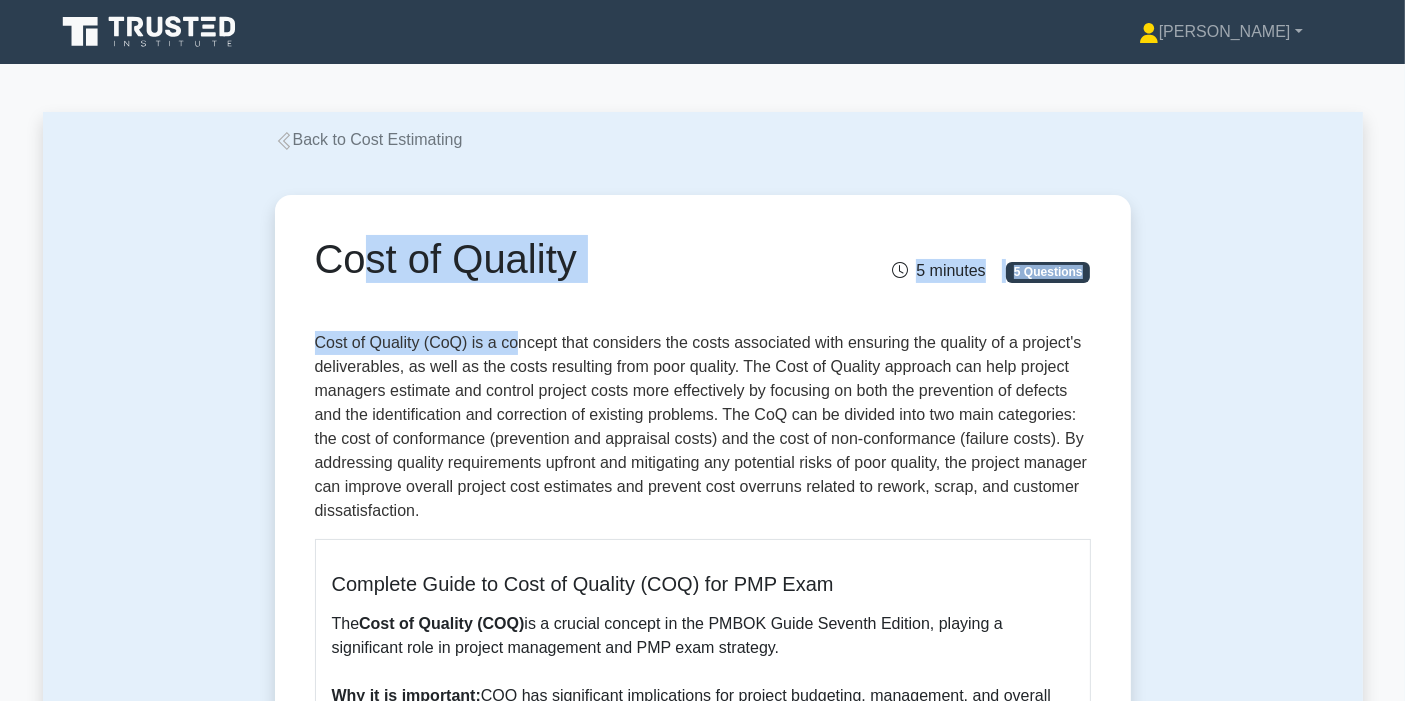 drag, startPoint x: 327, startPoint y: 261, endPoint x: 431, endPoint y: 312, distance: 115.83177 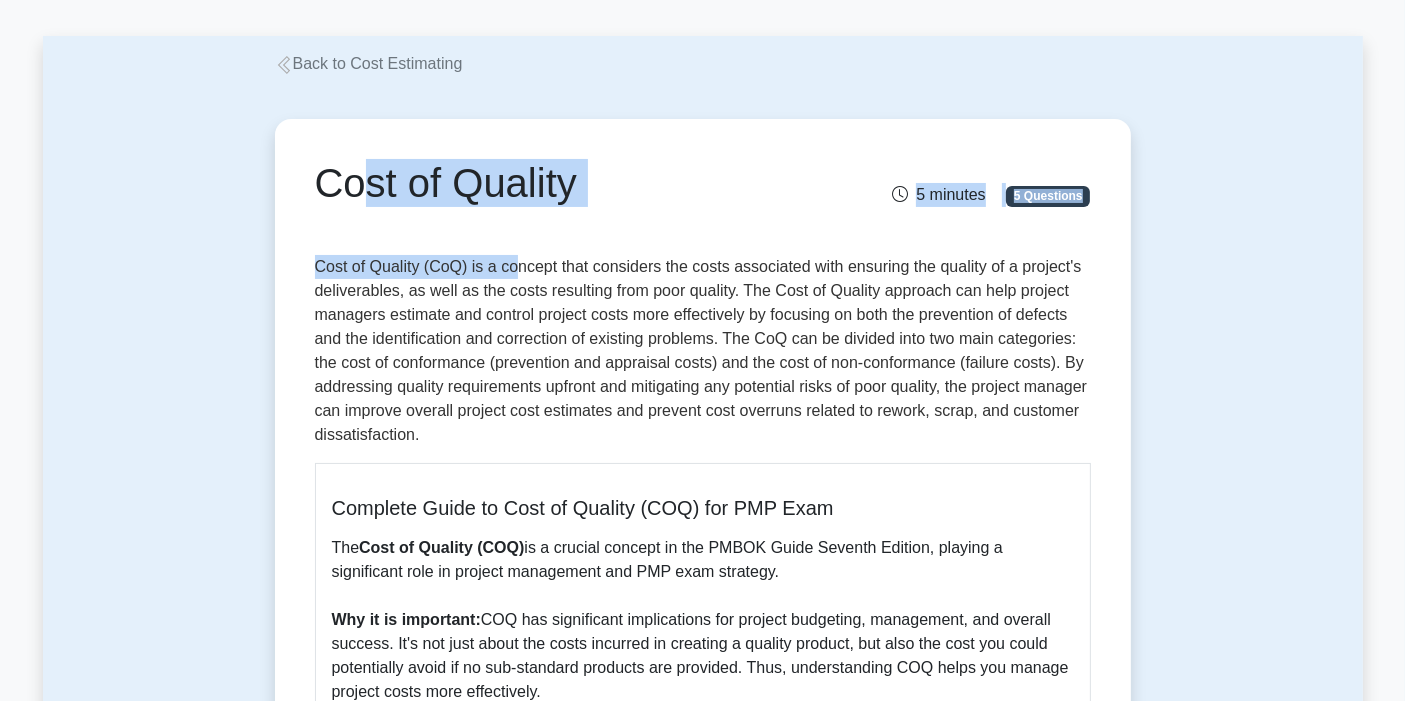 scroll, scrollTop: 111, scrollLeft: 0, axis: vertical 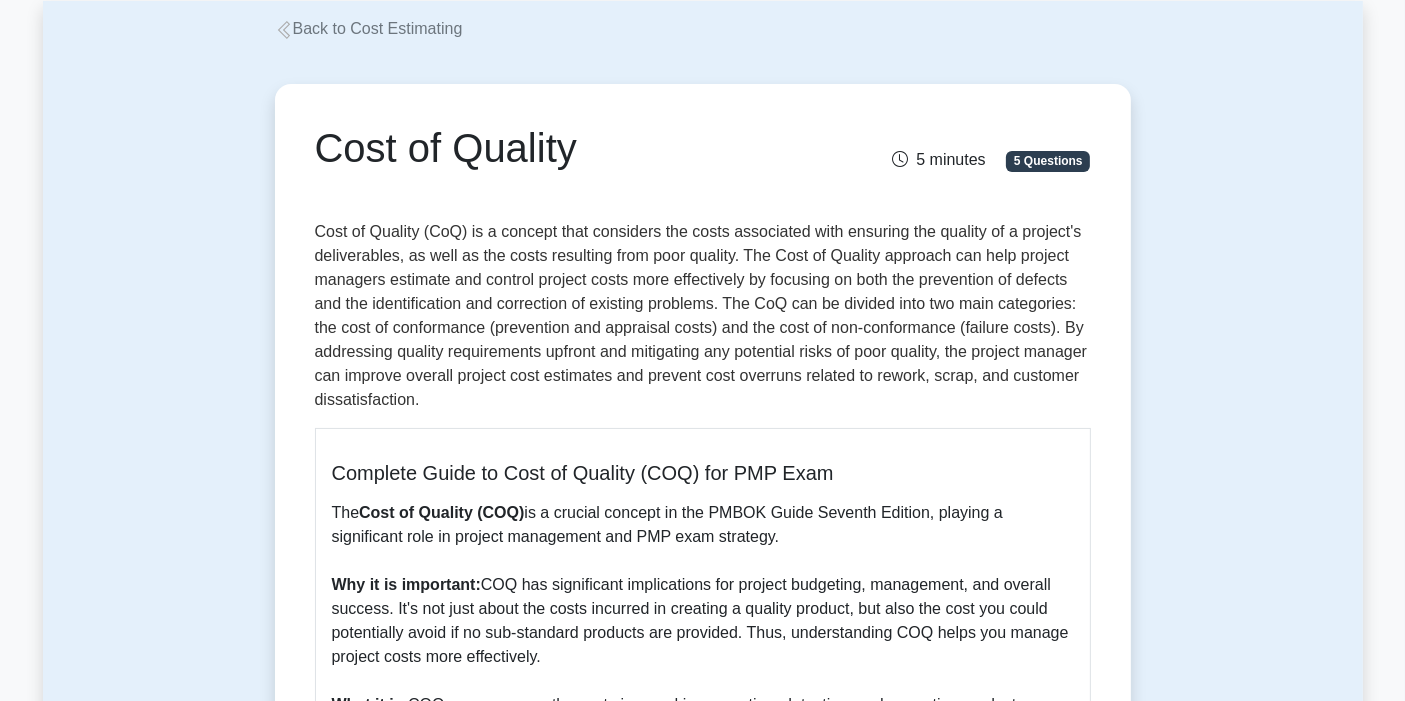click on "Cost of Quality
5 minutes
5 Questions
Complete Guide to Cost of Quality (COQ) for PMP Exam
The  Cost of Quality (COQ)  is a crucial concept in the PMBOK Guide Seventh Edition, playing a significant role in project management and PMP exam strategy.   Why it is important:   What it is:  COQ encompasses the costs incurred in preventing, detecting, and correcting product defects. It's divided into two categories: (1)" at bounding box center [703, 700] 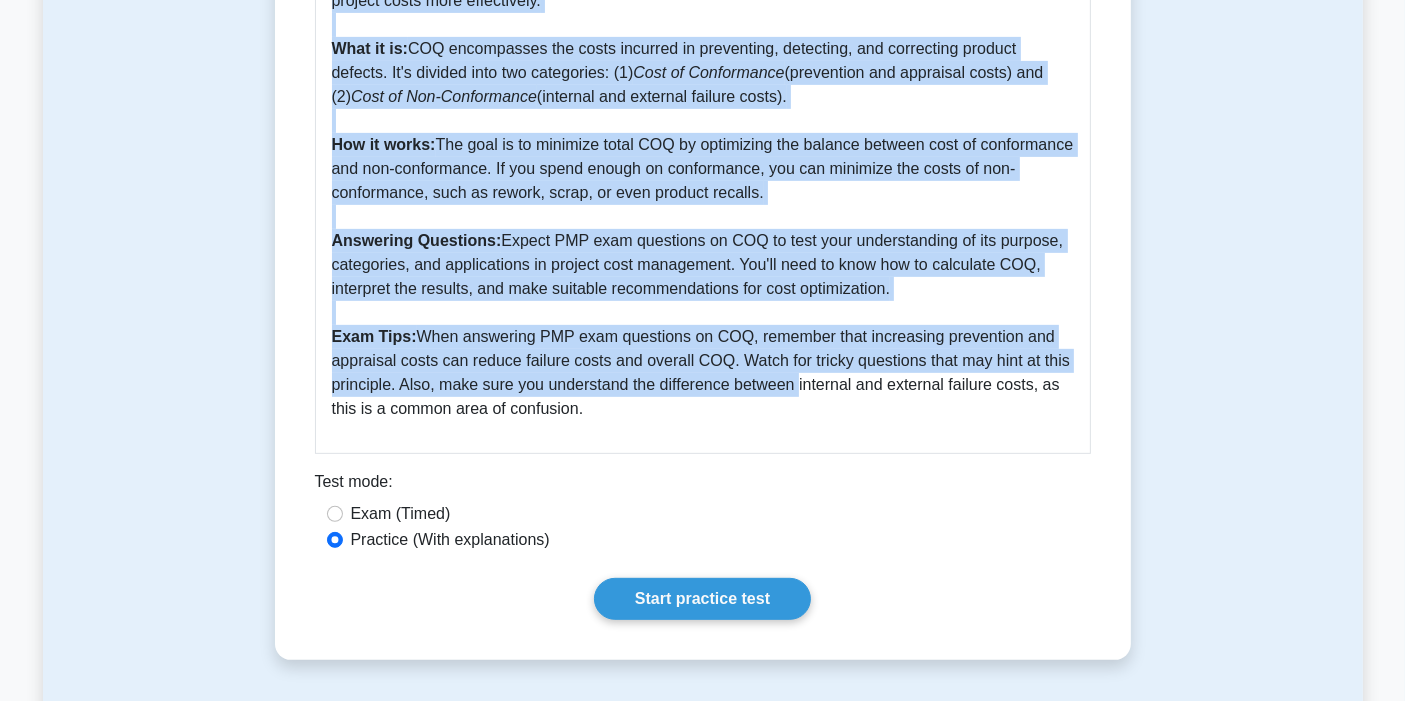 scroll, scrollTop: 777, scrollLeft: 0, axis: vertical 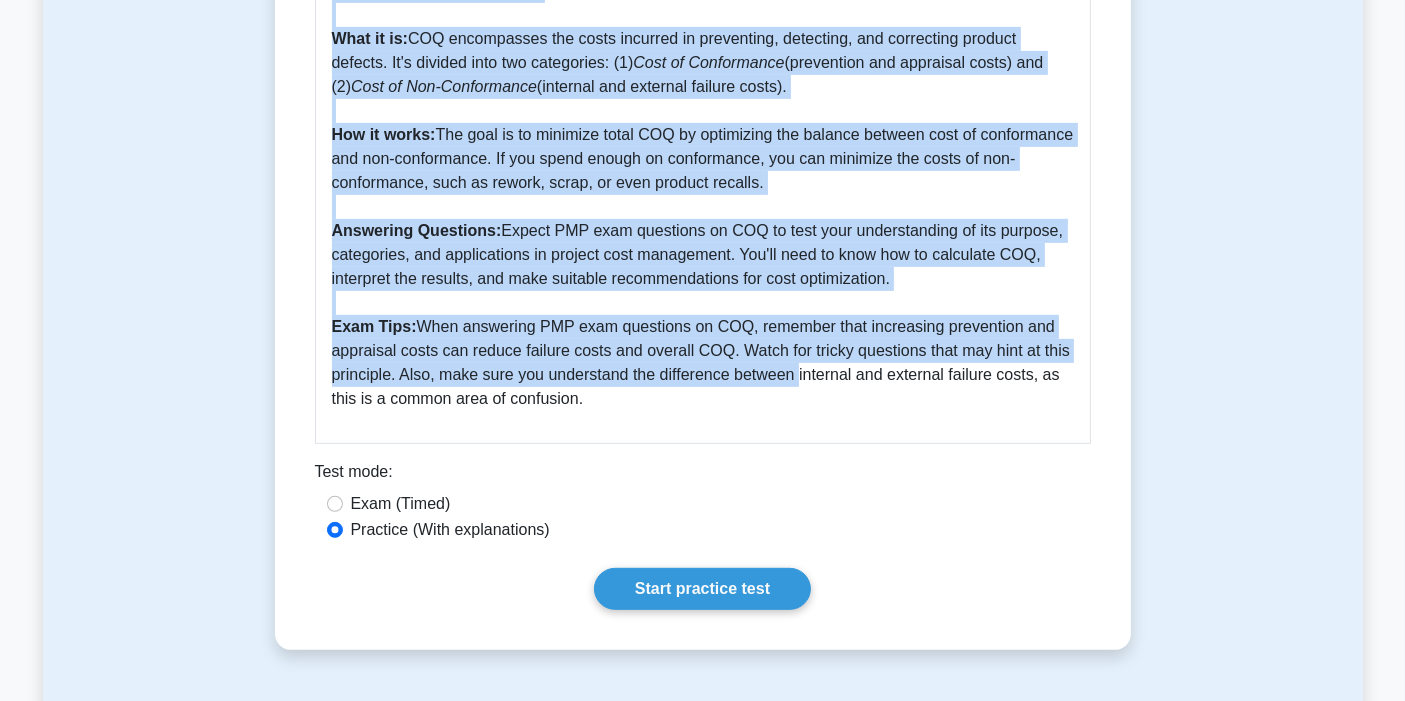 drag, startPoint x: 320, startPoint y: 151, endPoint x: 814, endPoint y: 424, distance: 564.41565 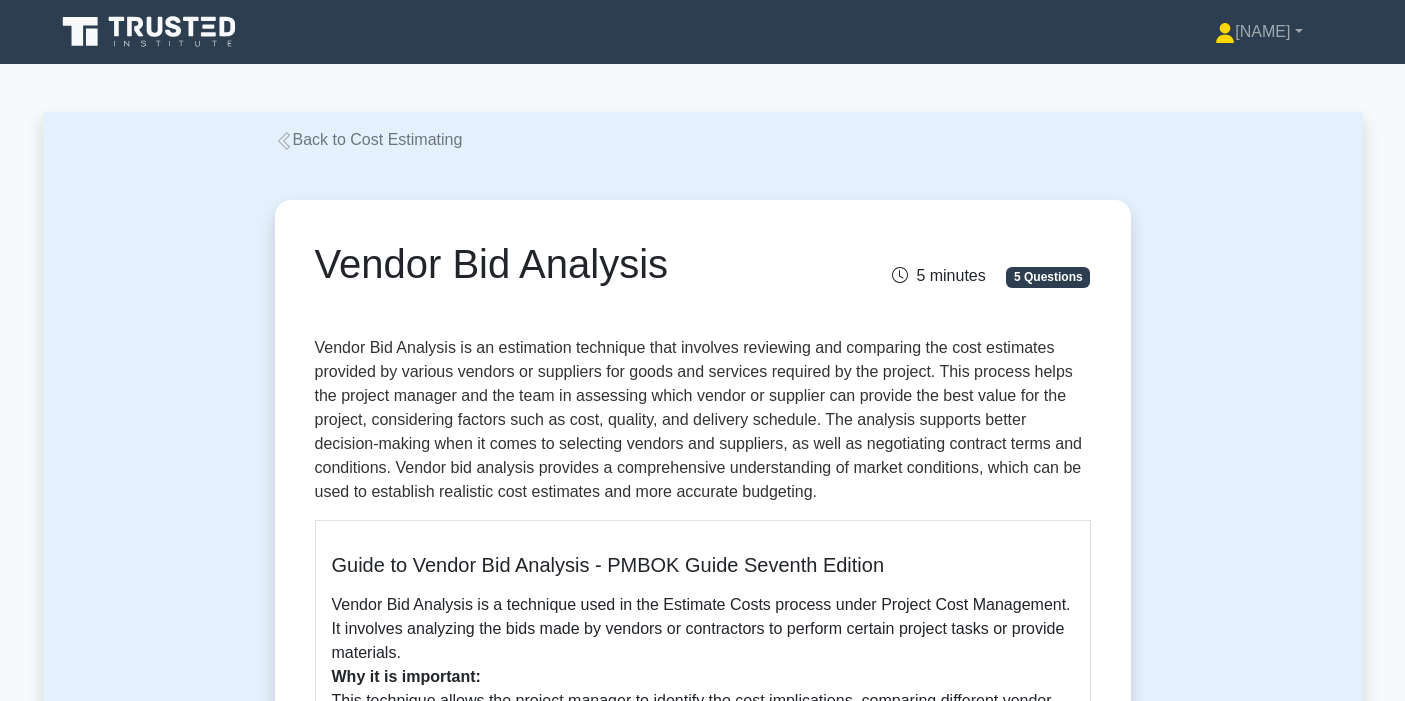 scroll, scrollTop: 0, scrollLeft: 0, axis: both 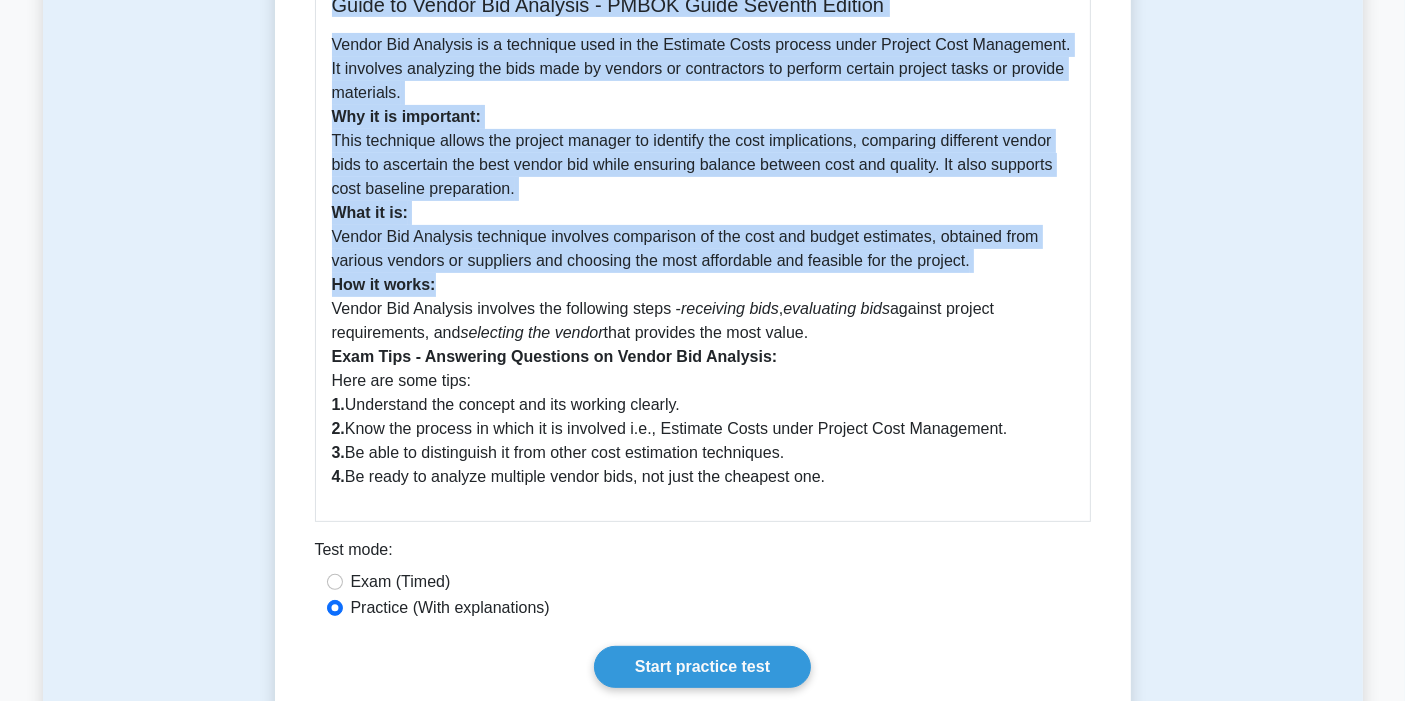 drag, startPoint x: 305, startPoint y: 256, endPoint x: 906, endPoint y: 481, distance: 641.7367 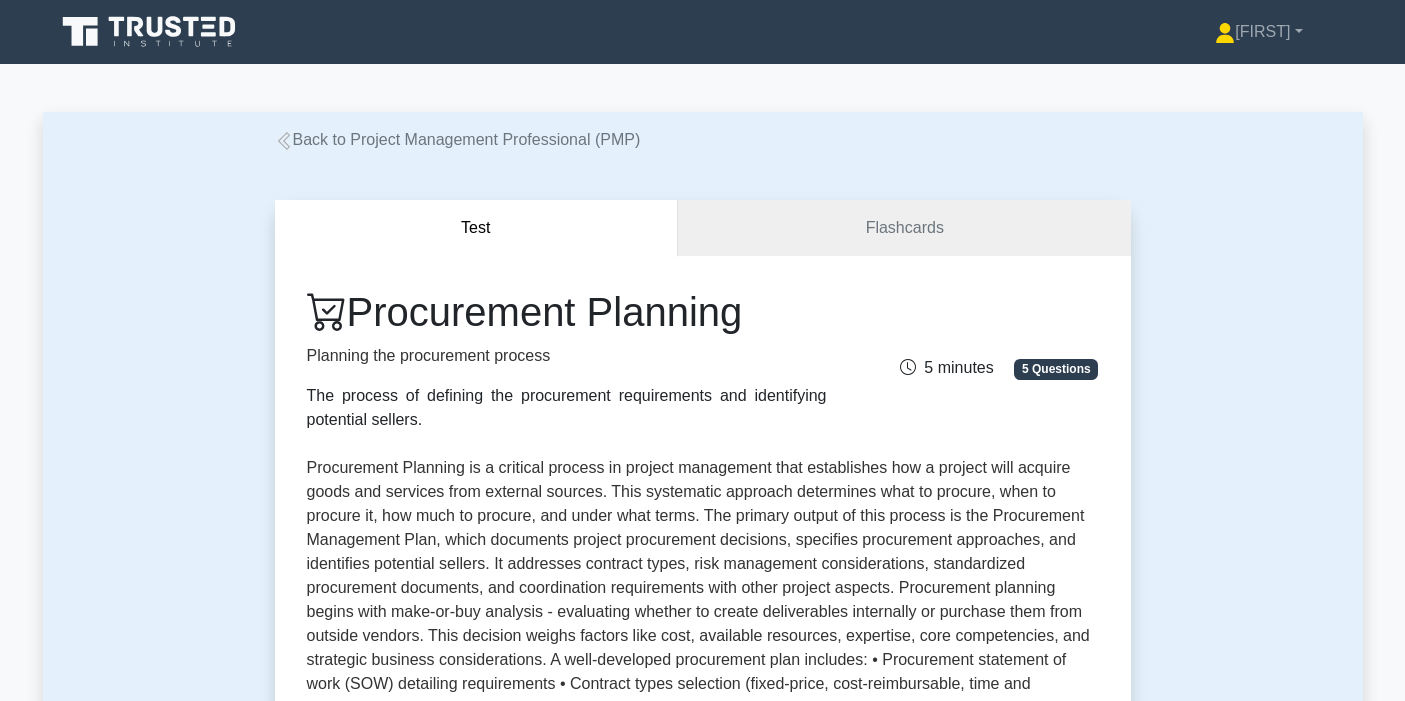 scroll, scrollTop: 0, scrollLeft: 0, axis: both 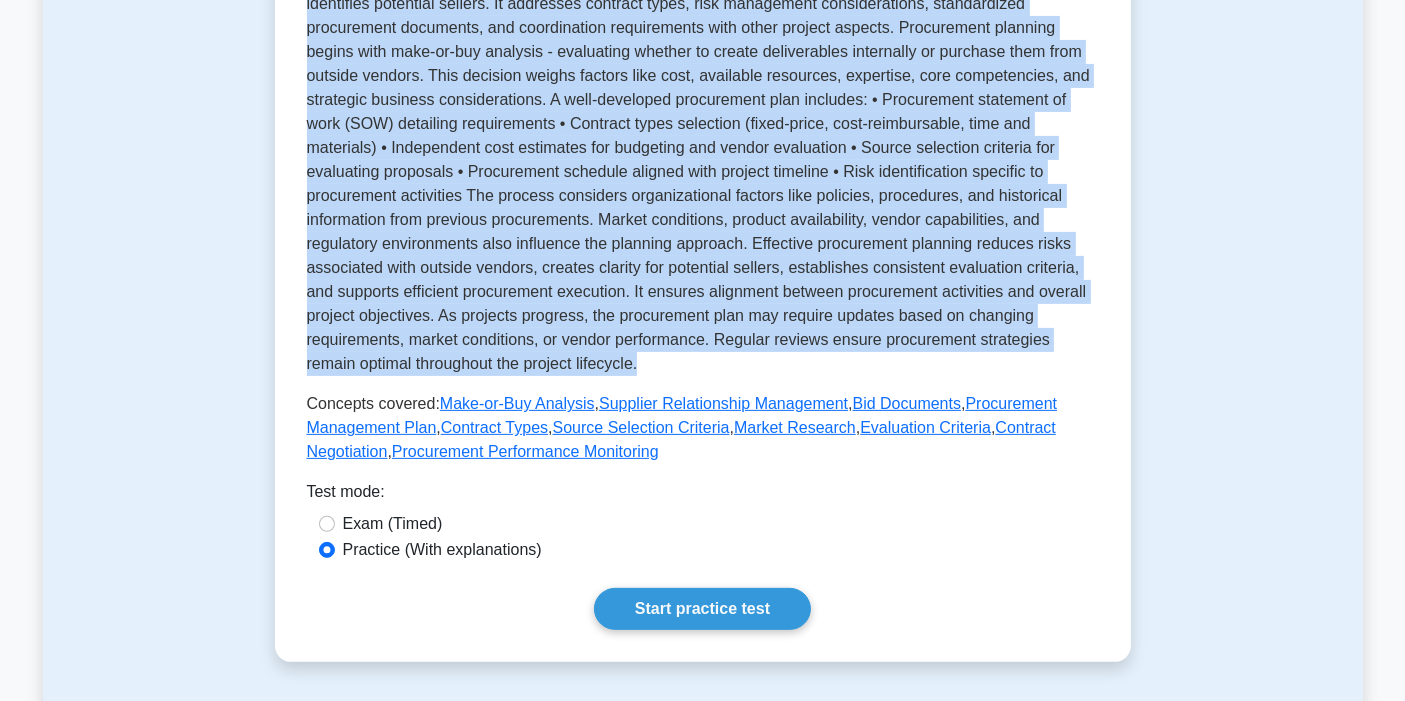 drag, startPoint x: 359, startPoint y: 84, endPoint x: 747, endPoint y: 358, distance: 474.99475 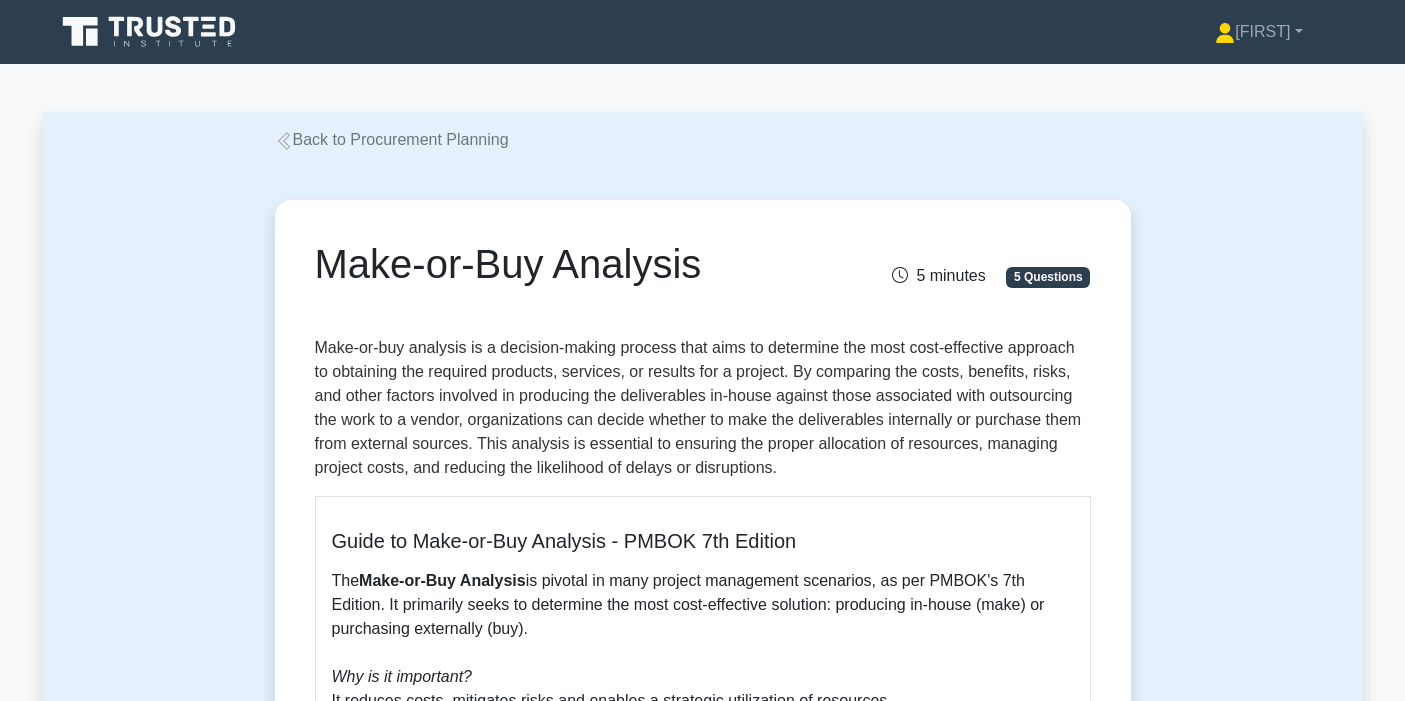 scroll, scrollTop: 0, scrollLeft: 0, axis: both 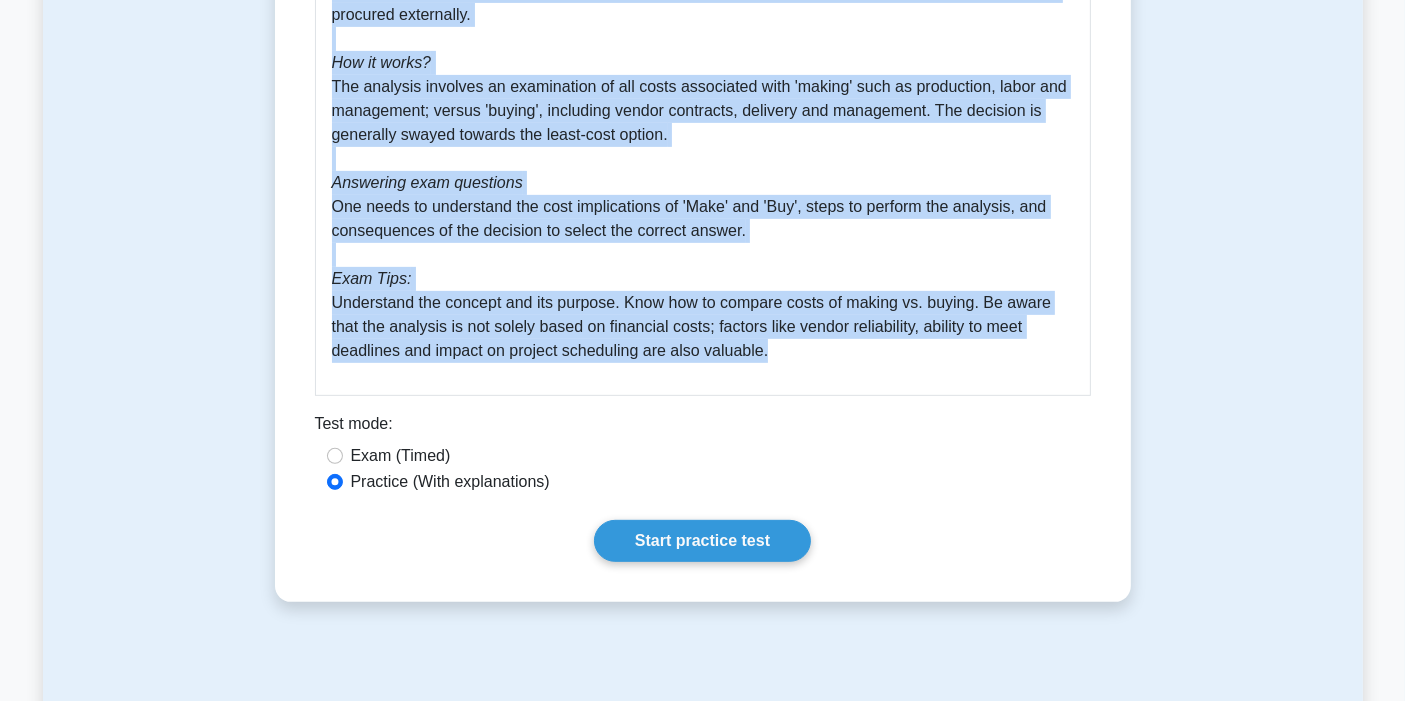 drag, startPoint x: 360, startPoint y: 298, endPoint x: 784, endPoint y: 386, distance: 433.0358 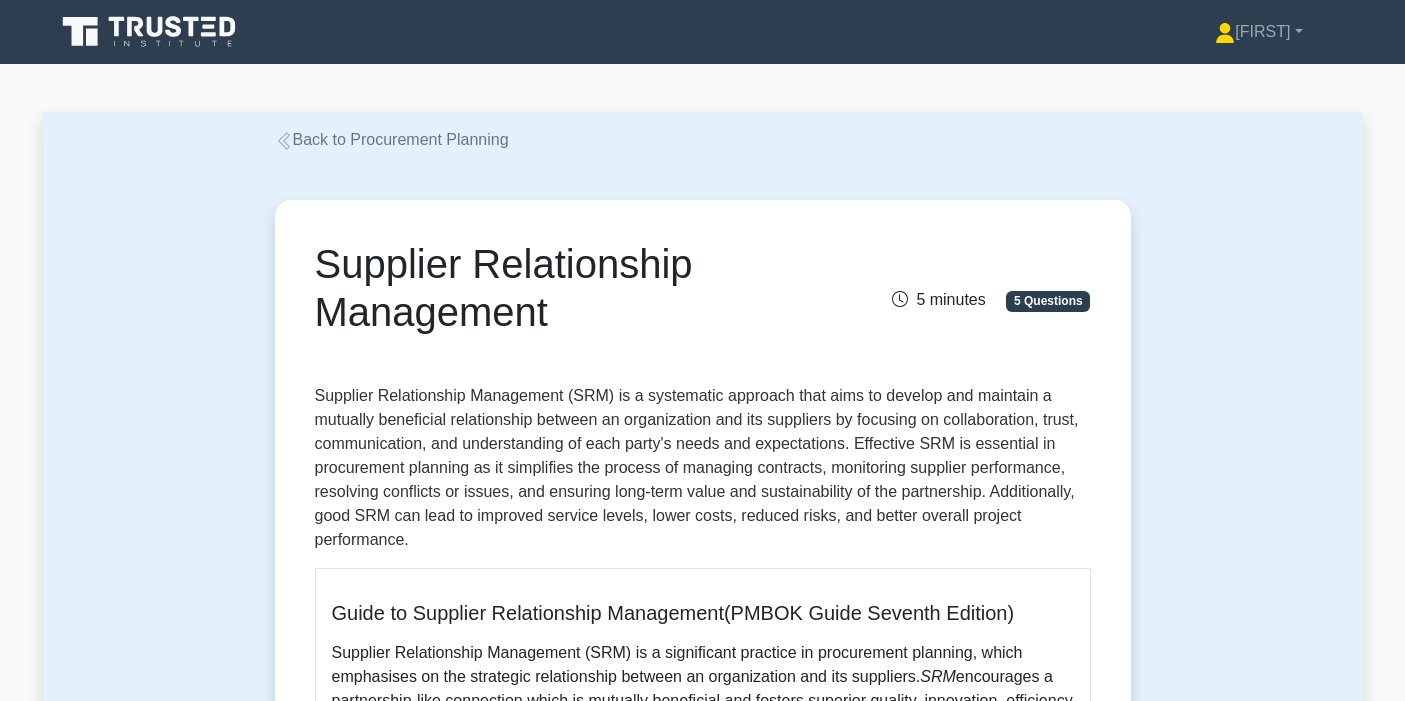 scroll, scrollTop: 0, scrollLeft: 0, axis: both 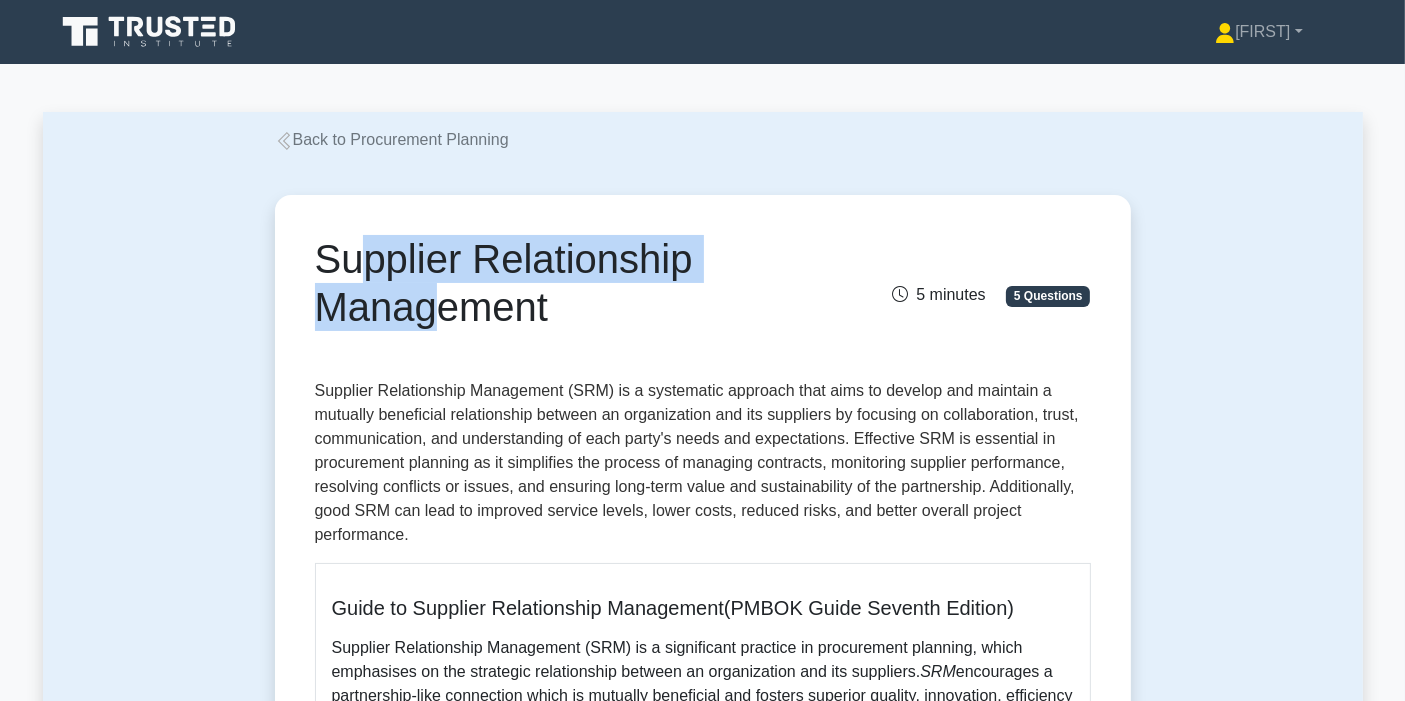 drag, startPoint x: 325, startPoint y: 259, endPoint x: 405, endPoint y: 300, distance: 89.89438 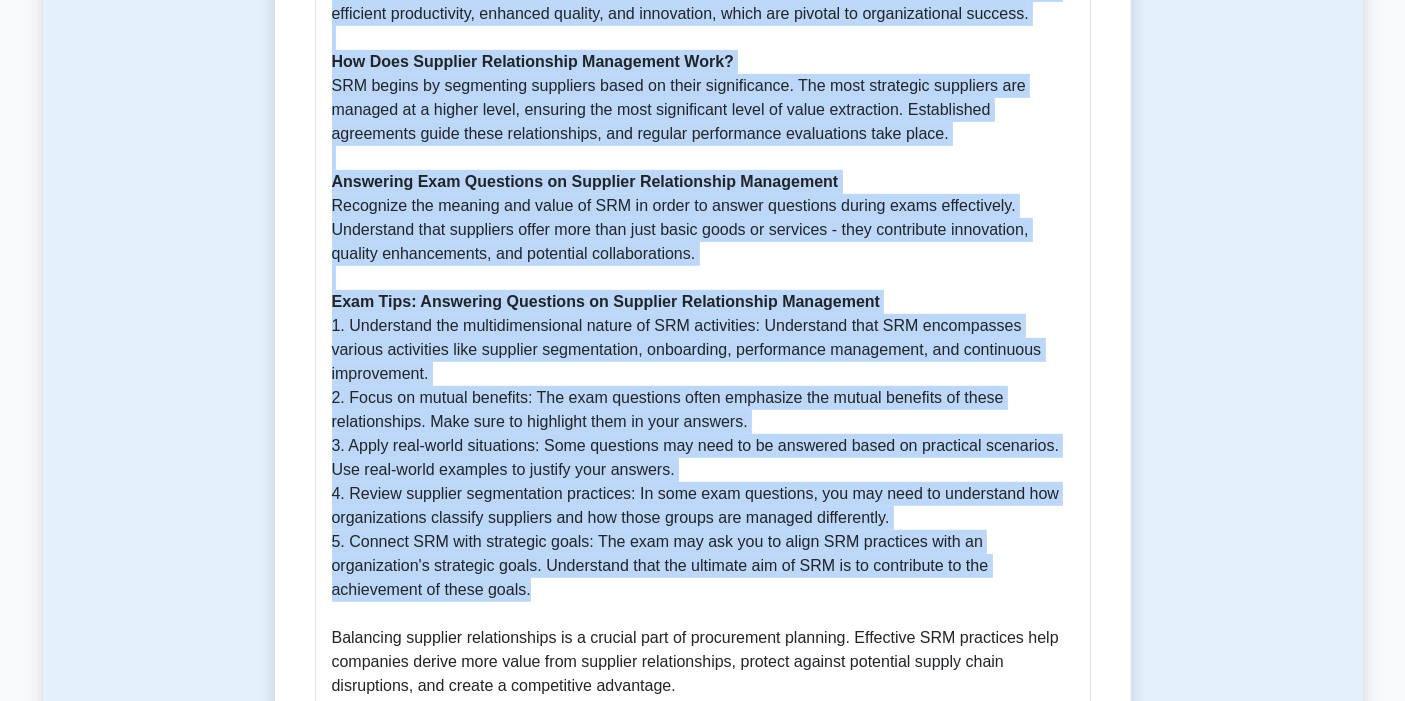 scroll, scrollTop: 1000, scrollLeft: 0, axis: vertical 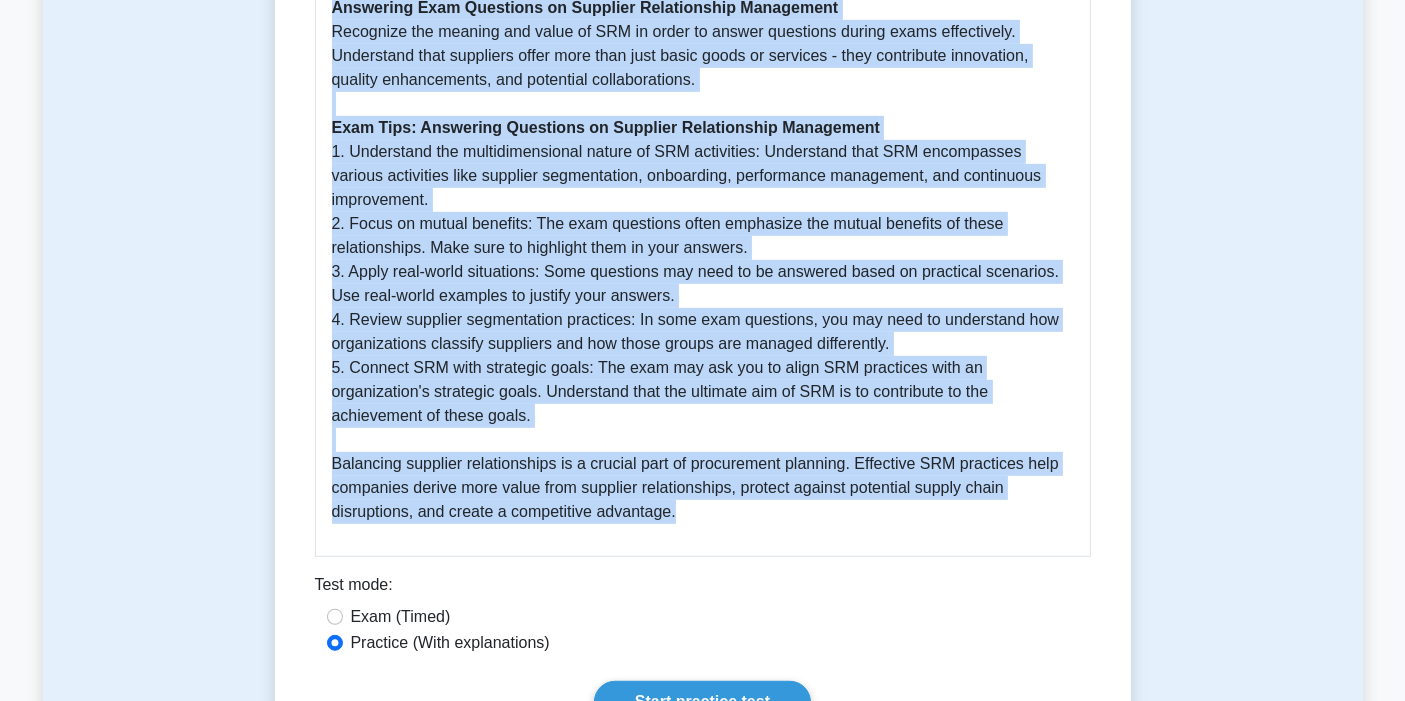 drag, startPoint x: 320, startPoint y: 258, endPoint x: 866, endPoint y: 518, distance: 604.74457 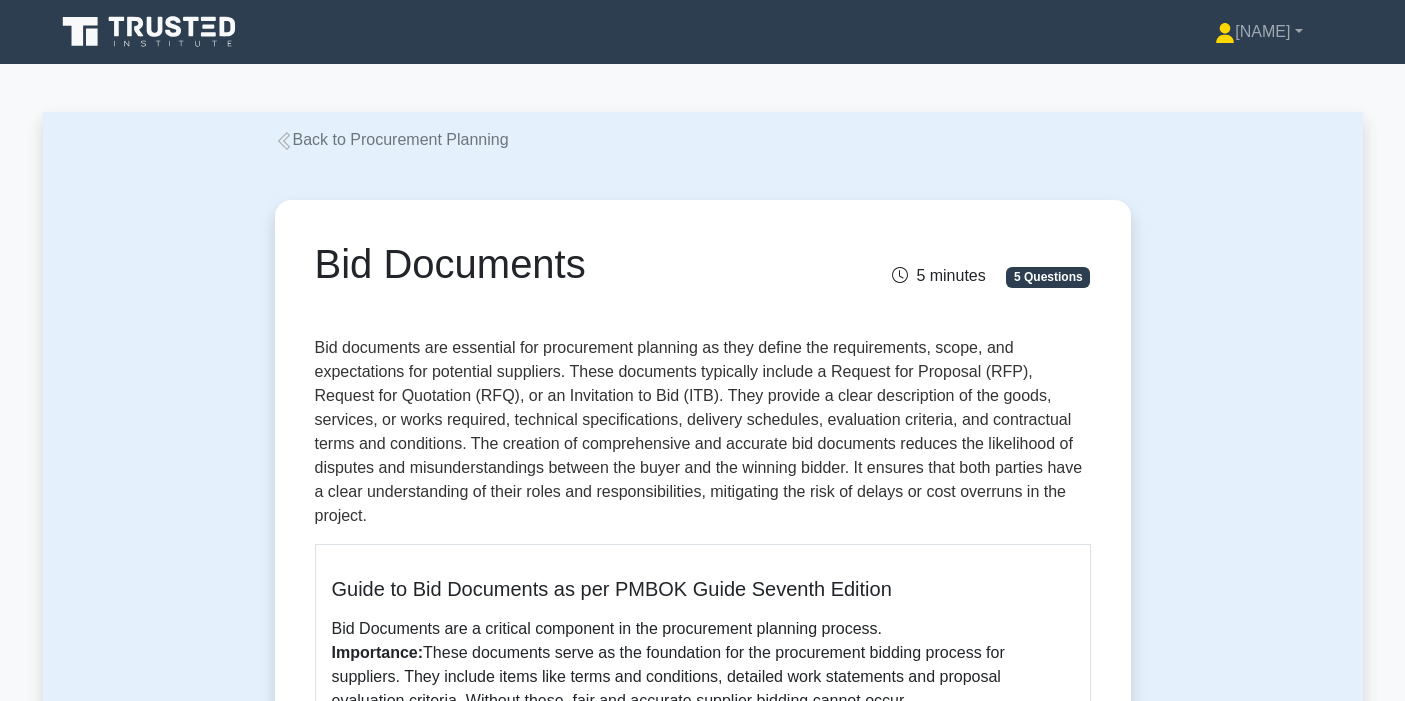 scroll, scrollTop: 0, scrollLeft: 0, axis: both 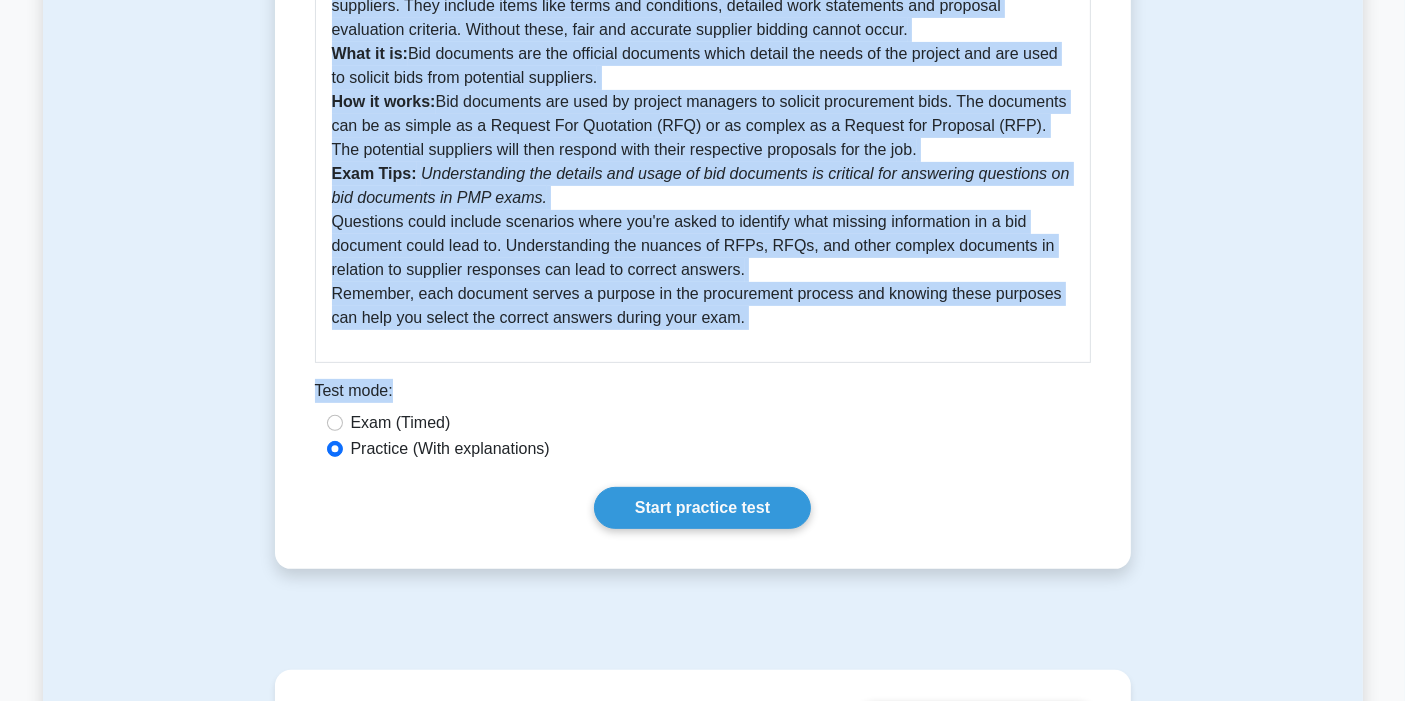 drag, startPoint x: 325, startPoint y: 267, endPoint x: 799, endPoint y: 332, distance: 478.436 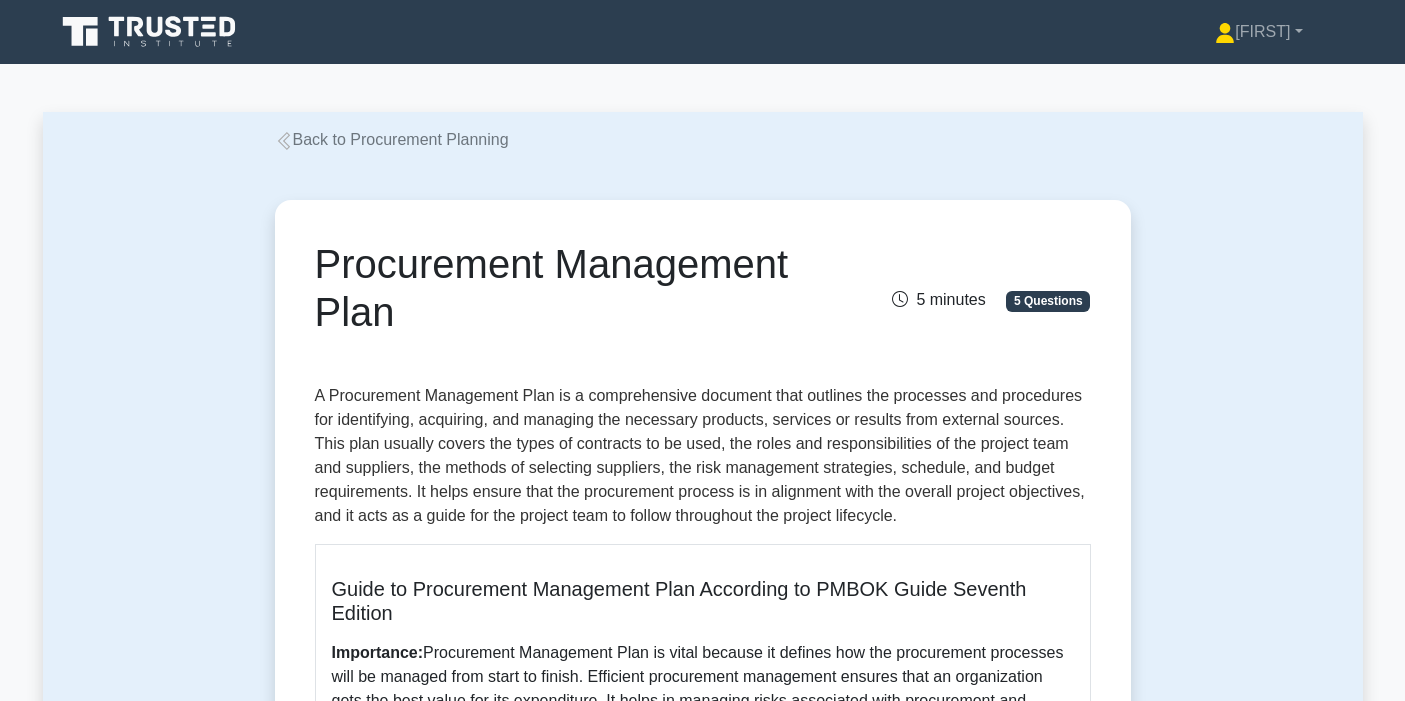 scroll, scrollTop: 0, scrollLeft: 0, axis: both 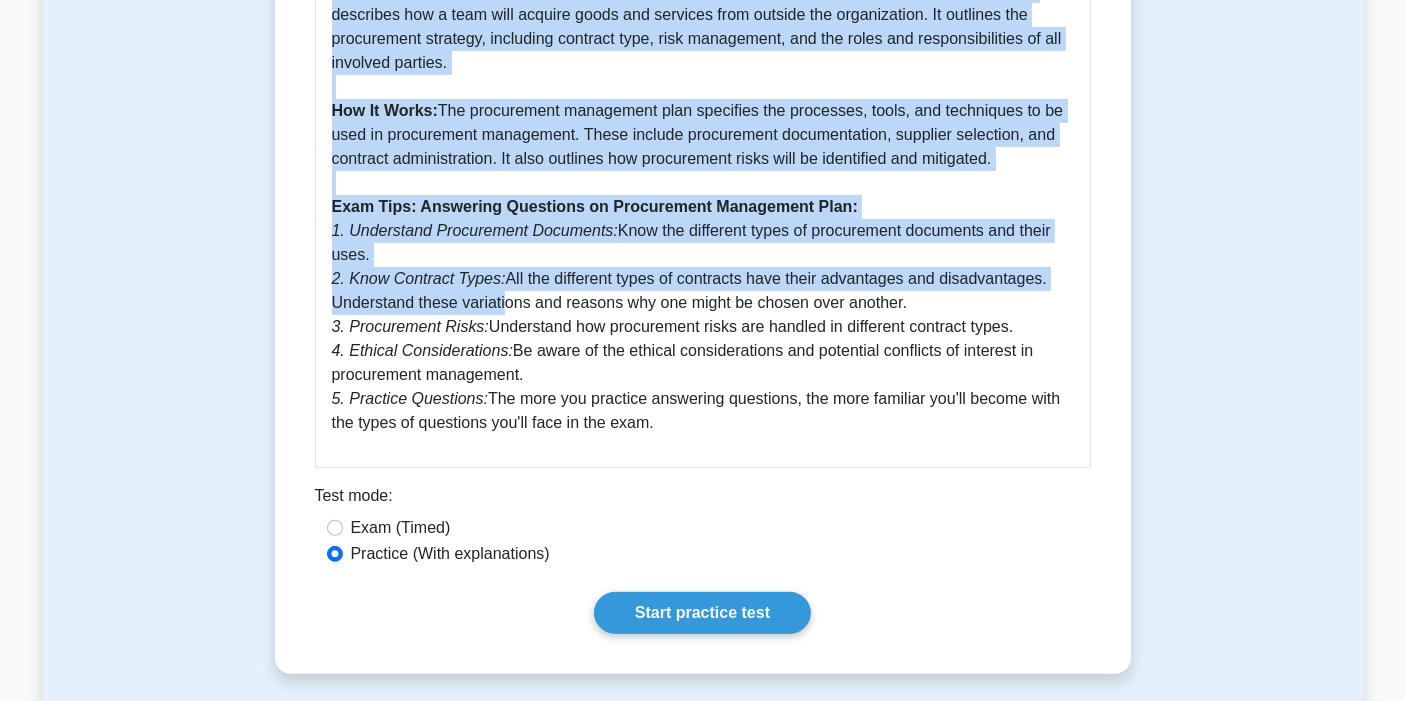 drag, startPoint x: 317, startPoint y: 243, endPoint x: 825, endPoint y: 421, distance: 538.2825 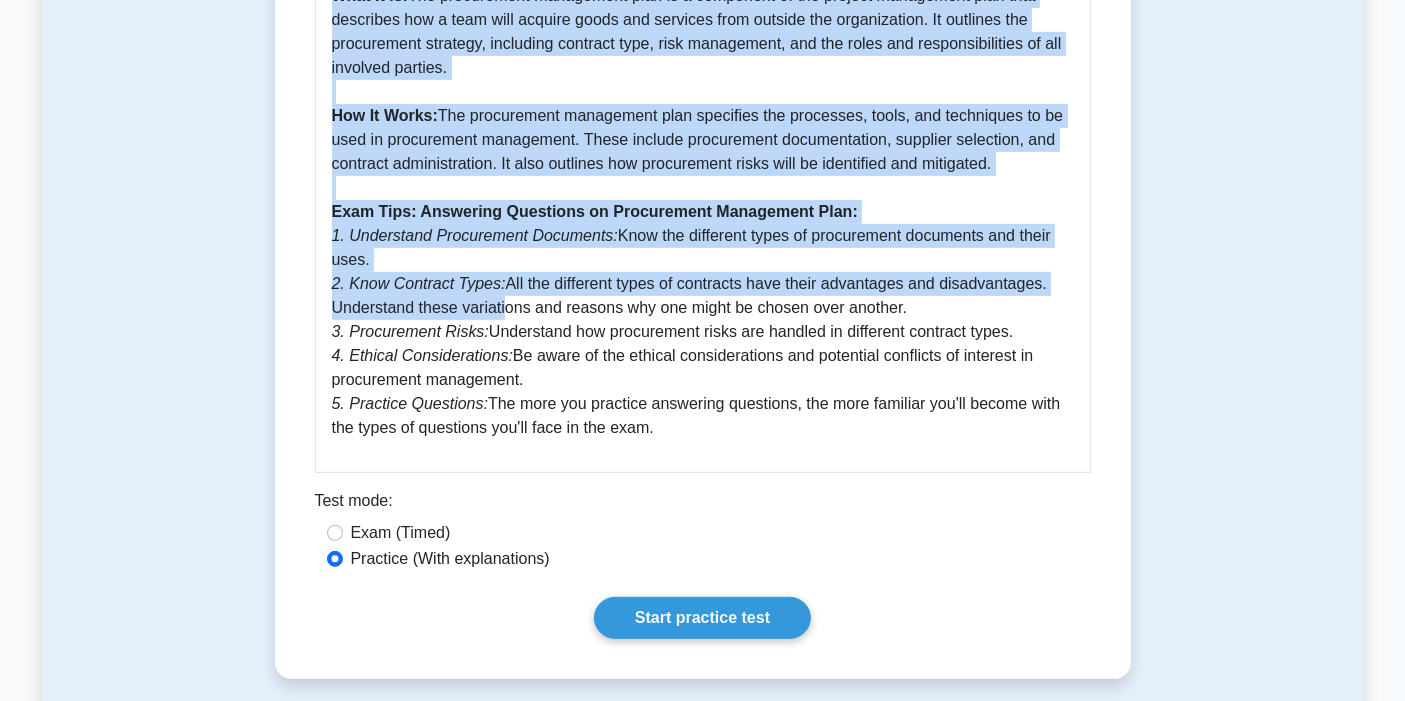 copy on "Procurement Management Plan
5 minutes
5 Questions
A Procurement Management Plan is a comprehensive document that outlines the processes and procedures for identifying, acquiring, and managing the necessary products, services or results from external sources. This plan usually covers the types of contracts to be used, the roles and responsibilities of the project team and suppliers, the methods of selecting suppliers, the risk management strategies, schedule, and budget requirements. It helps ensure that the procurement process is in alignment with the overall project objectives, and it acts as a guide for the project team to follow throughout the project lifecycle.
Guide to Procurement Management Plan According to PMBOK Guide Seventh Edition
Importance:  Procurement Management Plan is vital because it defines how the procurement processes will be managed from star..." 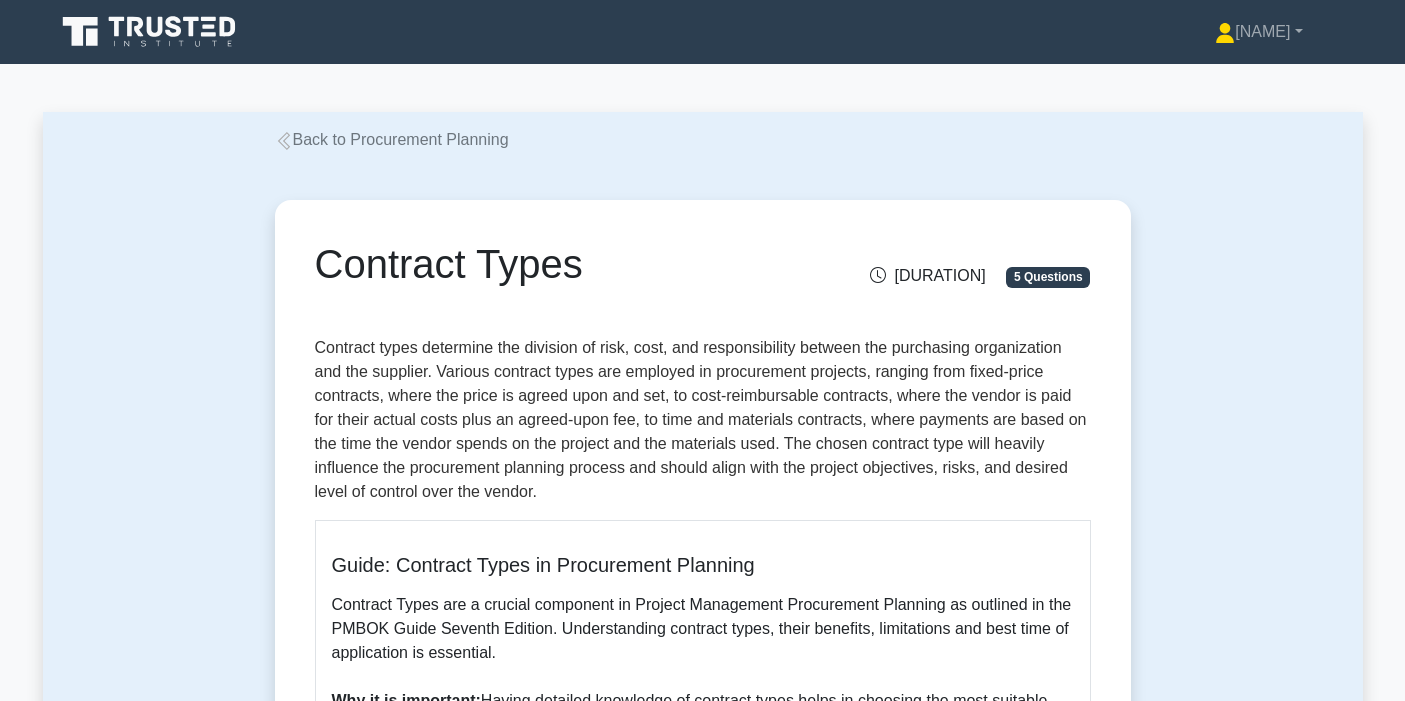 scroll, scrollTop: 0, scrollLeft: 0, axis: both 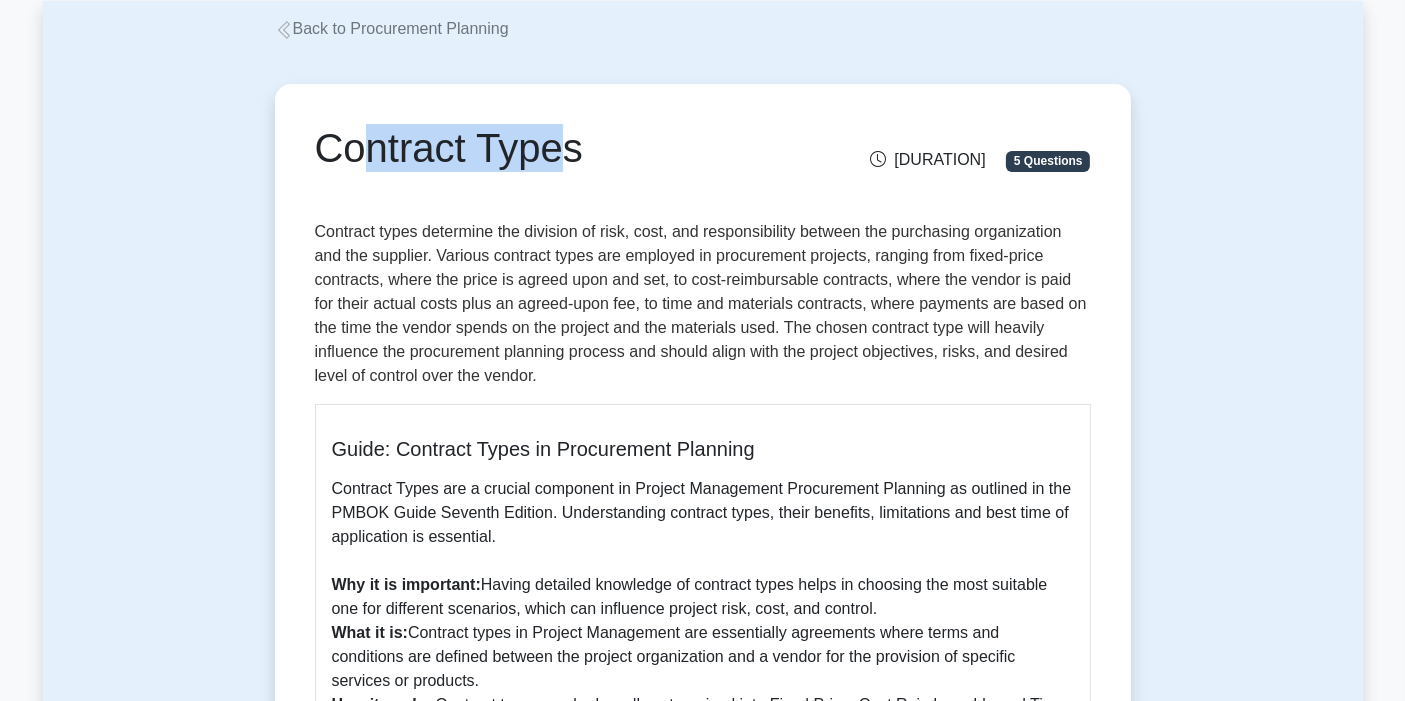 drag, startPoint x: 410, startPoint y: 150, endPoint x: 554, endPoint y: 147, distance: 144.03125 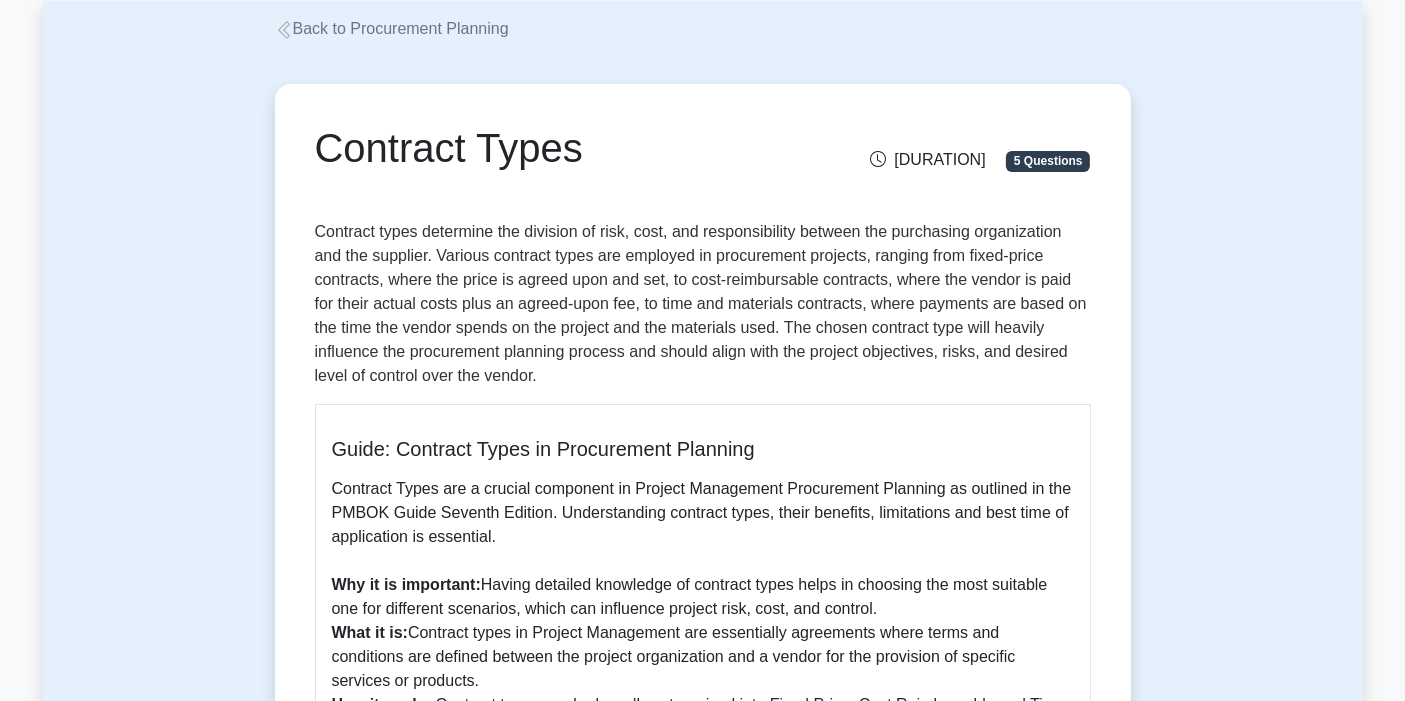 drag, startPoint x: 305, startPoint y: 155, endPoint x: 581, endPoint y: 159, distance: 276.029 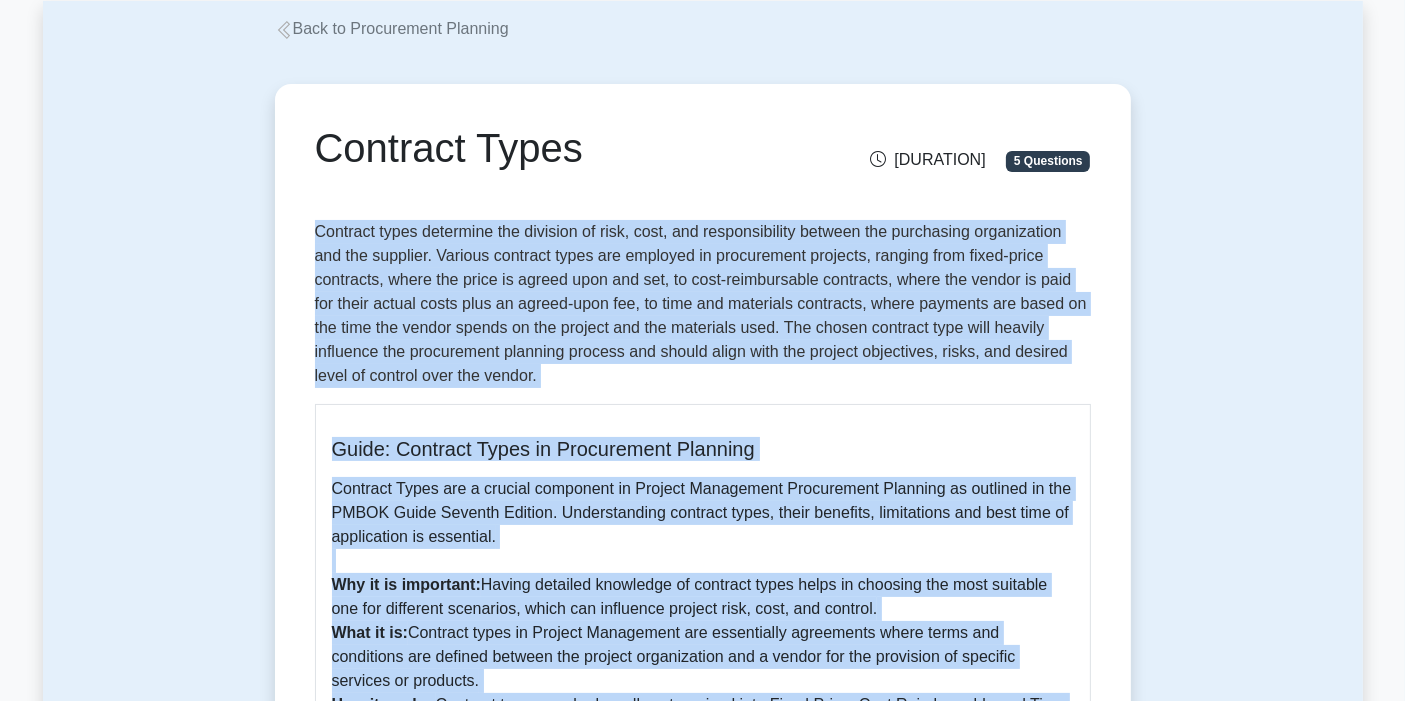 scroll, scrollTop: 555, scrollLeft: 0, axis: vertical 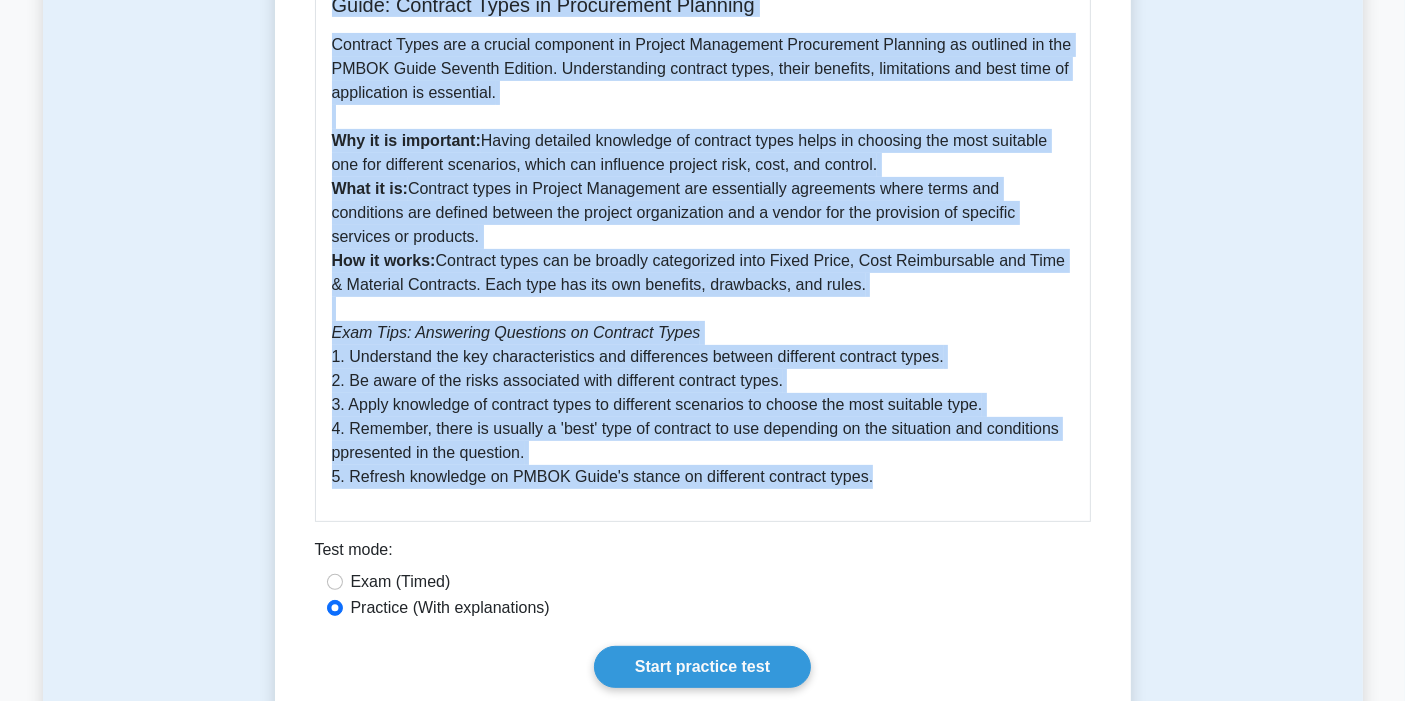 drag, startPoint x: 308, startPoint y: 226, endPoint x: 922, endPoint y: 486, distance: 666.78033 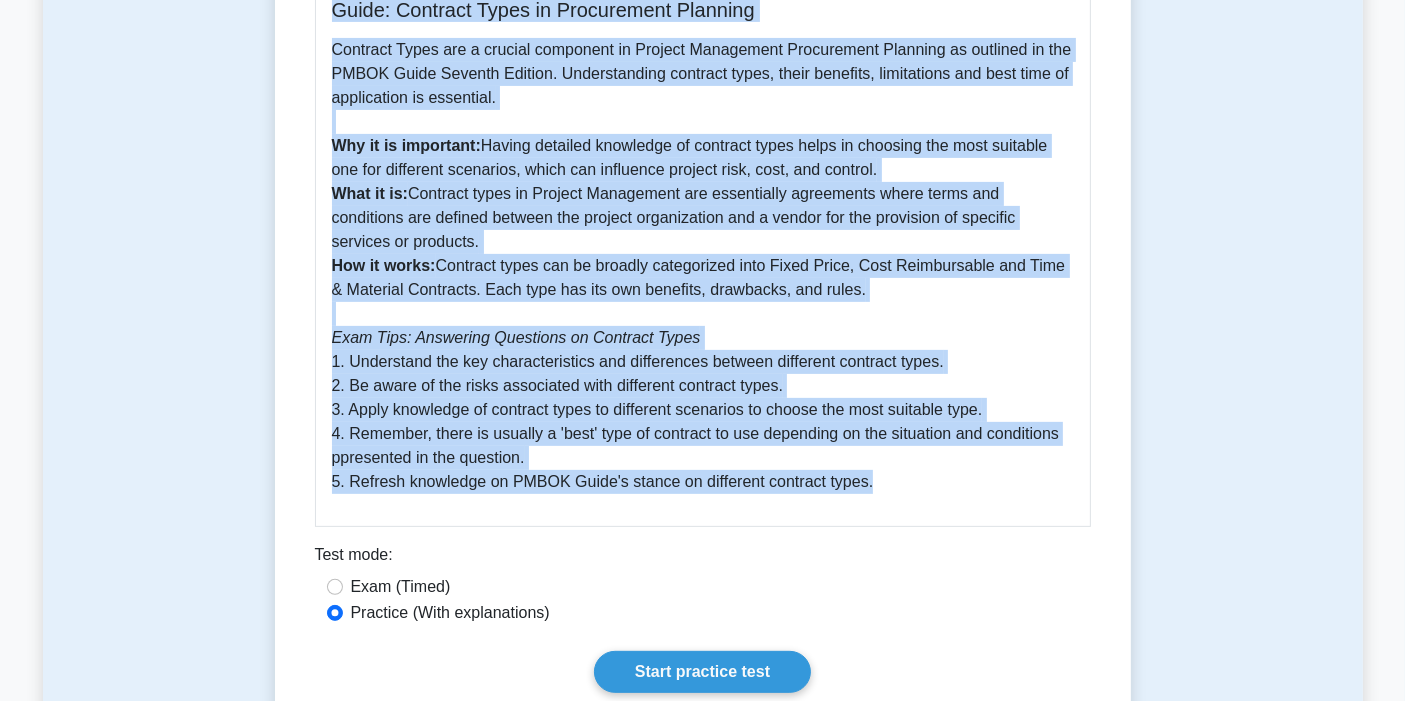 copy on "Contract types determine the division of risk, cost, and responsibility between the purchasing organization and the supplier. Various contract types are employed in procurement projects, ranging from fixed-price contracts, where the price is agreed upon and set, to cost-reimbursable contracts, where the vendor is paid for their actual costs plus an agreed-upon fee, to time and materials contracts, where payments are based on the time the vendor spends on the project and the materials used. The chosen contract type will heavily influence the procurement planning process and should align with the project objectives, risks, and desired level of control over the vendor.
Guide: Contract Types in Procurement Planning
Contract Types are a crucial component in Project Management Procurement Planning as outlined in the PMBOK Guide Seventh Edition. Understanding contract types, their benefits, limitations and best time of application is essential.   Why it is impor..." 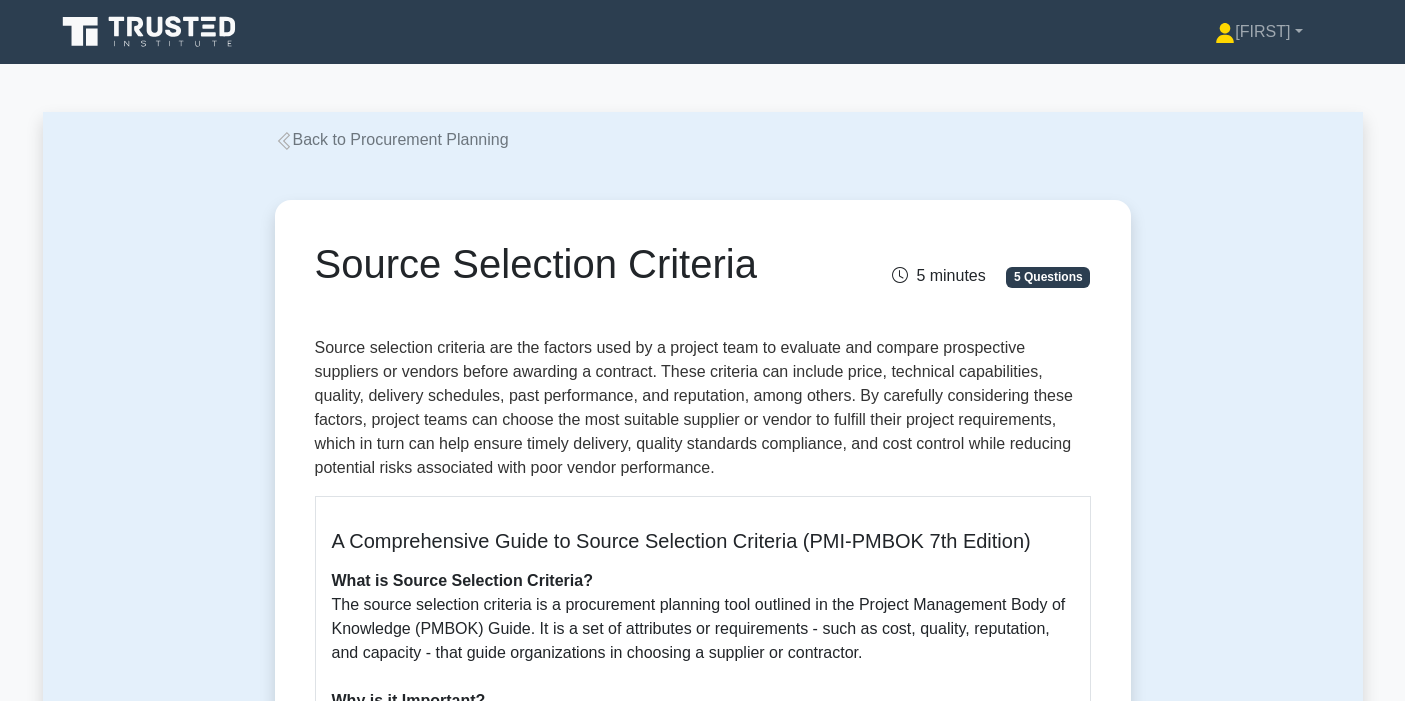 scroll, scrollTop: 0, scrollLeft: 0, axis: both 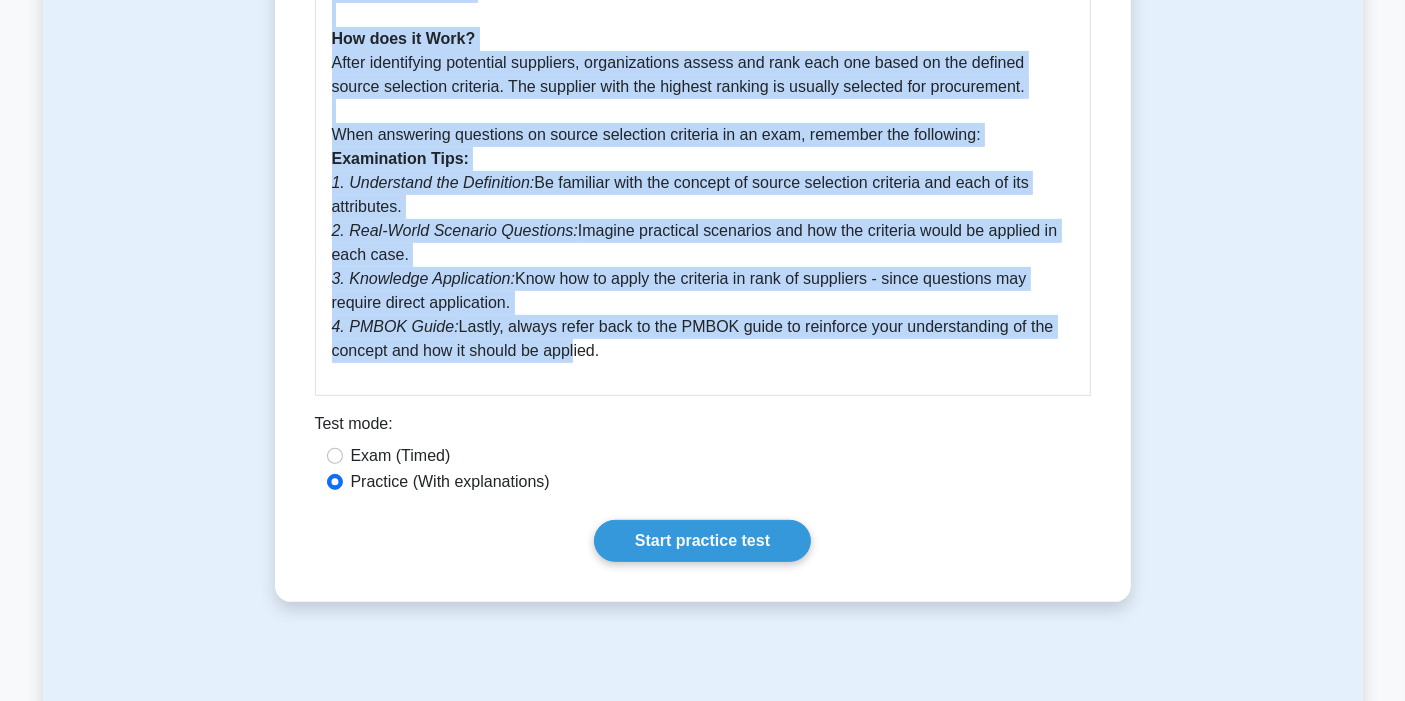 drag, startPoint x: 323, startPoint y: 267, endPoint x: 686, endPoint y: 378, distance: 379.5919 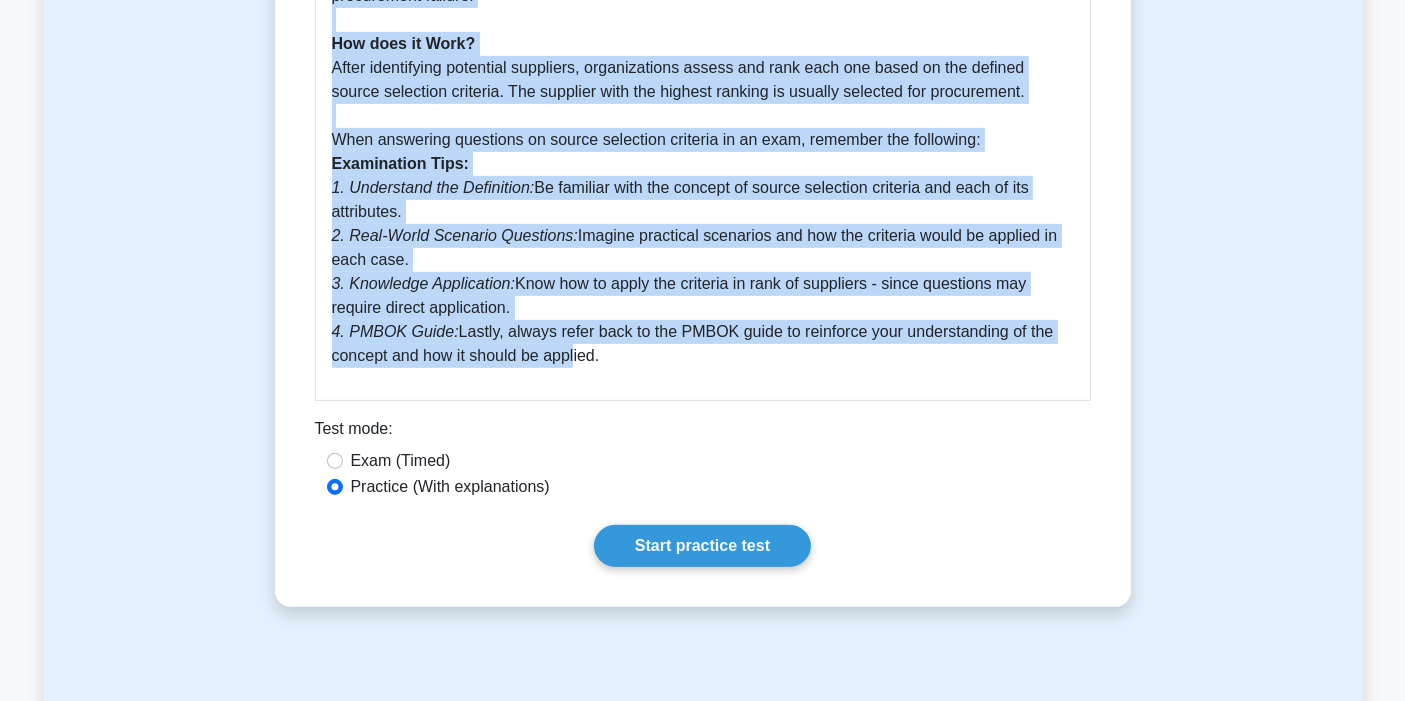 copy on "Source Selection Criteria
5 minutes
5 Questions
Source selection criteria are the factors used by a project team to evaluate and compare prospective suppliers or vendors before awarding a contract. These criteria can include price, technical capabilities, quality, delivery schedules, past performance, and reputation, among others. By carefully considering these factors, project teams can choose the most suitable supplier or vendor to fulfill their project requirements, which in turn can help ensure timely delivery, quality standards compliance, and cost control while reducing potential risks associated with poor vendor performance.
A Comprehensive Guide to Source Selection Criteria (PMI-PMBOK 7th Edition)
What is Source Selection Criteria? The source selection criteria is a procurement planning tool outlined in the Project Management Body of Knowledge (PMBOK) Guid..." 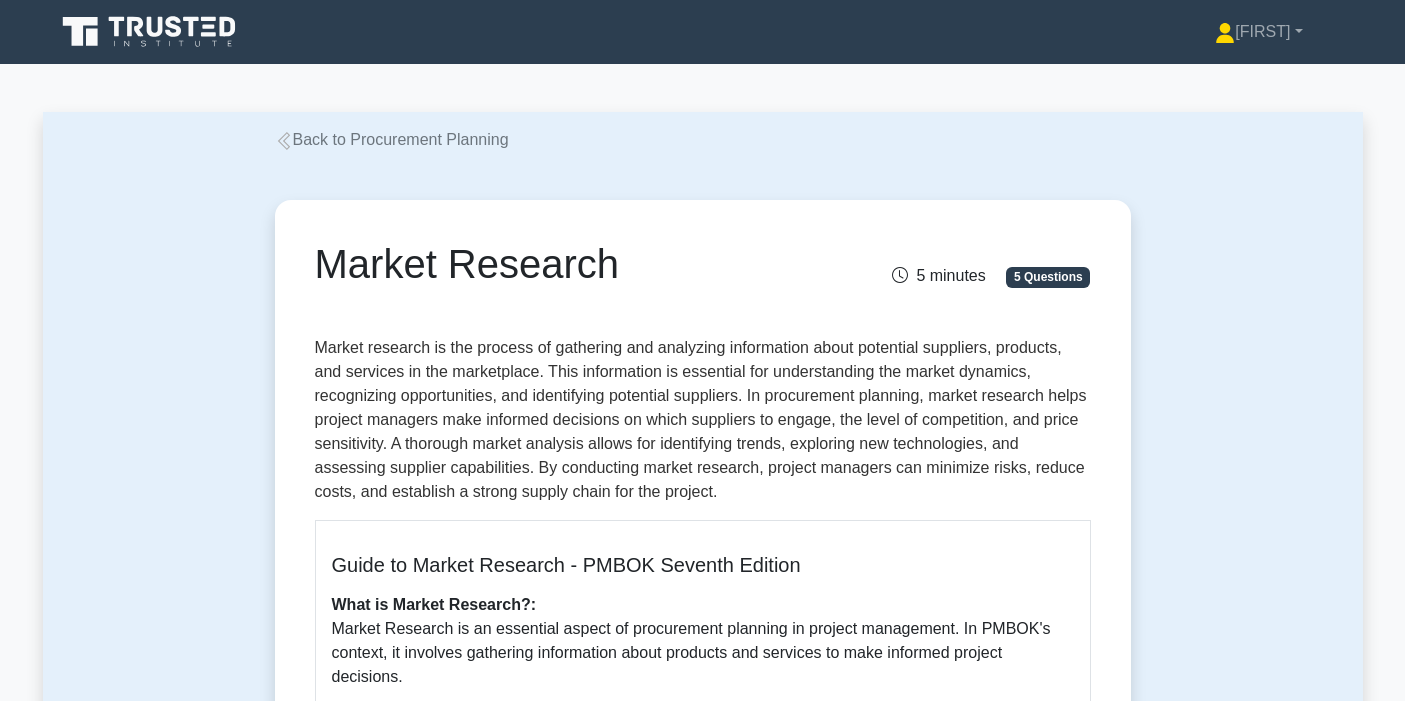 scroll, scrollTop: 0, scrollLeft: 0, axis: both 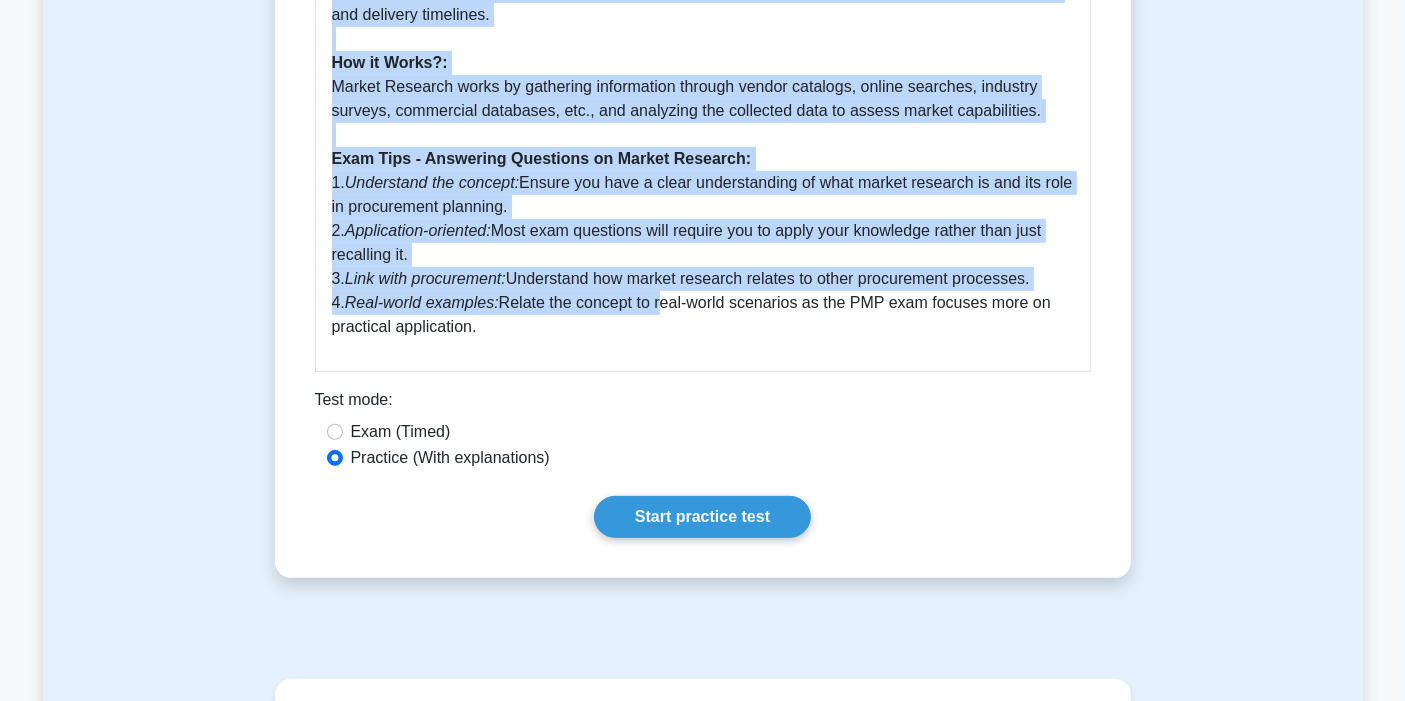 drag, startPoint x: 323, startPoint y: 267, endPoint x: 731, endPoint y: 354, distance: 417.17264 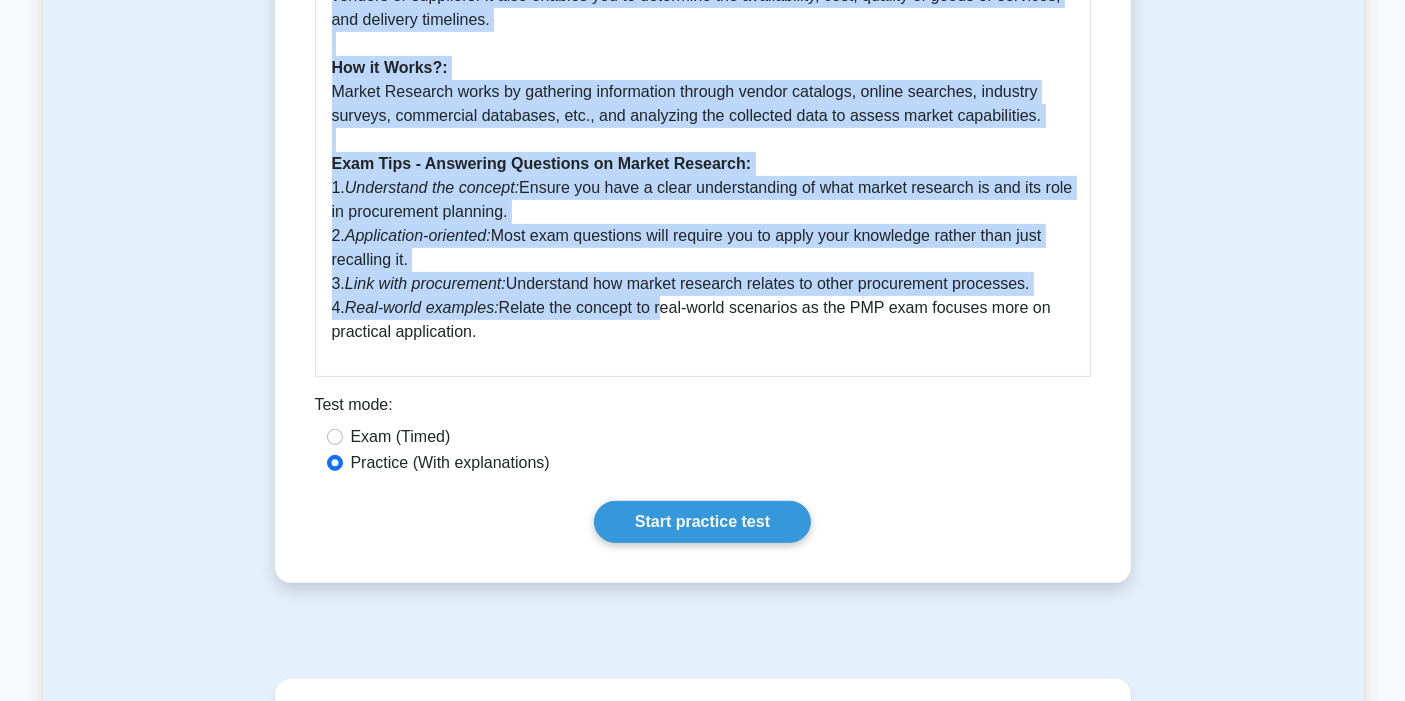 copy on "Market Research
5 minutes
5 Questions
Market research is the process of gathering and analyzing information about potential suppliers, products, and services in the marketplace. This information is essential for understanding the market dynamics, recognizing opportunities, and identifying potential suppliers. In procurement planning, market research helps project managers make informed decisions on which suppliers to engage, the level of competition, and price sensitivity. A thorough market analysis allows for identifying trends, exploring new technologies, and assessing supplier capabilities. By conducting market research, project managers can minimize risks, reduce costs, and establish a strong supply chain for the project.
Guide to Market Research - PMBOK Seventh Edition
What is Market Research?: Market Research is an essential aspect of procurement planning in..." 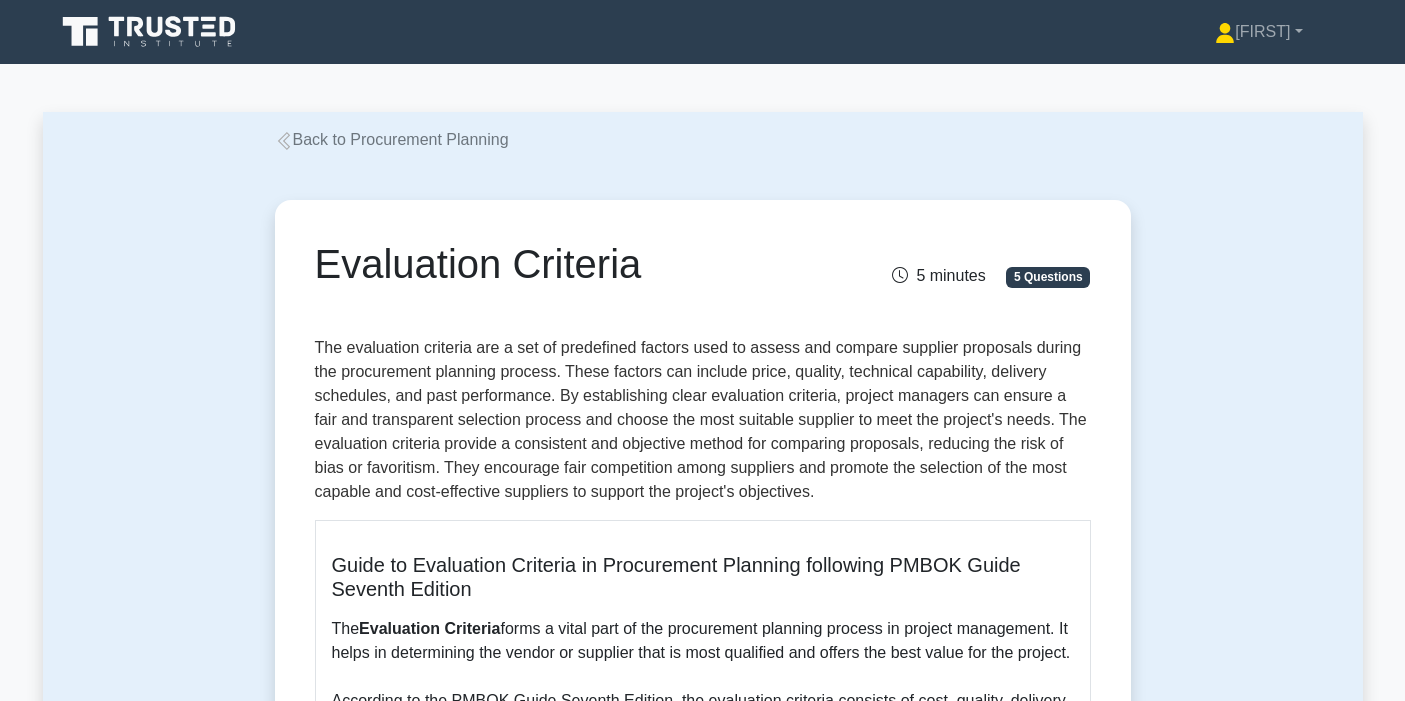 scroll, scrollTop: 0, scrollLeft: 0, axis: both 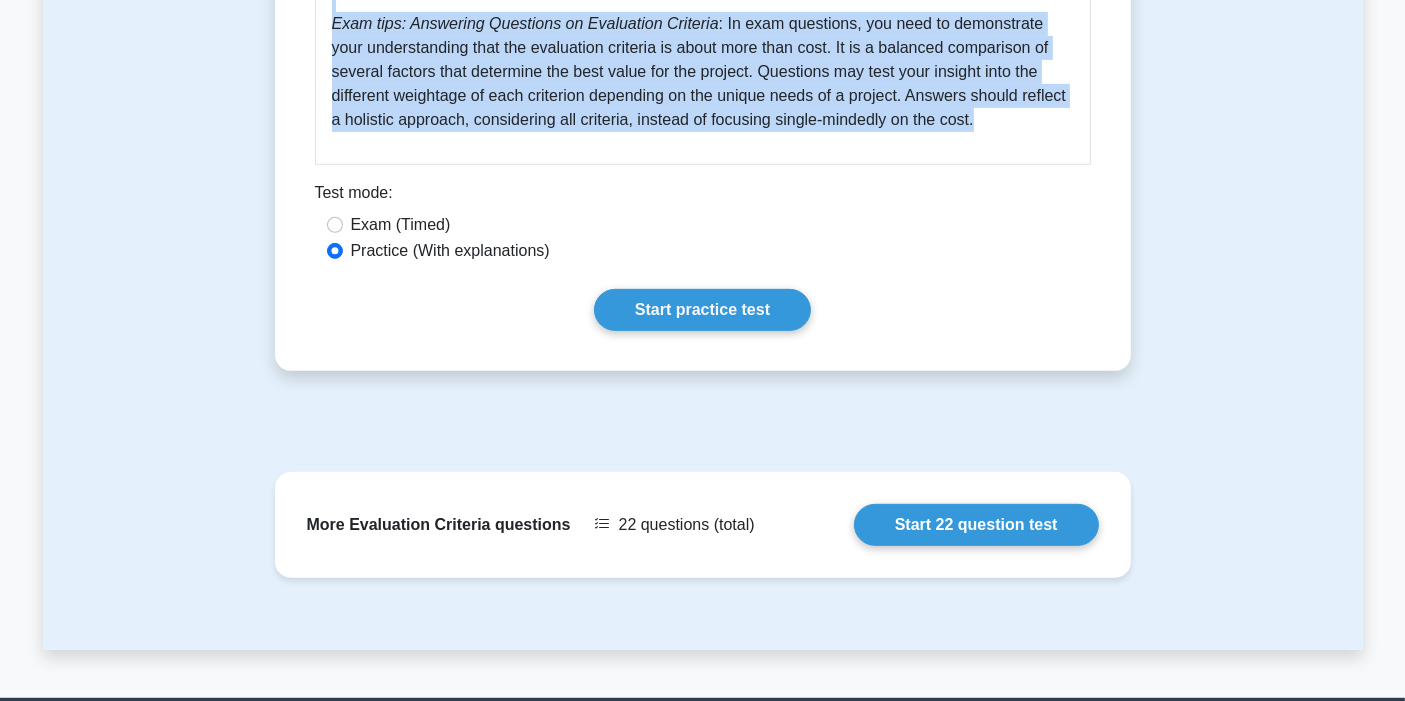 drag, startPoint x: 317, startPoint y: 251, endPoint x: 933, endPoint y: 160, distance: 622.6853 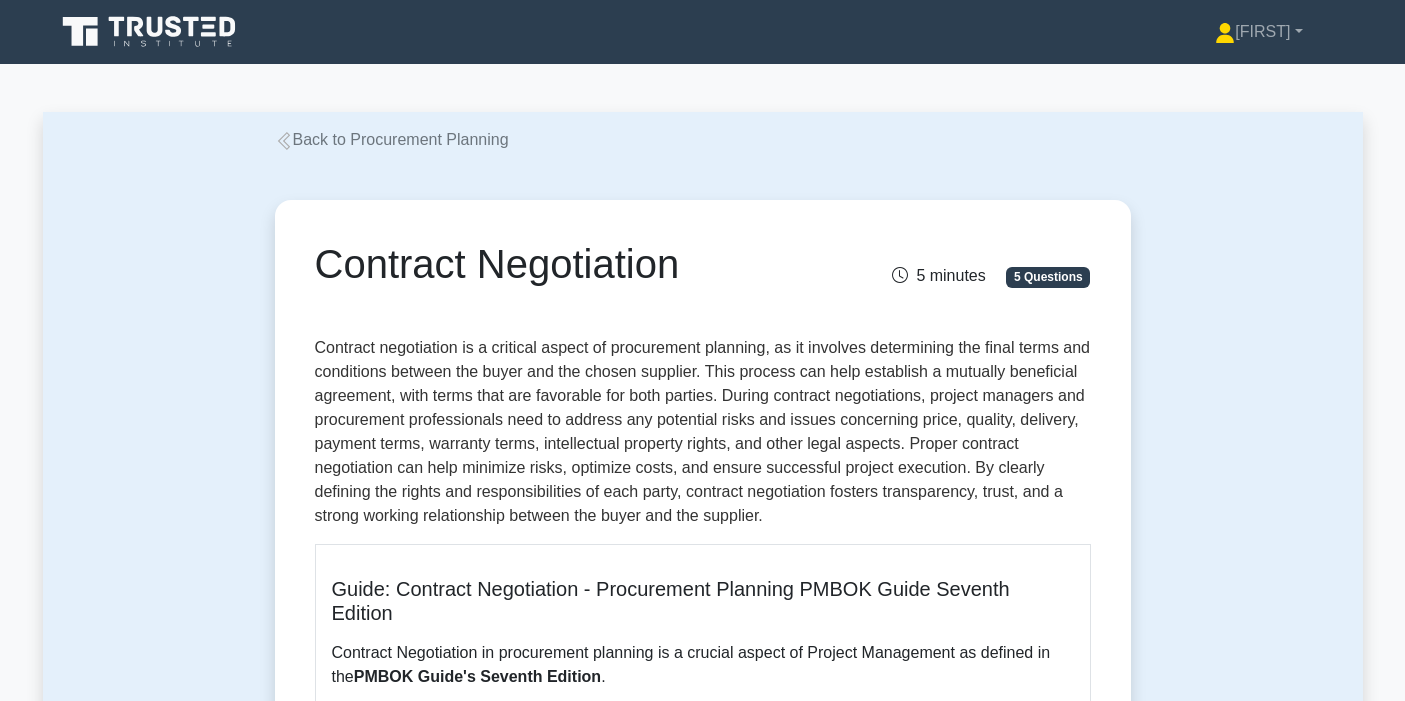 scroll, scrollTop: 0, scrollLeft: 0, axis: both 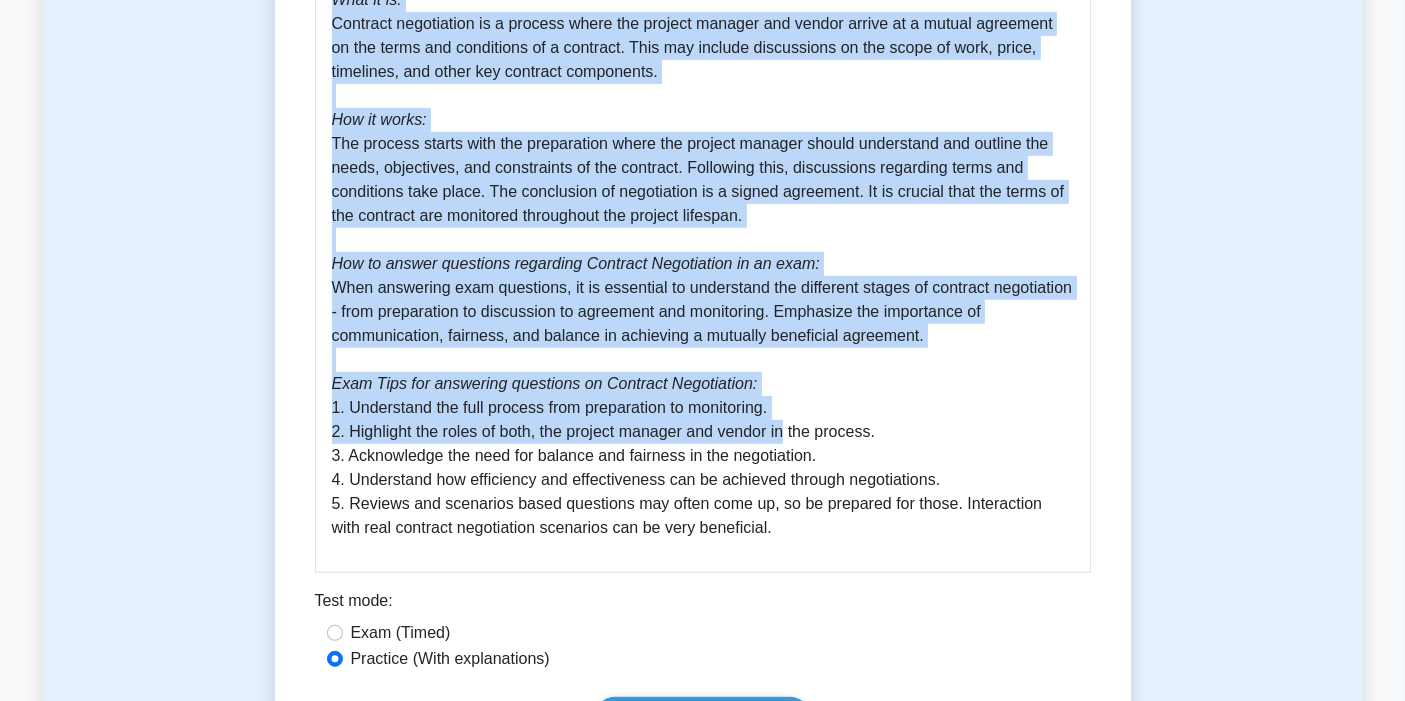 drag, startPoint x: 325, startPoint y: 264, endPoint x: 851, endPoint y: 522, distance: 585.8669 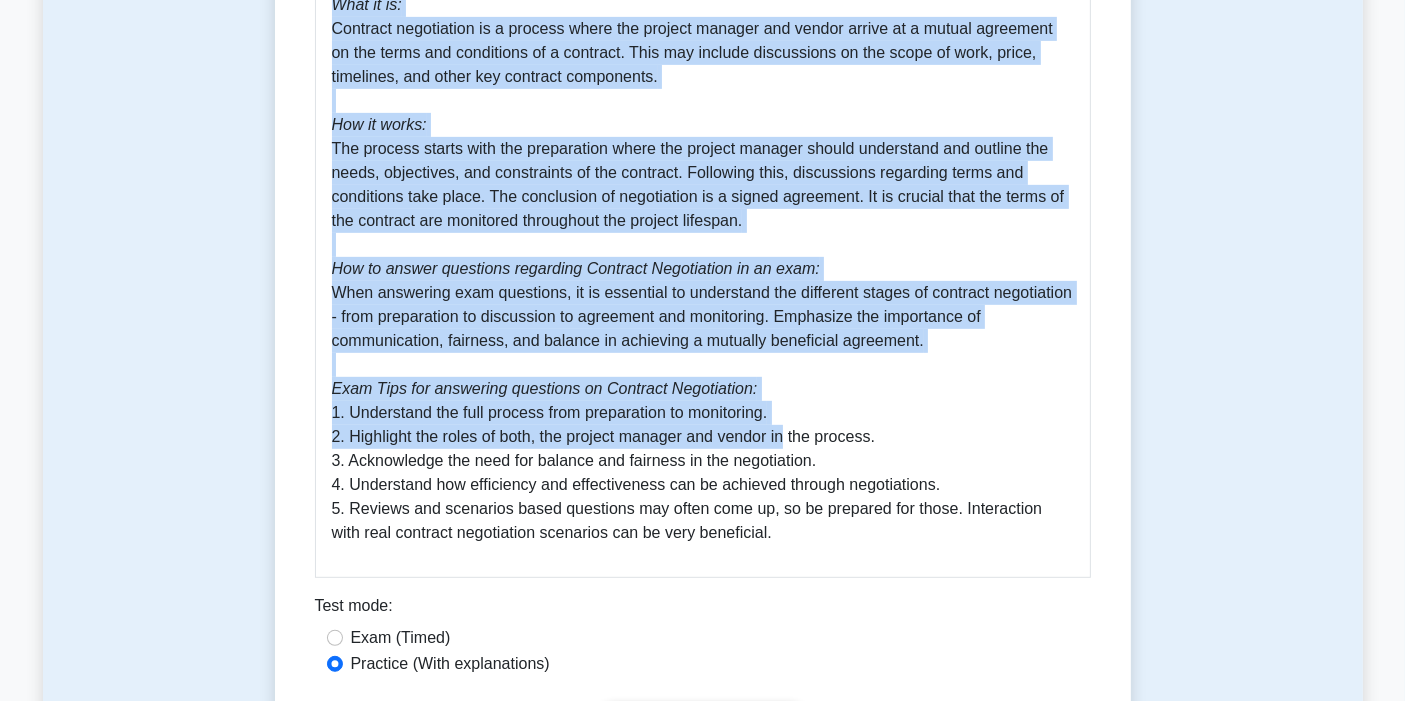 copy on "Contract Negotiation
5 minutes
5 Questions
Contract negotiation is a critical aspect of procurement planning, as it involves determining the final terms and conditions between the buyer and the chosen supplier. This process can help establish a mutually beneficial agreement, with terms that are favorable for both parties. During contract negotiations, project managers and procurement professionals need to address any potential risks and issues concerning price, quality, delivery, payment terms, warranty terms, intellectual property rights, and other legal aspects. Proper contract negotiation can help minimize risks, optimize costs, and ensure successful project execution. By clearly defining the rights and responsibilities of each party, contract negotiation fosters transparency, trust, and a strong working relationship between the buyer and the supplier.
Guide: Contract Negotiation - Proc..." 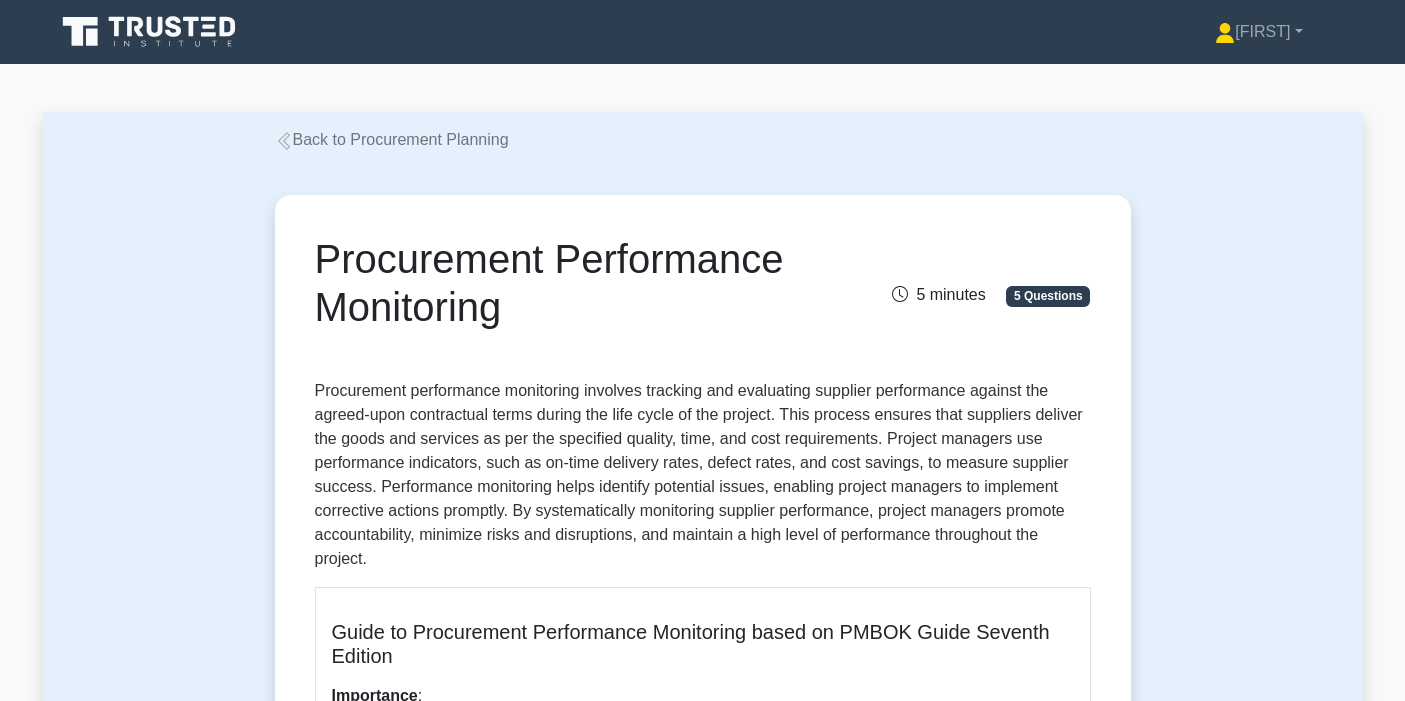 scroll, scrollTop: 0, scrollLeft: 0, axis: both 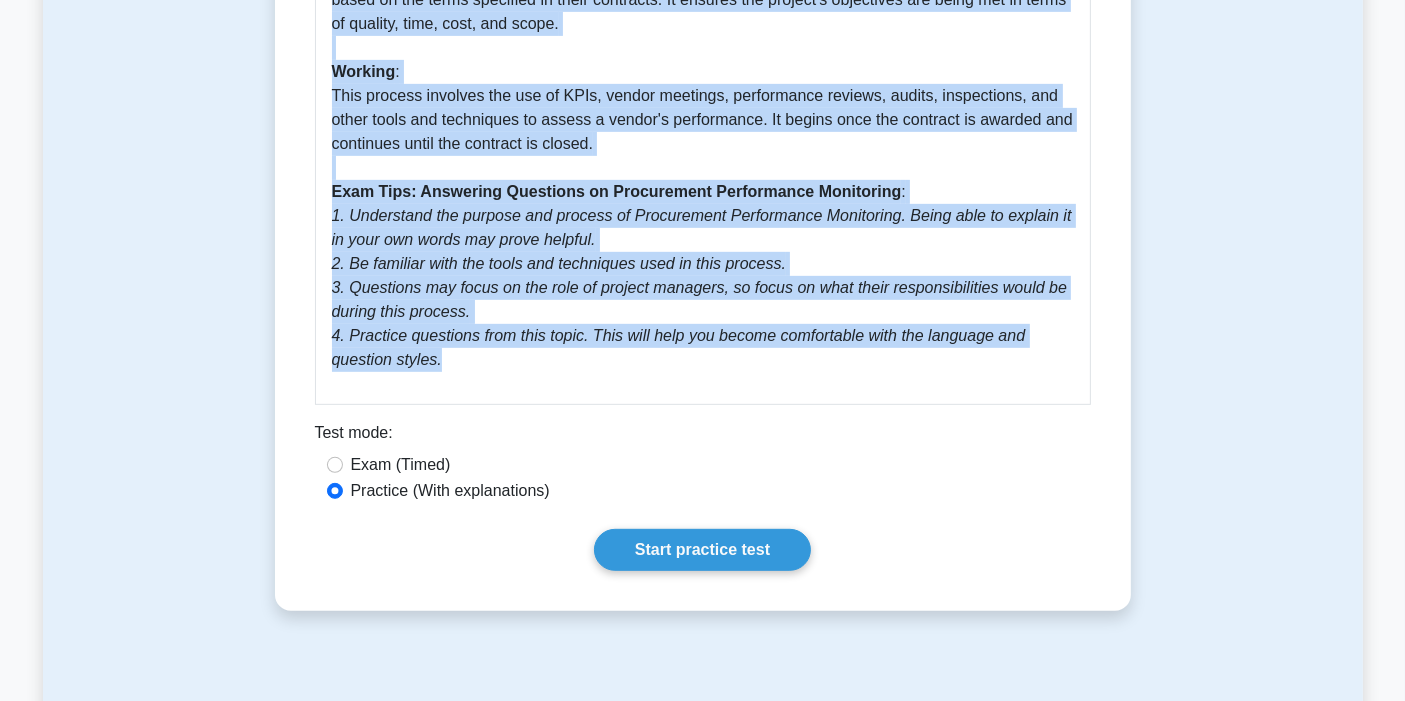 drag, startPoint x: 311, startPoint y: 260, endPoint x: 700, endPoint y: 395, distance: 411.75964 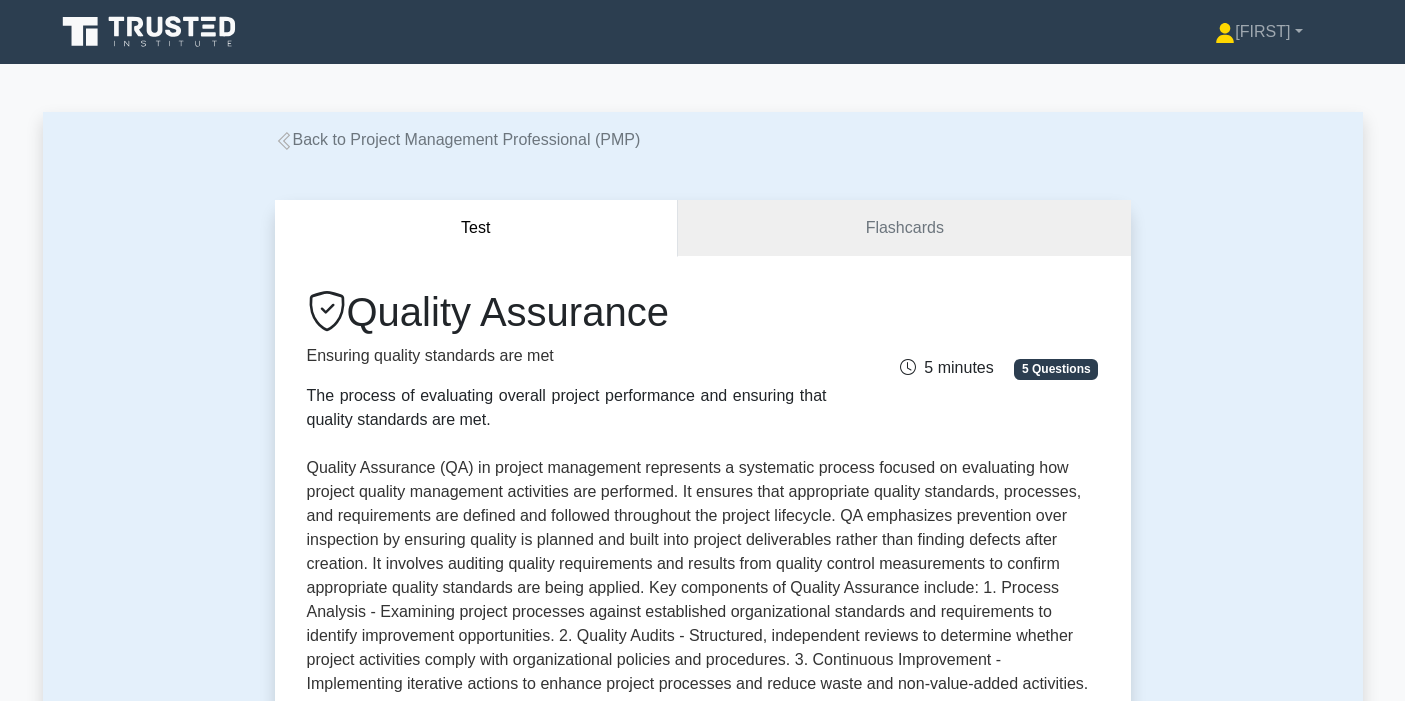scroll, scrollTop: 0, scrollLeft: 0, axis: both 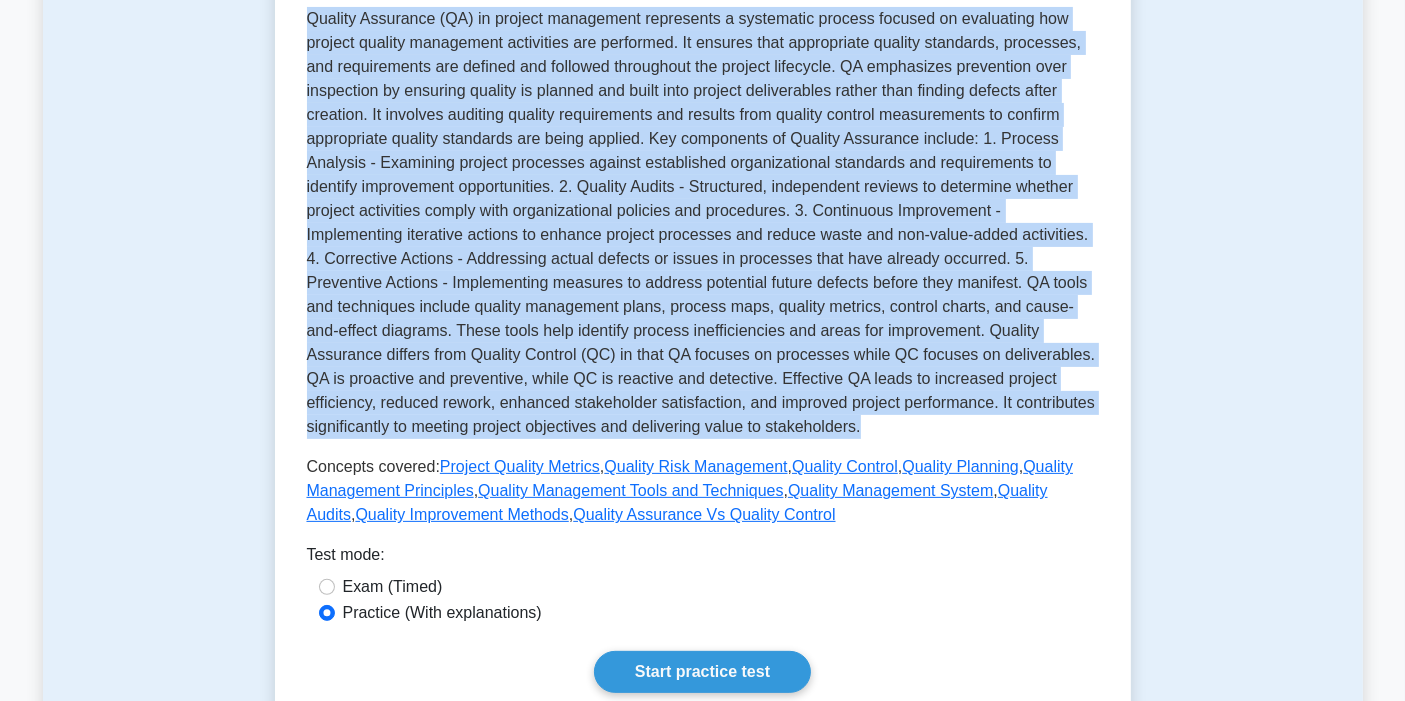 drag, startPoint x: 368, startPoint y: 315, endPoint x: 907, endPoint y: 418, distance: 548.7531 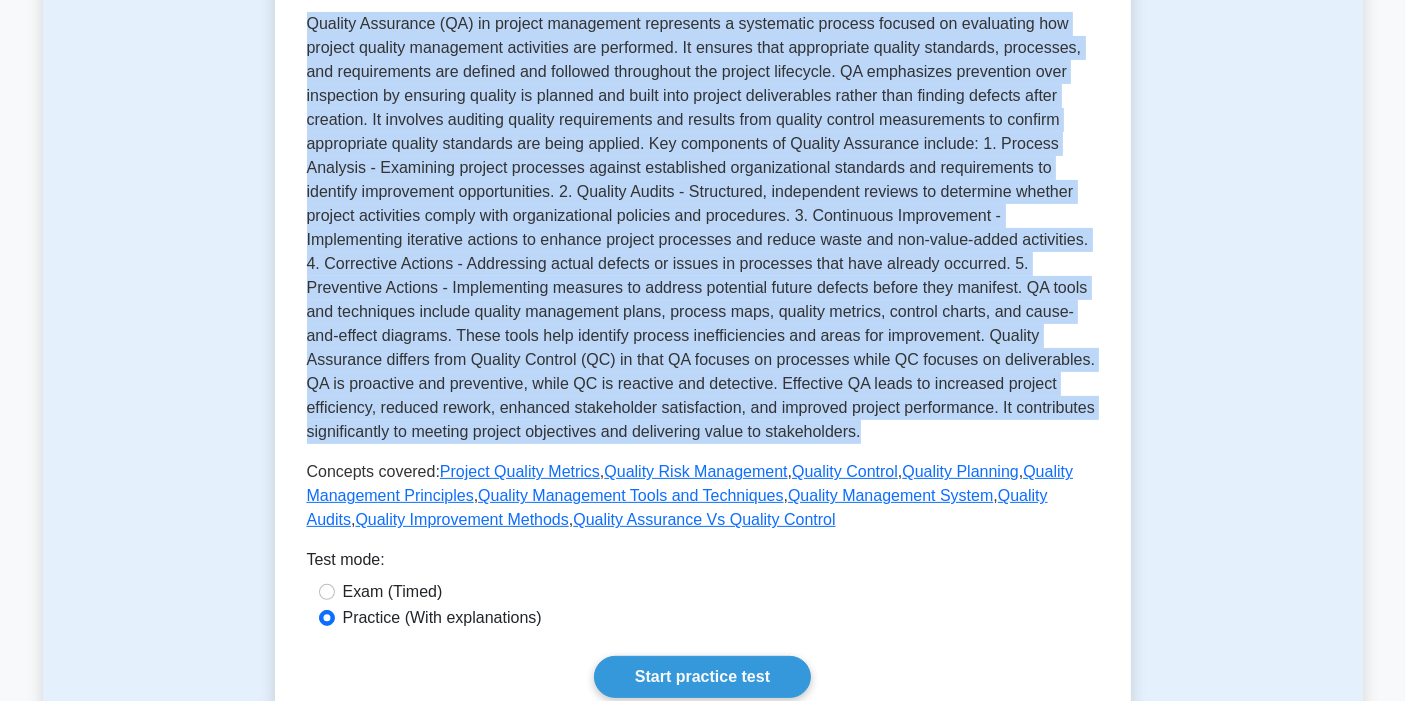 click on "Test
Flashcards
Quality Assurance
Ensuring quality standards are met
The process of evaluating overall project performance and ensuring that quality standards are met.
5 minutes
5 Questions" at bounding box center [703, 360] 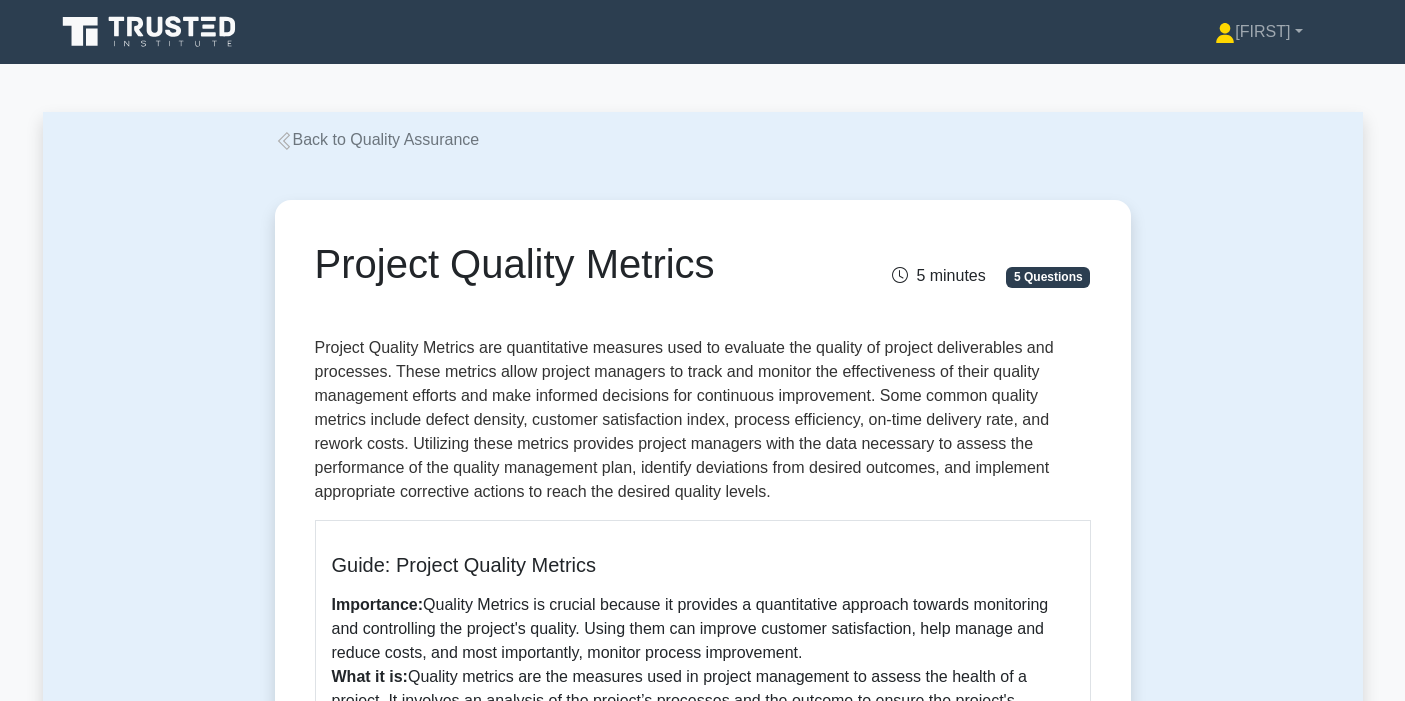 scroll, scrollTop: 0, scrollLeft: 0, axis: both 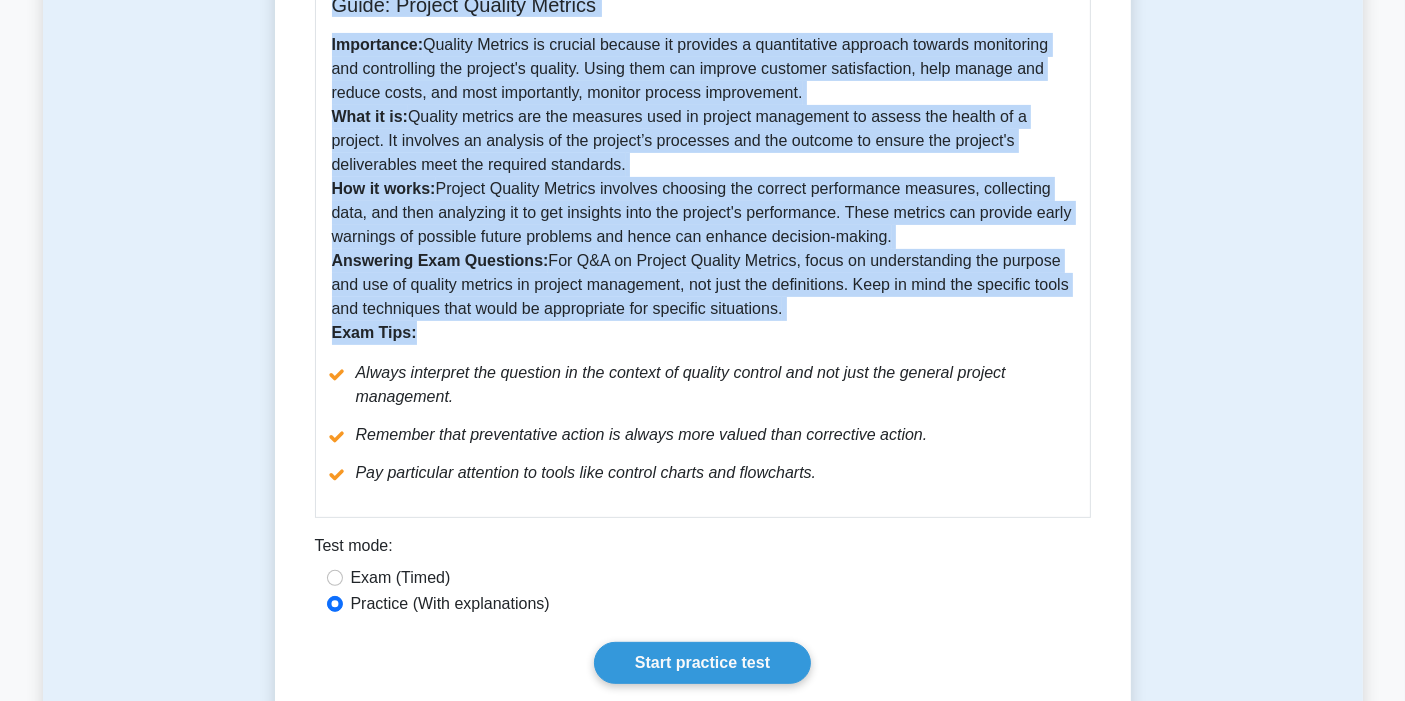 drag, startPoint x: 311, startPoint y: 257, endPoint x: 782, endPoint y: 333, distance: 477.09222 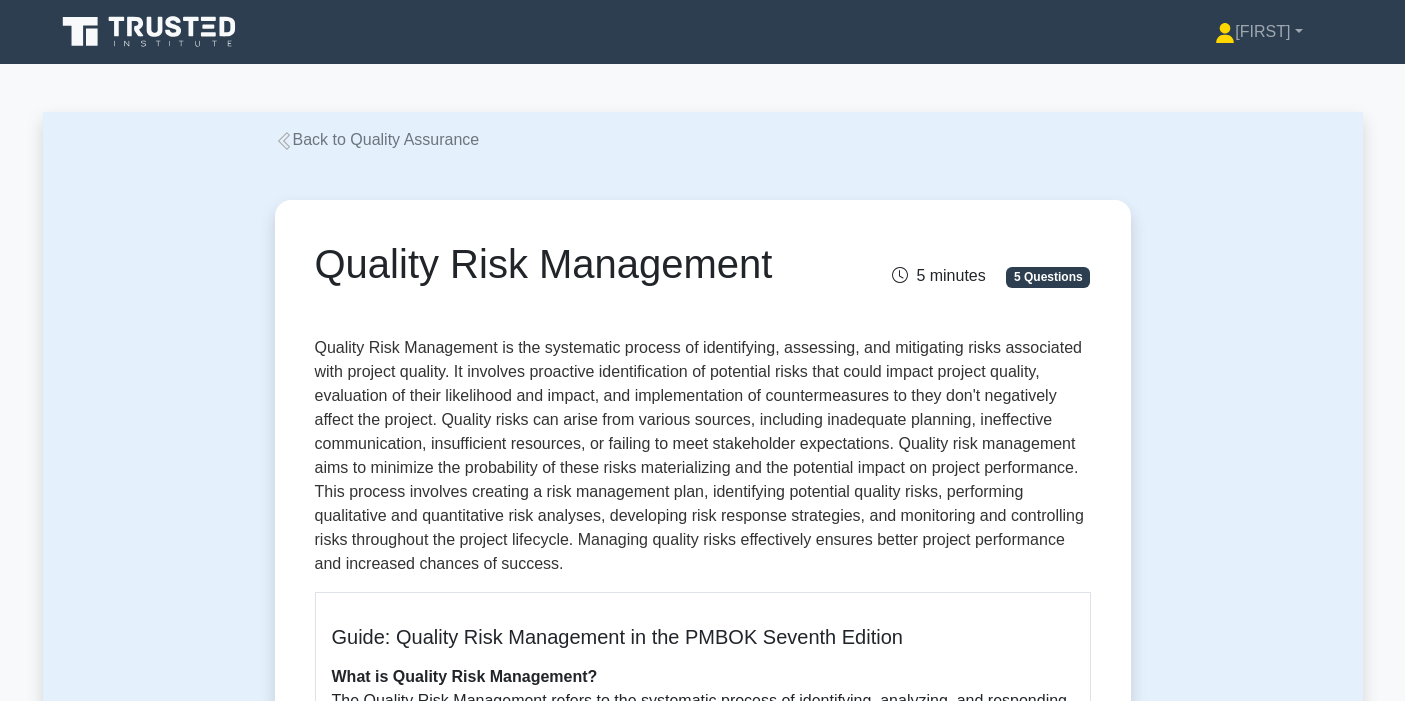 scroll, scrollTop: 0, scrollLeft: 0, axis: both 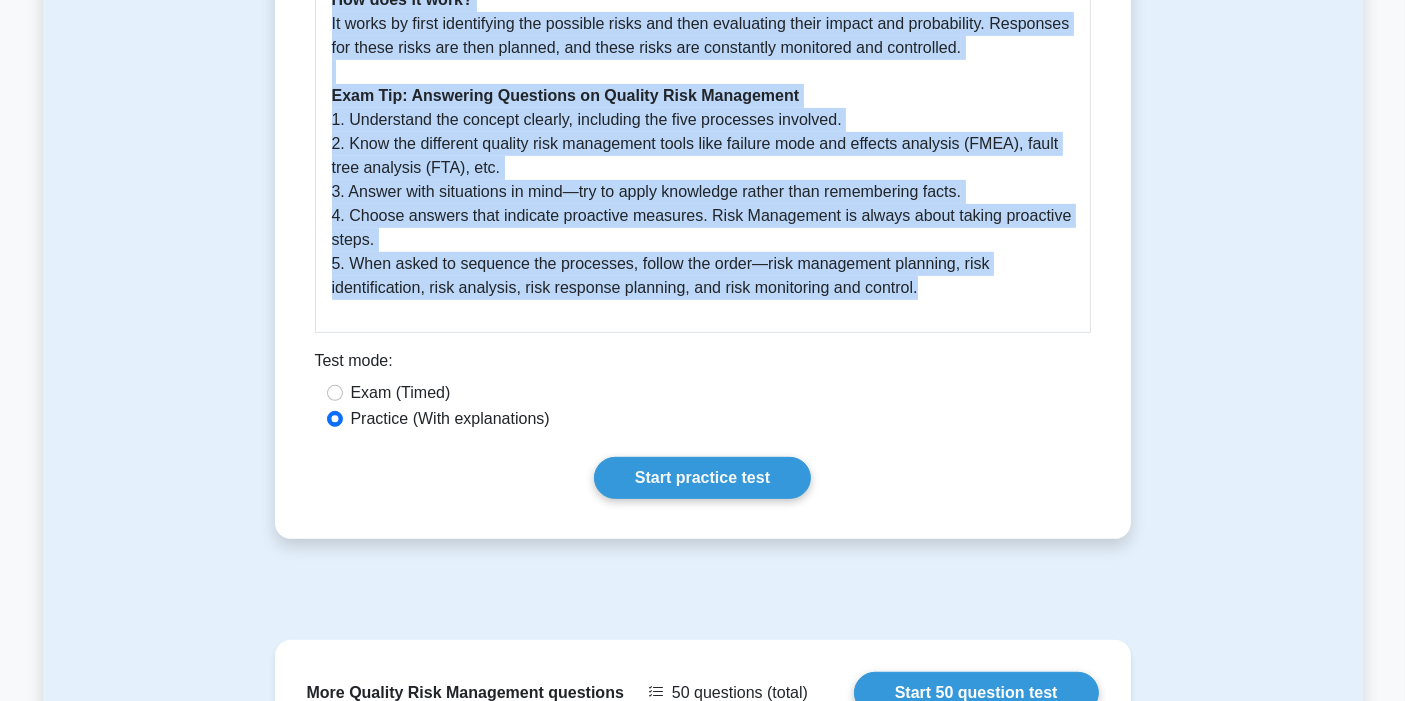 drag, startPoint x: 321, startPoint y: 259, endPoint x: 996, endPoint y: 289, distance: 675.6663 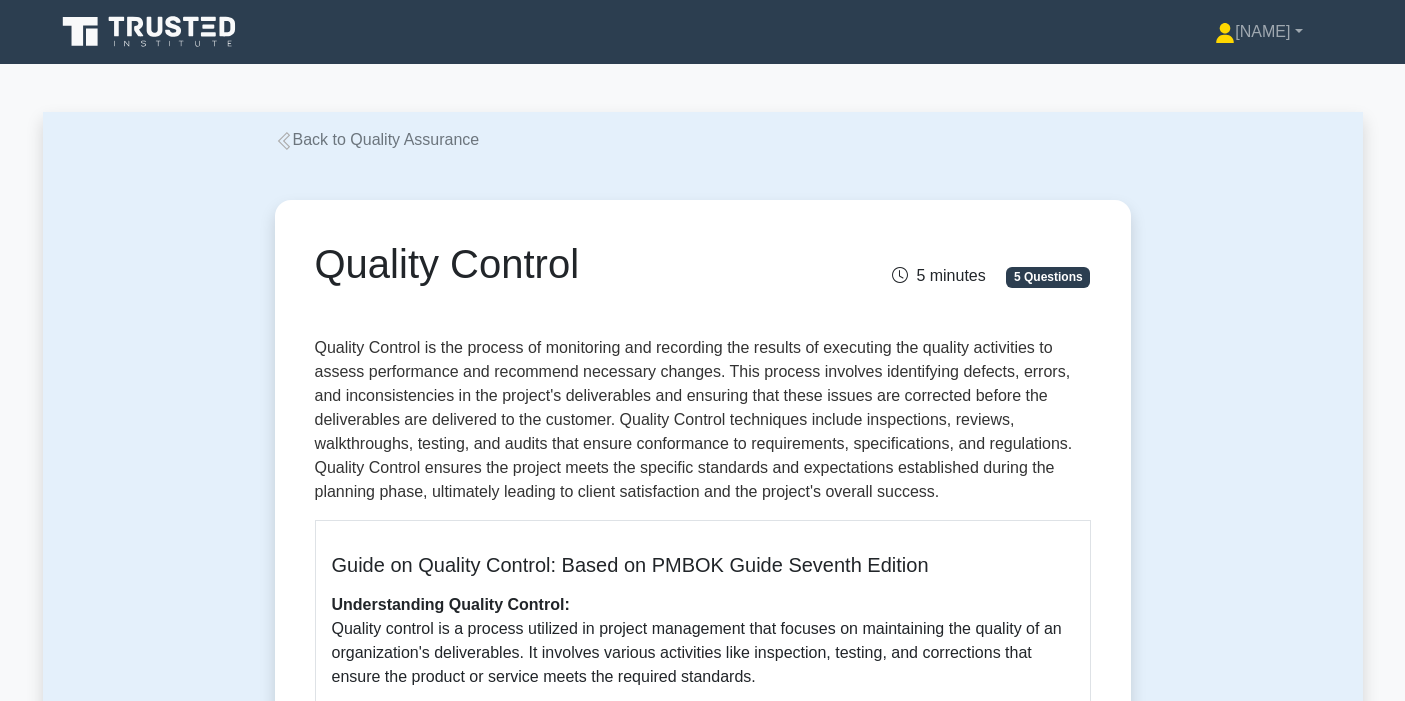 scroll, scrollTop: 0, scrollLeft: 0, axis: both 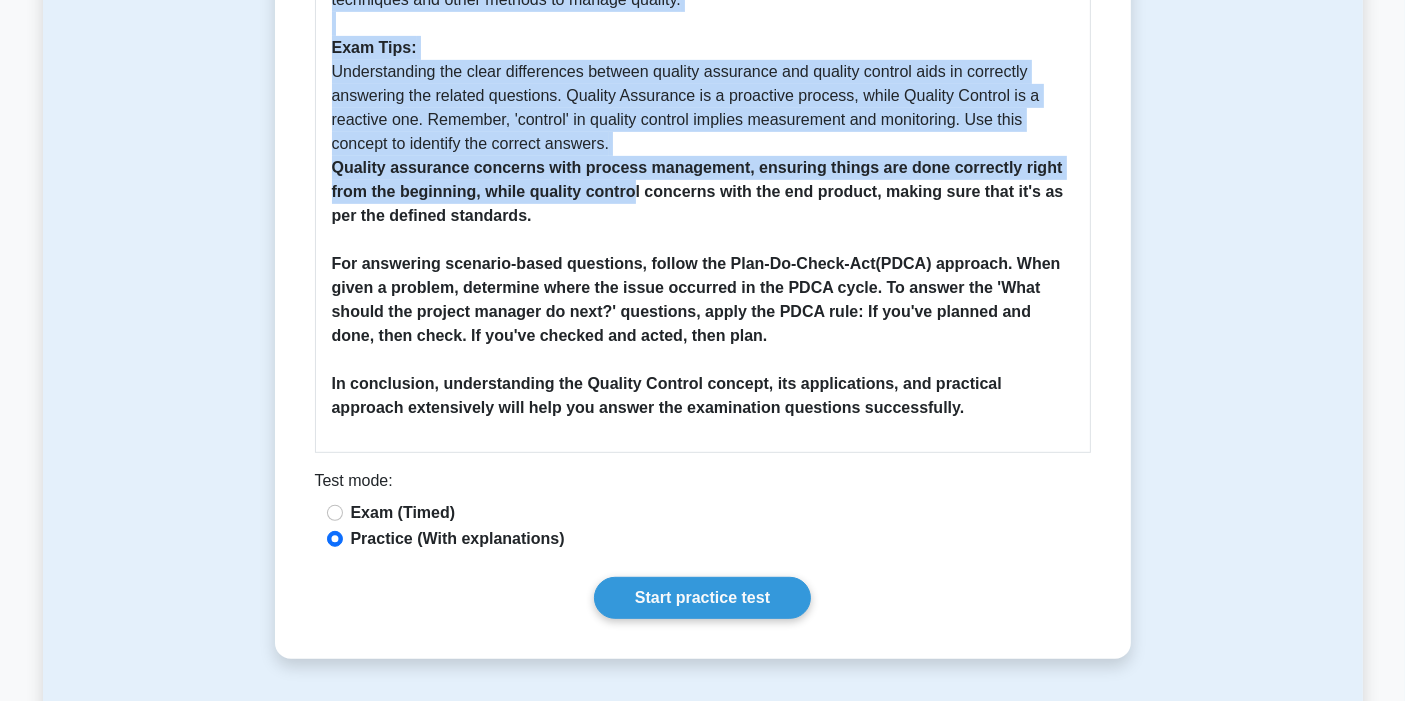 drag, startPoint x: 320, startPoint y: 250, endPoint x: 917, endPoint y: 409, distance: 617.81067 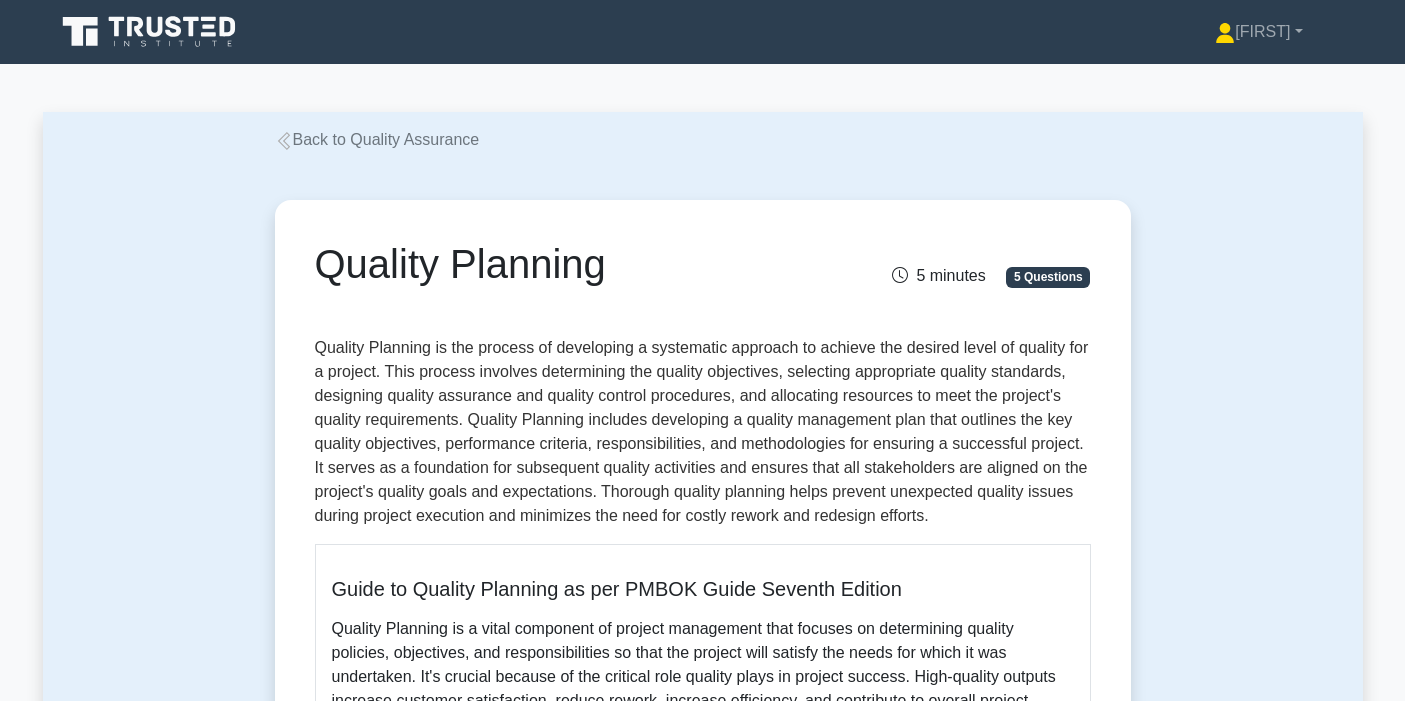 scroll, scrollTop: 0, scrollLeft: 0, axis: both 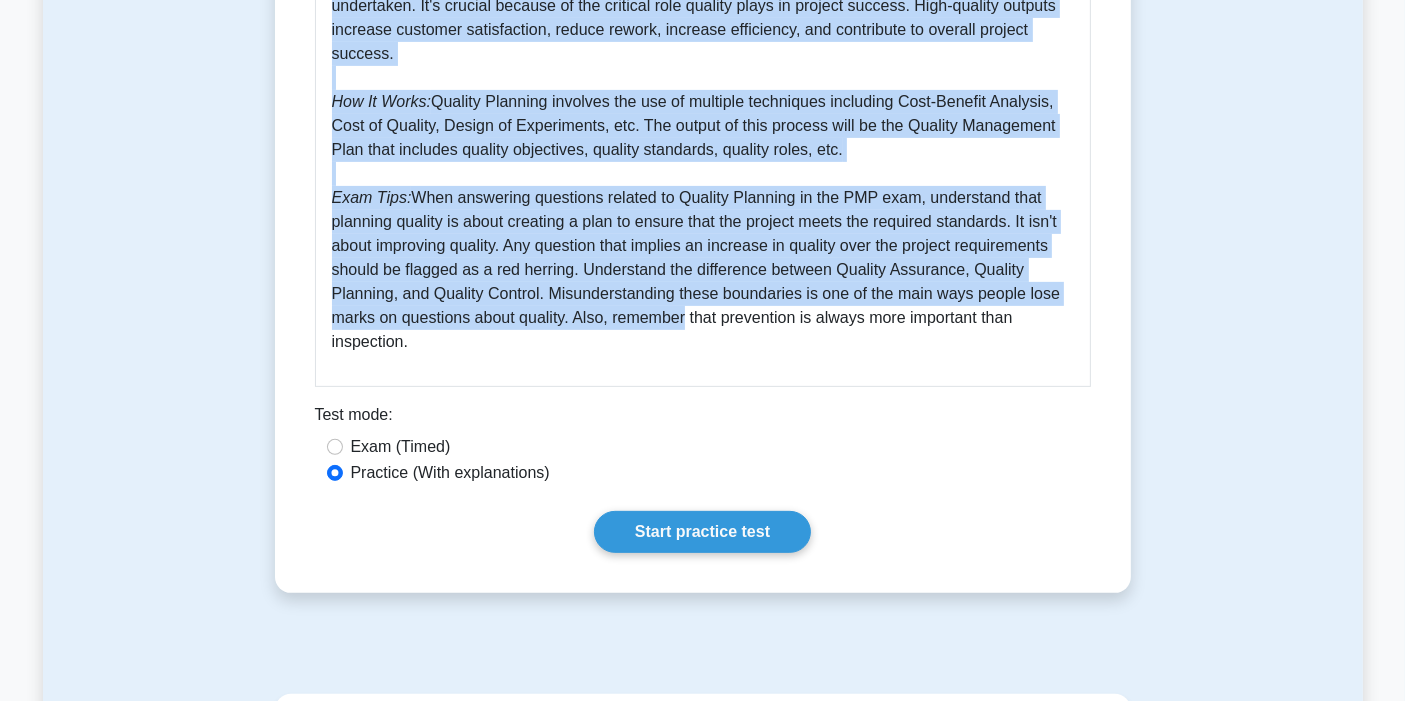 drag, startPoint x: 314, startPoint y: 244, endPoint x: 695, endPoint y: 335, distance: 391.71674 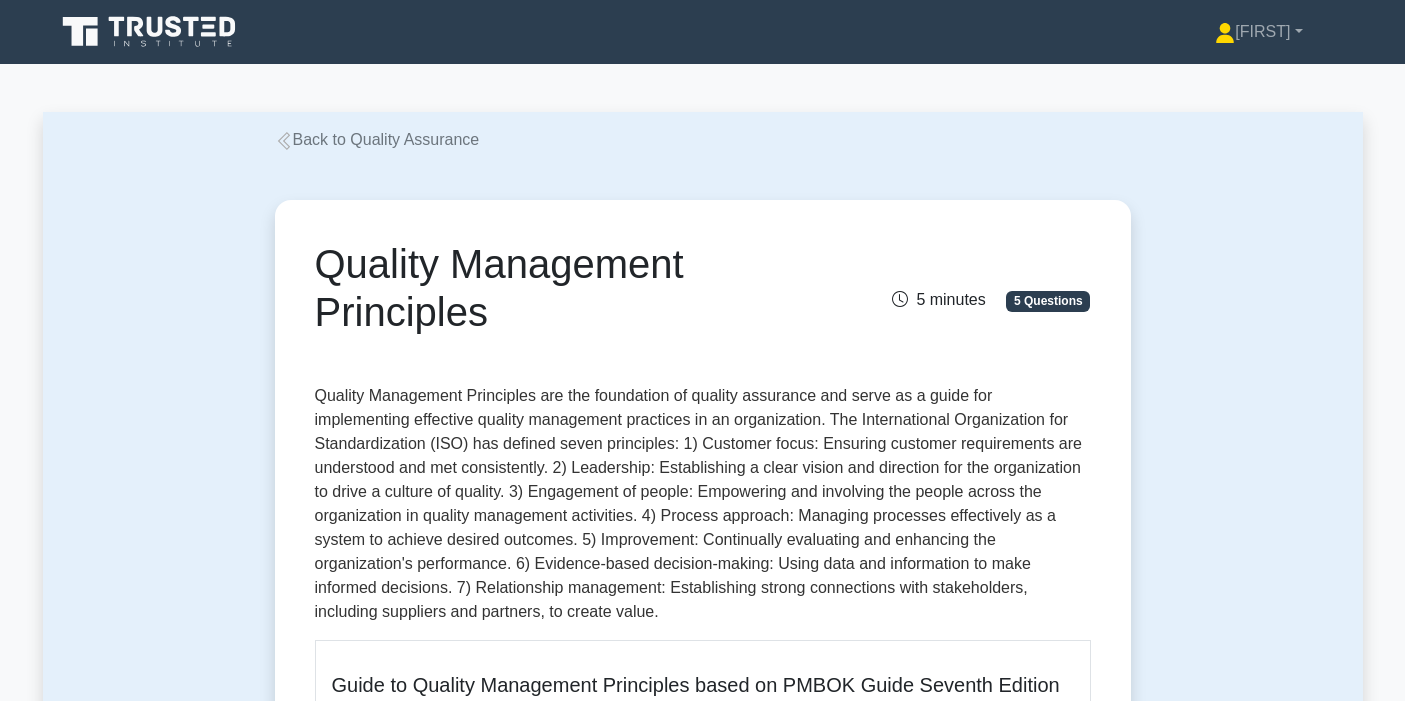 scroll, scrollTop: 0, scrollLeft: 0, axis: both 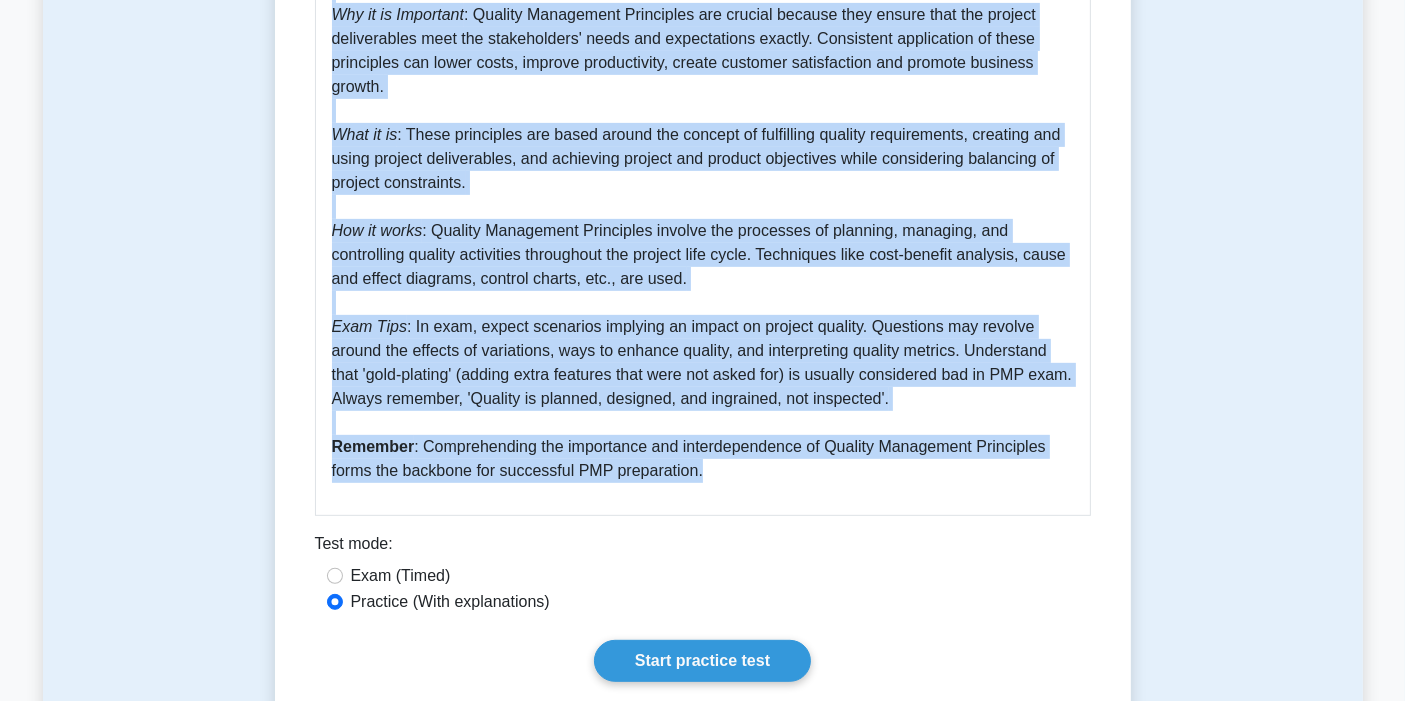 drag, startPoint x: 329, startPoint y: 247, endPoint x: 953, endPoint y: 474, distance: 664.0068 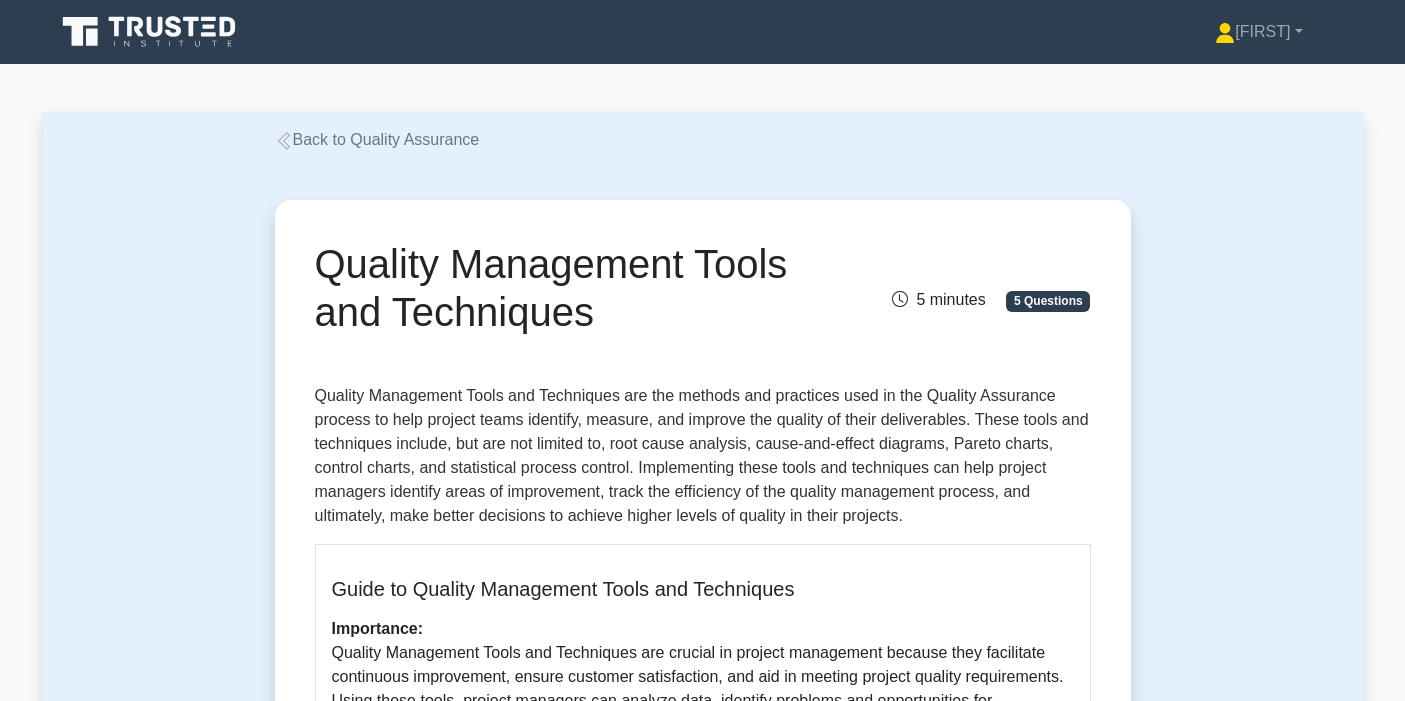 scroll, scrollTop: 0, scrollLeft: 0, axis: both 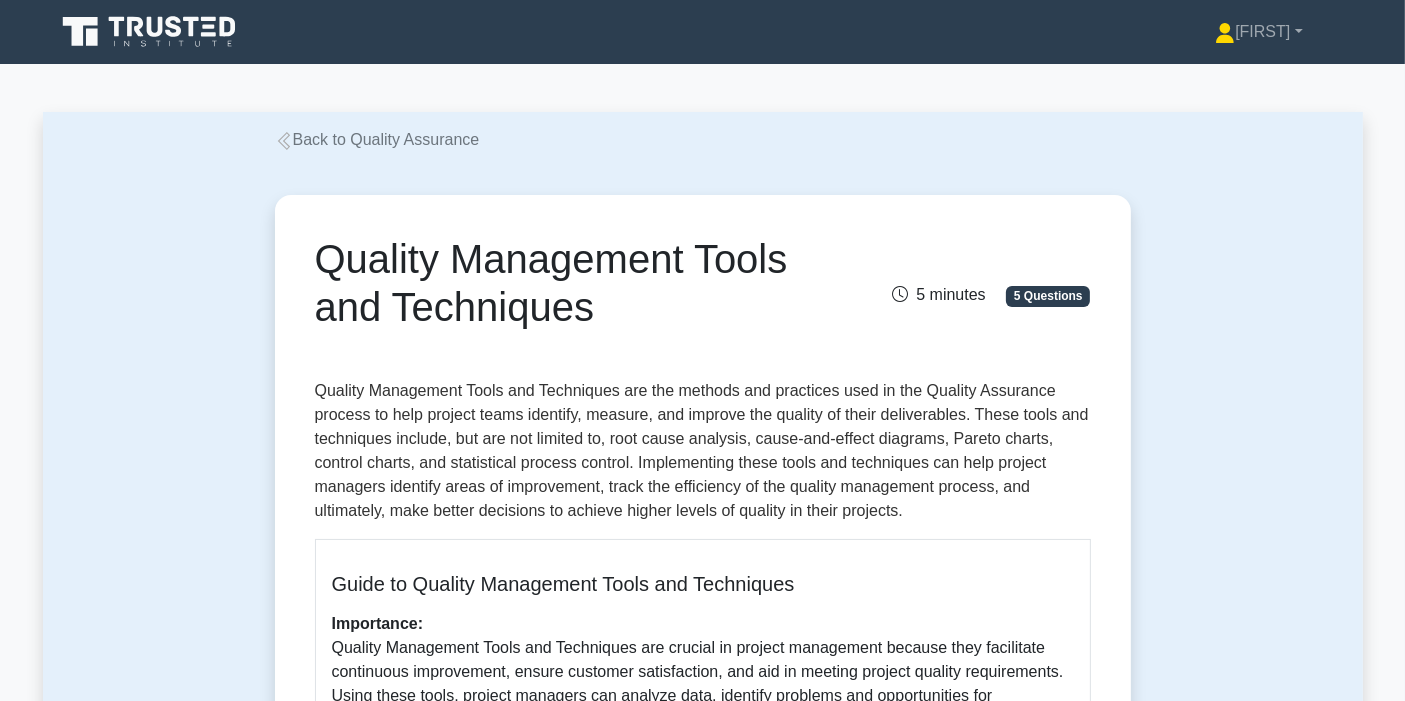 drag, startPoint x: 517, startPoint y: 308, endPoint x: 626, endPoint y: 332, distance: 111.61093 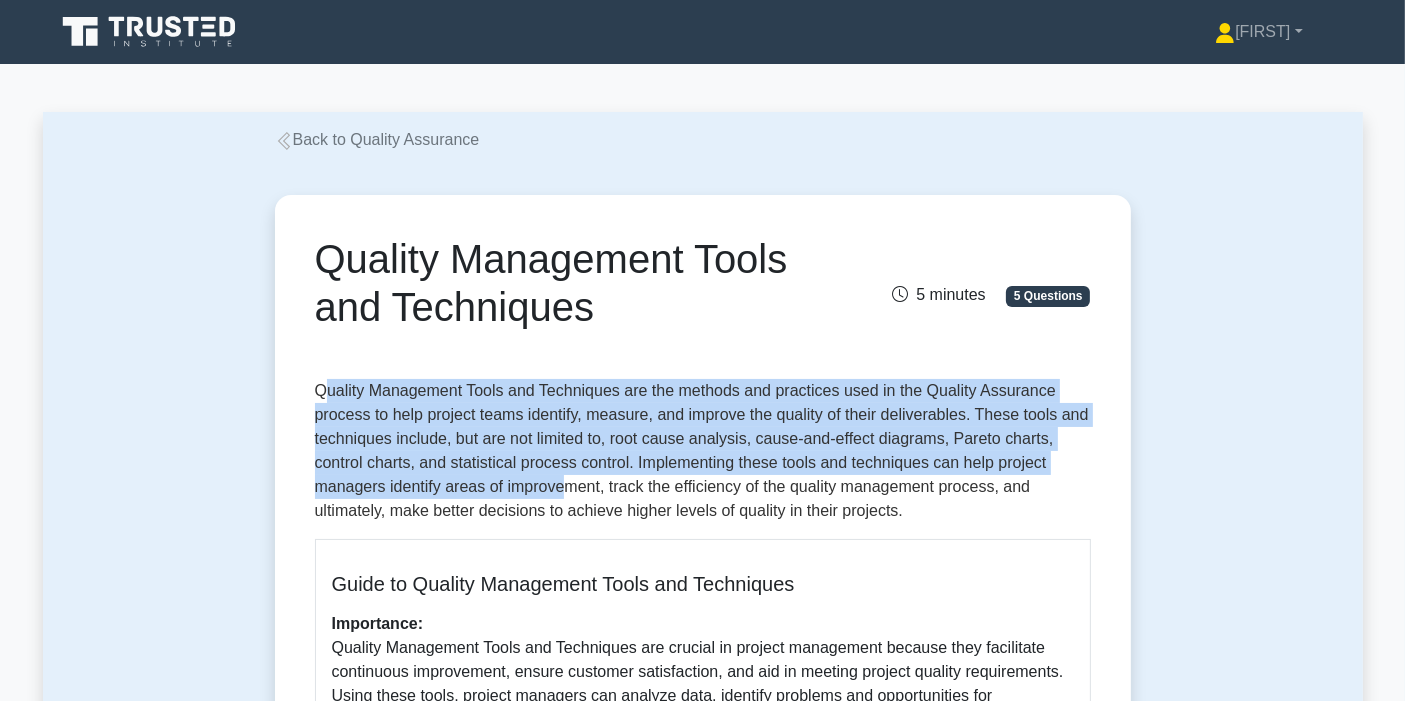 drag, startPoint x: 320, startPoint y: 400, endPoint x: 564, endPoint y: 493, distance: 261.1226 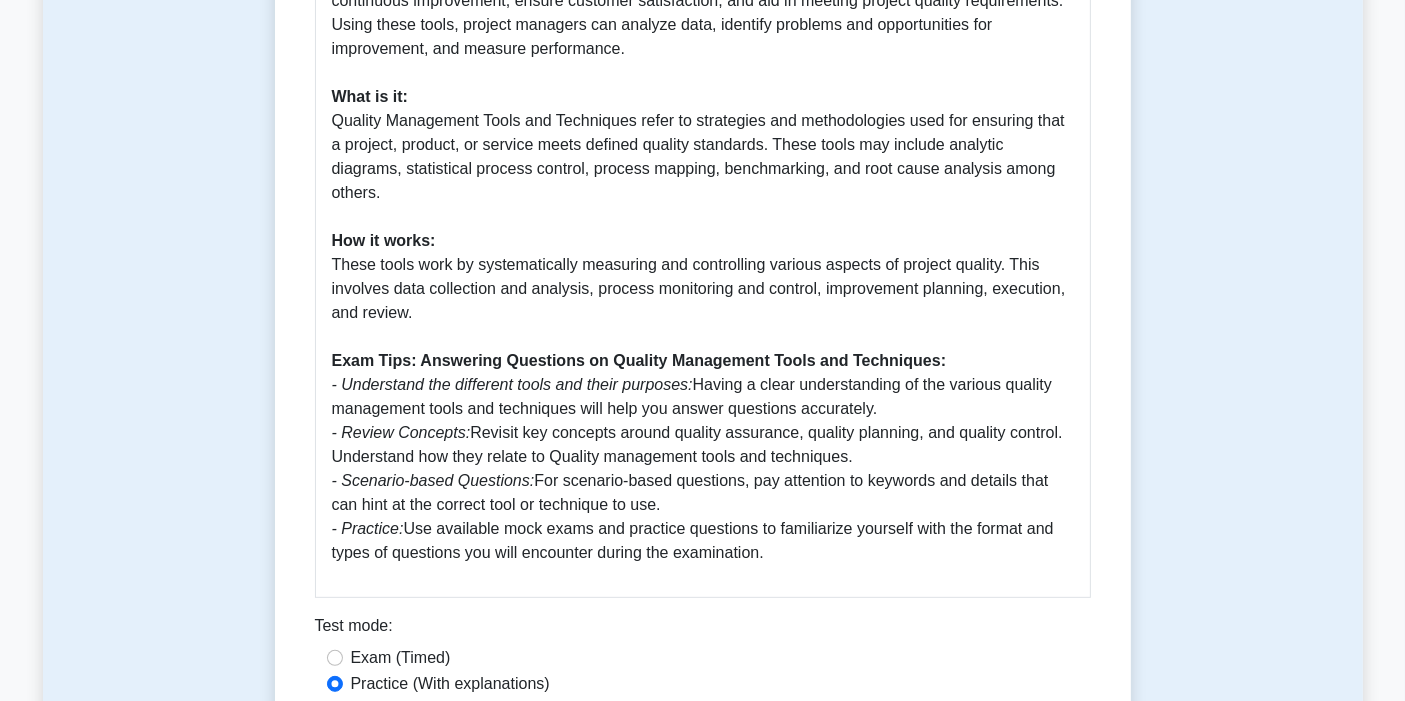 scroll, scrollTop: 777, scrollLeft: 0, axis: vertical 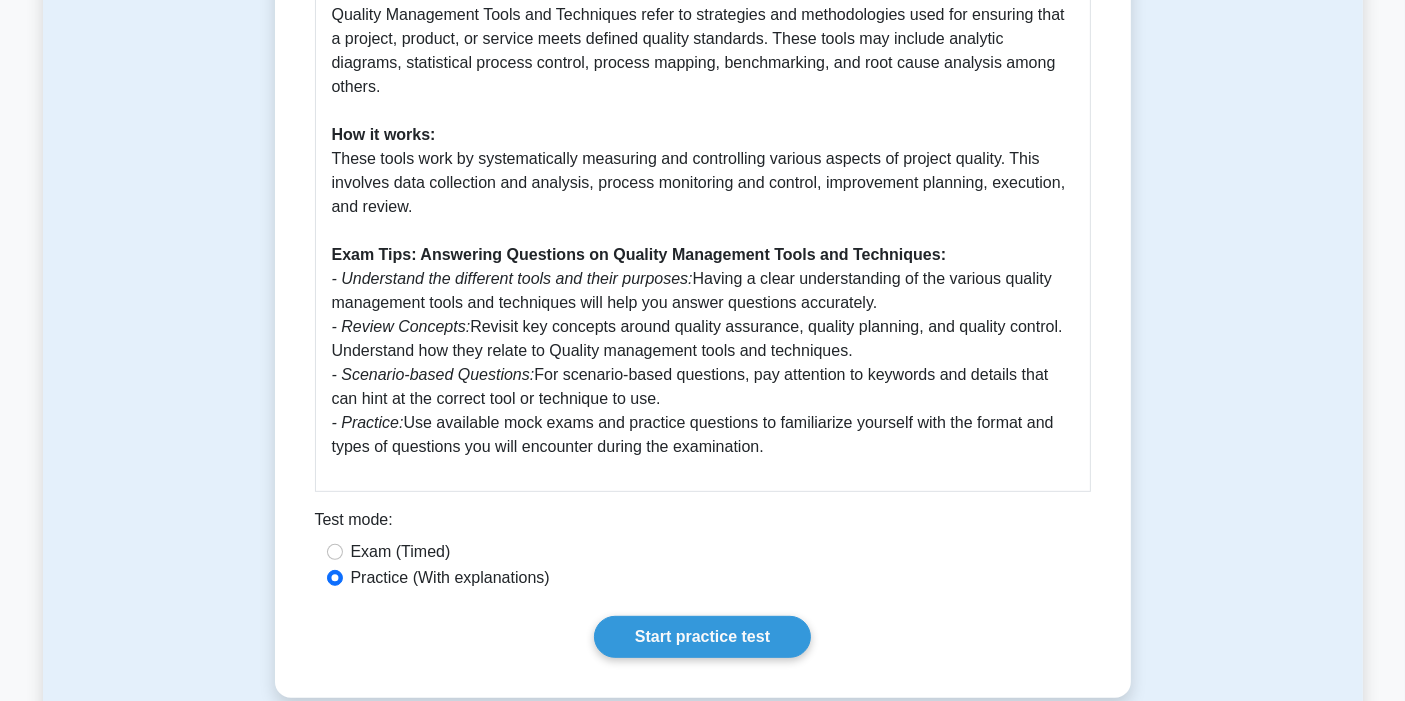 drag, startPoint x: 320, startPoint y: 395, endPoint x: 825, endPoint y: 448, distance: 507.77356 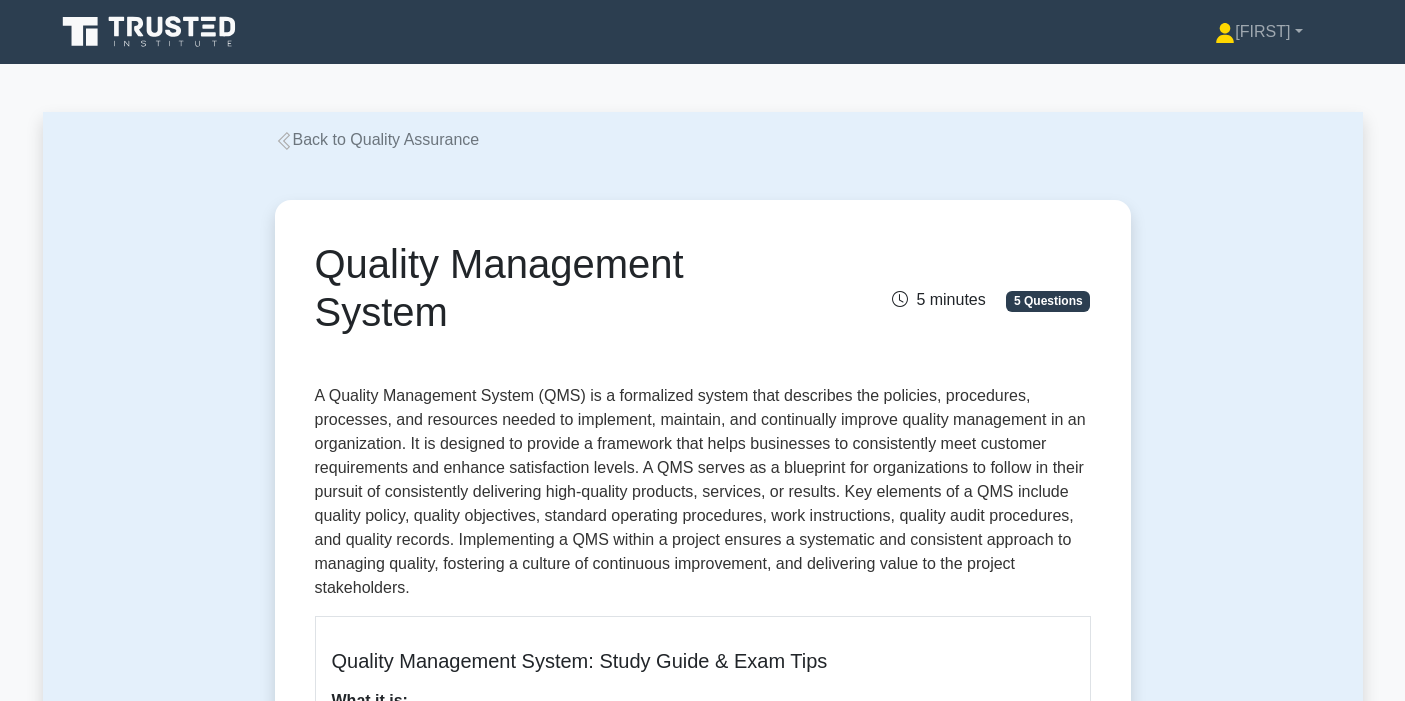 scroll, scrollTop: 0, scrollLeft: 0, axis: both 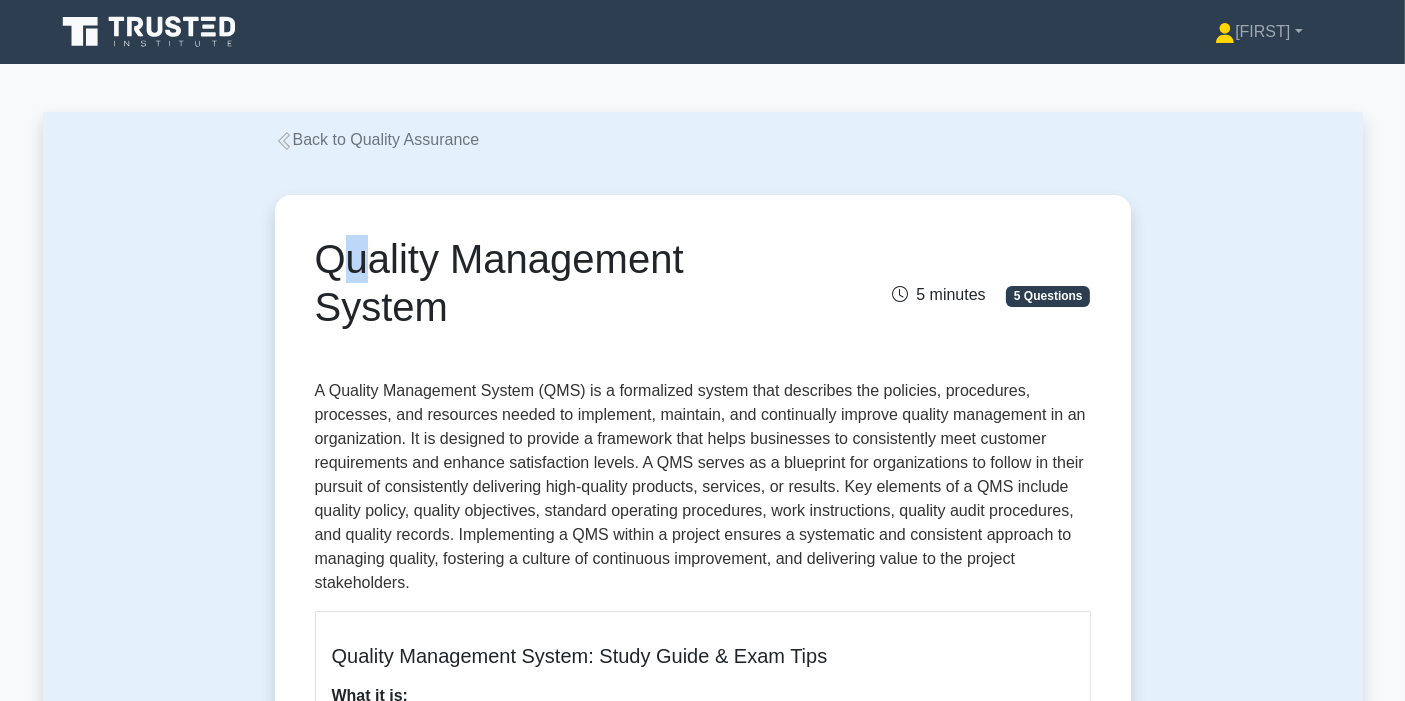 click on "Quality Management System" at bounding box center (569, 283) 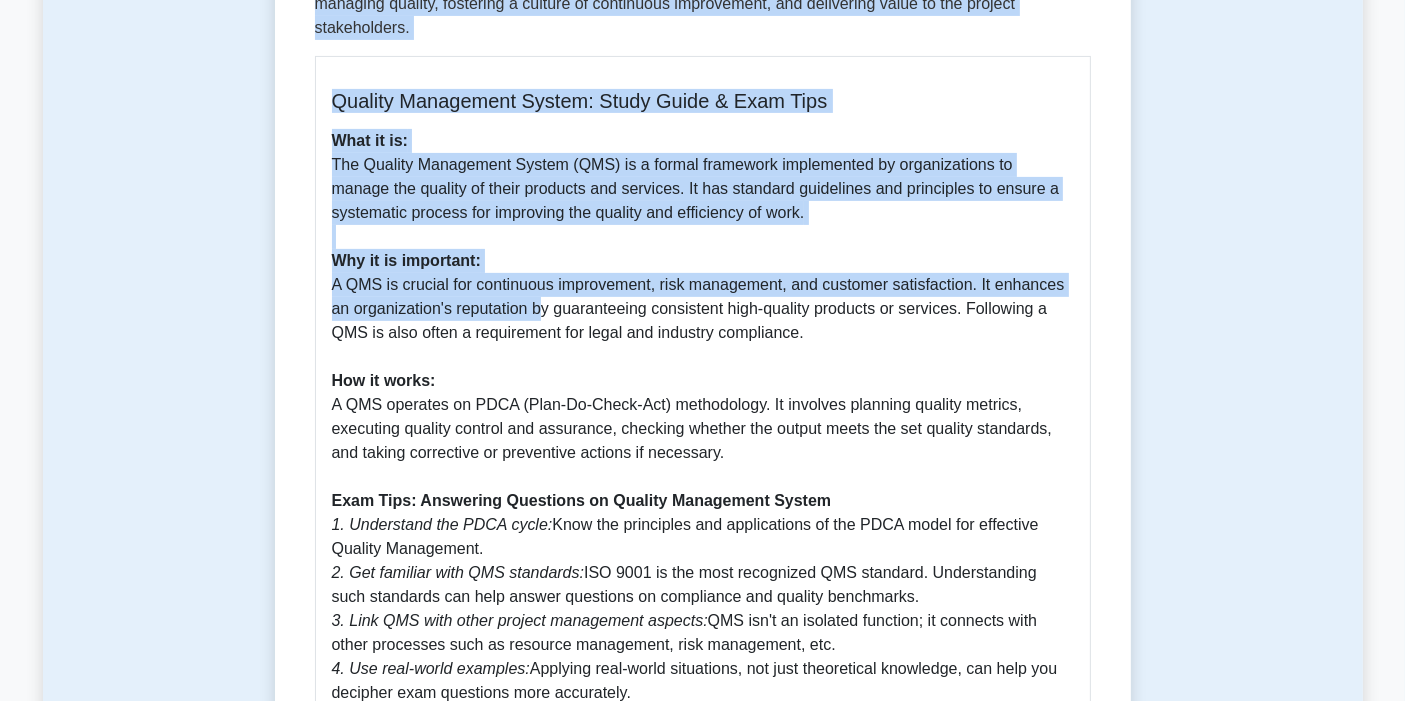 scroll, scrollTop: 1000, scrollLeft: 0, axis: vertical 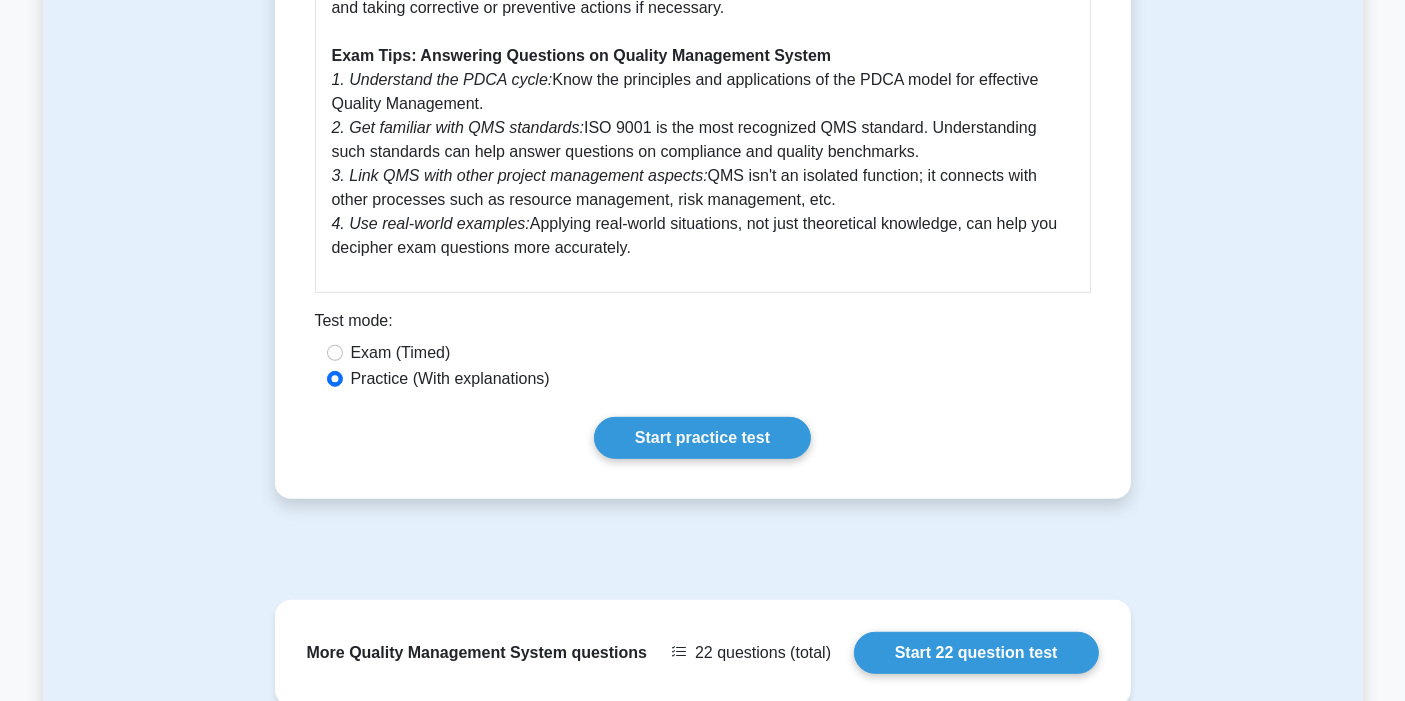 drag, startPoint x: 323, startPoint y: 264, endPoint x: 733, endPoint y: 252, distance: 410.17557 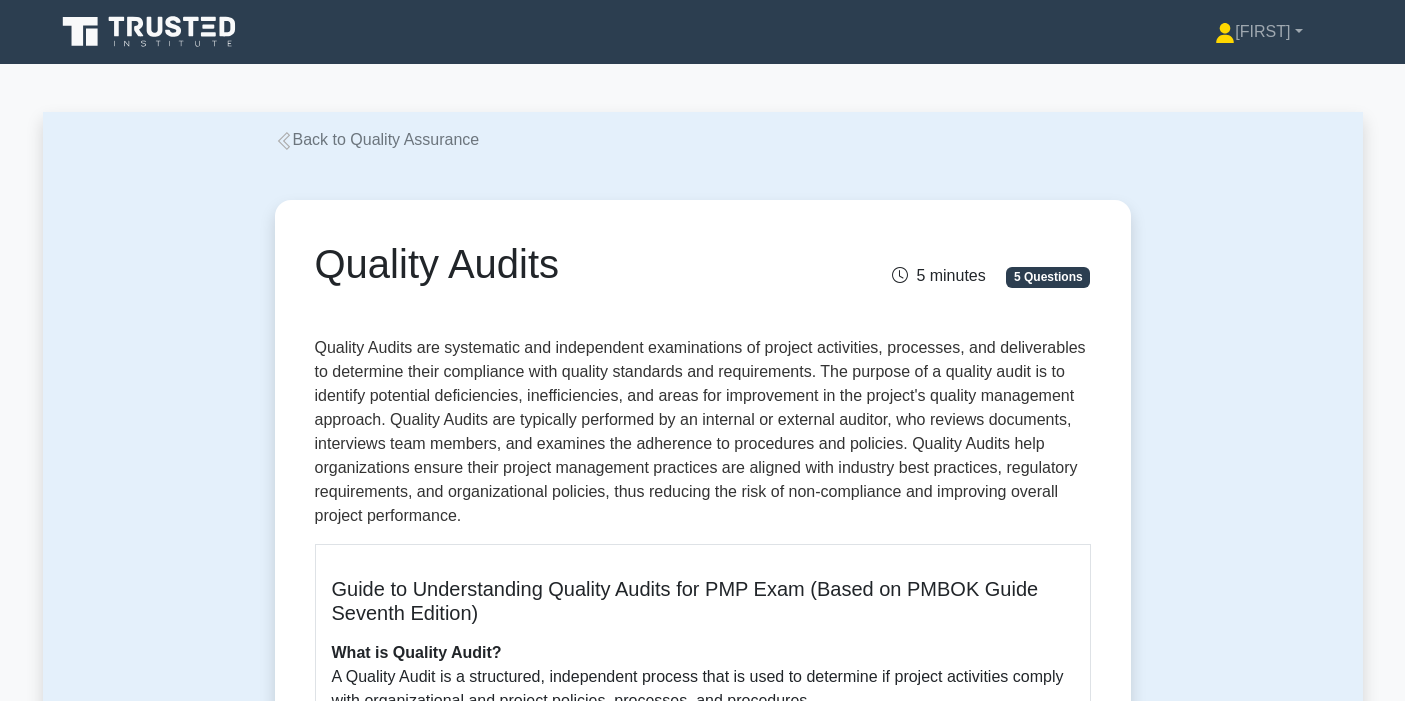 scroll, scrollTop: 0, scrollLeft: 0, axis: both 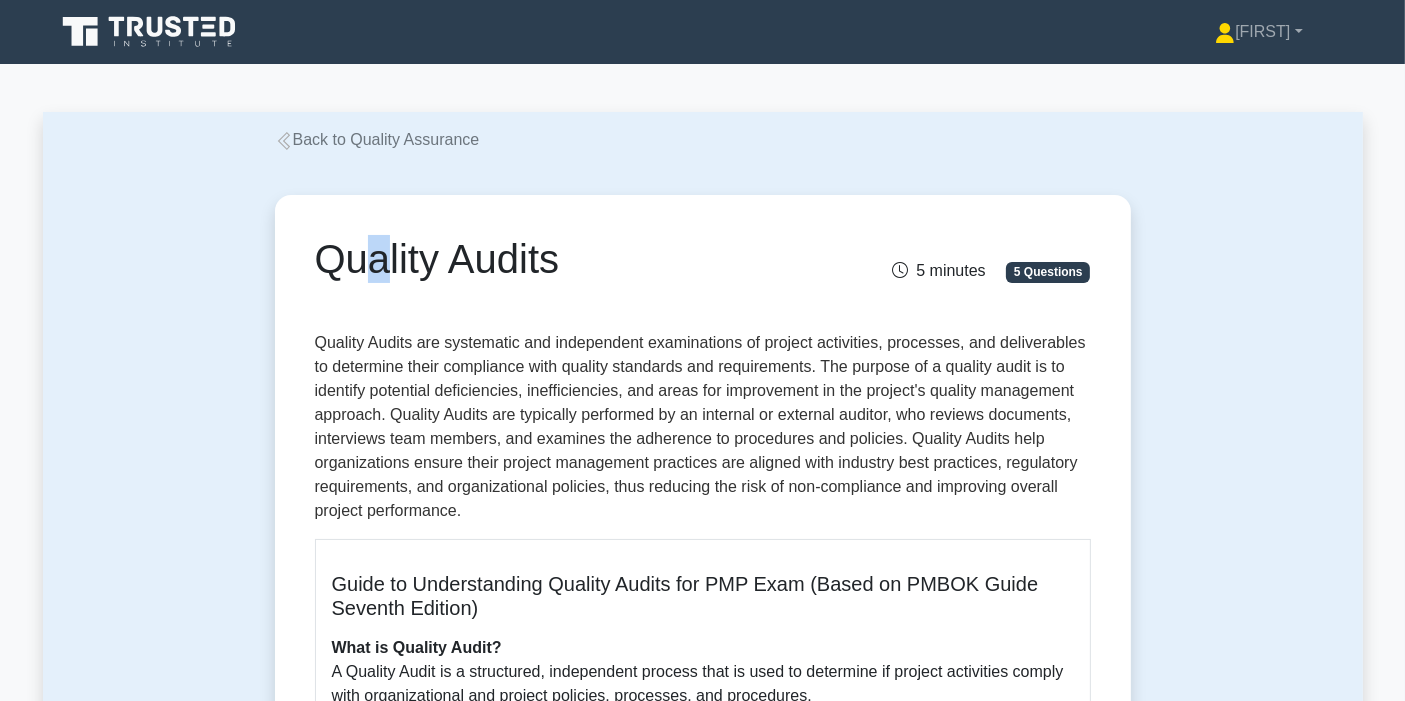 drag, startPoint x: 330, startPoint y: 249, endPoint x: 382, endPoint y: 278, distance: 59.5399 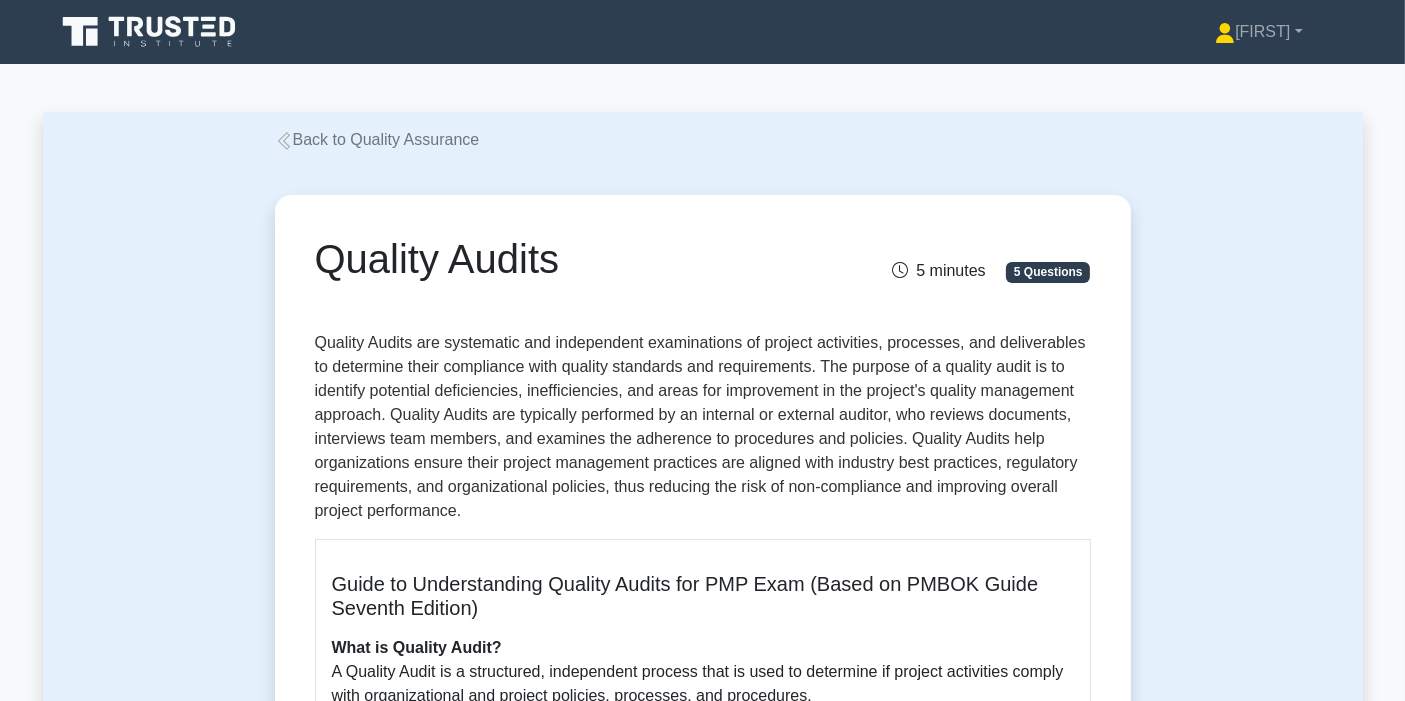 click on "Quality Audits" at bounding box center [569, 263] 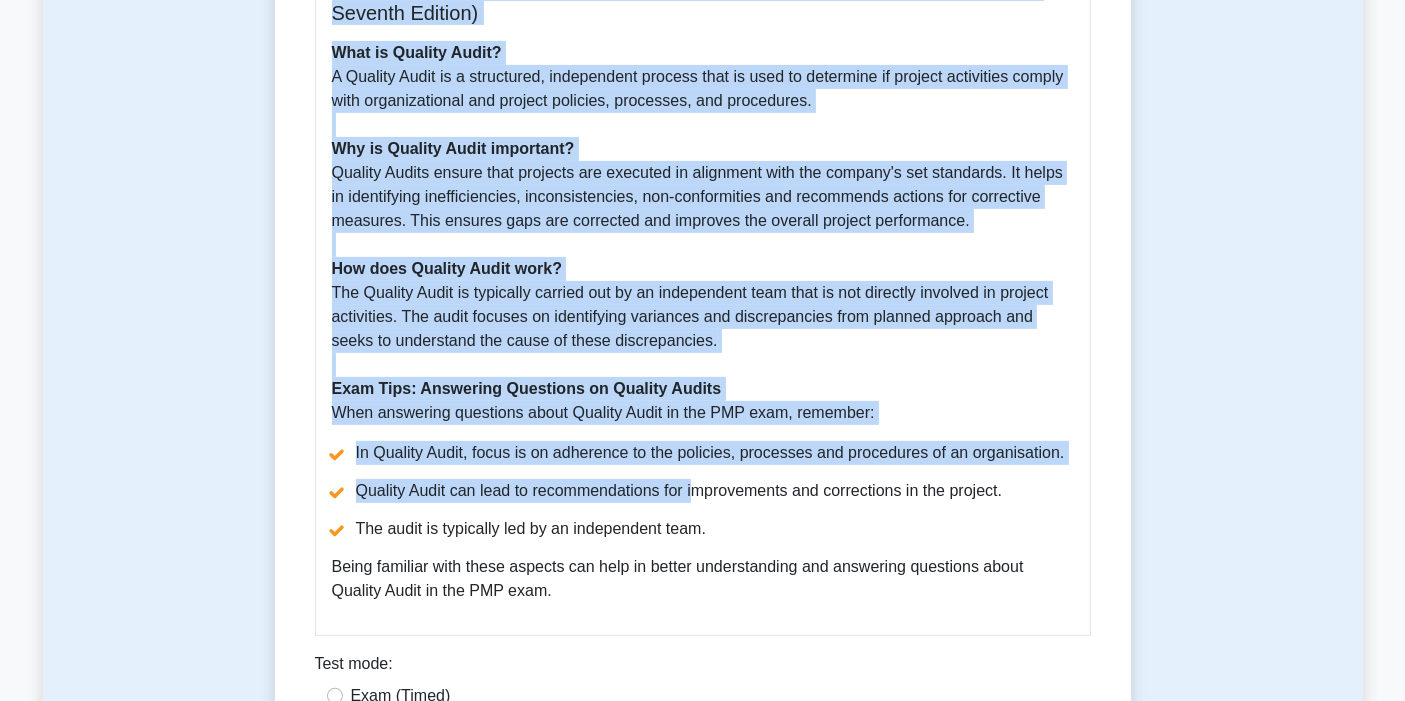 scroll, scrollTop: 777, scrollLeft: 0, axis: vertical 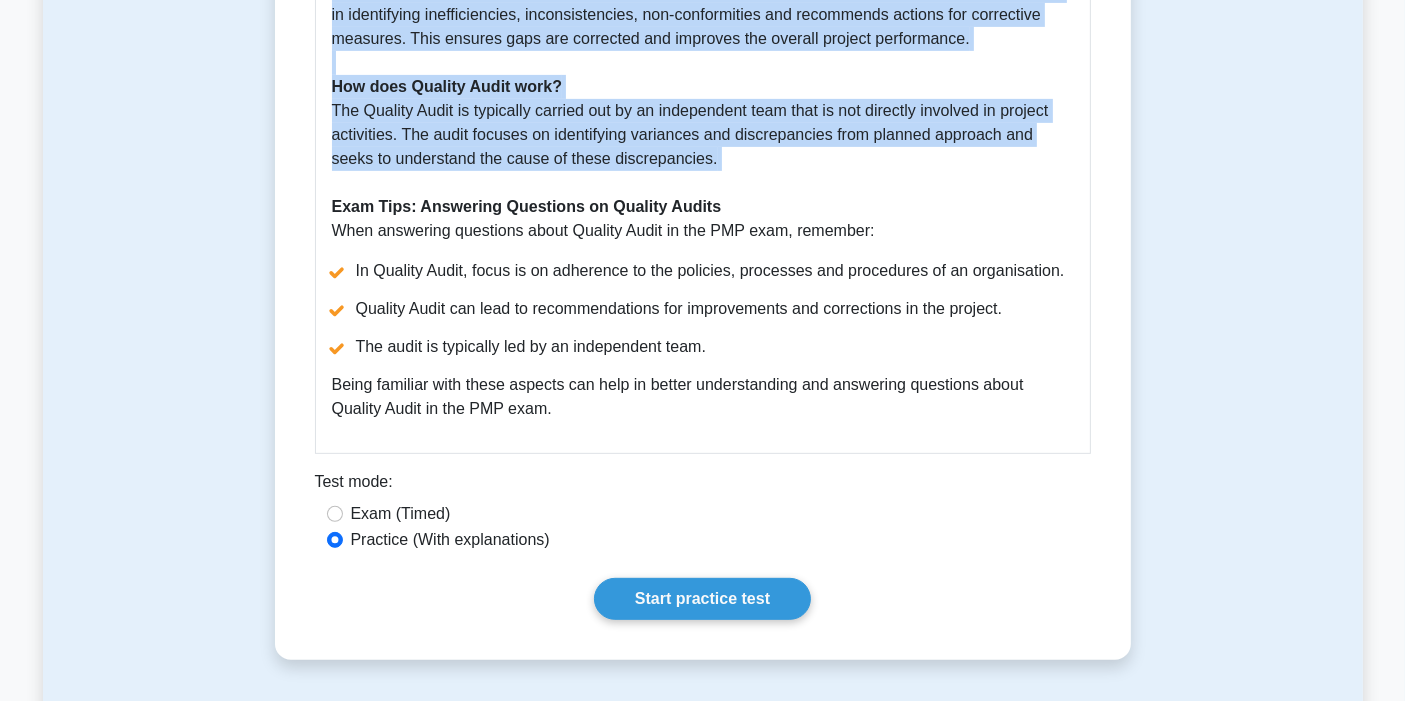 drag, startPoint x: 311, startPoint y: 264, endPoint x: 797, endPoint y: 176, distance: 493.90283 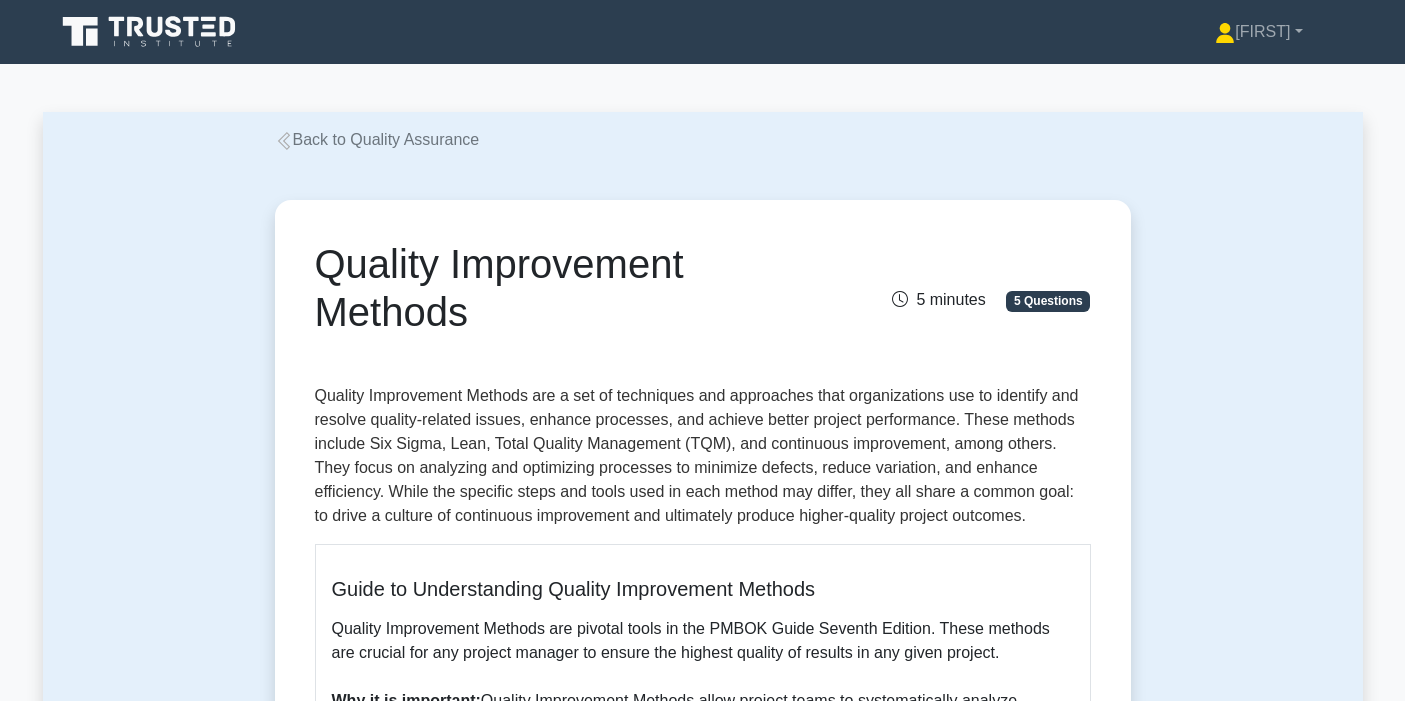 scroll, scrollTop: 0, scrollLeft: 0, axis: both 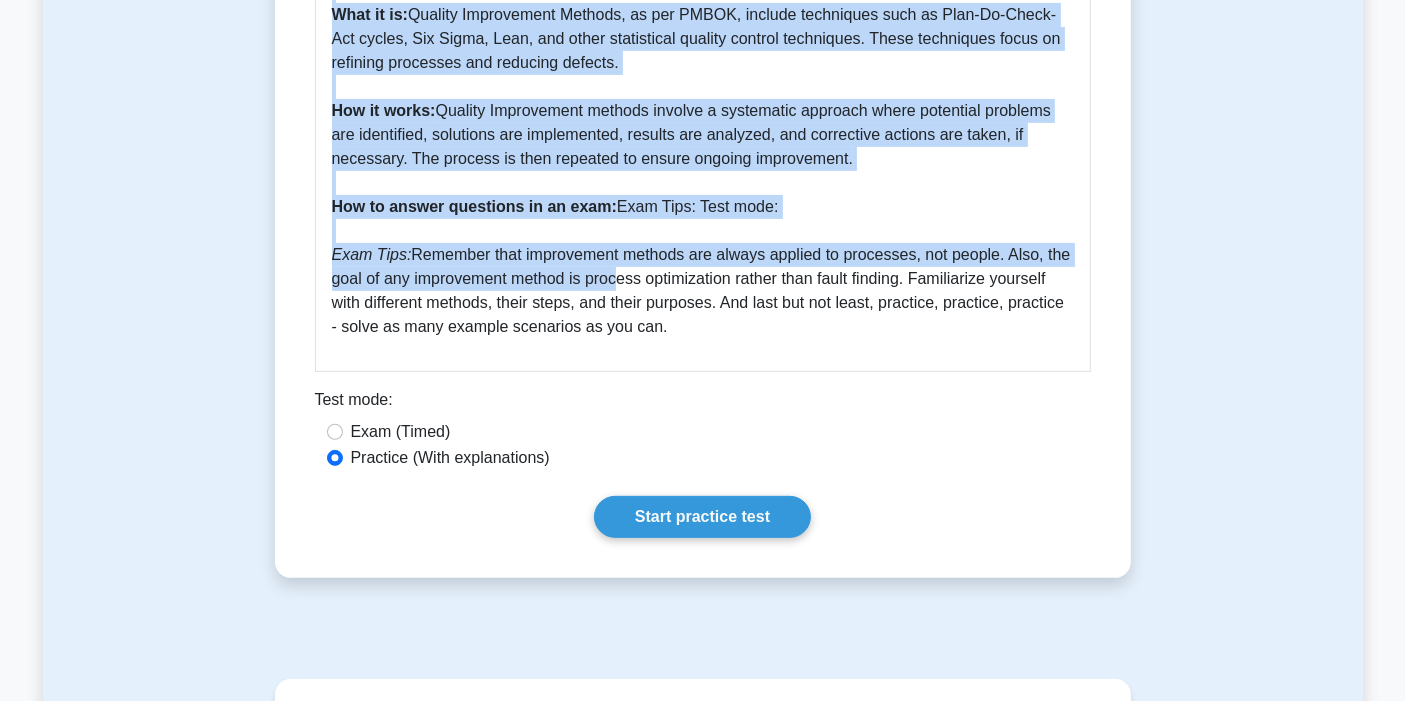 drag, startPoint x: 318, startPoint y: 254, endPoint x: 754, endPoint y: 390, distance: 456.71872 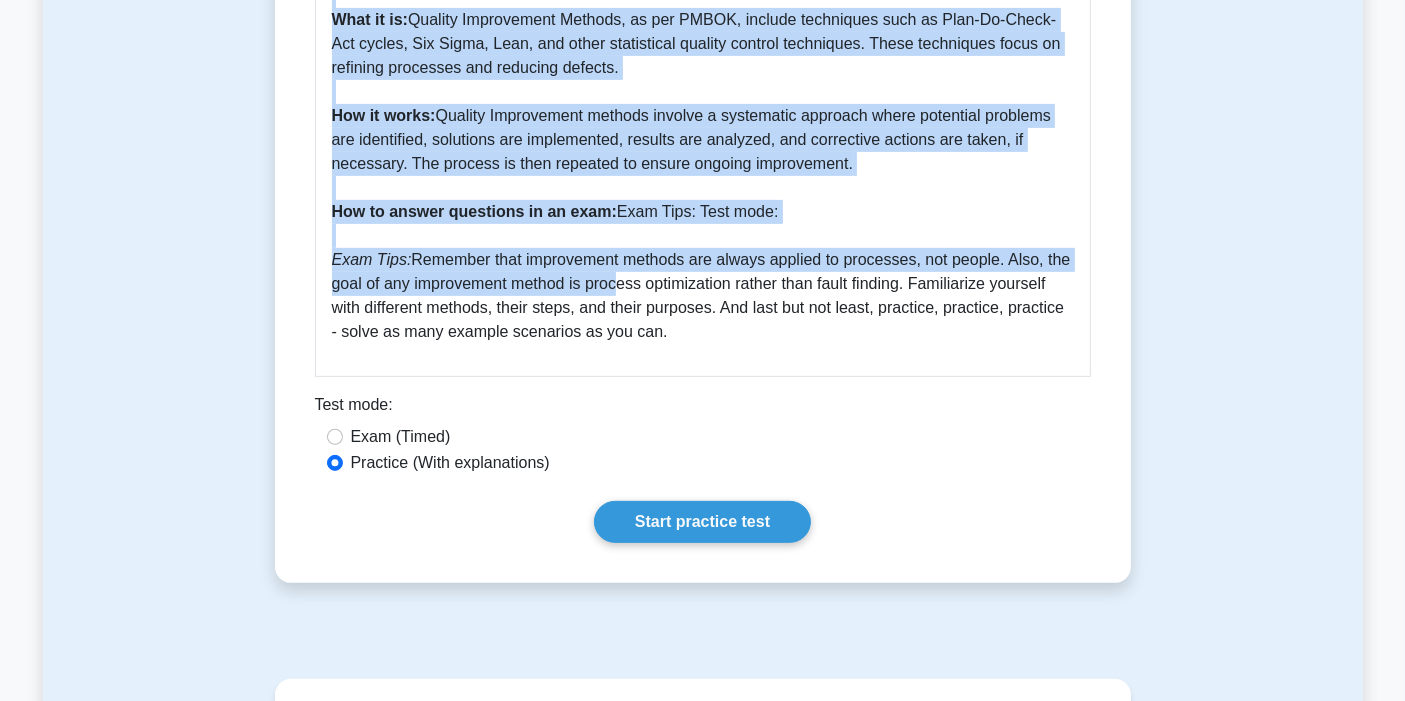 copy on "Quality Improvement Methods
5 minutes
5 Questions
Quality Improvement Methods are a set of techniques and approaches that organizations use to identify and resolve quality-related issues, enhance processes, and achieve better project performance. These methods include Six Sigma, Lean, Total Quality Management (TQM), and continuous improvement, among others. They focus on analyzing and optimizing processes to minimize defects, reduce variation, and enhance efficiency. While the specific steps and tools used in each method may differ, they all share a common goal: to drive a culture of continuous improvement and ultimately produce higher-quality project outcomes.
Guide to Understanding Quality Improvement Methods
Quality Improvement Methods are pivotal tools in the PMBOK Guide Seventh Edition. These methods are crucial for any project manager to ensure the highest q..." 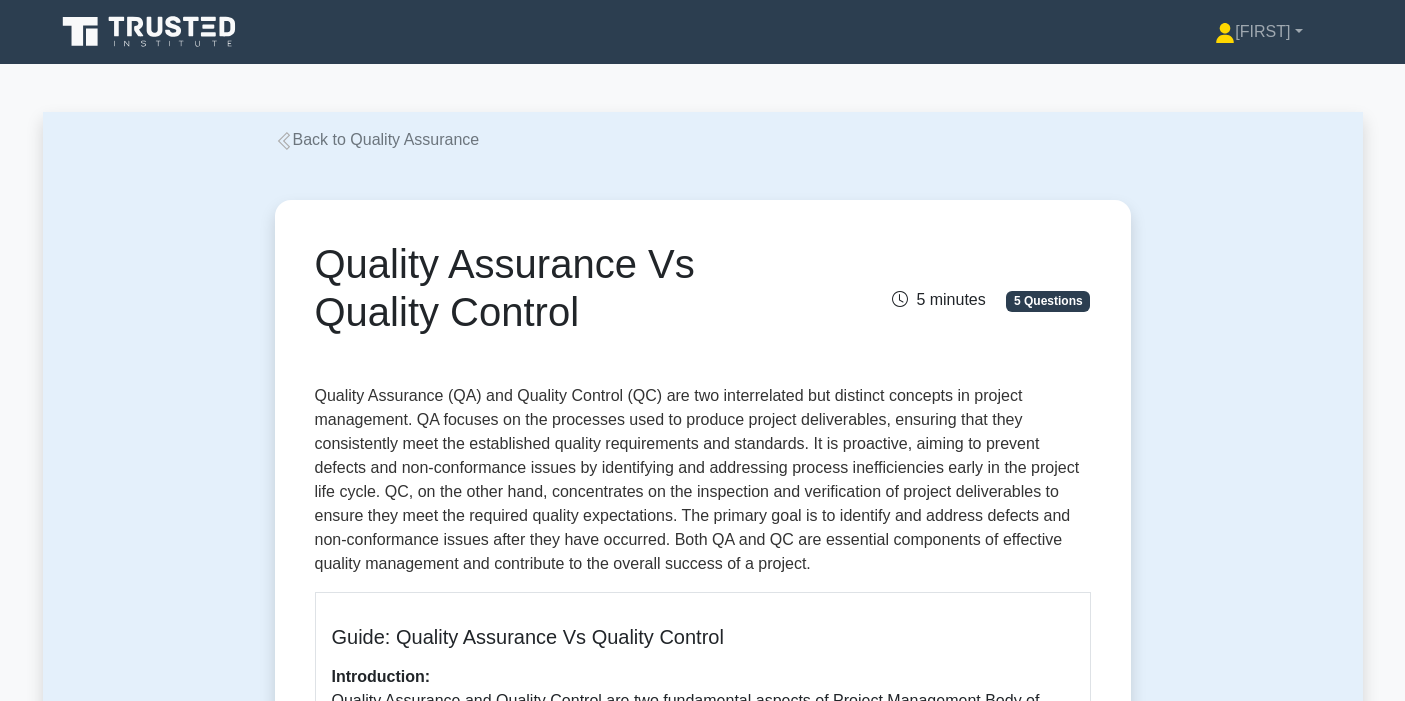 scroll, scrollTop: 0, scrollLeft: 0, axis: both 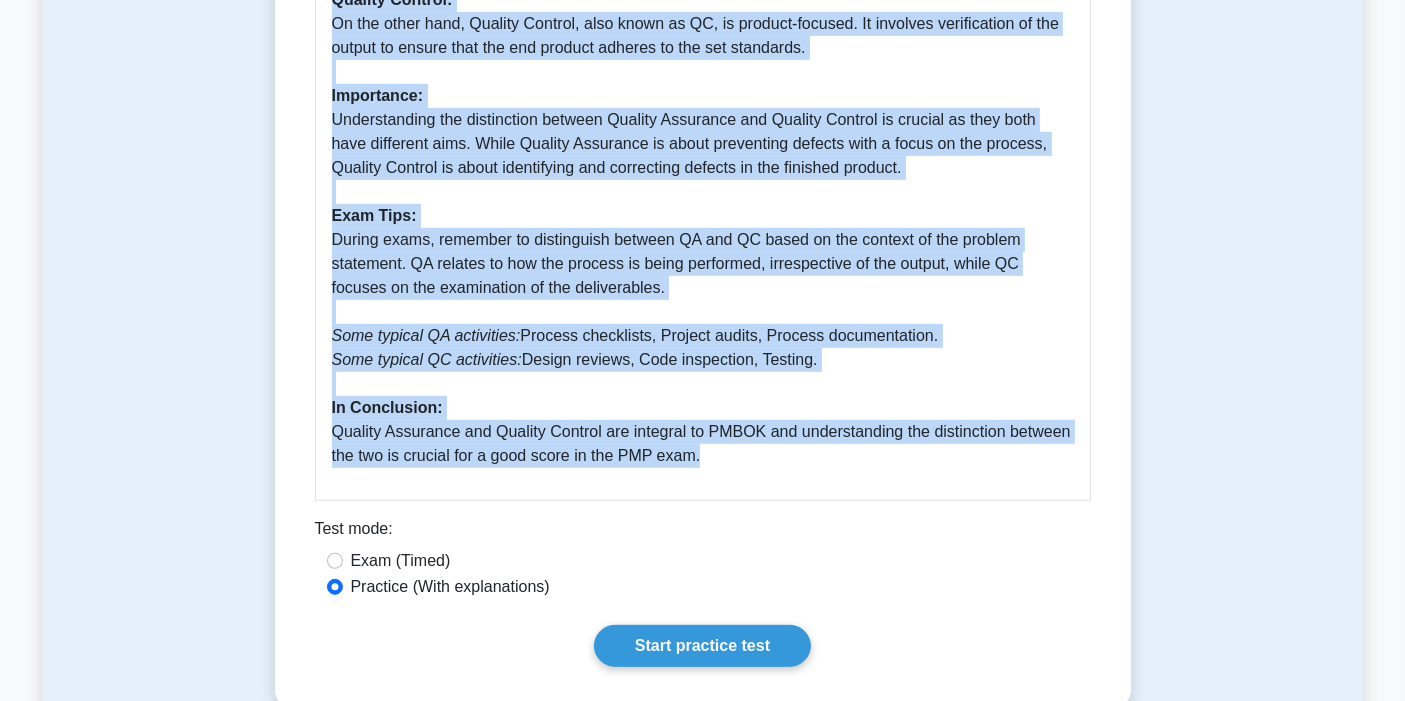 drag, startPoint x: 345, startPoint y: 267, endPoint x: 733, endPoint y: 459, distance: 432.90646 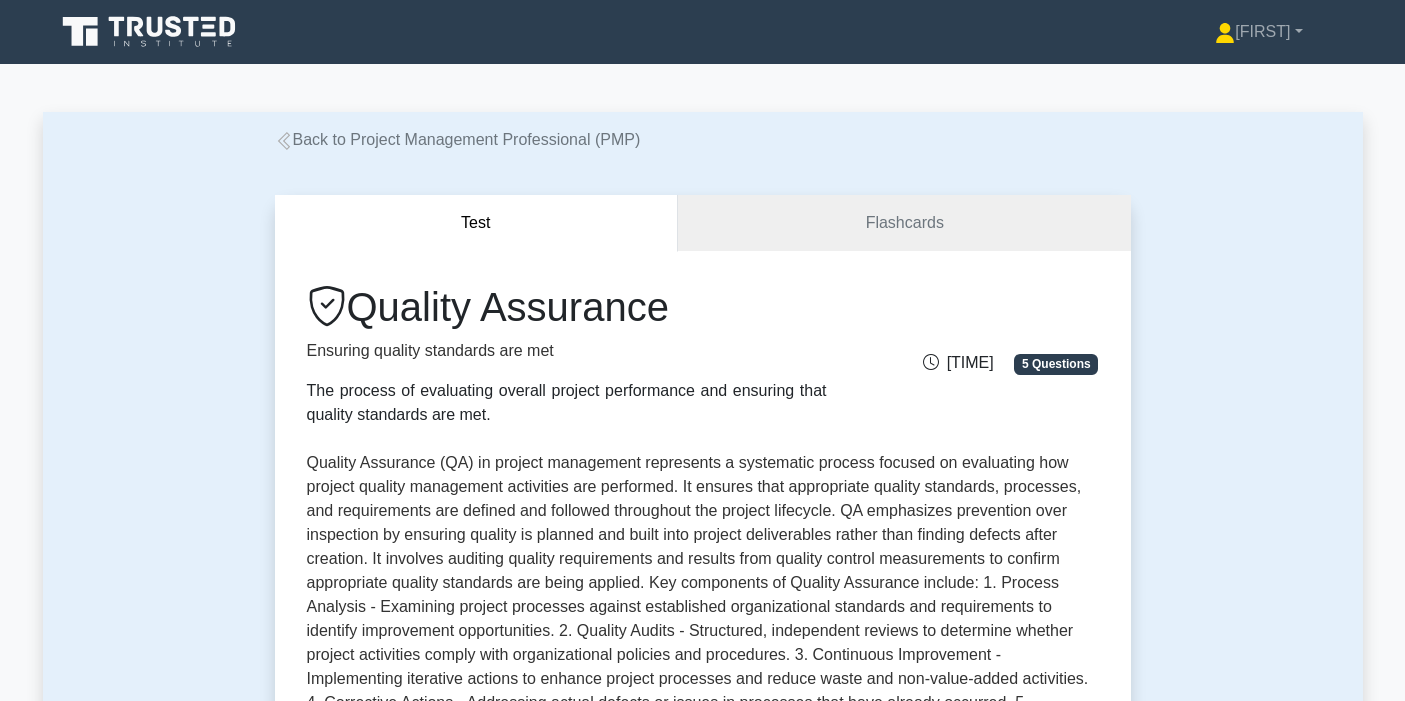 scroll, scrollTop: 654, scrollLeft: 0, axis: vertical 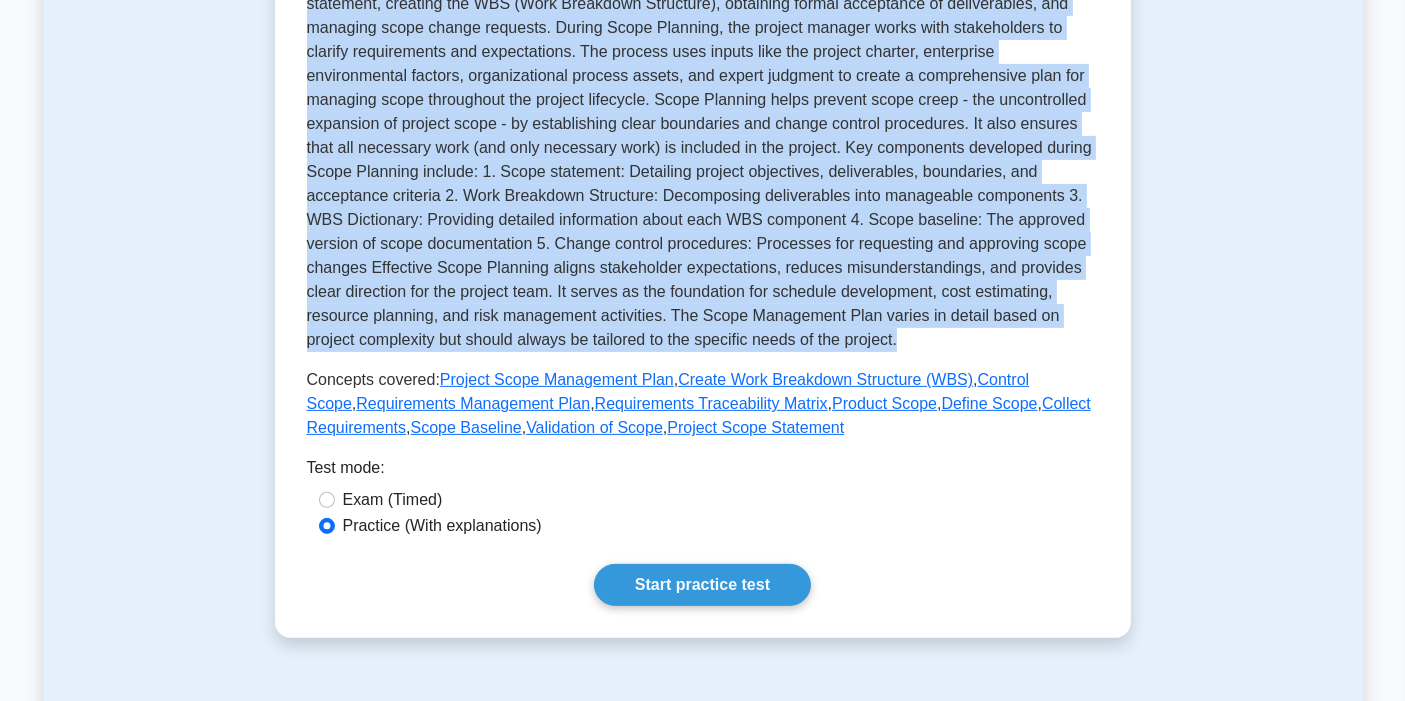 drag, startPoint x: 362, startPoint y: 200, endPoint x: 977, endPoint y: 332, distance: 629.00635 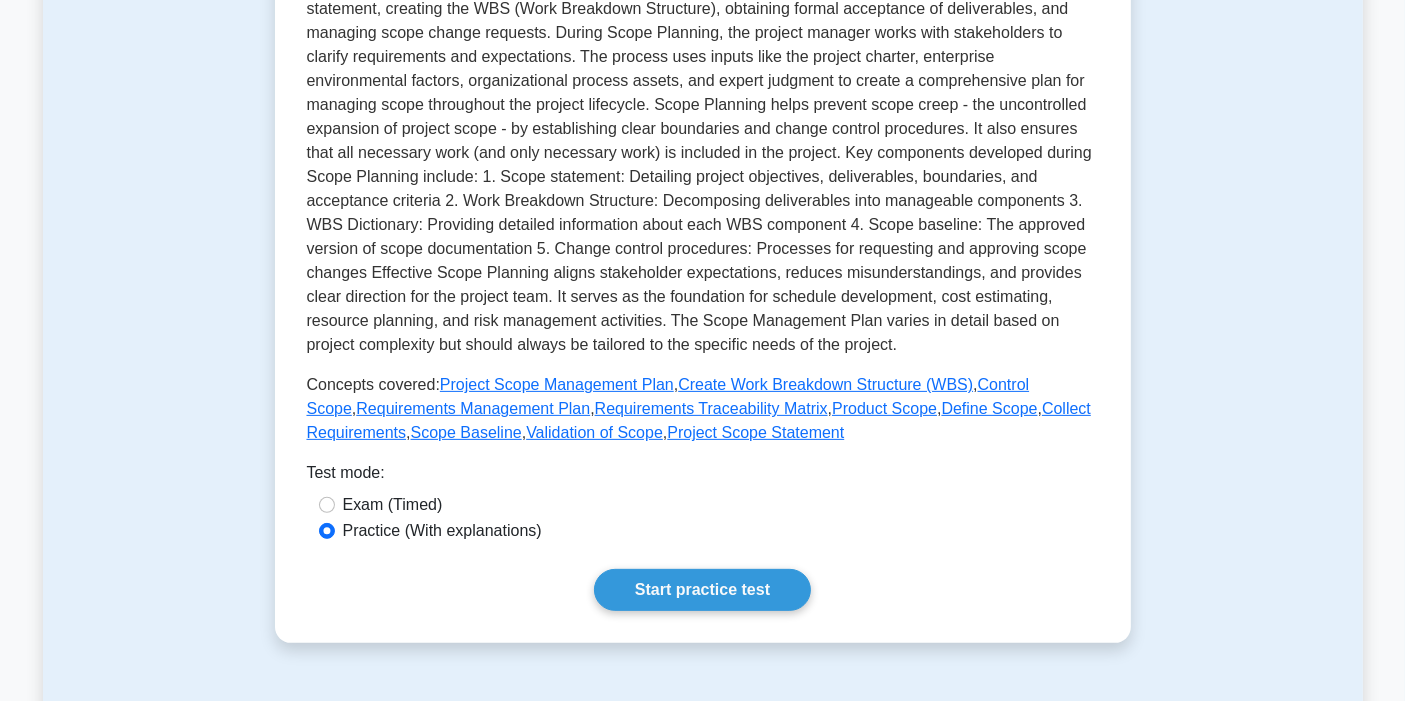 drag, startPoint x: 981, startPoint y: 377, endPoint x: 1171, endPoint y: 326, distance: 196.7257 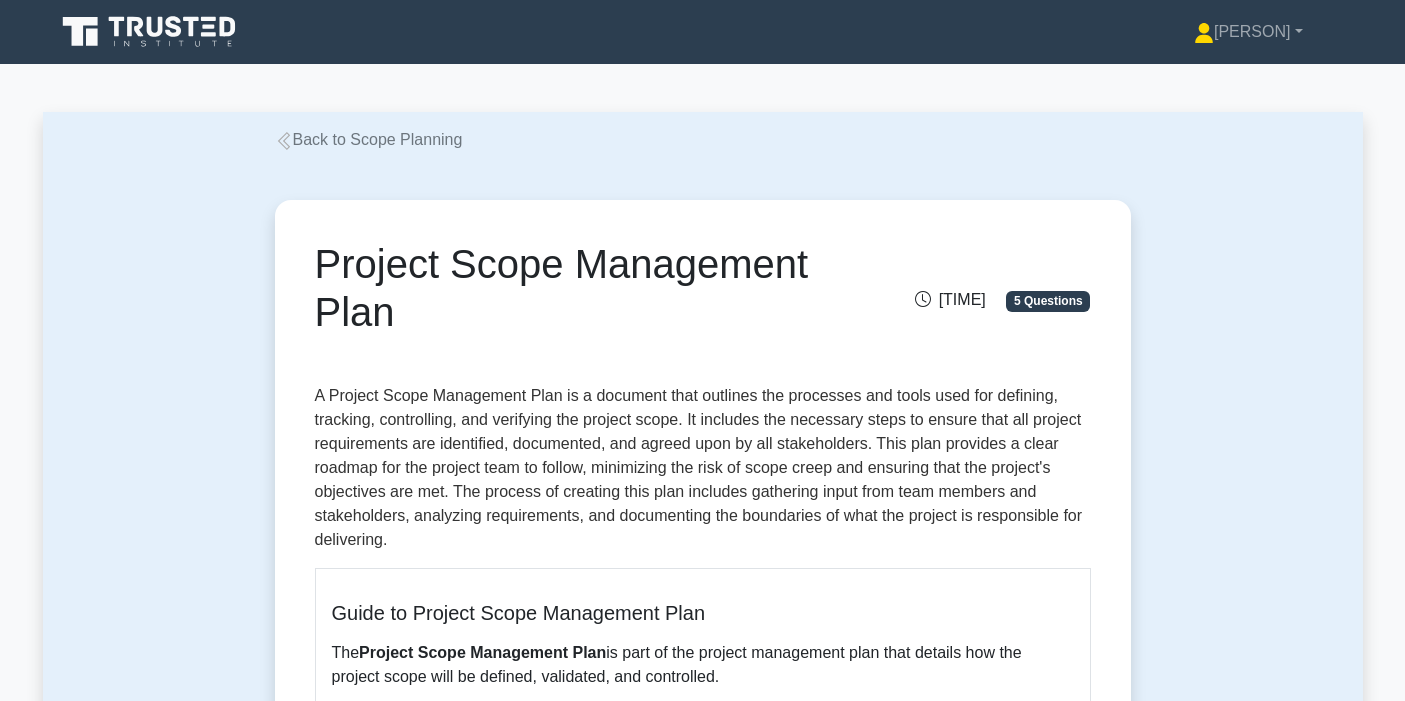 scroll, scrollTop: 0, scrollLeft: 0, axis: both 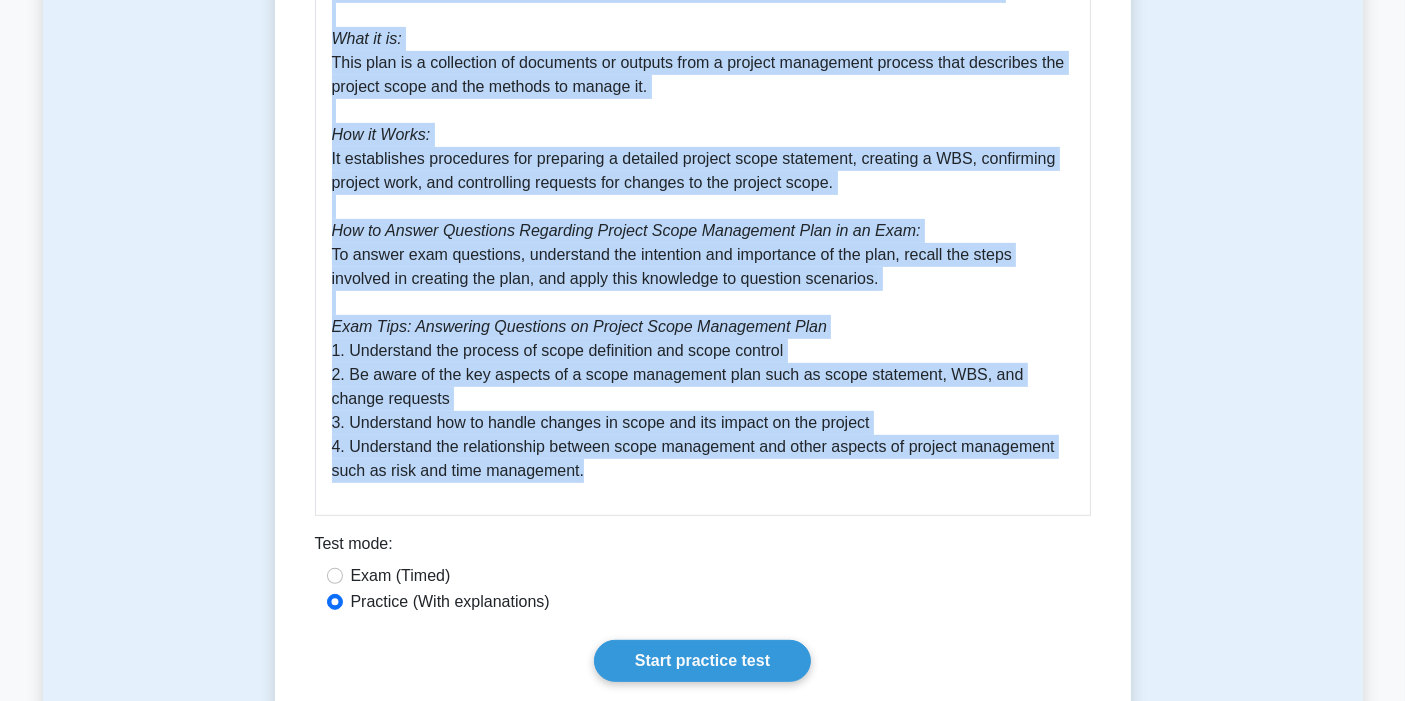 drag, startPoint x: 324, startPoint y: 256, endPoint x: 610, endPoint y: 467, distance: 355.41104 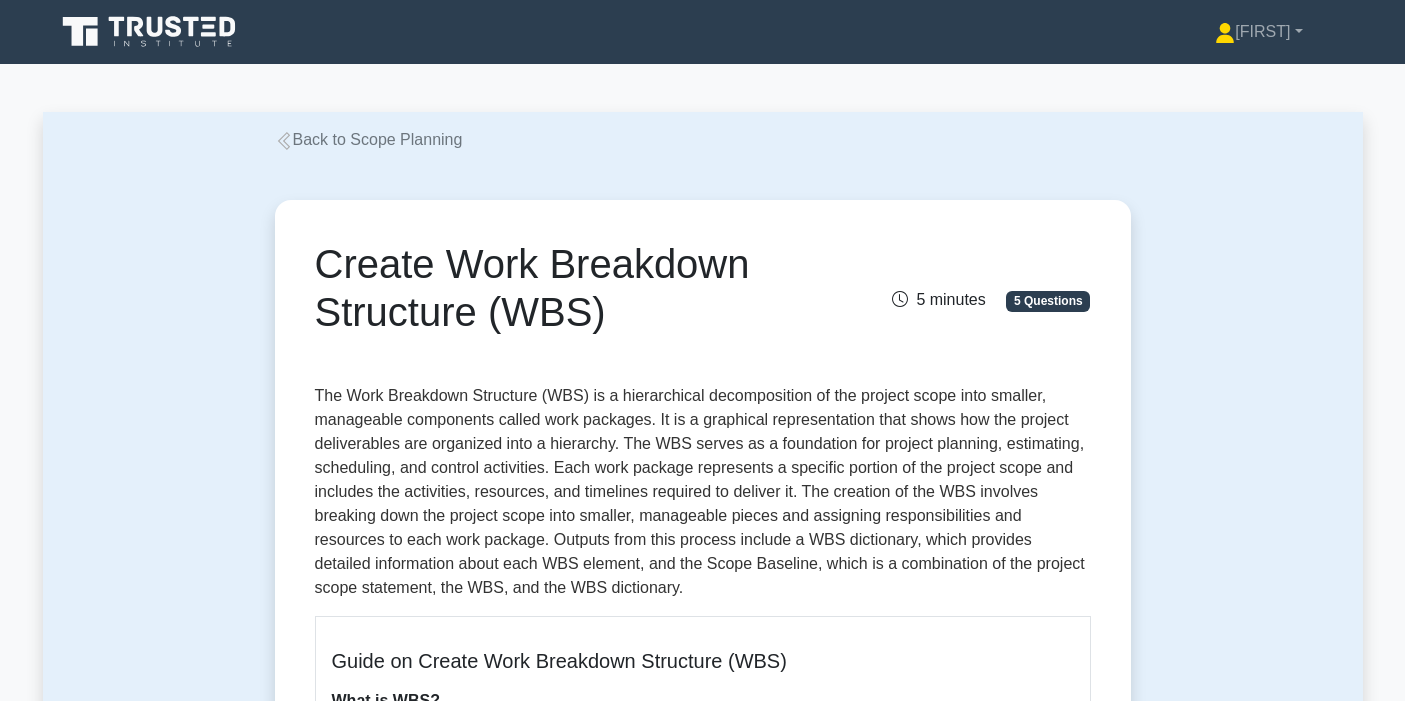 scroll, scrollTop: 0, scrollLeft: 0, axis: both 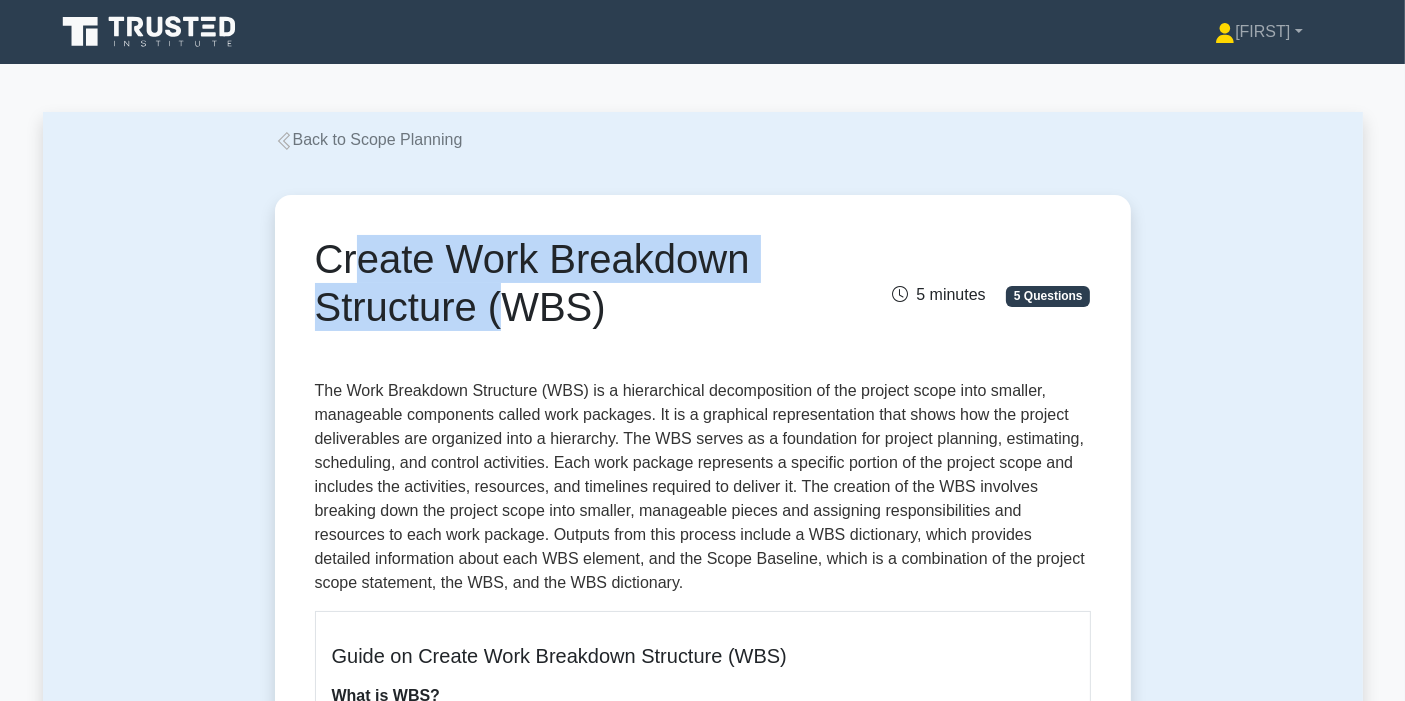 drag, startPoint x: 349, startPoint y: 270, endPoint x: 497, endPoint y: 314, distance: 154.40207 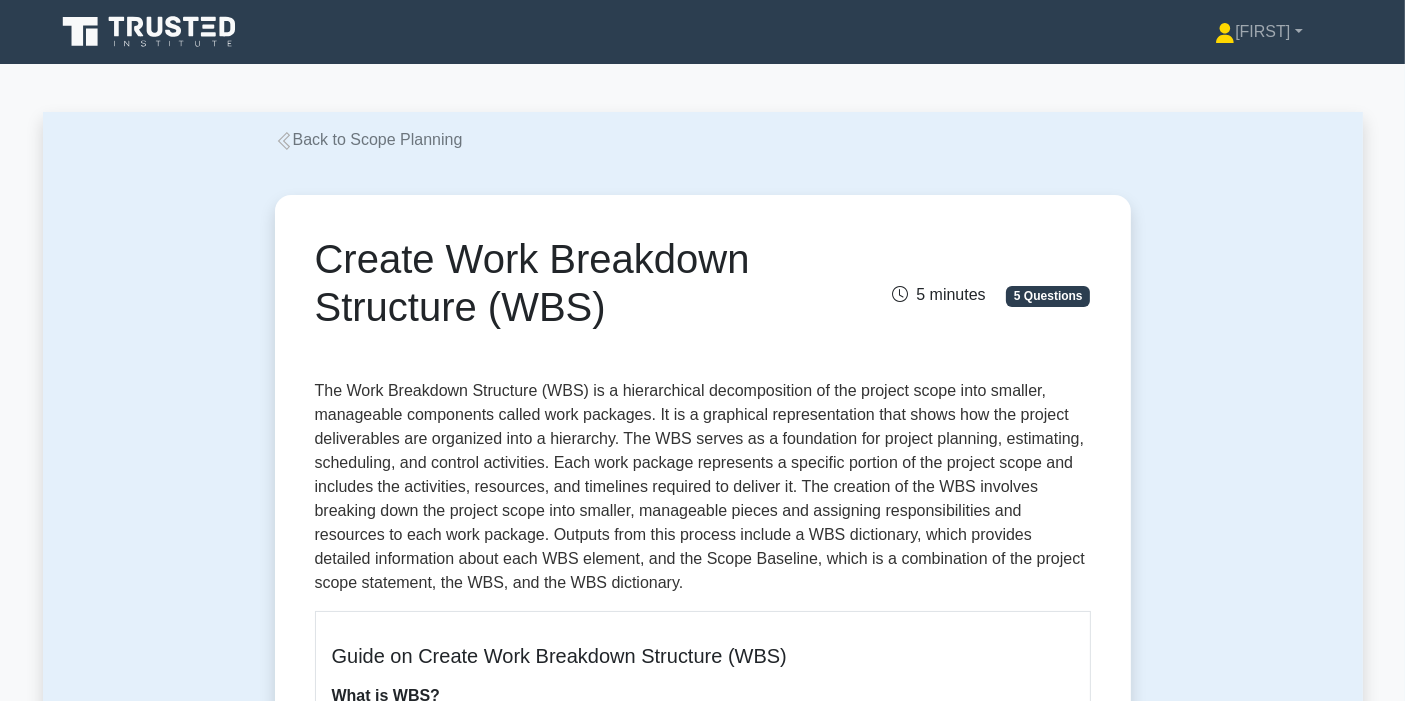click on "Create Work Breakdown Structure (WBS)" at bounding box center [569, 283] 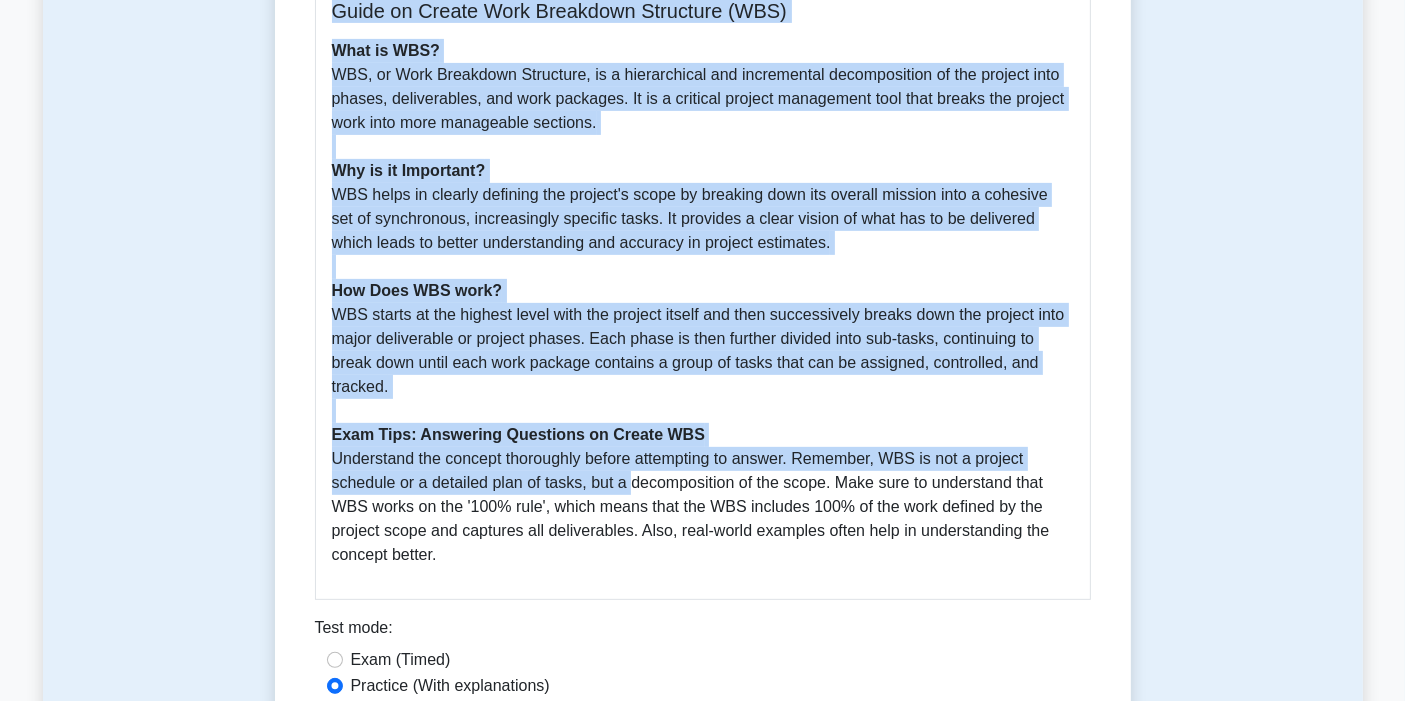 scroll, scrollTop: 777, scrollLeft: 0, axis: vertical 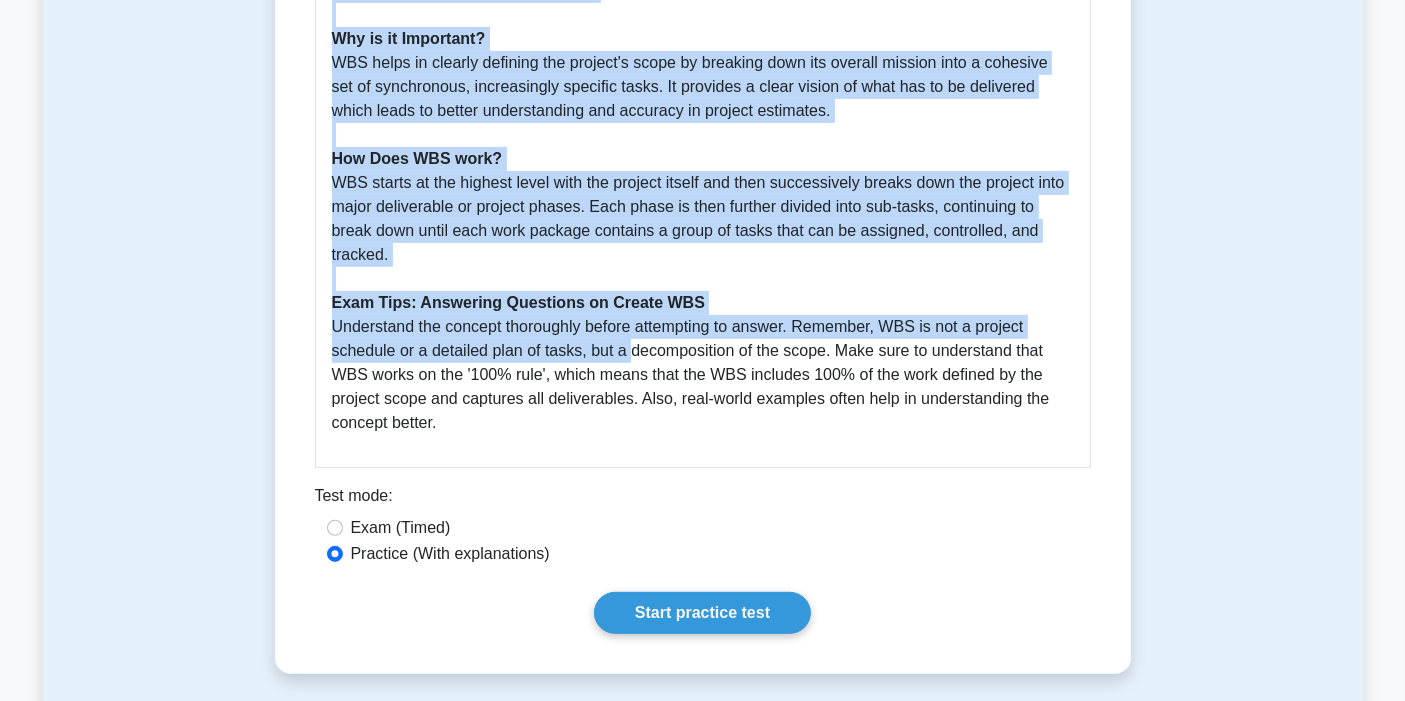 drag, startPoint x: 319, startPoint y: 264, endPoint x: 681, endPoint y: 413, distance: 391.4652 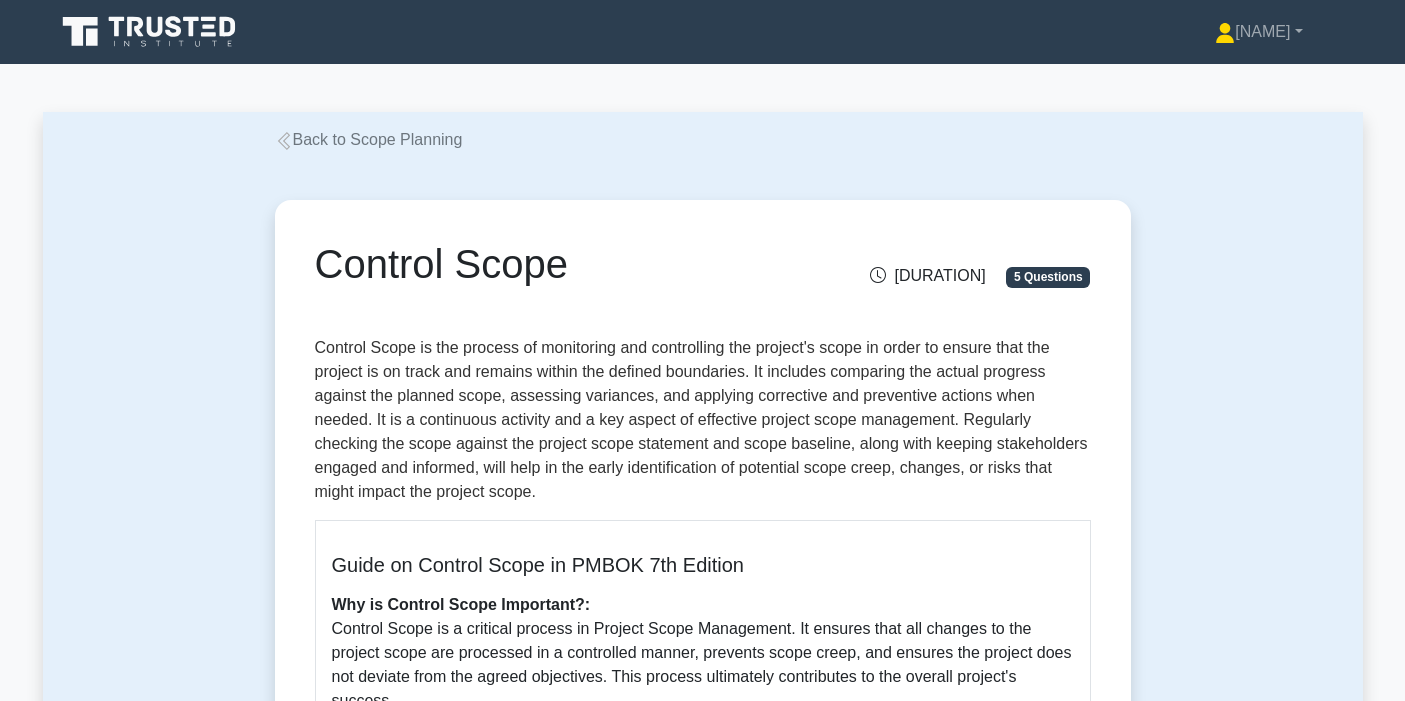 scroll, scrollTop: 0, scrollLeft: 0, axis: both 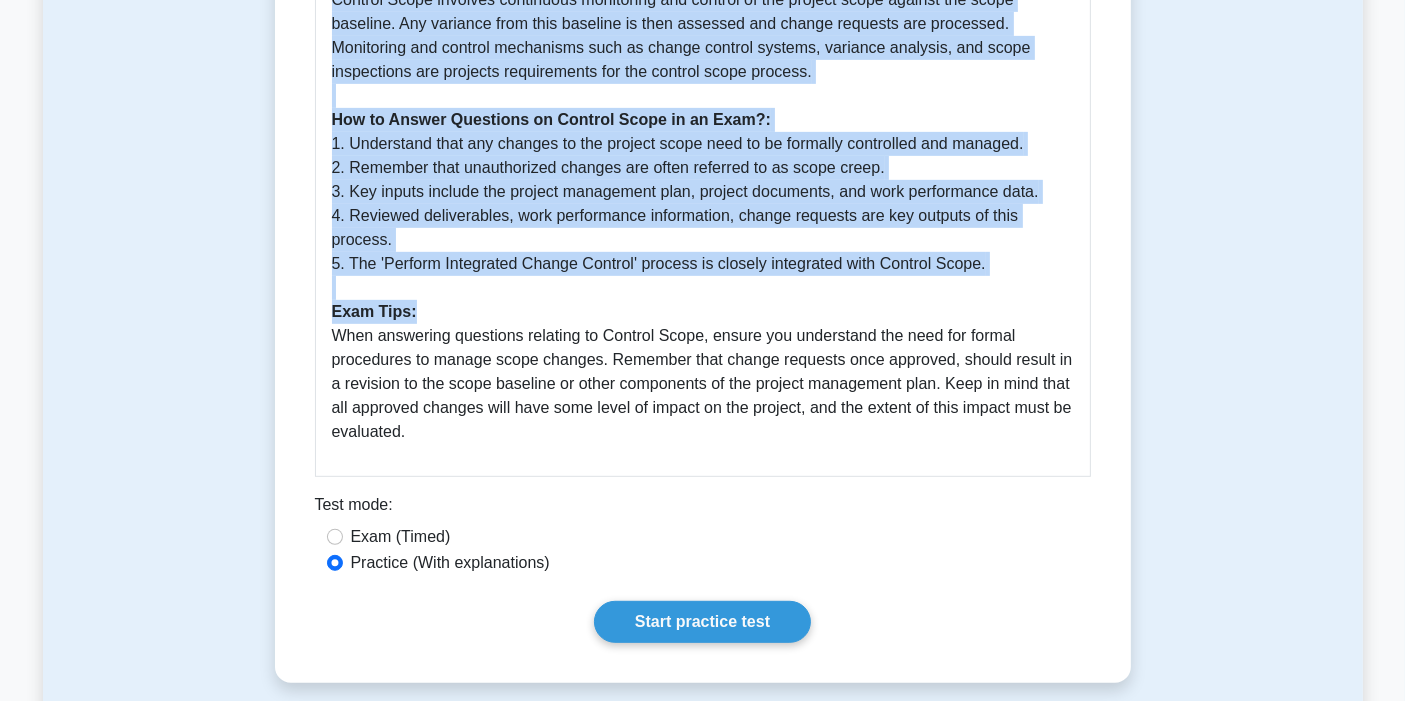 drag, startPoint x: 325, startPoint y: 257, endPoint x: 629, endPoint y: 399, distance: 335.52942 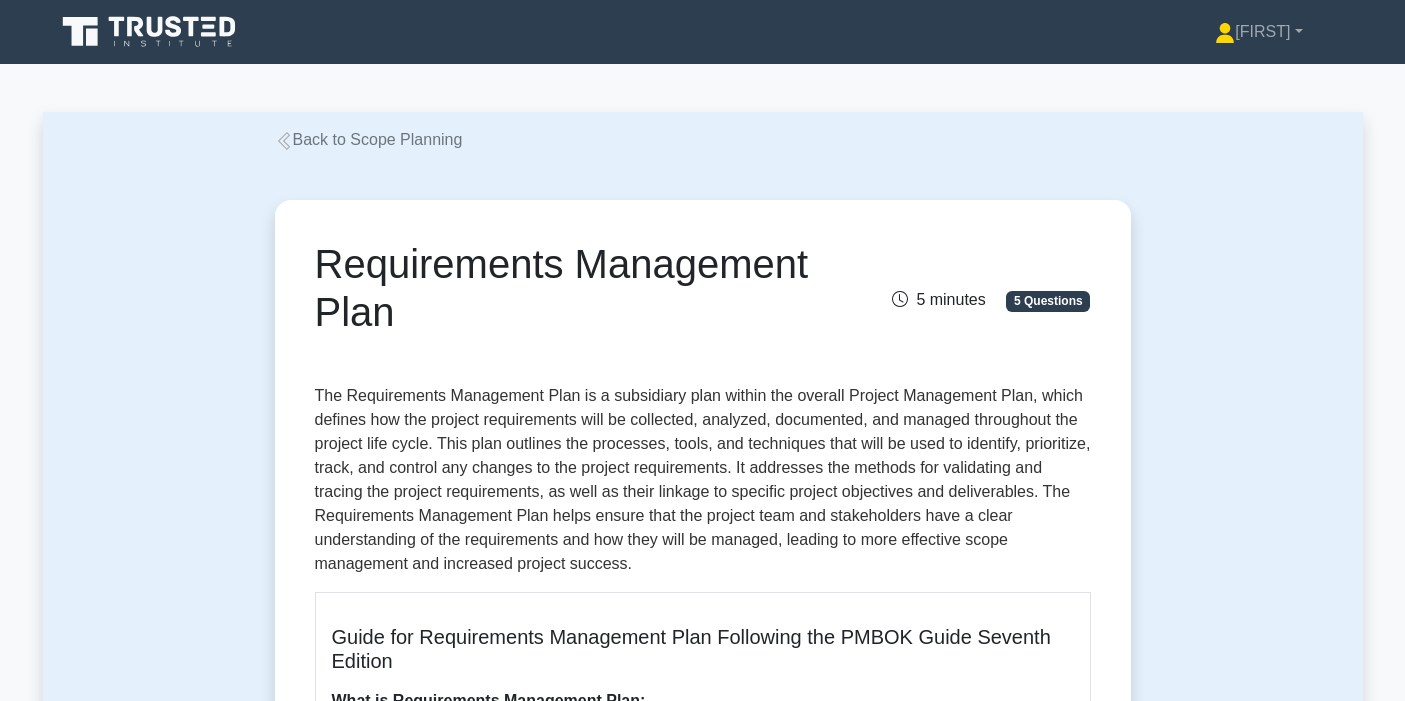 scroll, scrollTop: 0, scrollLeft: 0, axis: both 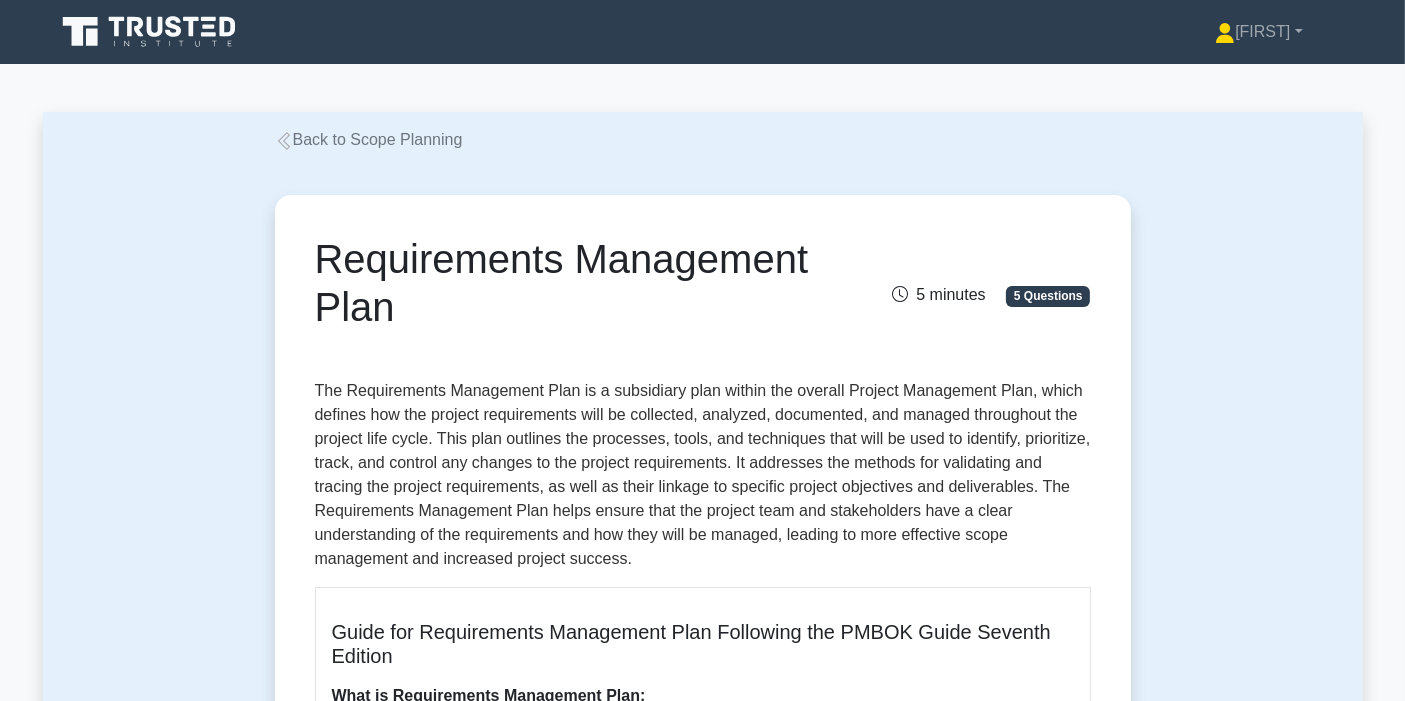 drag, startPoint x: 331, startPoint y: 253, endPoint x: 413, endPoint y: 297, distance: 93.05912 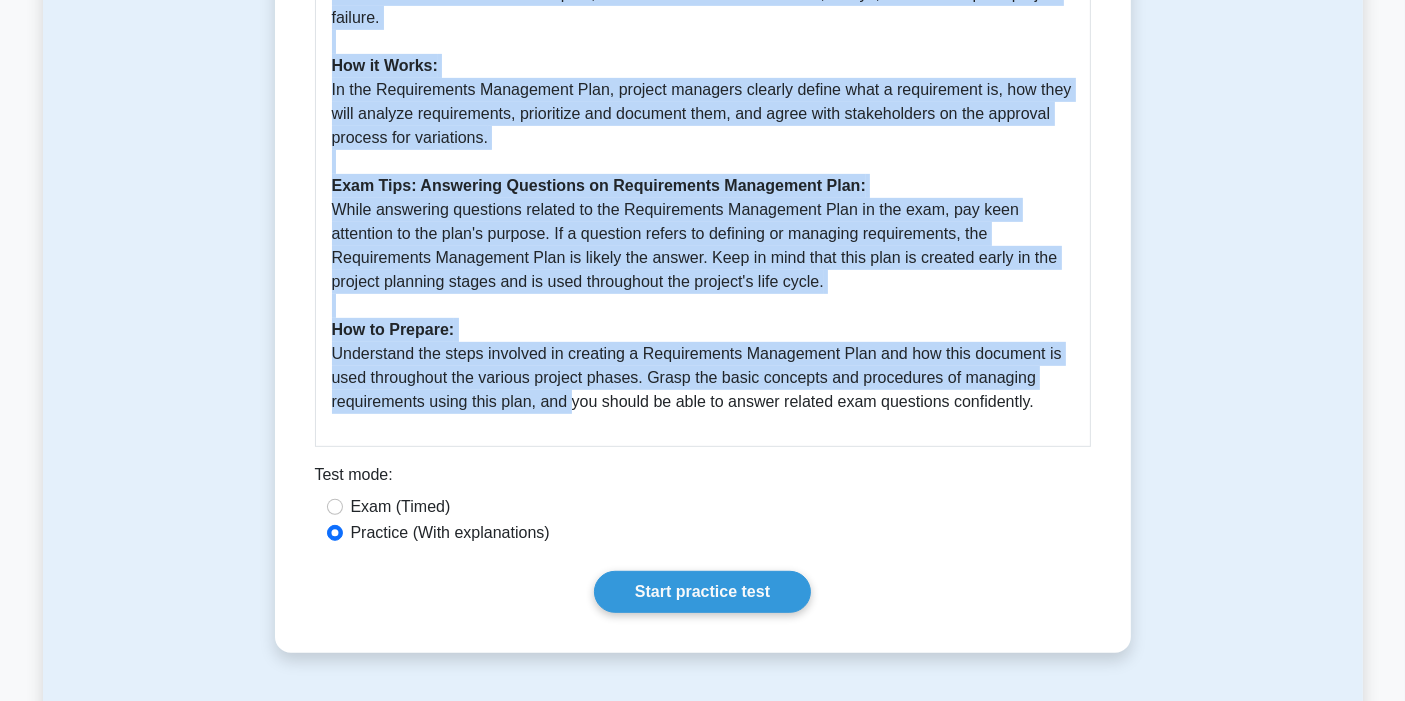 scroll, scrollTop: 888, scrollLeft: 0, axis: vertical 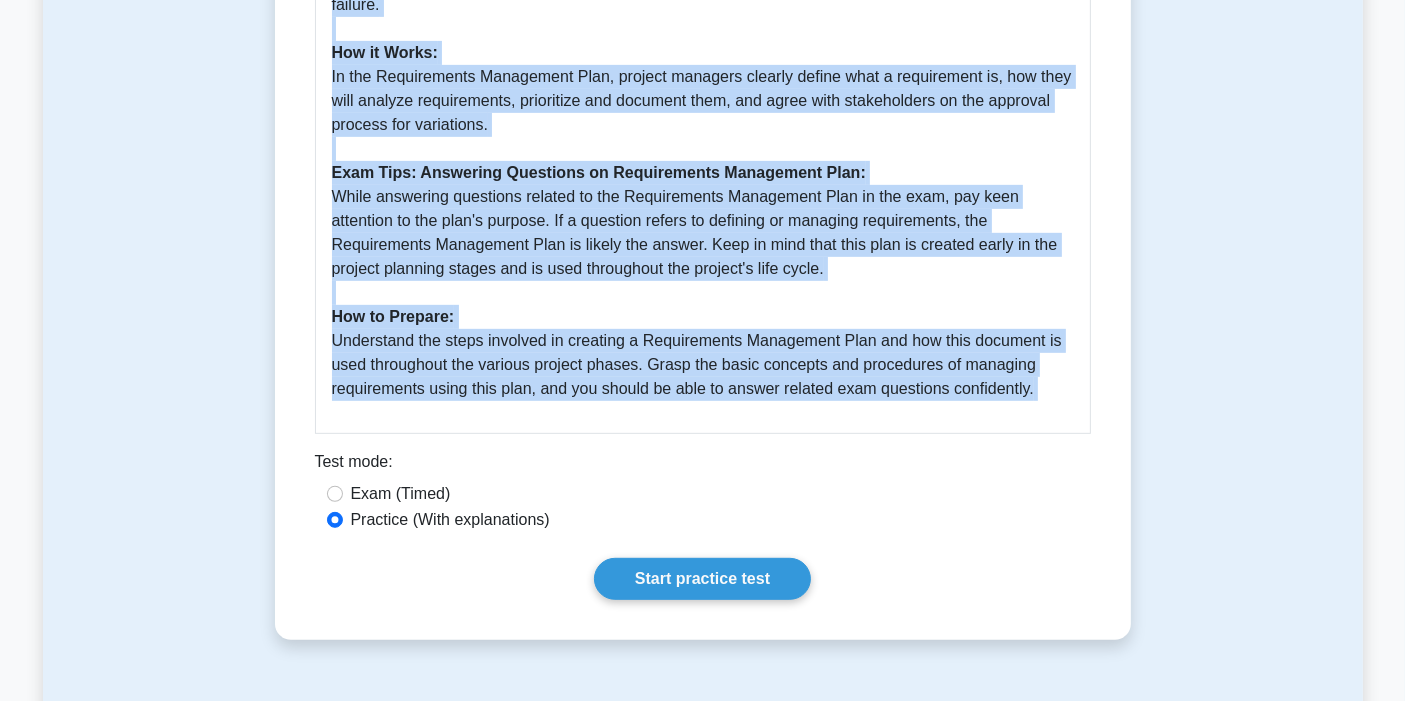 drag, startPoint x: 314, startPoint y: 259, endPoint x: 1145, endPoint y: 367, distance: 837.98865 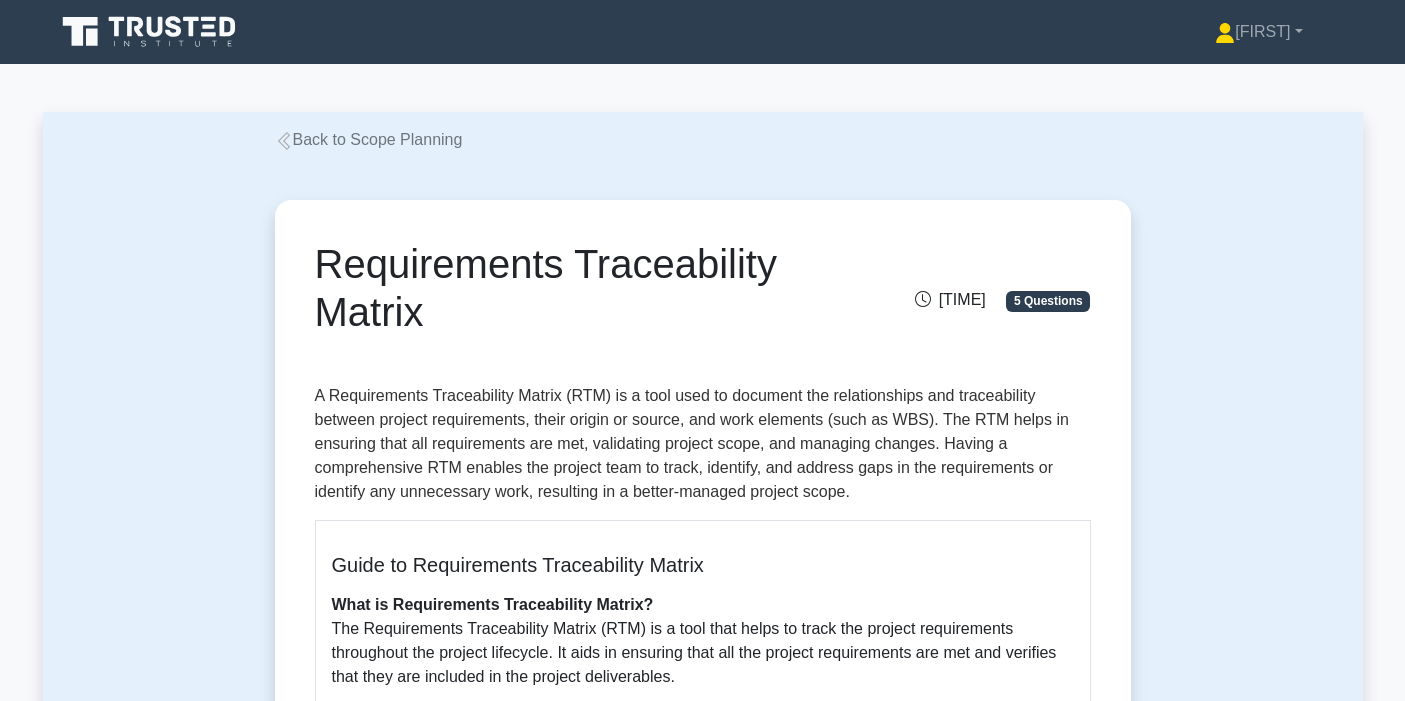 scroll, scrollTop: 0, scrollLeft: 0, axis: both 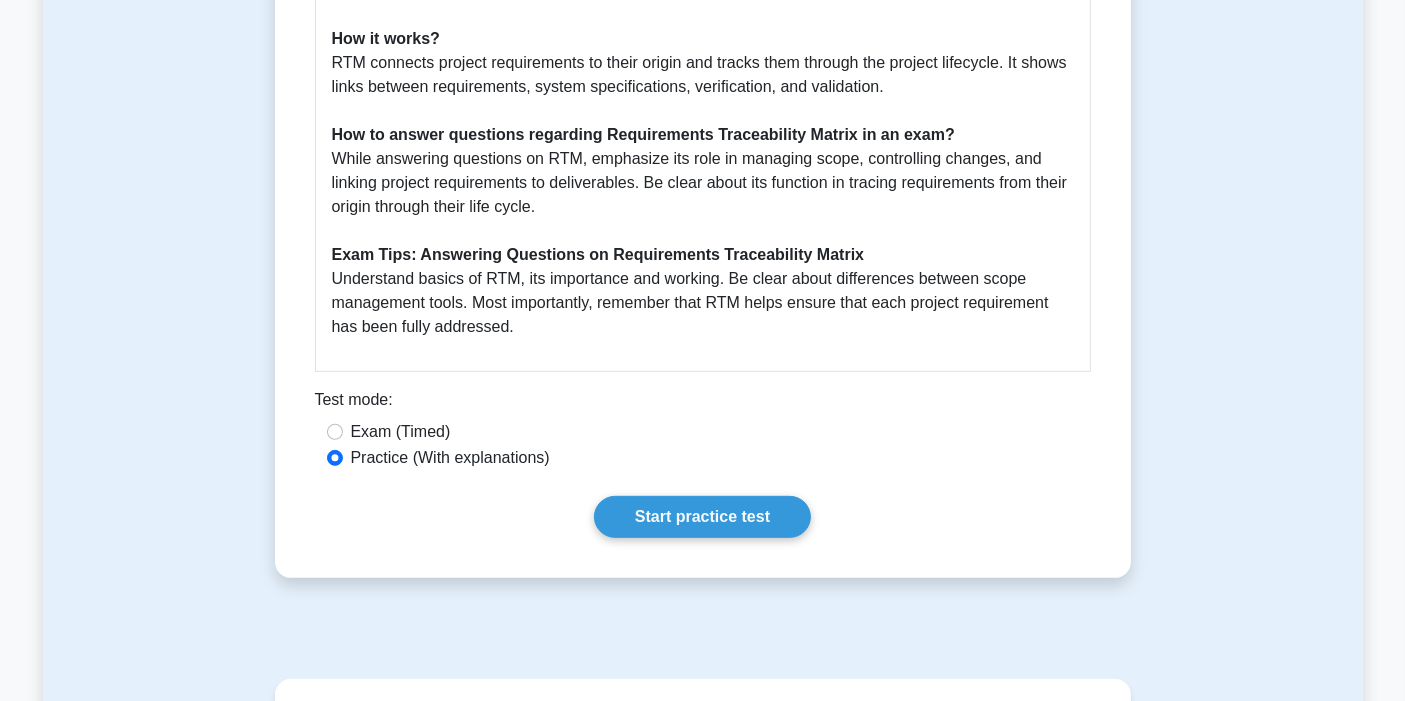 drag, startPoint x: 314, startPoint y: 252, endPoint x: 614, endPoint y: 358, distance: 318.17606 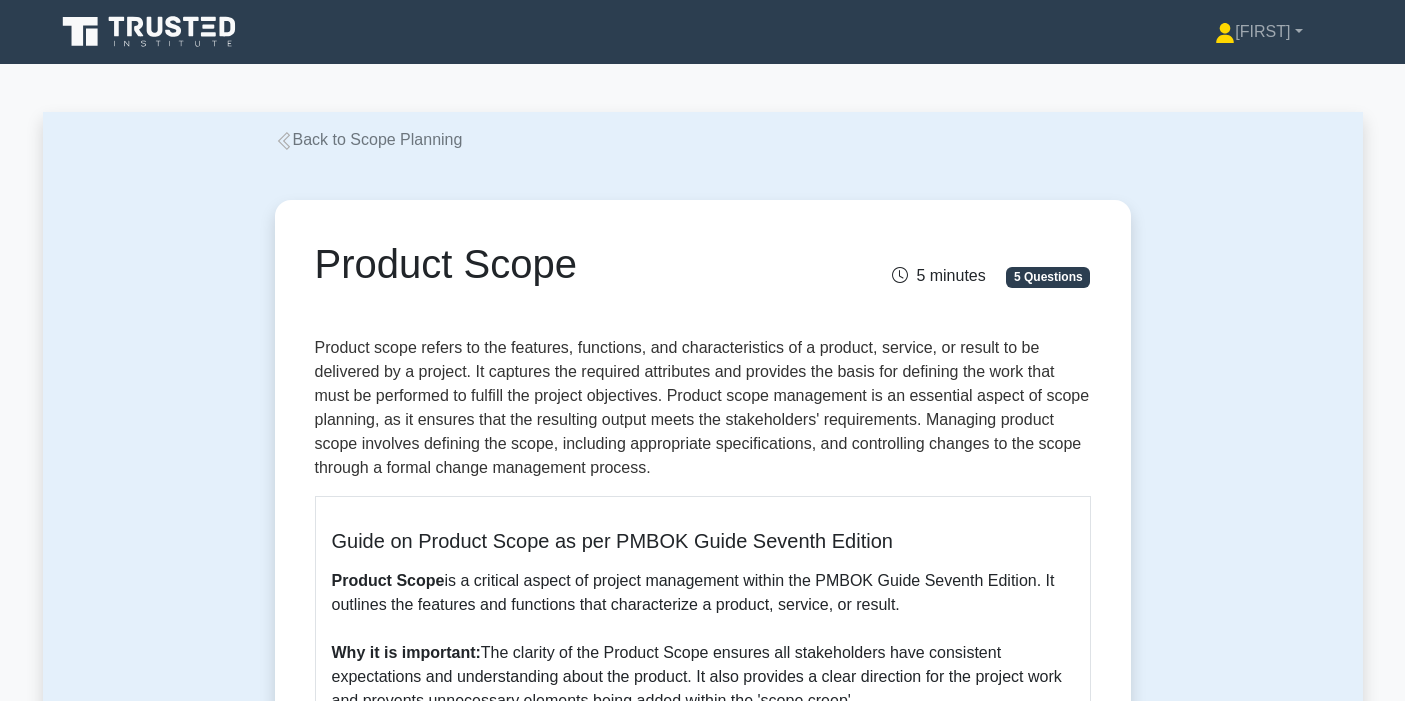 scroll, scrollTop: 0, scrollLeft: 0, axis: both 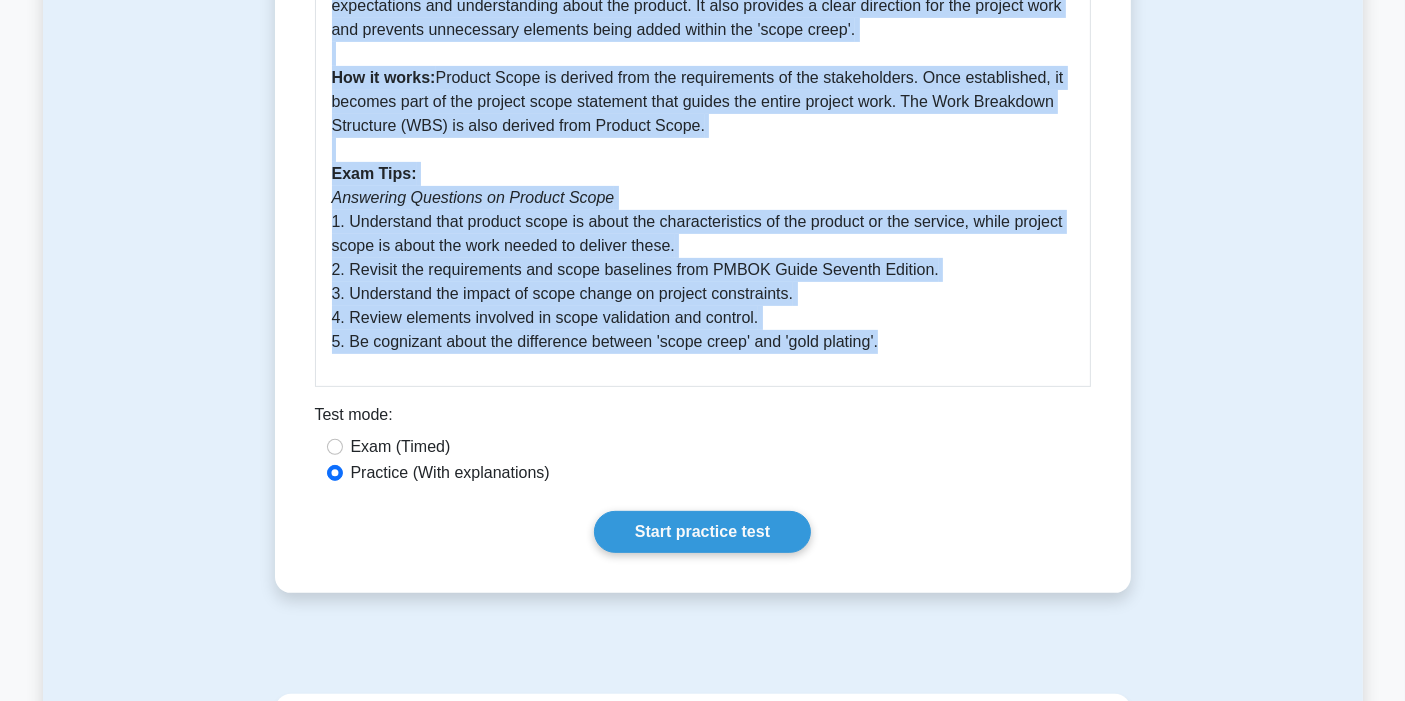 drag, startPoint x: 317, startPoint y: 267, endPoint x: 918, endPoint y: 373, distance: 610.2762 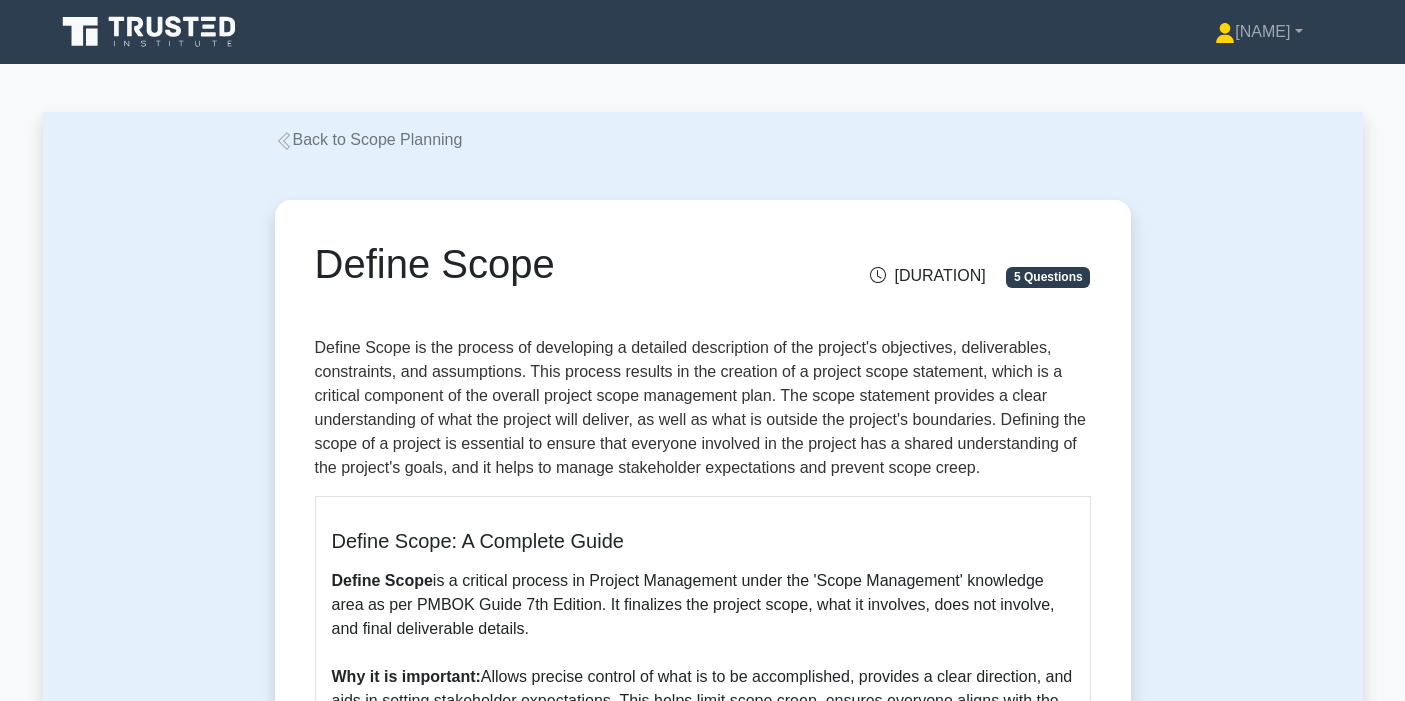 scroll, scrollTop: 0, scrollLeft: 0, axis: both 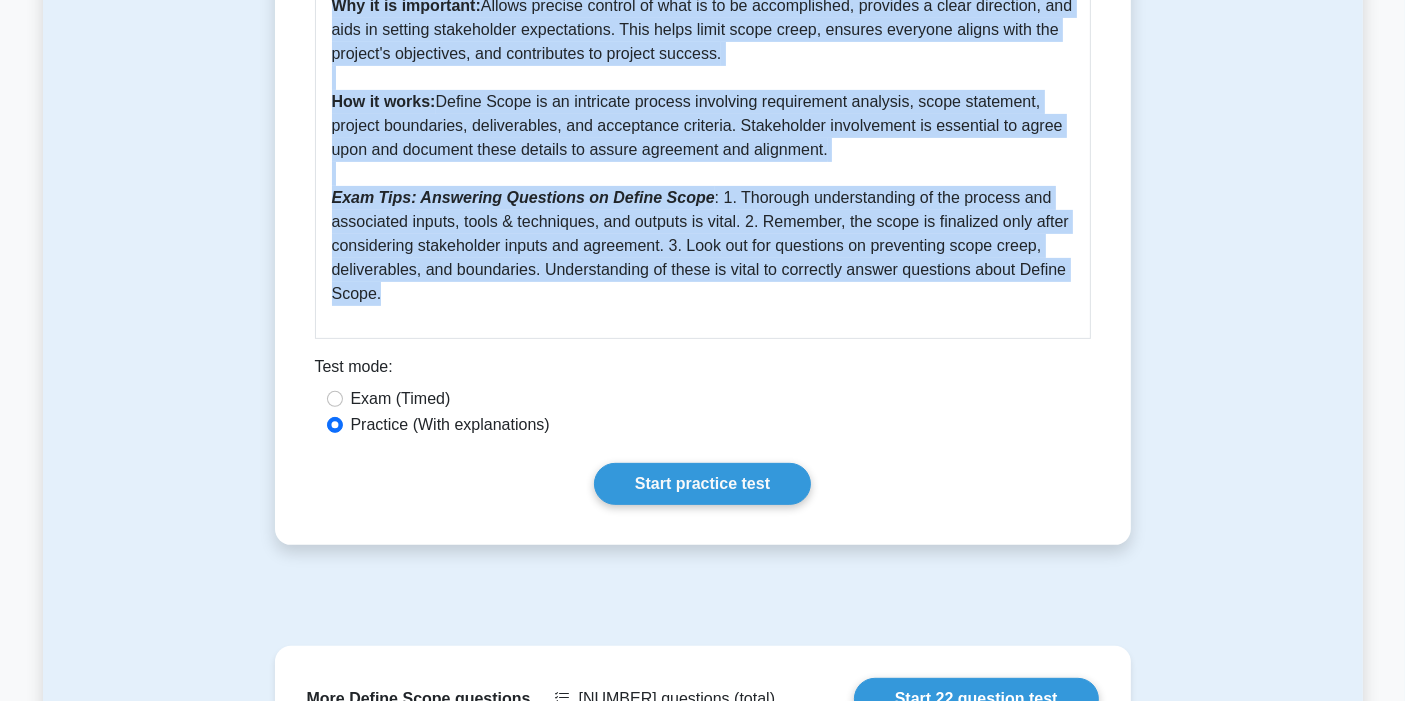 drag, startPoint x: 319, startPoint y: 244, endPoint x: 905, endPoint y: 316, distance: 590.4066 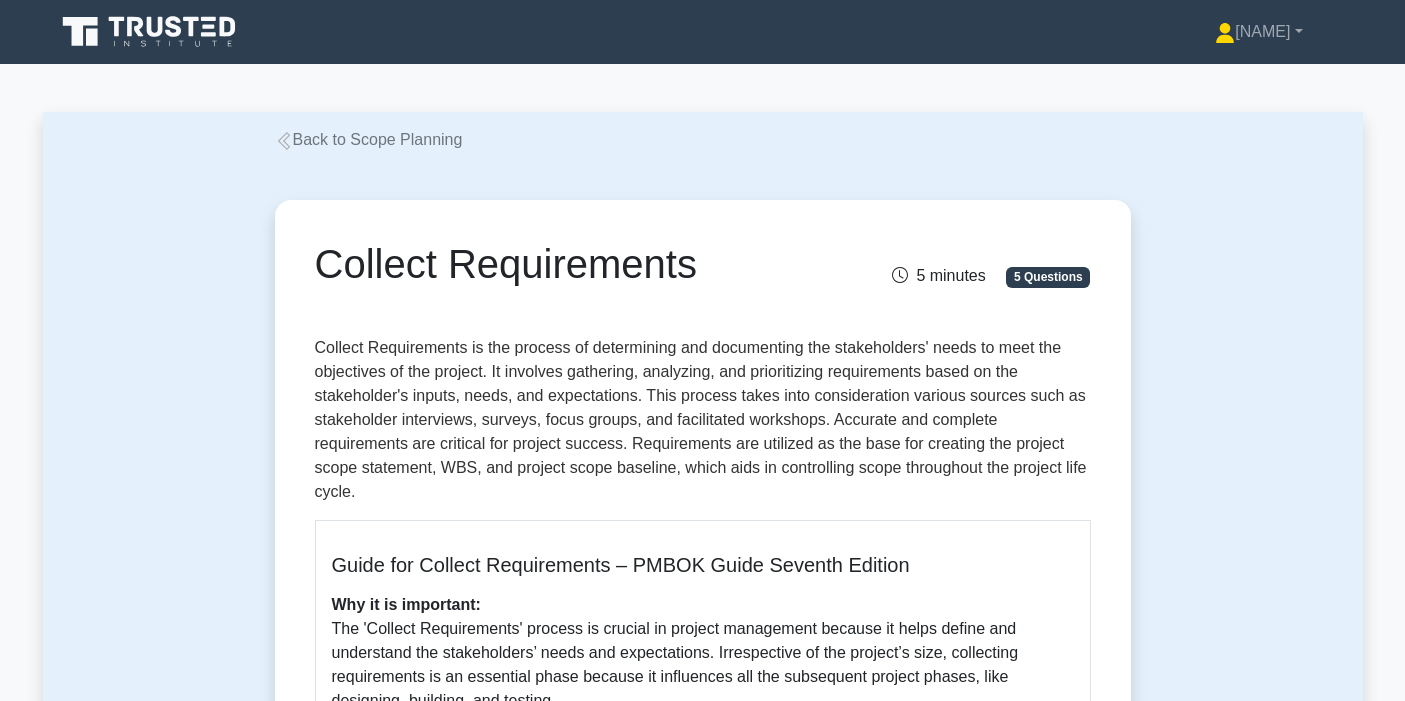 scroll, scrollTop: 0, scrollLeft: 0, axis: both 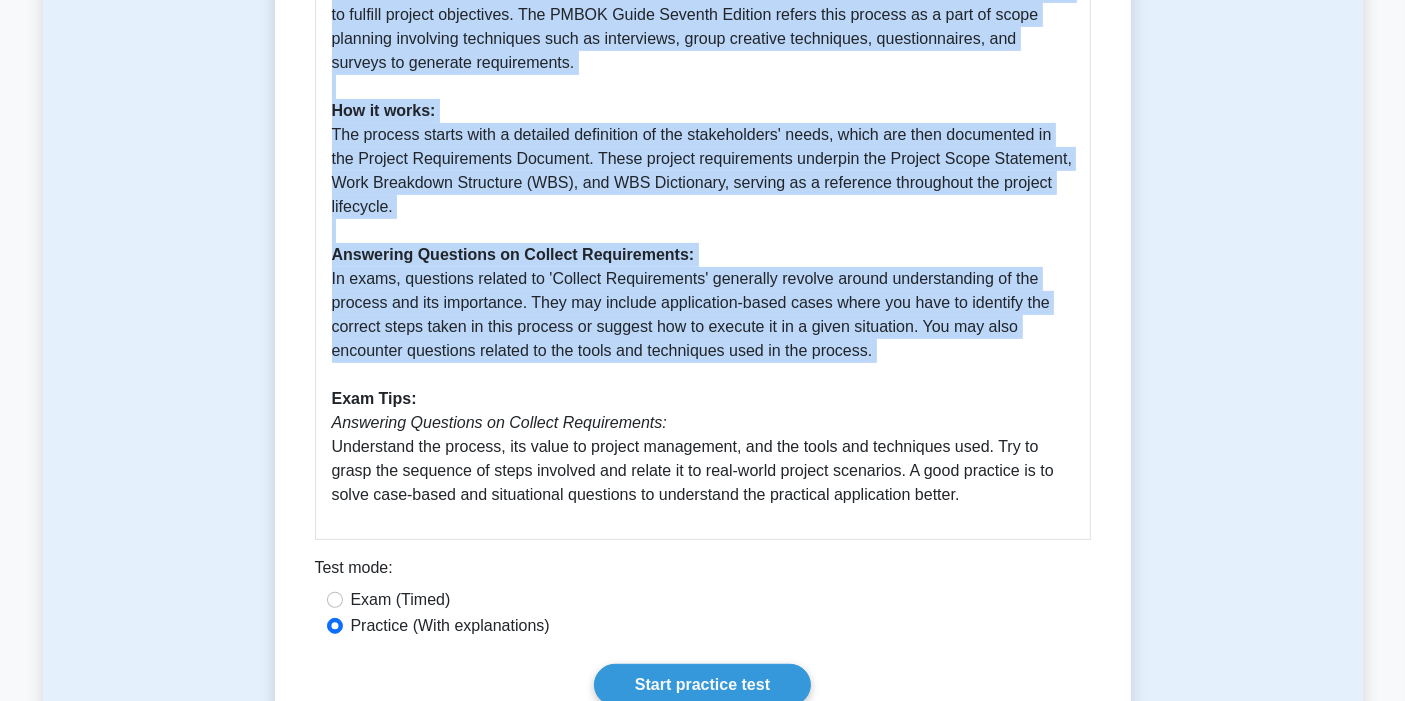 drag, startPoint x: 318, startPoint y: 256, endPoint x: 998, endPoint y: 473, distance: 713.785 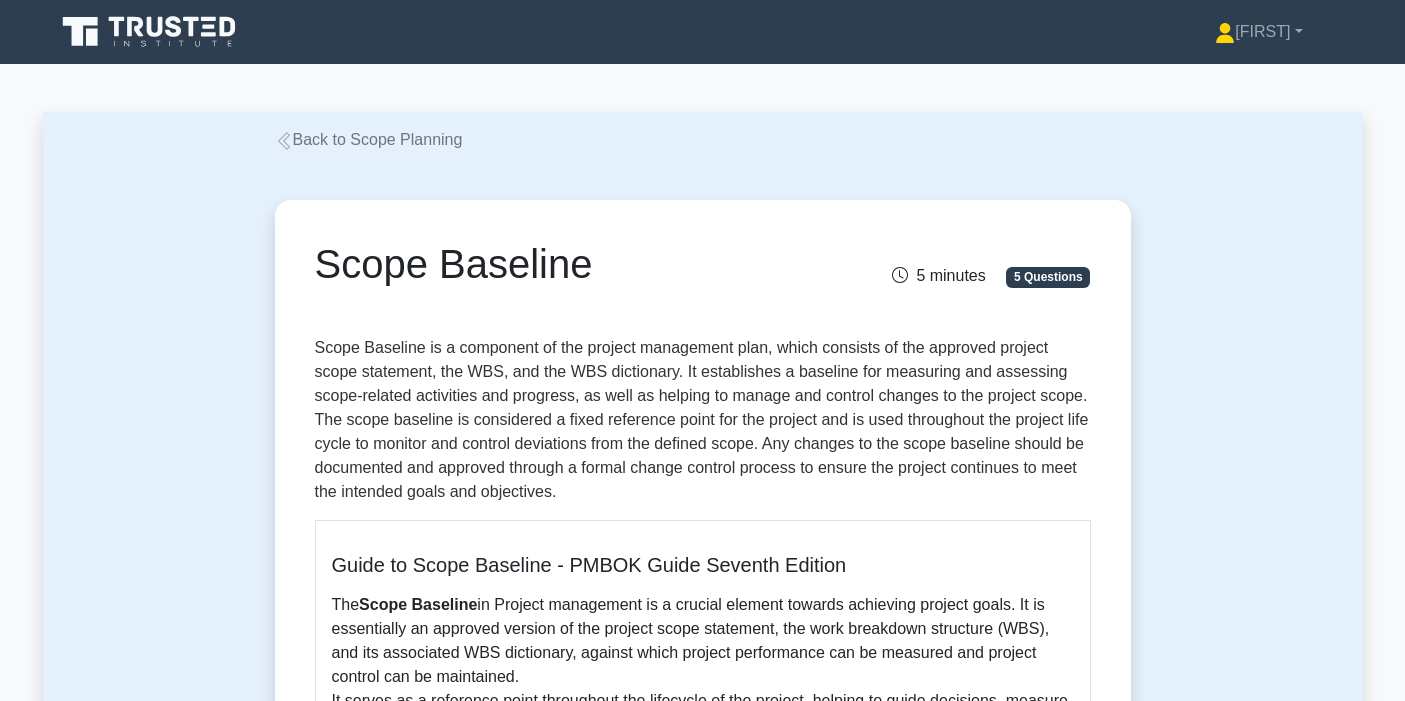 scroll, scrollTop: 0, scrollLeft: 0, axis: both 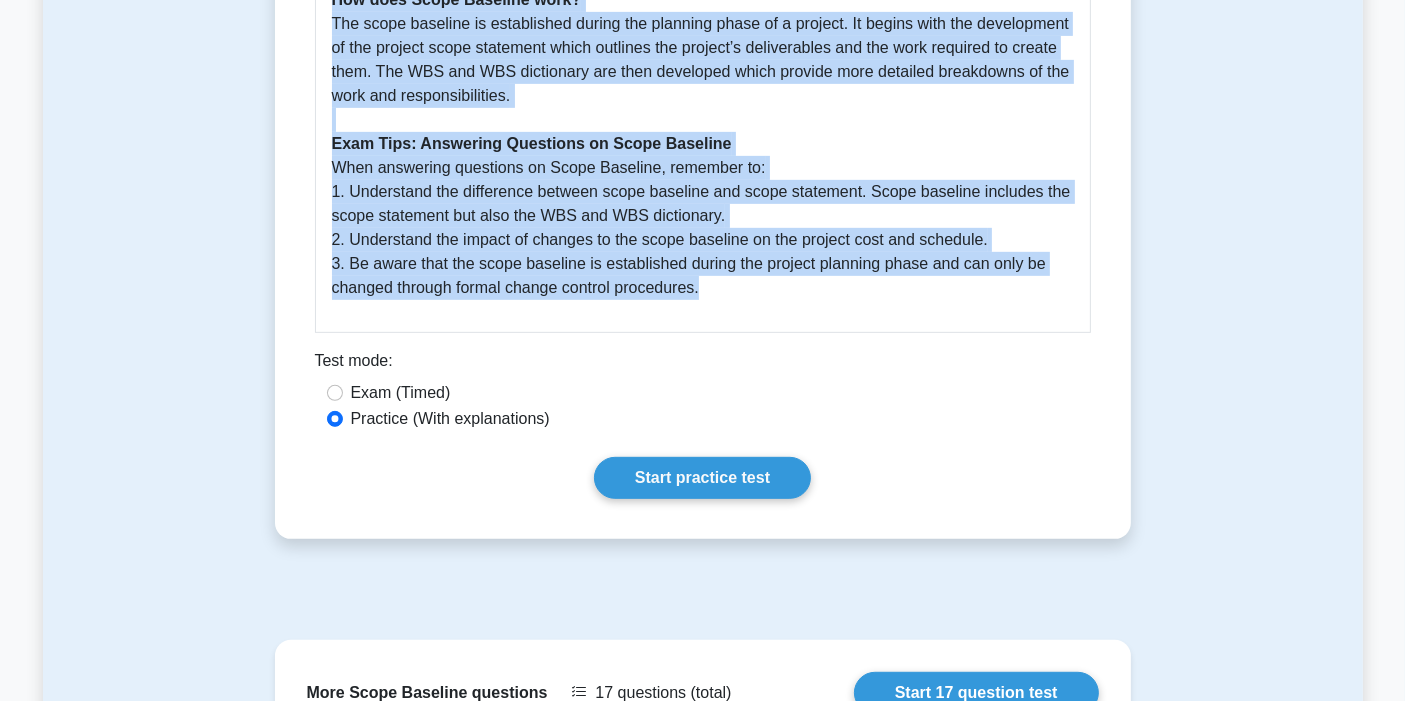 drag, startPoint x: 331, startPoint y: 268, endPoint x: 731, endPoint y: 318, distance: 403.11288 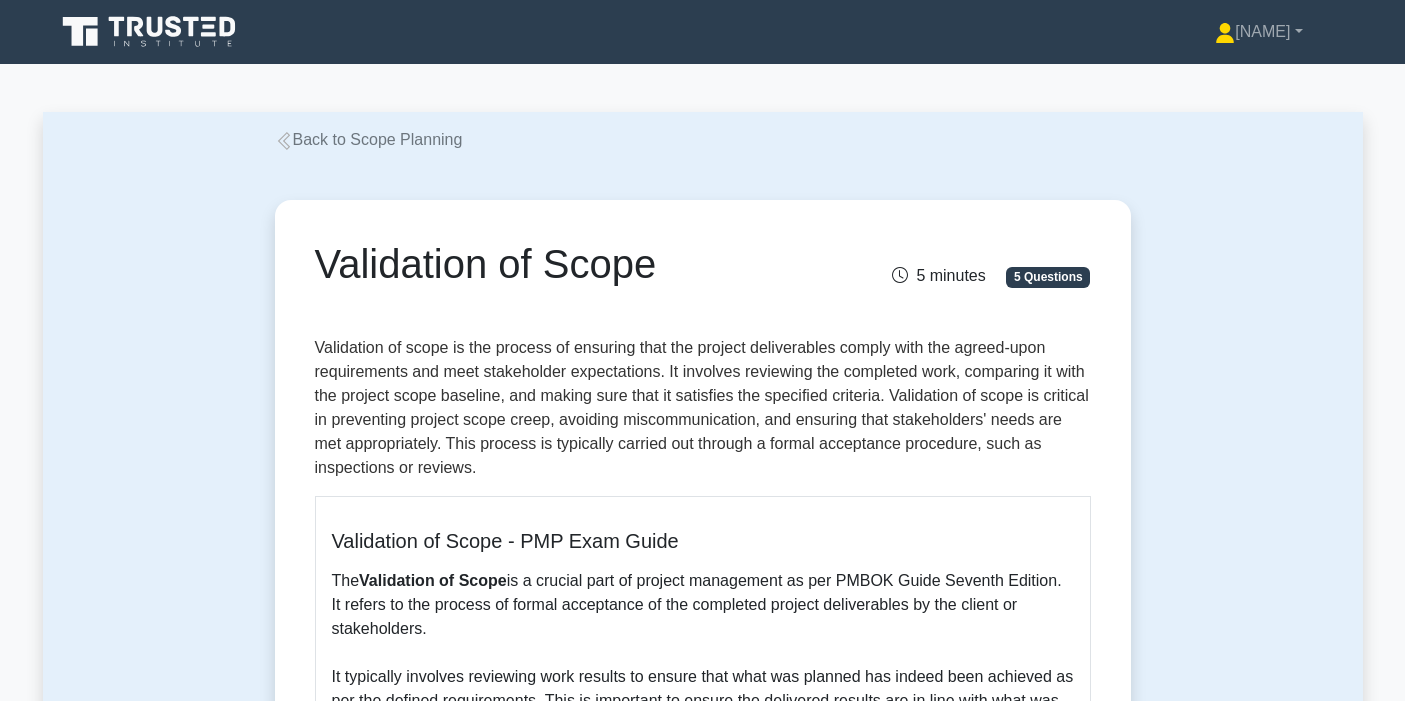 scroll, scrollTop: 0, scrollLeft: 0, axis: both 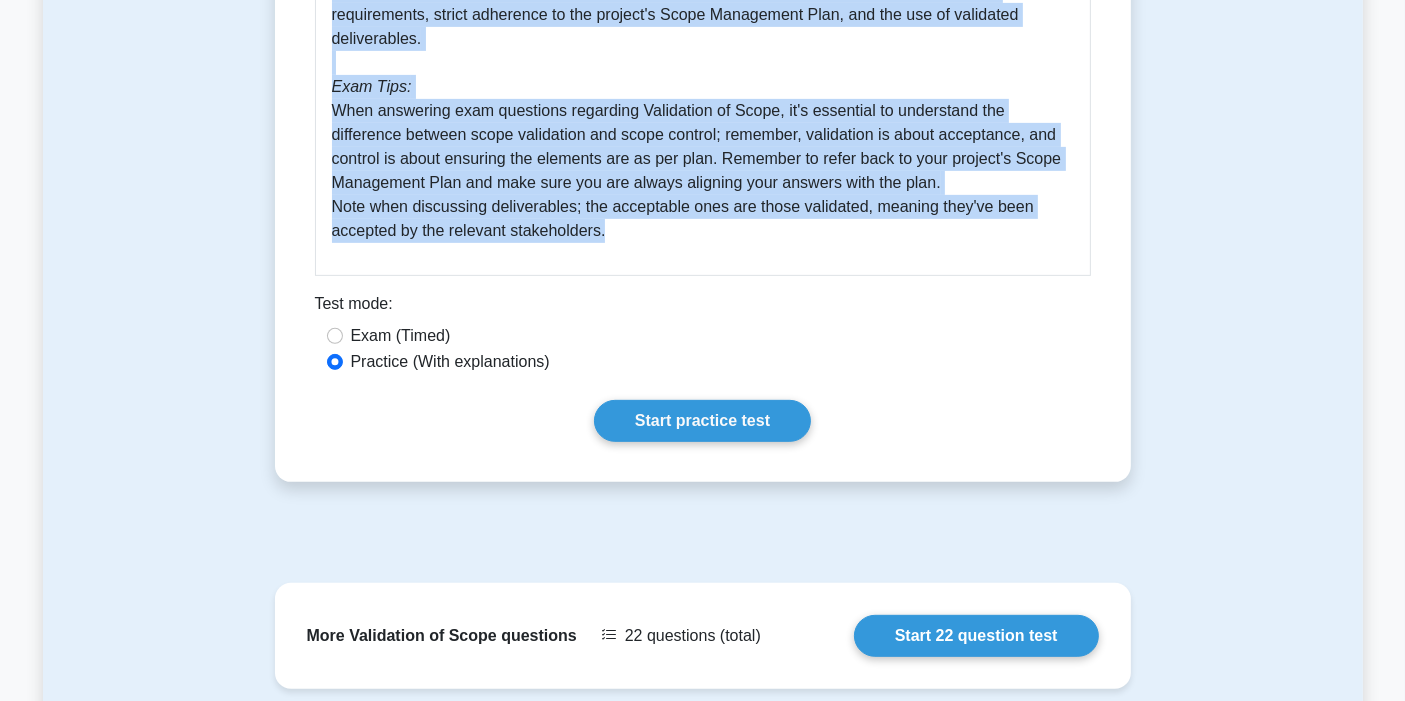 drag, startPoint x: 565, startPoint y: 264, endPoint x: 763, endPoint y: 255, distance: 198.20444 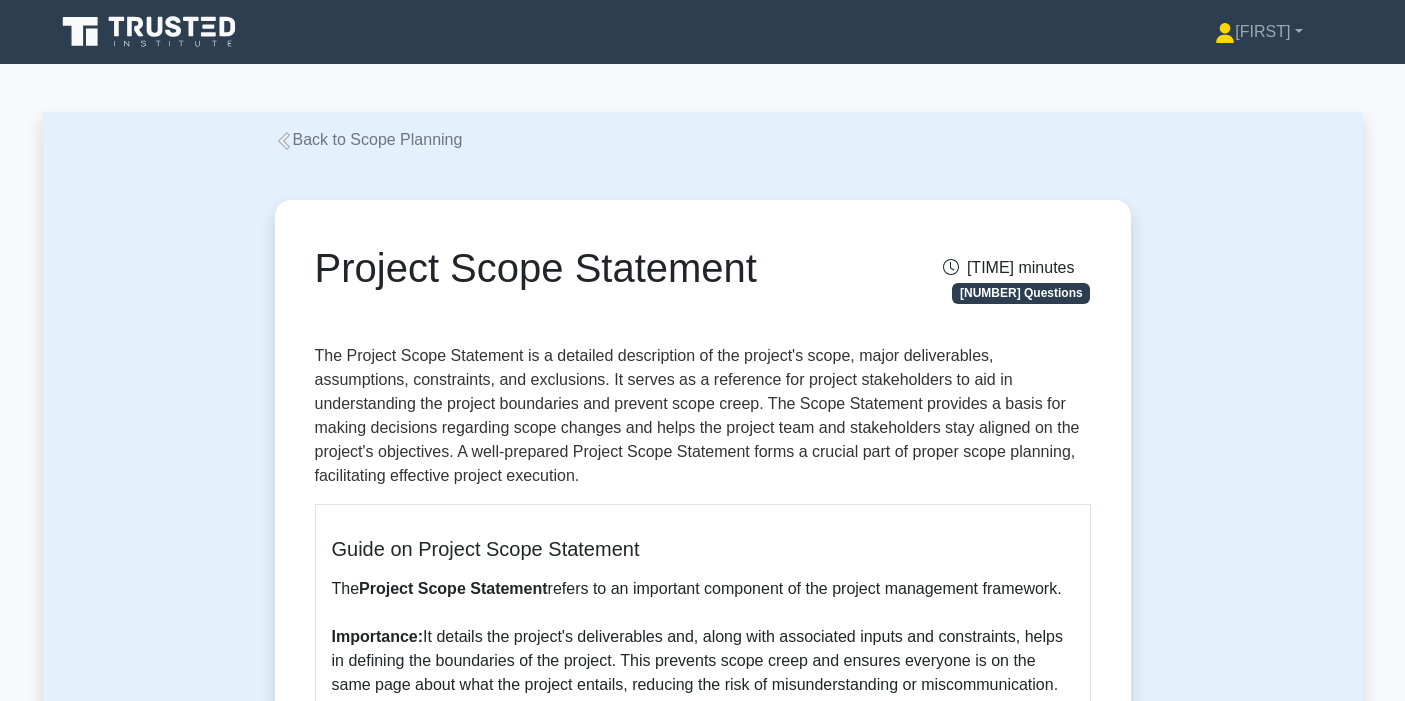 scroll, scrollTop: 0, scrollLeft: 0, axis: both 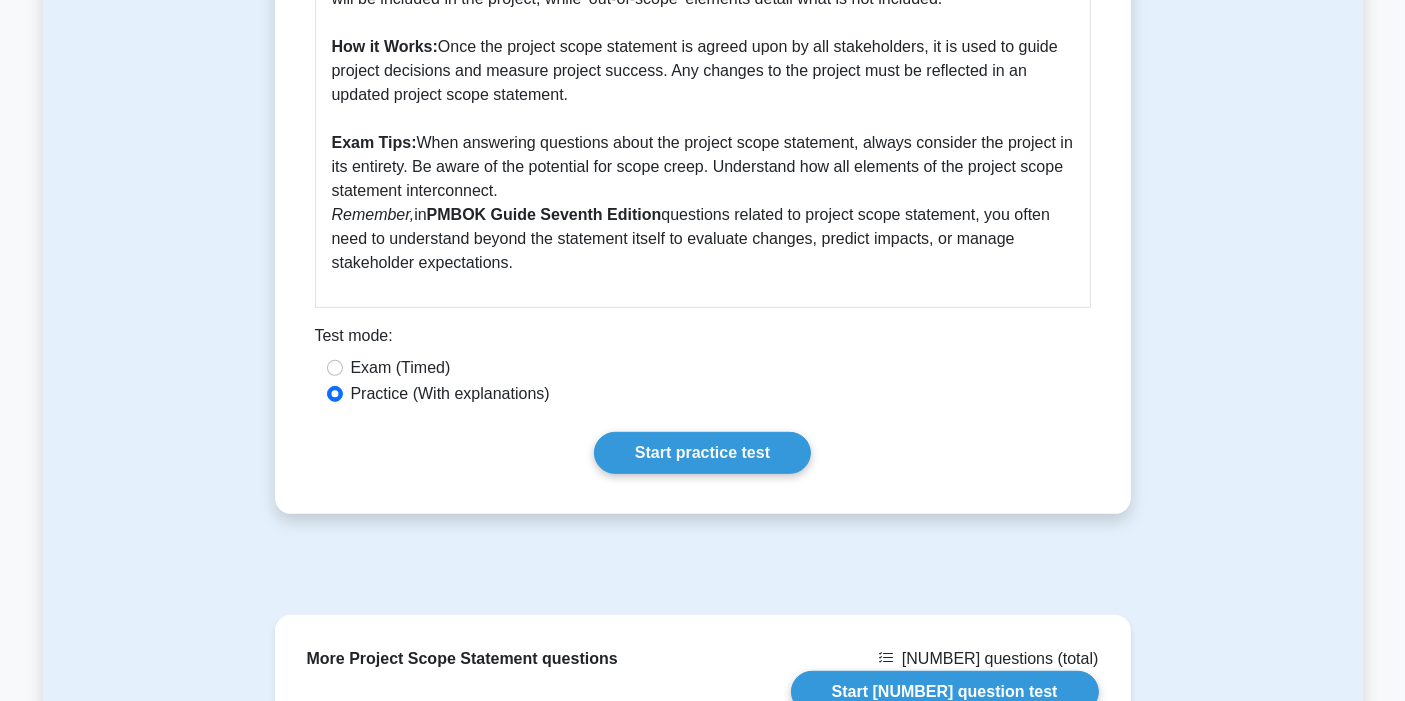 drag, startPoint x: 320, startPoint y: 249, endPoint x: 888, endPoint y: 261, distance: 568.1268 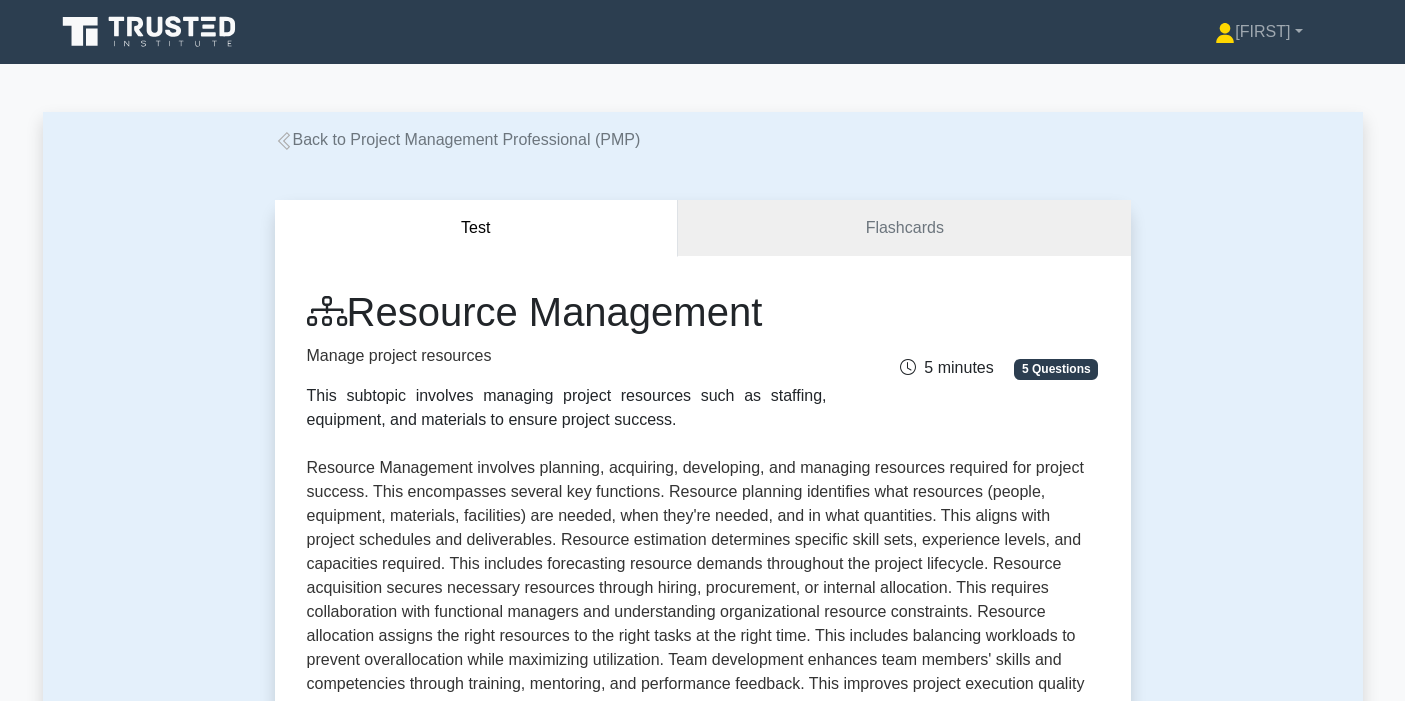 scroll, scrollTop: 0, scrollLeft: 0, axis: both 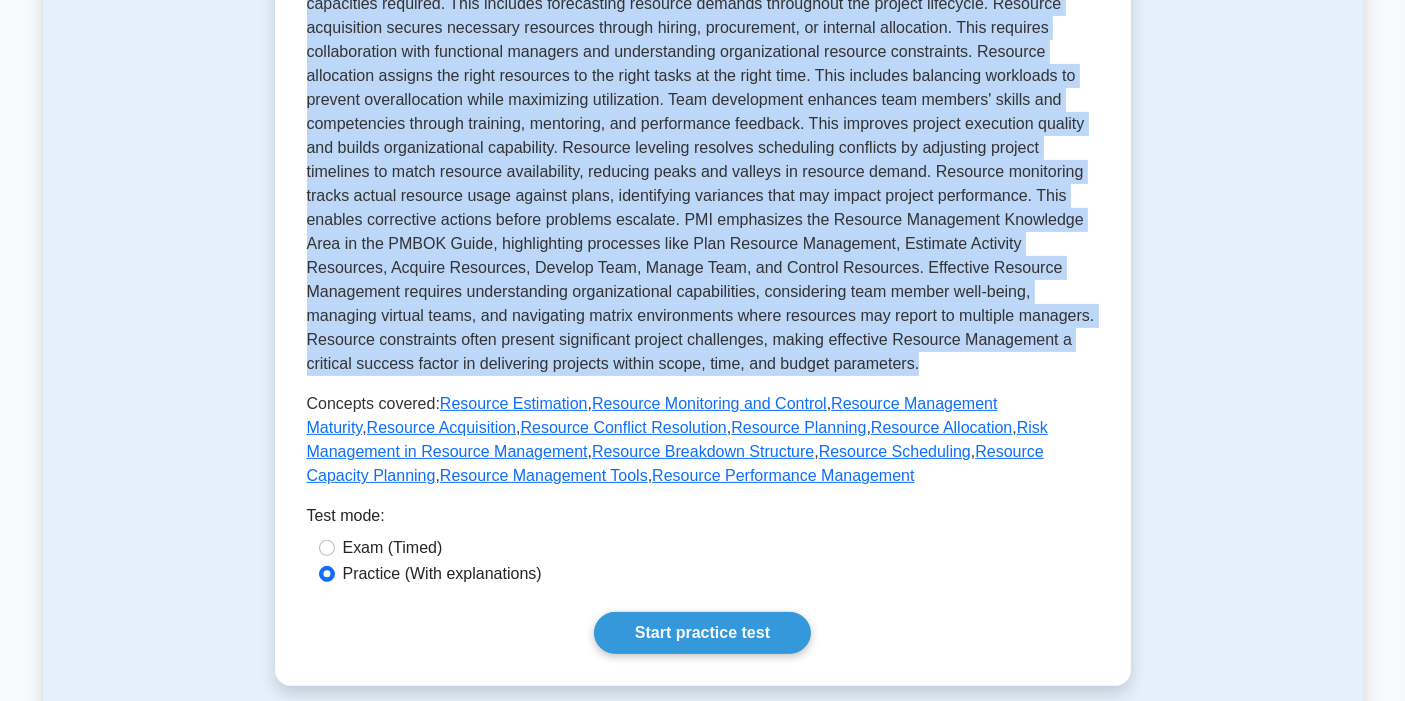 drag, startPoint x: 366, startPoint y: 309, endPoint x: 682, endPoint y: 367, distance: 321.2787 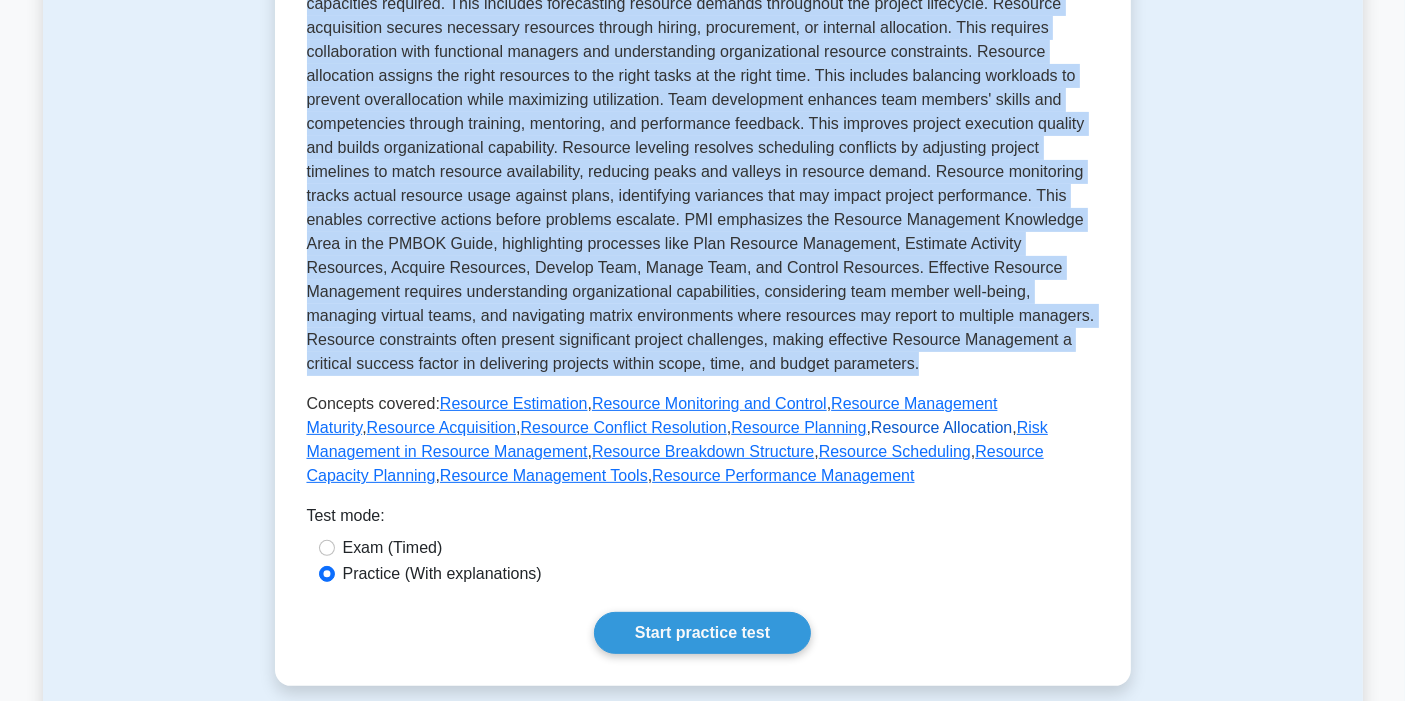 copy on "Resource Management
Manage project resources
This subtopic involves managing project resources such as staffing, equipment, and materials to ensure project success.
5 minutes
5 Questions
Resource Management involves planning, acquiring, developing, and managing resources required for project success. This encompasses several key functions.
Resource planning identifies what resources (people, equipment, materials, facilities) are needed, when they're needed, and in what quantities. This aligns with project schedules and deliverables.
Resource estimation determines specific skill sets, experience levels, and capacities required. This includes forecasting resource demands throughout the project lifecycle.
Resource acquisition secures necessary resources through hiring, procurement, or internal allocation. This requires collaboration with functio..." 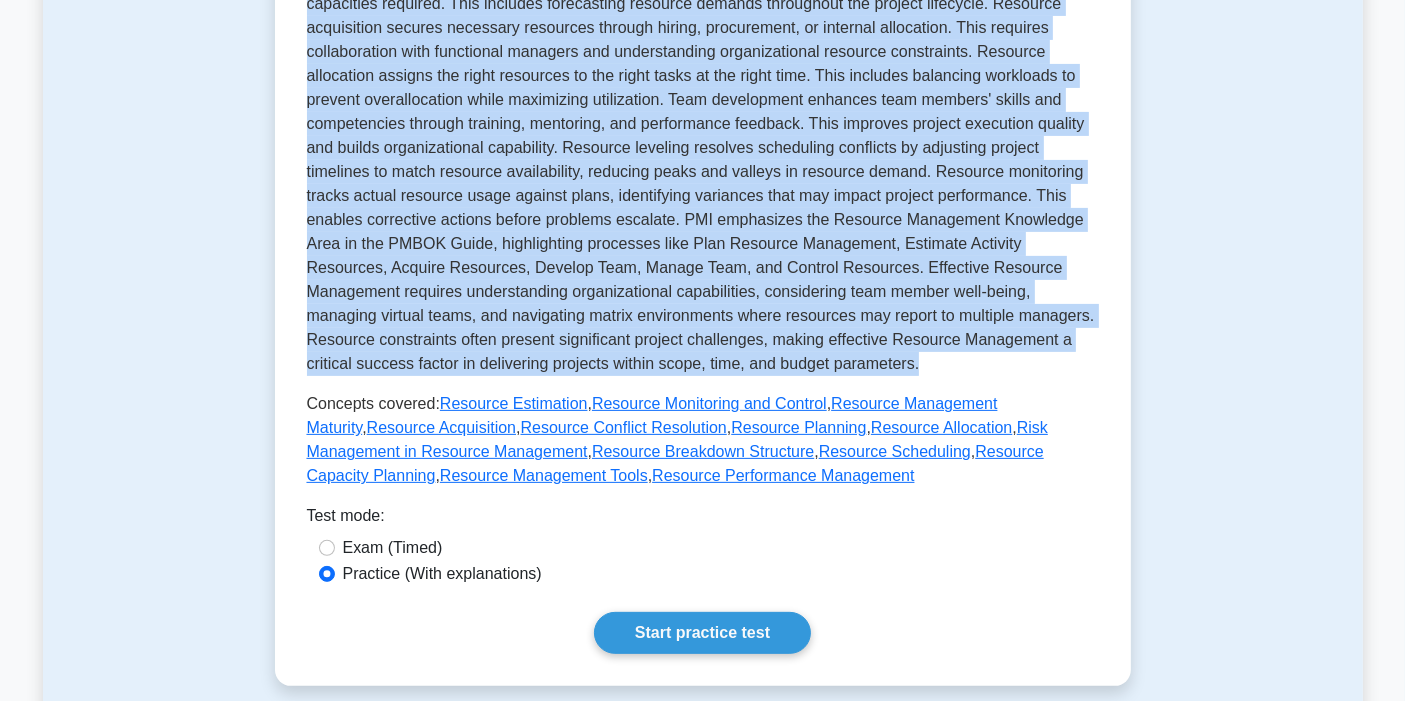 click at bounding box center (703, 136) 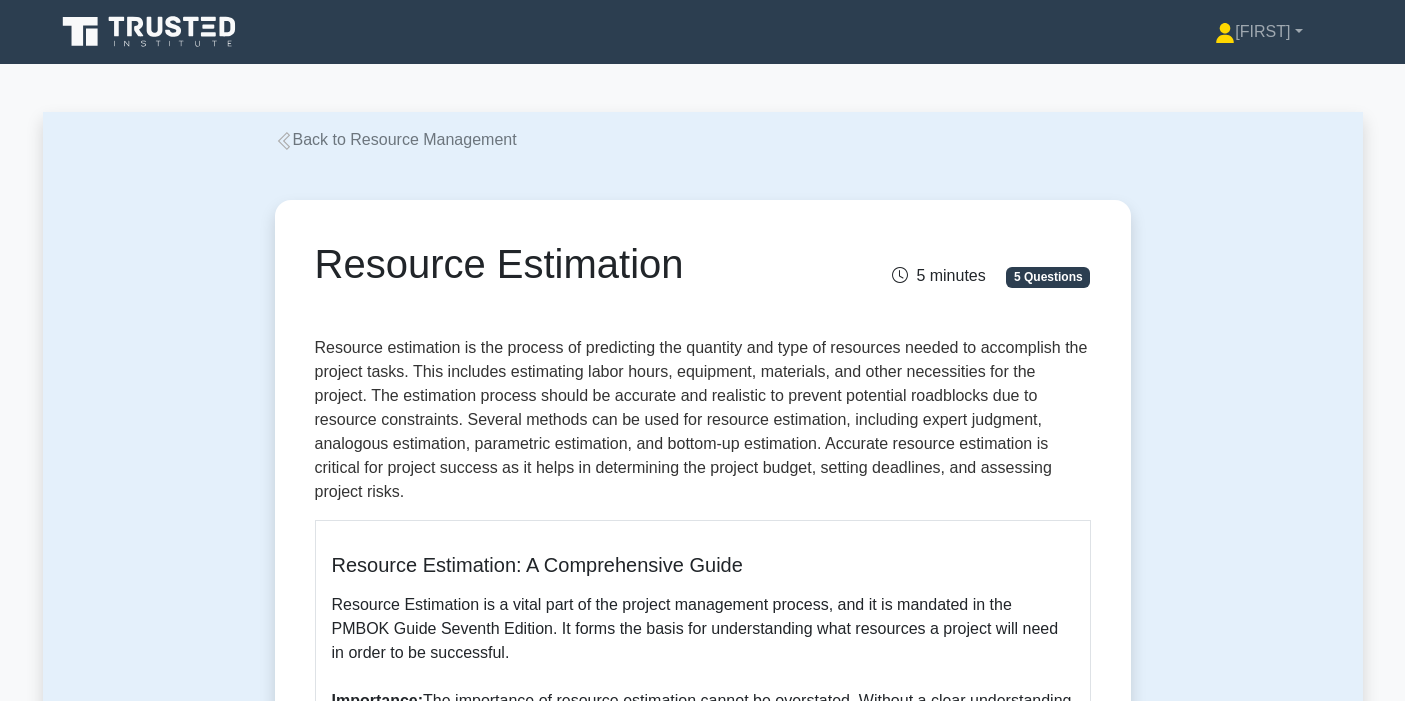 scroll, scrollTop: 0, scrollLeft: 0, axis: both 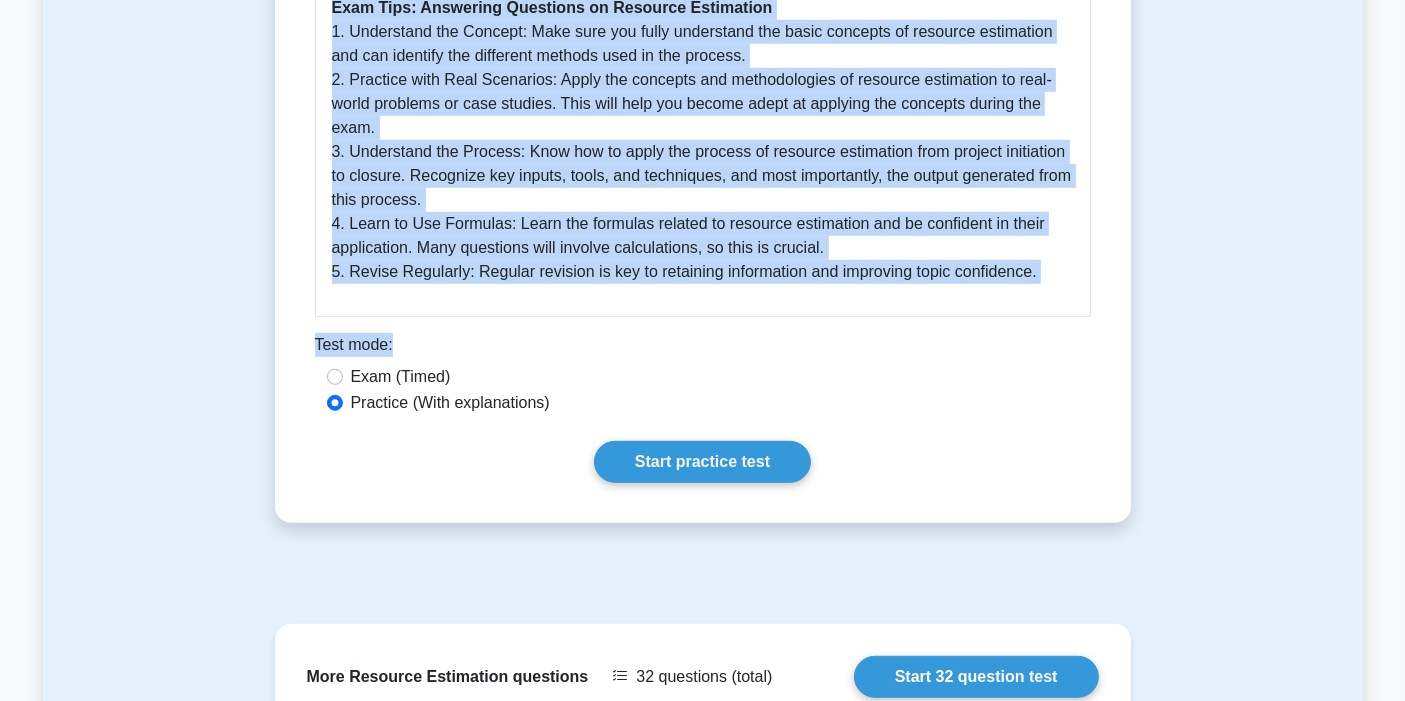 drag, startPoint x: 322, startPoint y: 250, endPoint x: 1055, endPoint y: 272, distance: 733.3301 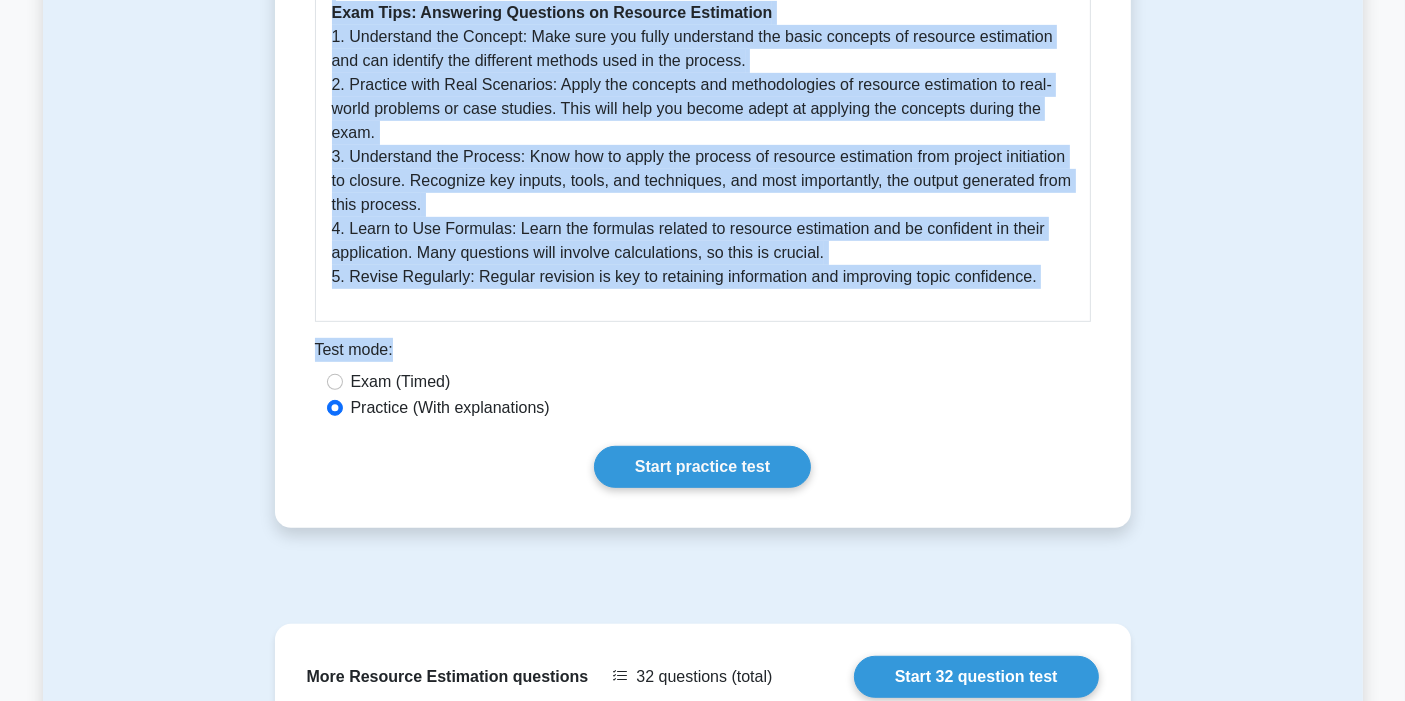 copy on "Resource Estimation
5 minutes
5 Questions
Resource estimation is the process of predicting the quantity and type of resources needed to accomplish the project tasks. This includes estimating labor hours, equipment, materials, and other necessities for the project. The estimation process should be accurate and realistic to prevent potential roadblocks due to resource constraints. Several methods can be used for resource estimation, including expert judgment, analogous estimation, parametric estimation, and bottom-up estimation. Accurate resource estimation is critical for project success as it helps in determining the project budget, setting deadlines, and assessing project risks.
Resource Estimation: A Comprehensive Guide
Resource Estimation is a vital part of the project management process, and it is mandated in the PMBOK Guide Seventh Edition. It forms the basis..." 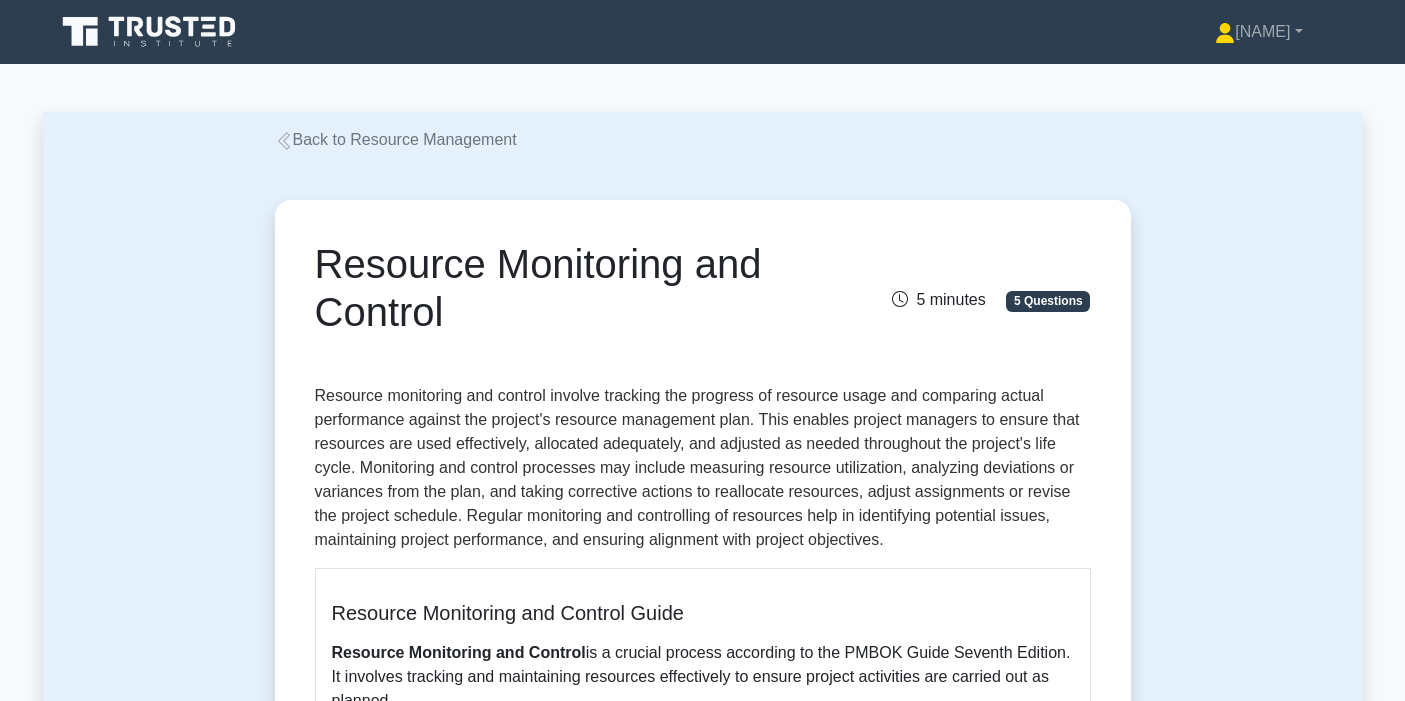 scroll, scrollTop: 0, scrollLeft: 0, axis: both 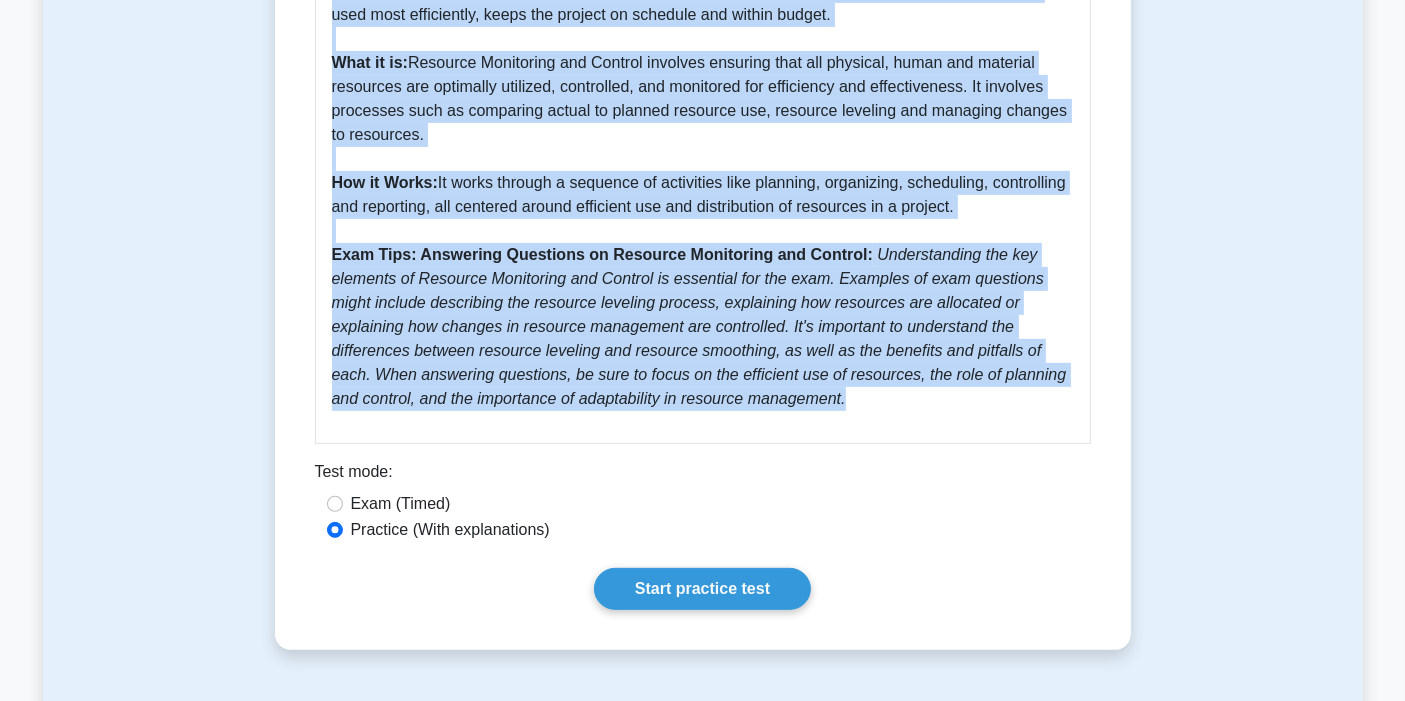 drag, startPoint x: 325, startPoint y: 261, endPoint x: 762, endPoint y: 398, distance: 457.97162 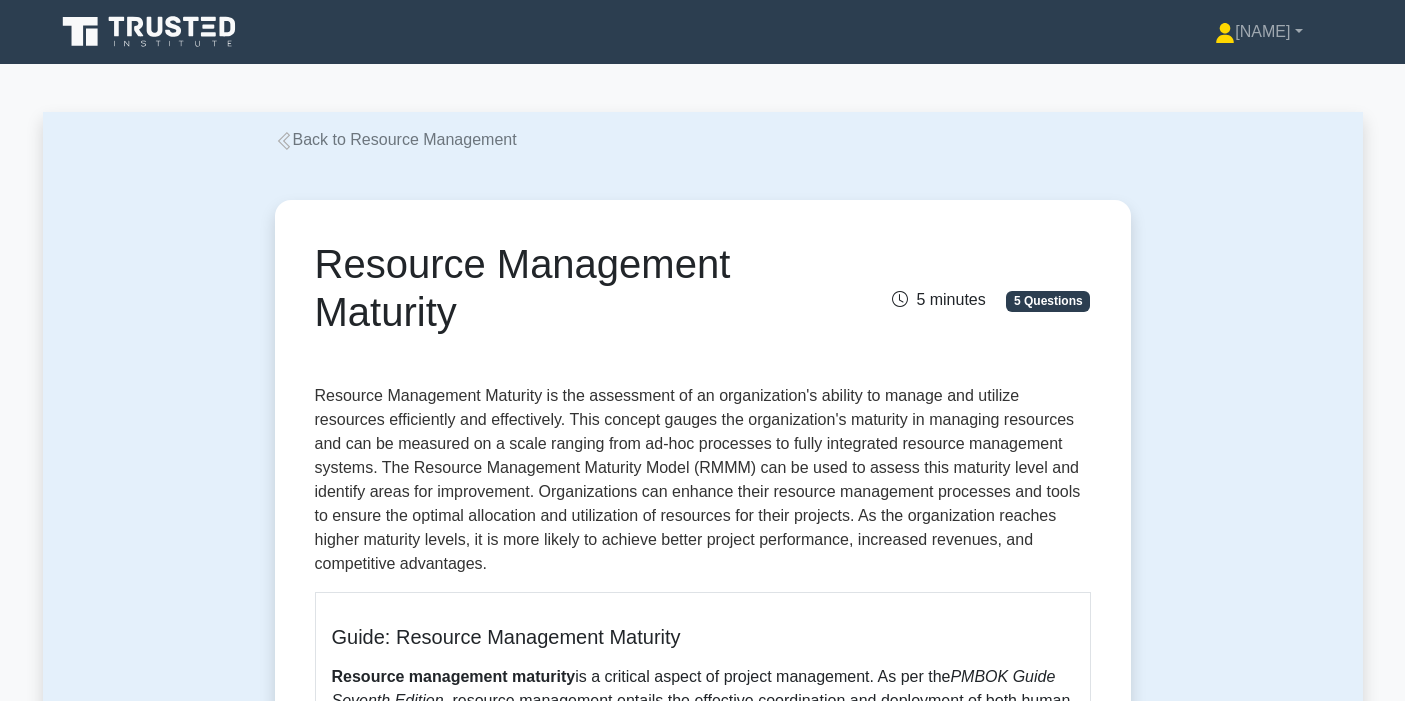 scroll, scrollTop: 0, scrollLeft: 0, axis: both 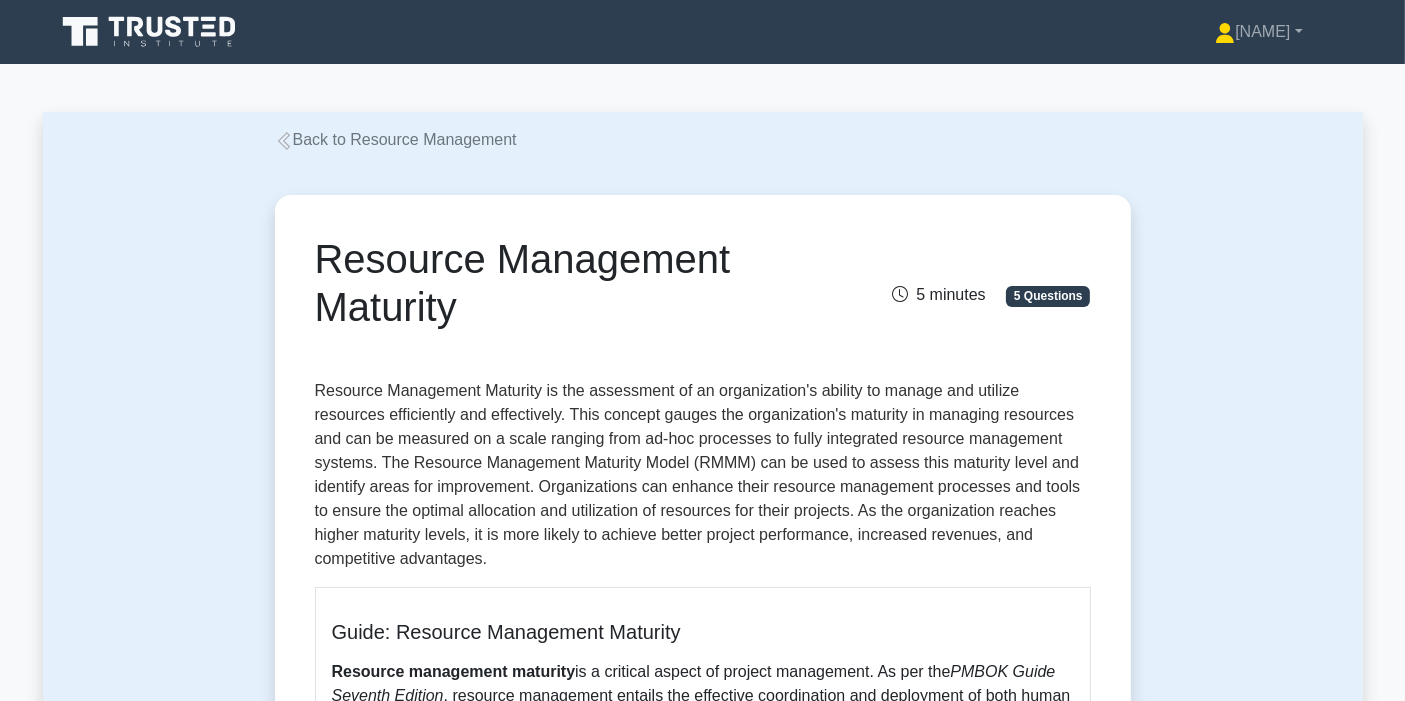 drag, startPoint x: 326, startPoint y: 260, endPoint x: 516, endPoint y: 310, distance: 196.46883 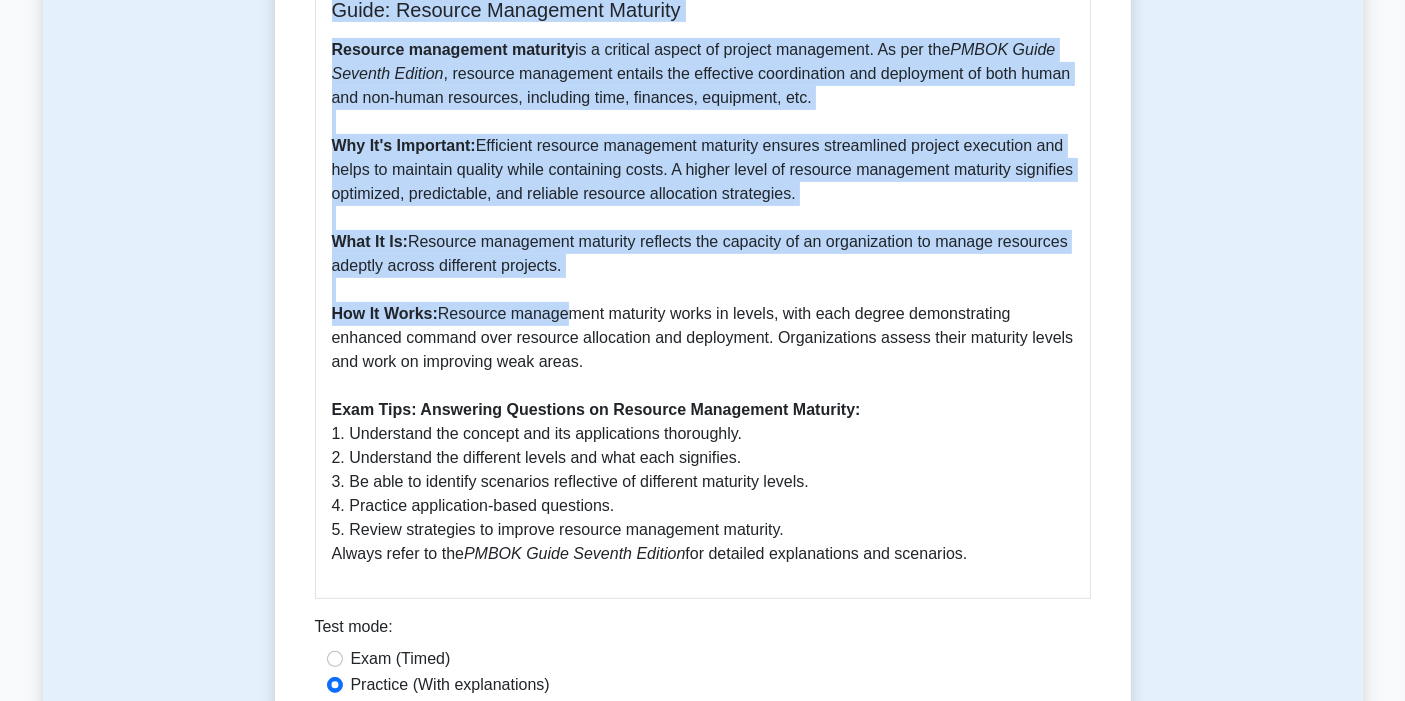 scroll, scrollTop: 777, scrollLeft: 0, axis: vertical 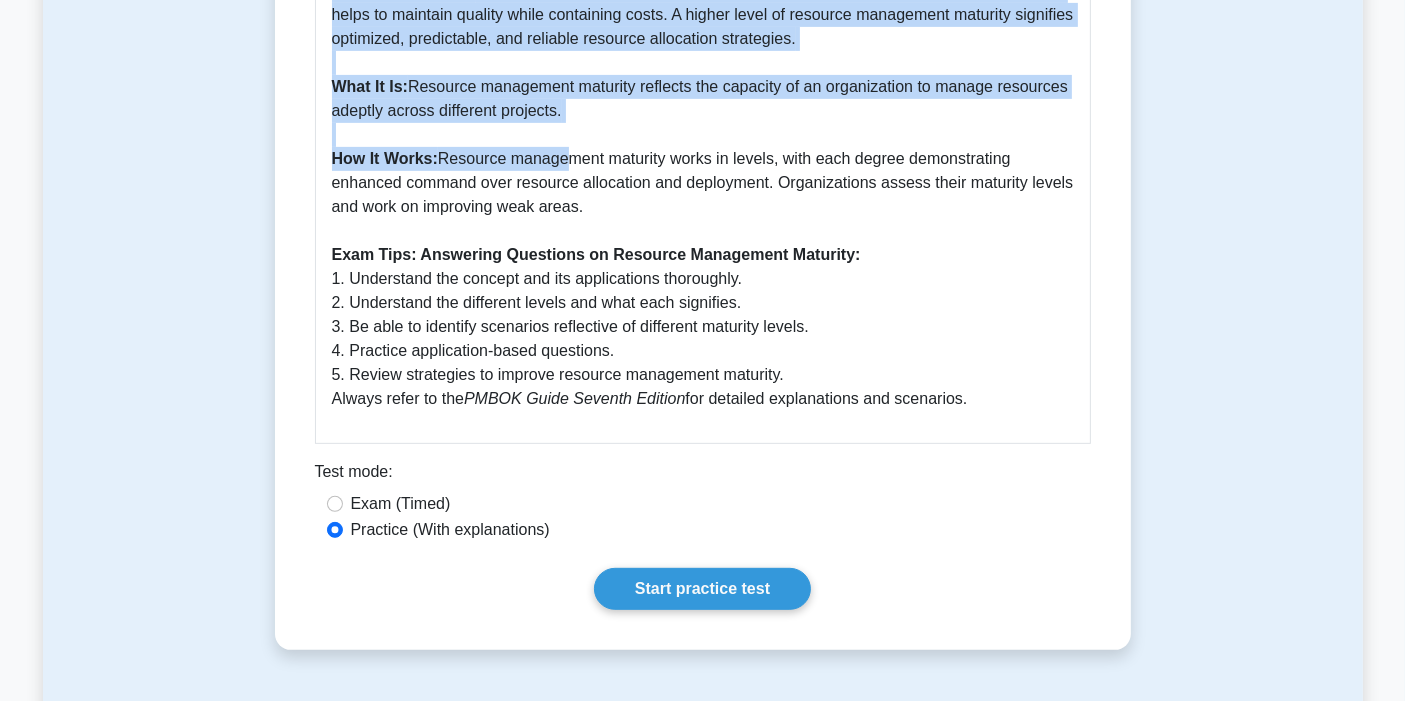drag, startPoint x: 317, startPoint y: 258, endPoint x: 1009, endPoint y: 399, distance: 706.2188 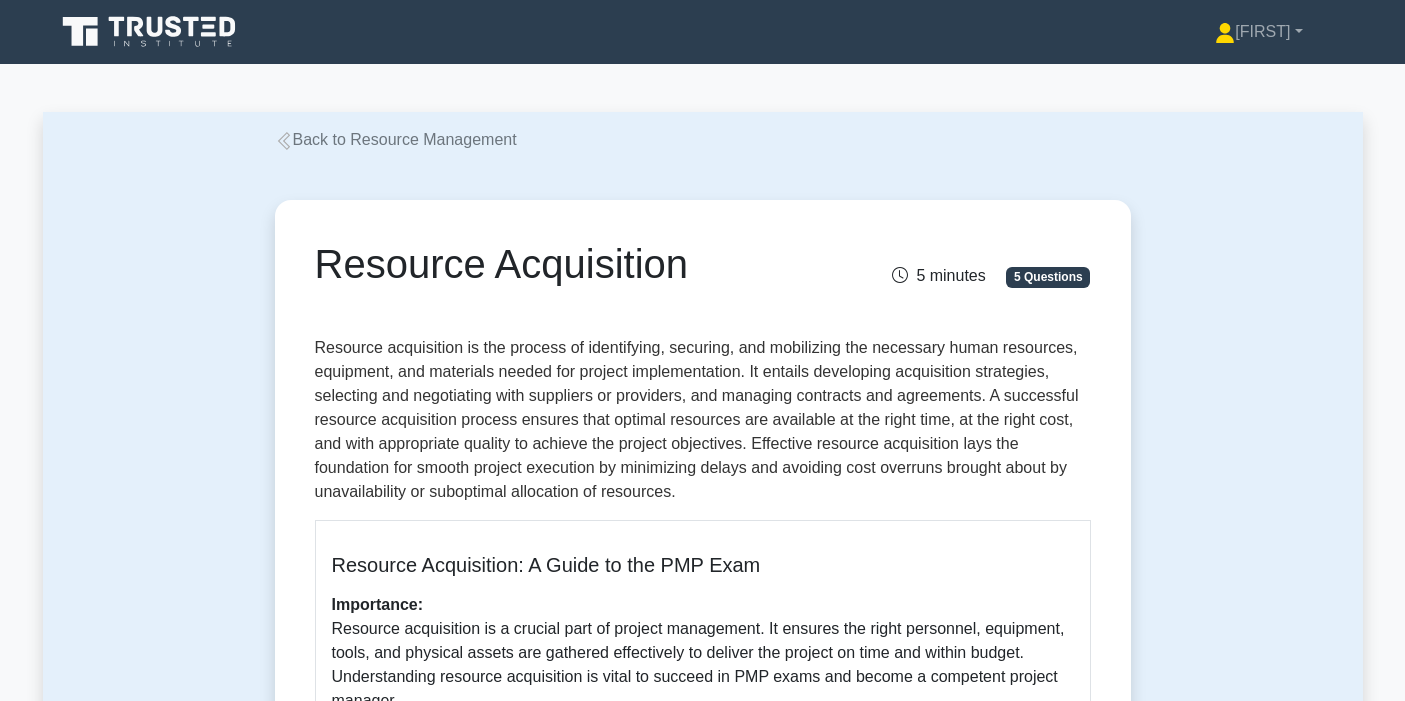 scroll, scrollTop: 0, scrollLeft: 0, axis: both 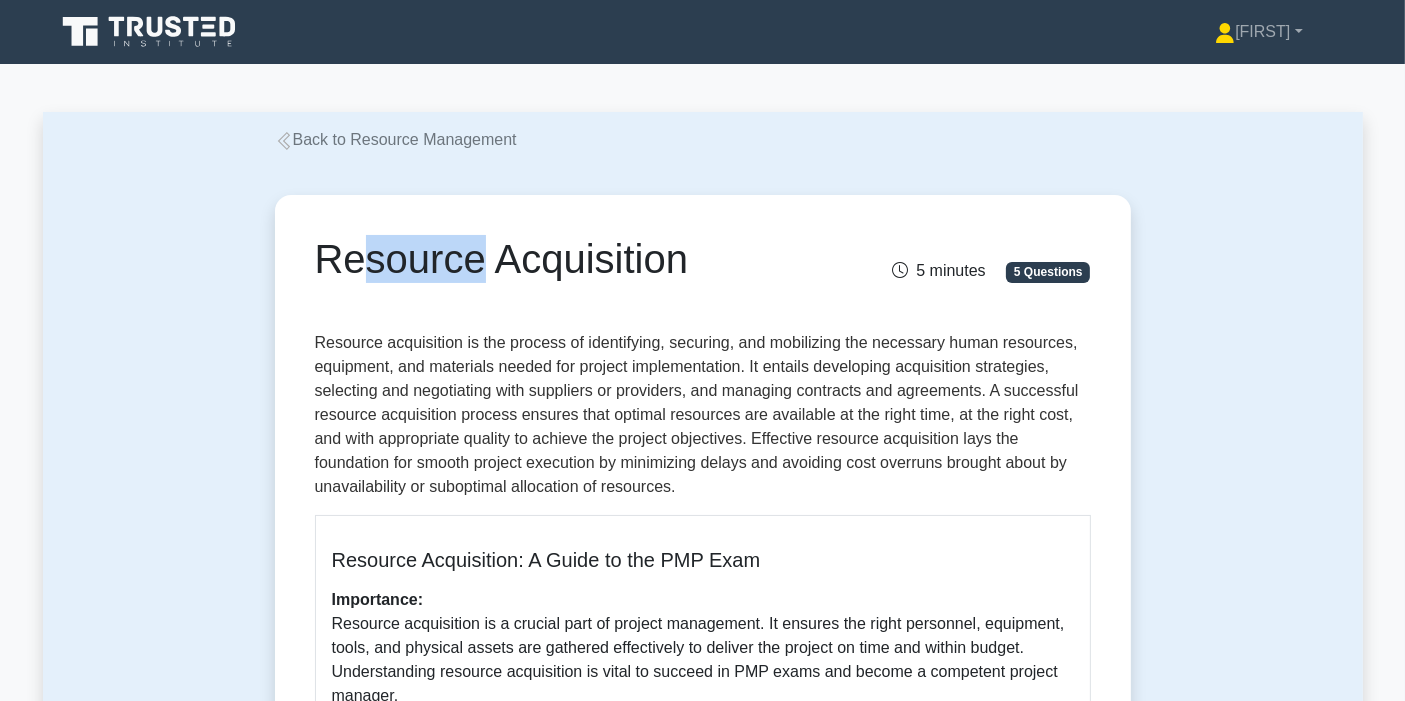 drag, startPoint x: 330, startPoint y: 267, endPoint x: 377, endPoint y: 279, distance: 48.507732 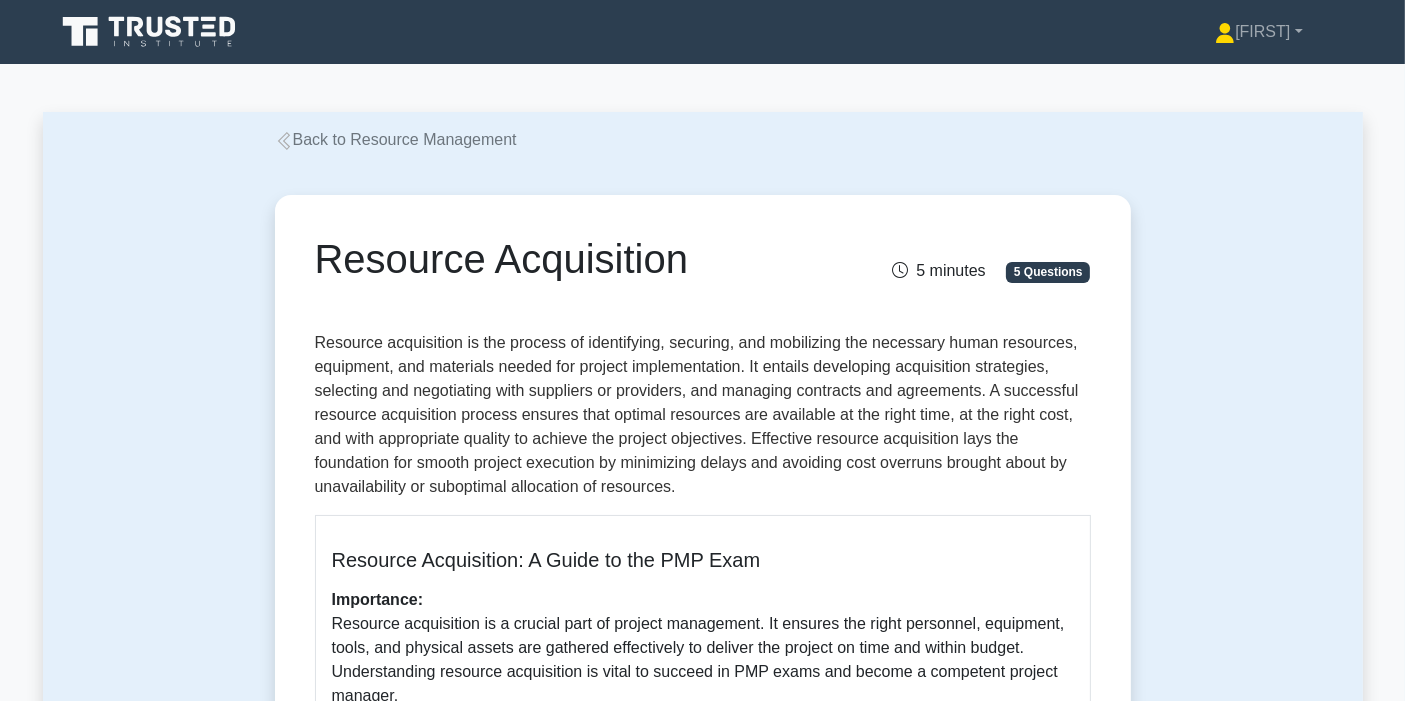 click on "Resource Acquisition" at bounding box center (569, 259) 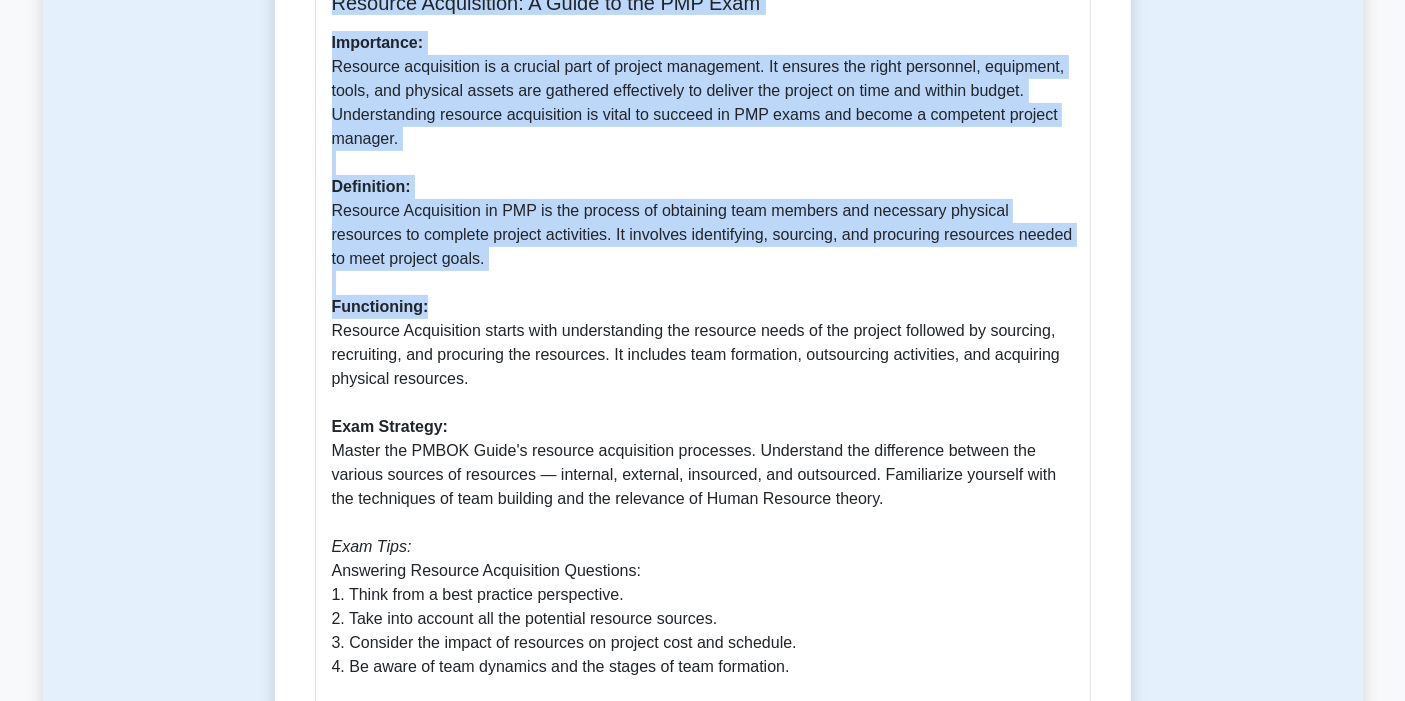 scroll, scrollTop: 777, scrollLeft: 0, axis: vertical 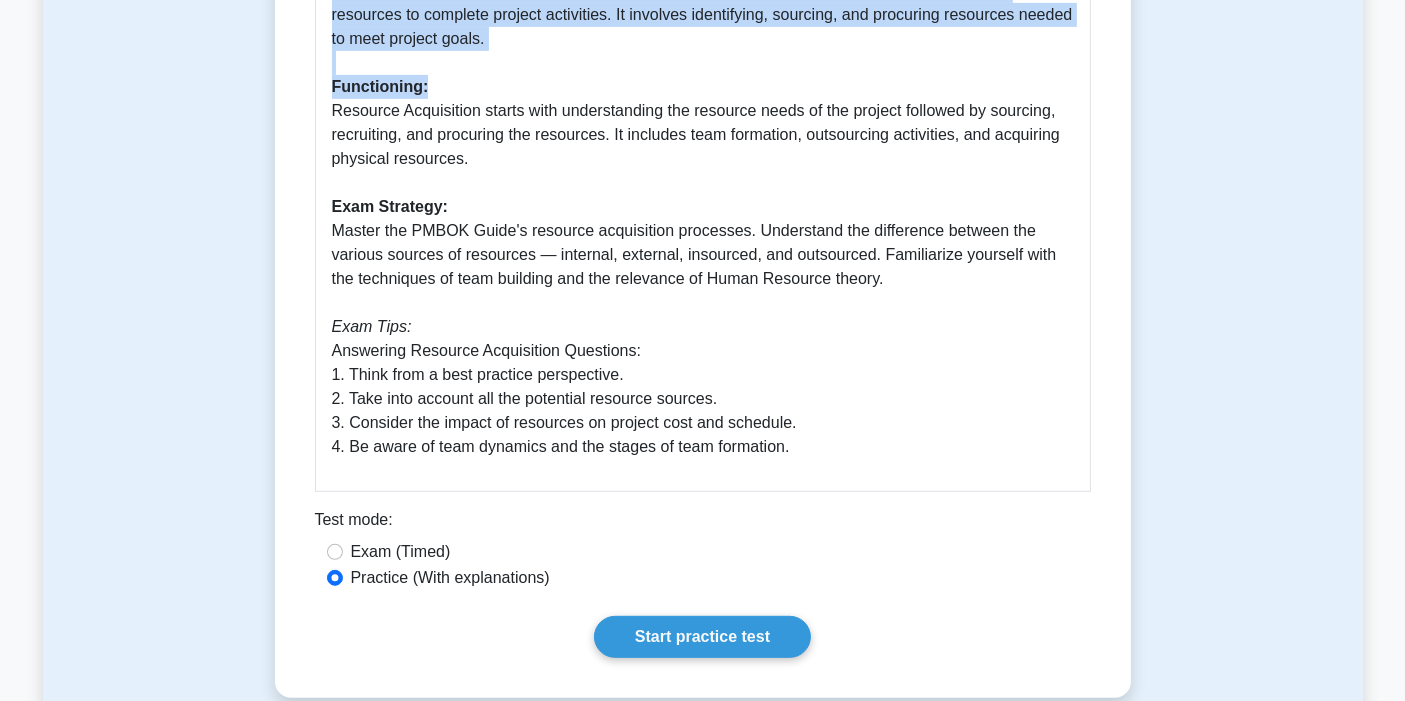 drag, startPoint x: 318, startPoint y: 261, endPoint x: 842, endPoint y: 447, distance: 556.03235 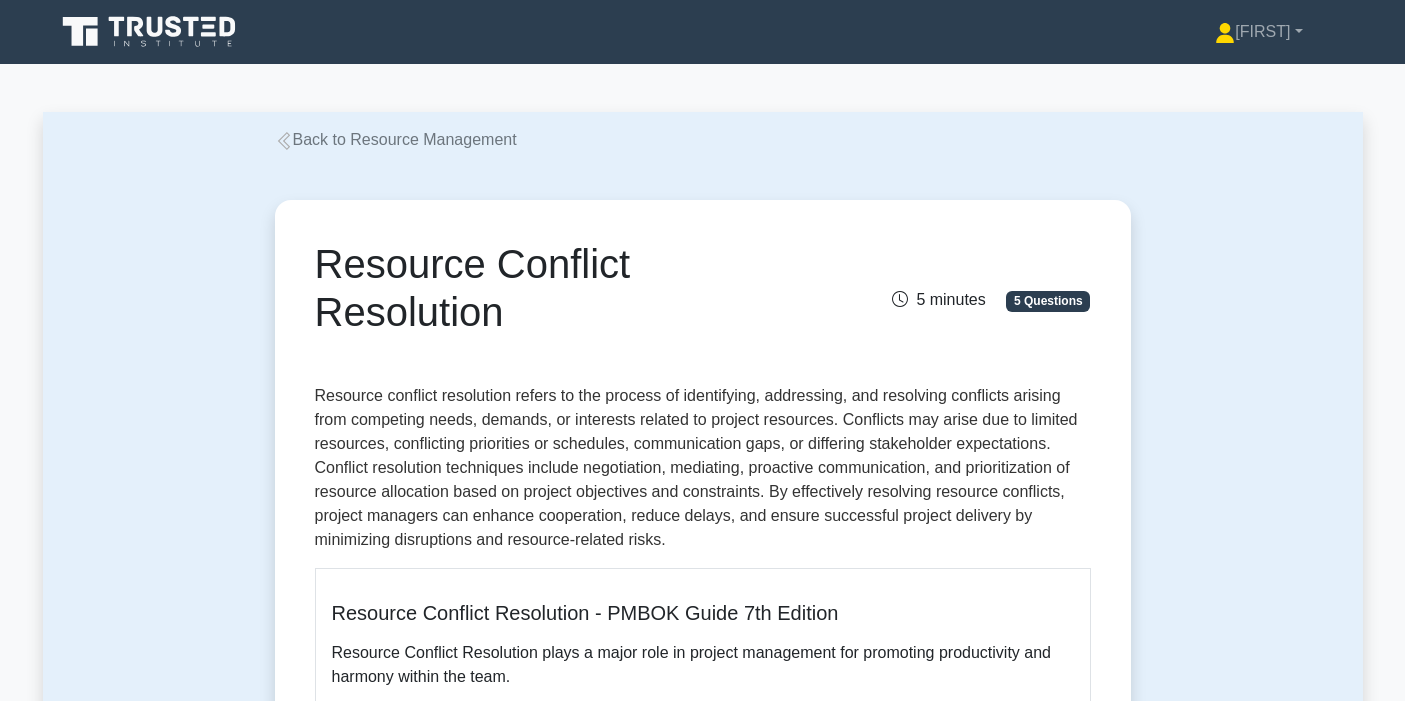 scroll, scrollTop: 0, scrollLeft: 0, axis: both 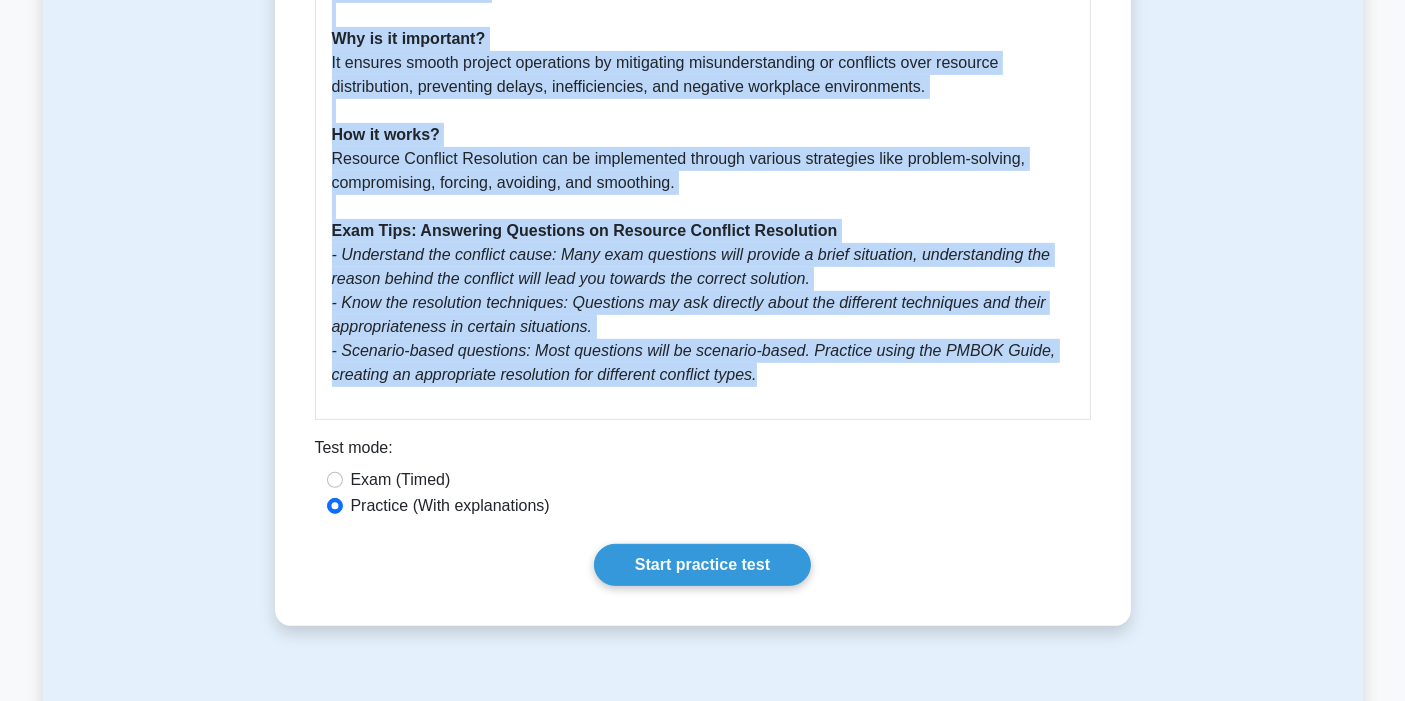 drag, startPoint x: 318, startPoint y: 254, endPoint x: 785, endPoint y: 402, distance: 489.8908 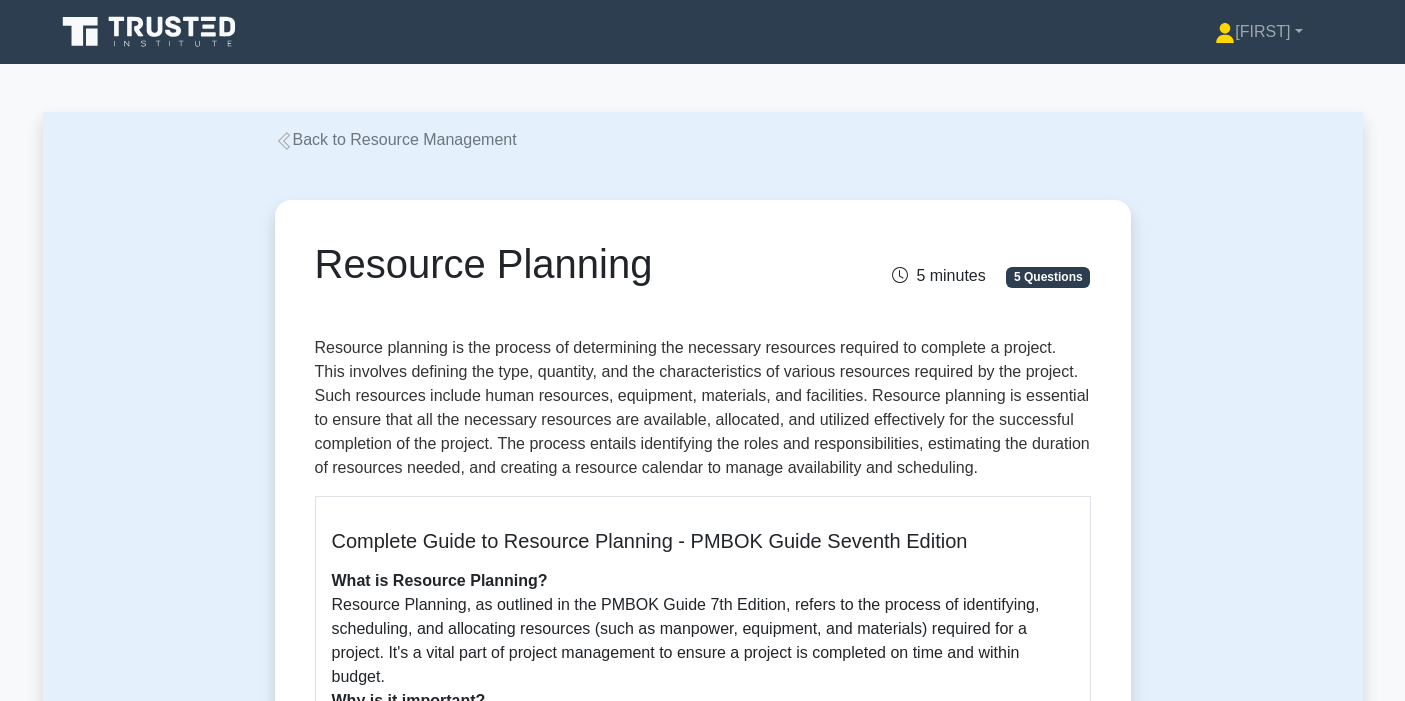 scroll, scrollTop: 0, scrollLeft: 0, axis: both 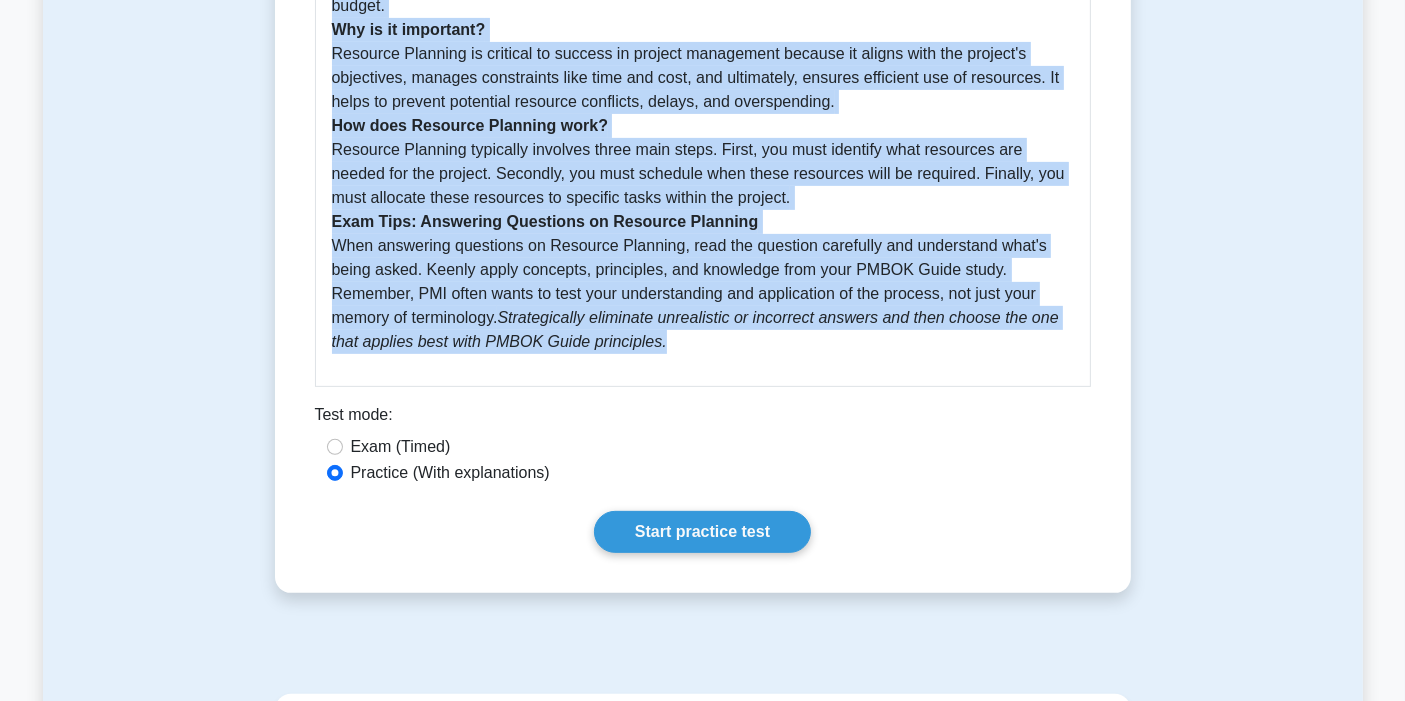 drag, startPoint x: 316, startPoint y: 264, endPoint x: 705, endPoint y: 340, distance: 396.35464 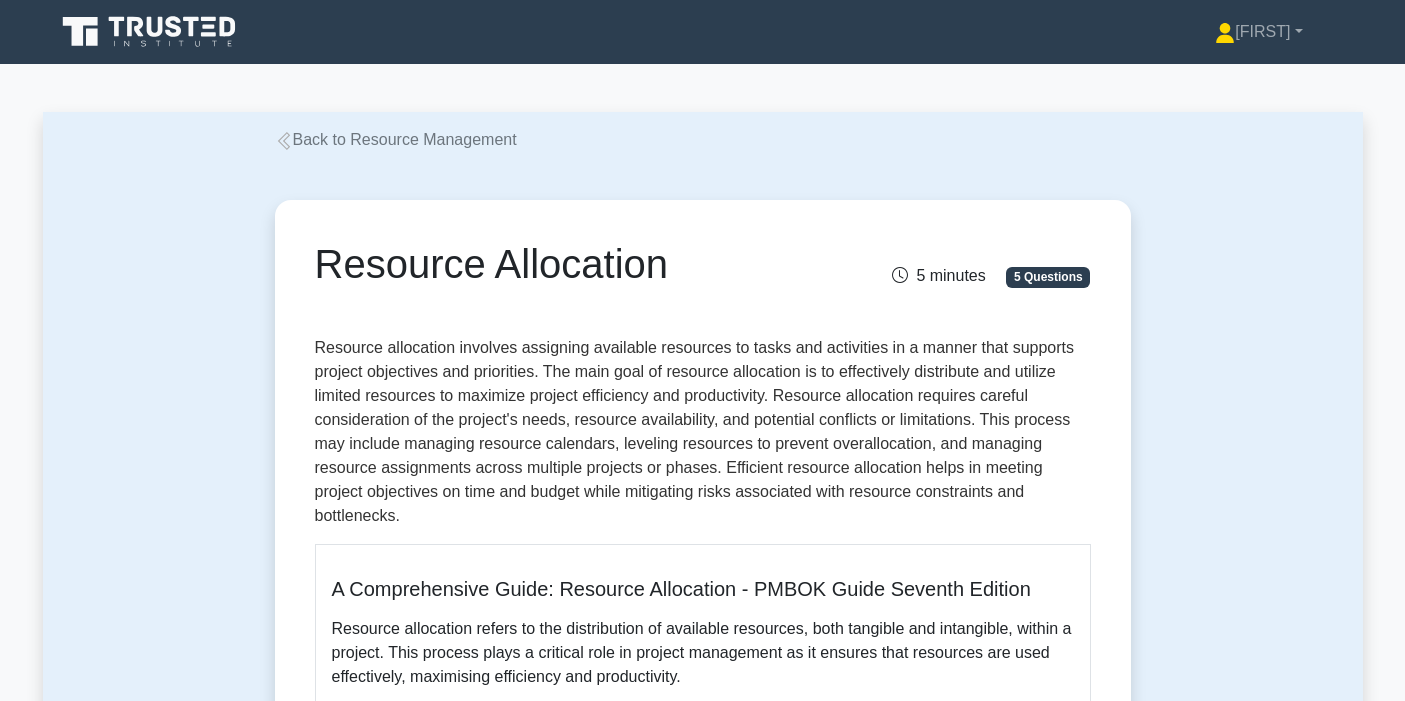 scroll, scrollTop: 0, scrollLeft: 0, axis: both 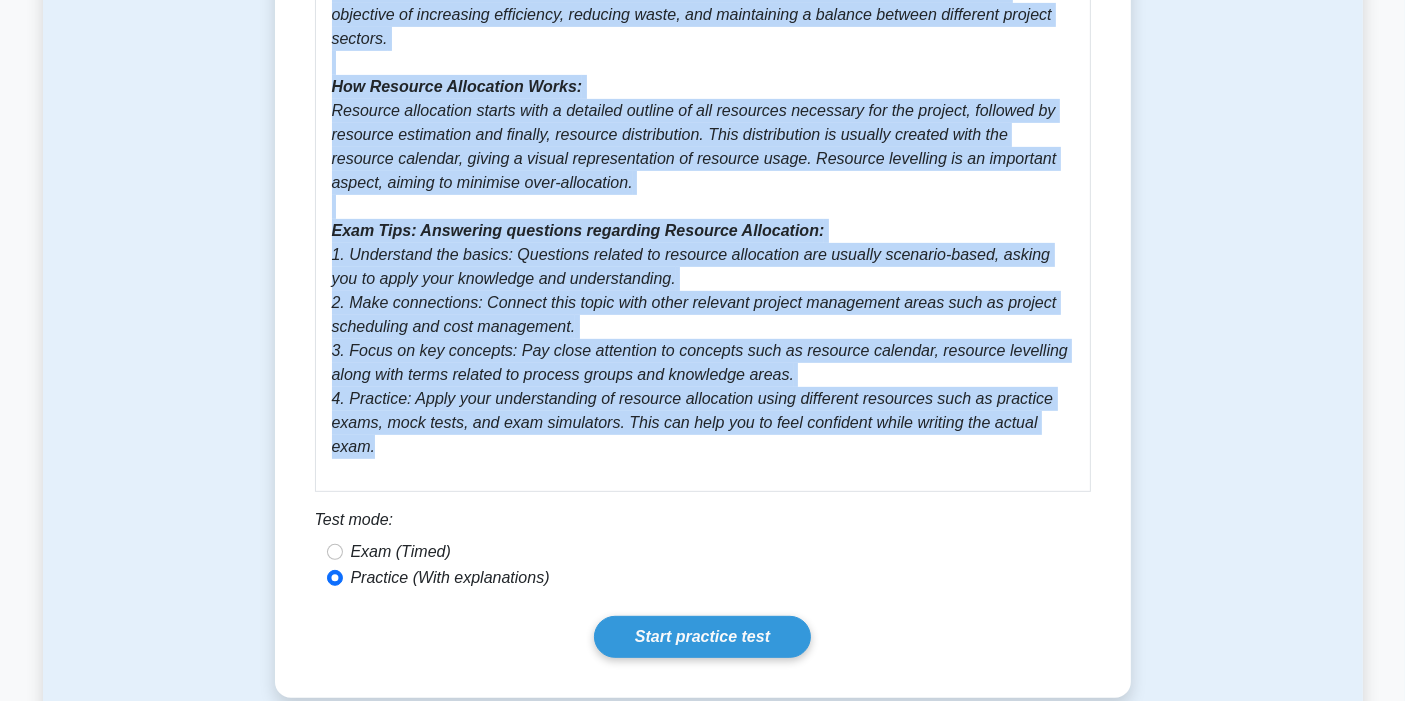 drag, startPoint x: 305, startPoint y: 252, endPoint x: 1080, endPoint y: 389, distance: 787.01587 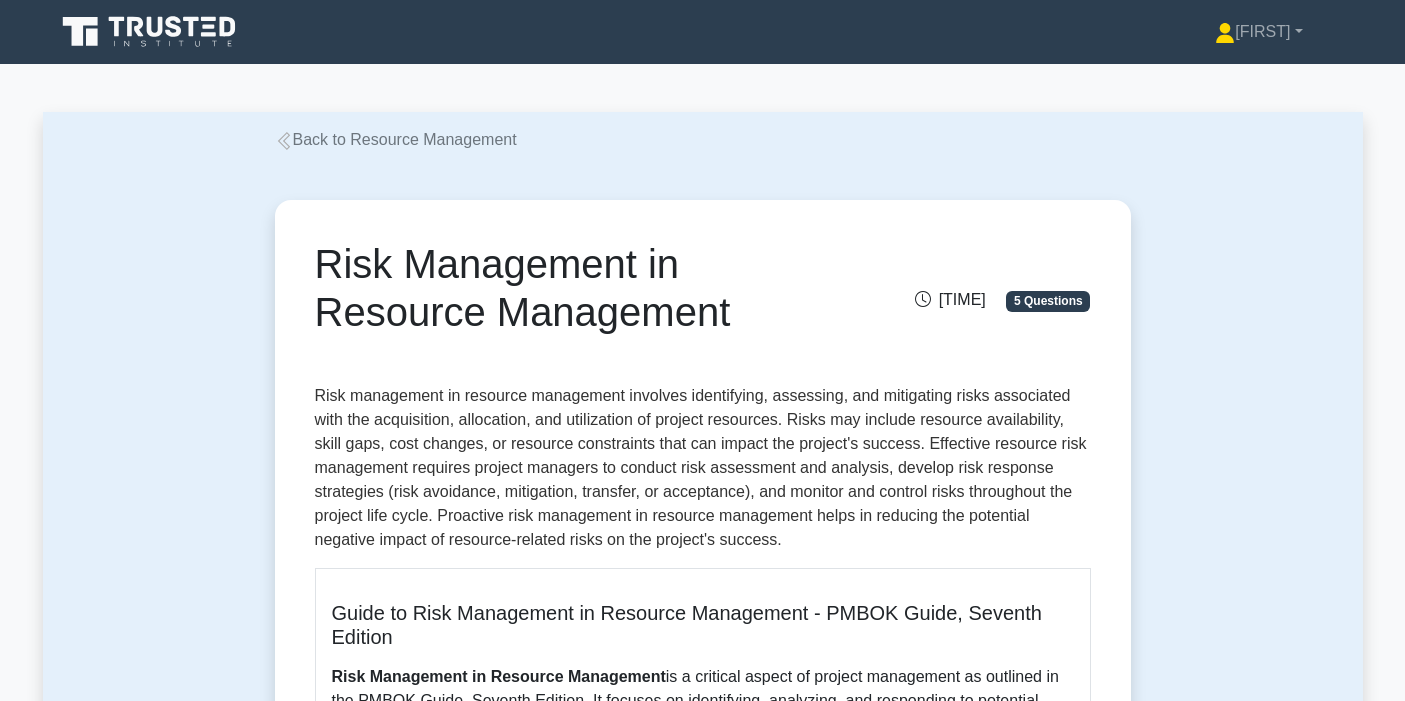 scroll, scrollTop: 0, scrollLeft: 0, axis: both 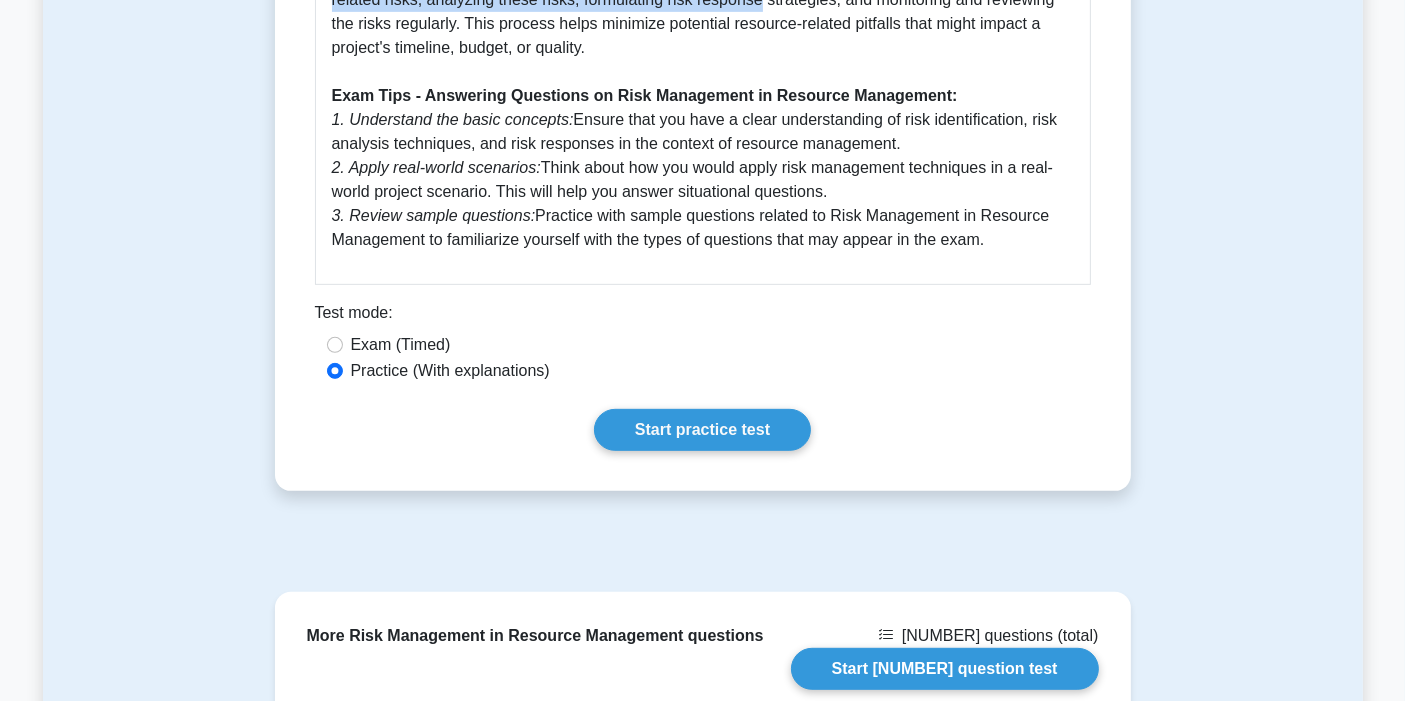 drag, startPoint x: 488, startPoint y: 306, endPoint x: 1026, endPoint y: 267, distance: 539.41174 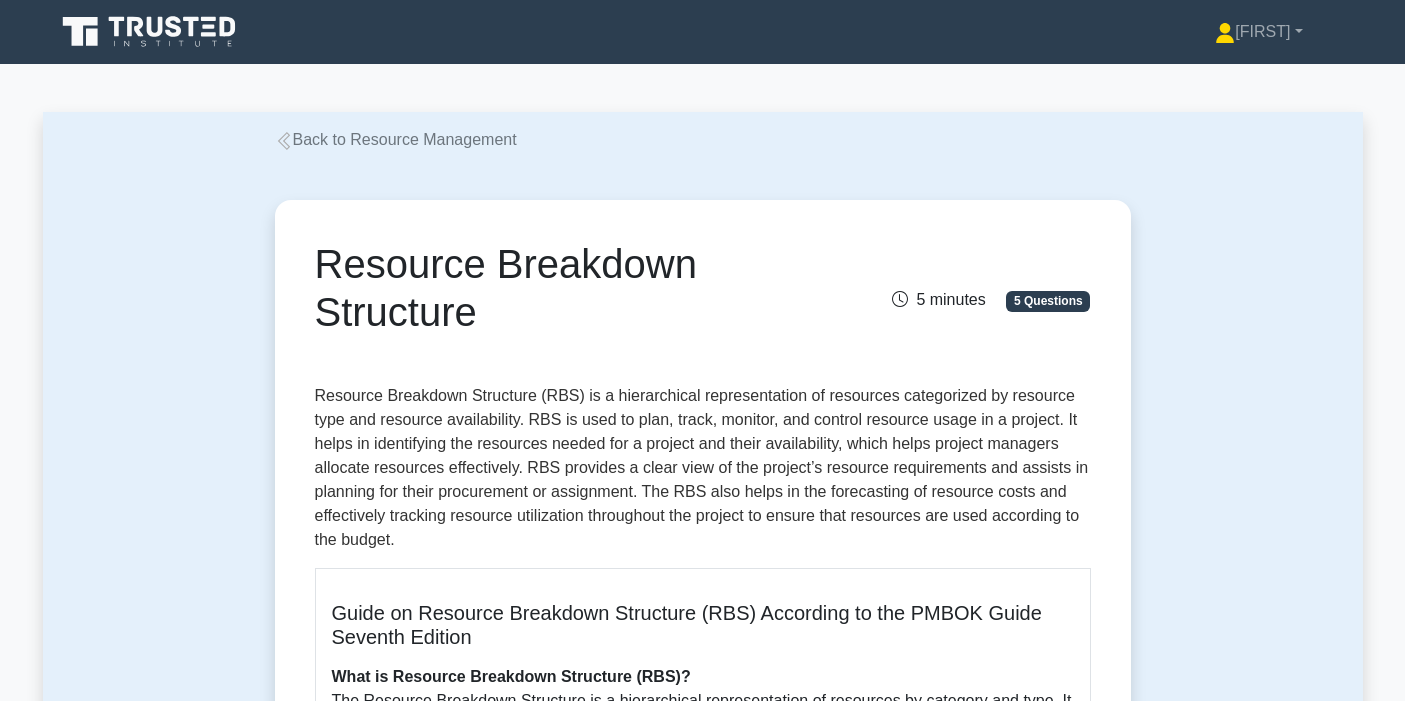 scroll, scrollTop: 0, scrollLeft: 0, axis: both 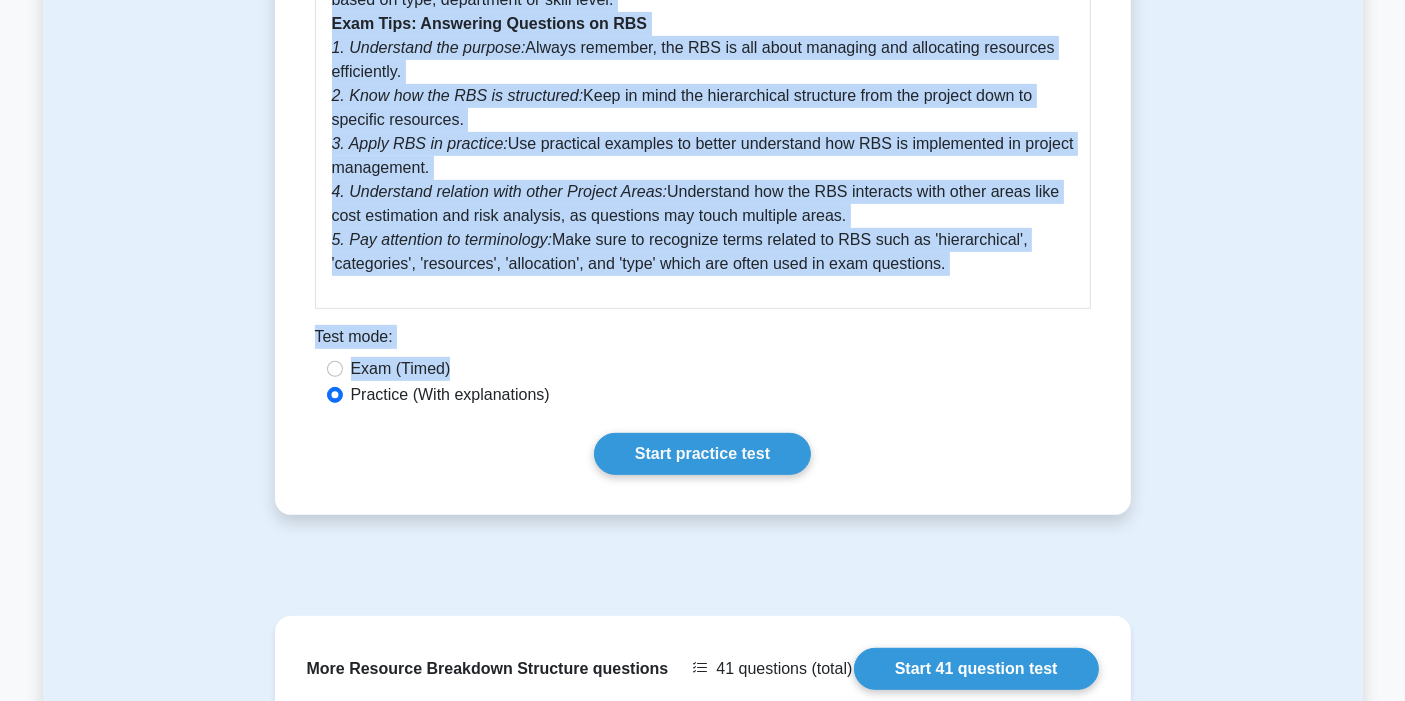 drag, startPoint x: 316, startPoint y: 257, endPoint x: 973, endPoint y: 292, distance: 657.9316 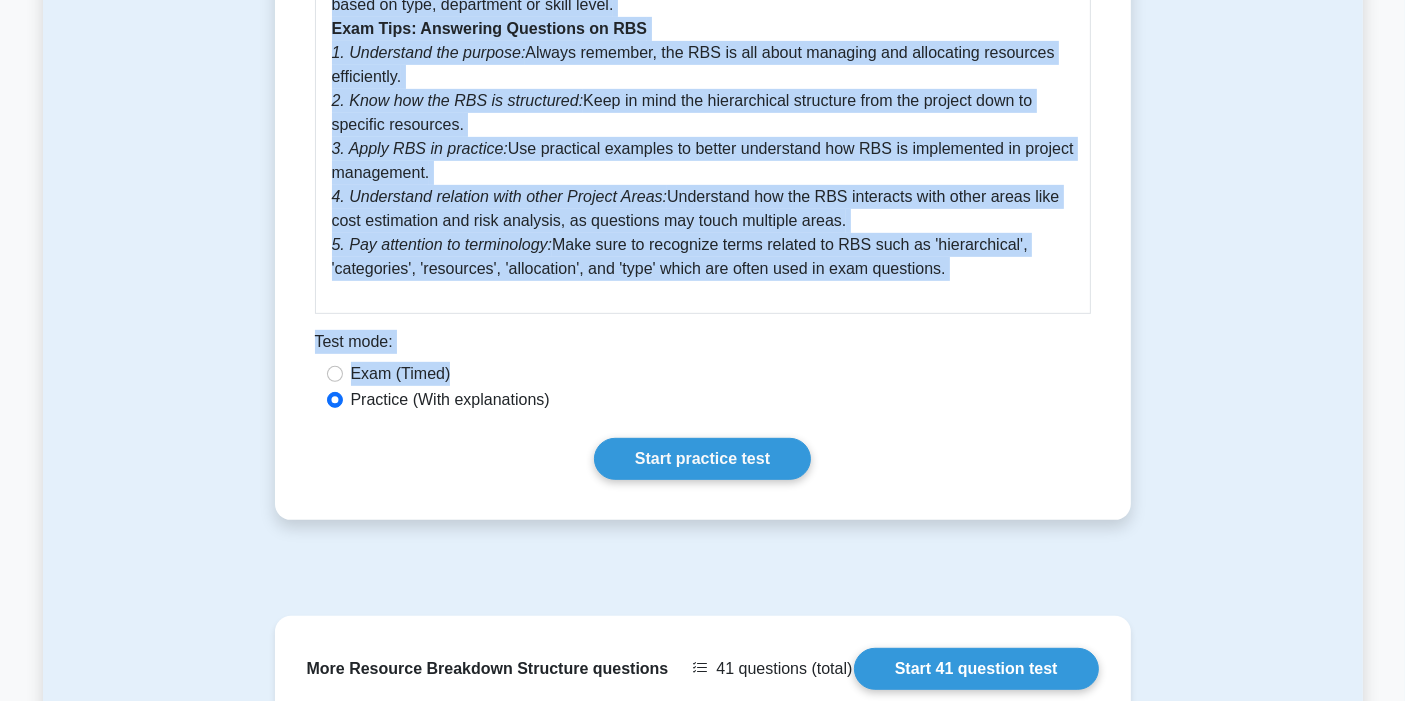 copy on "Resource Breakdown Structure
5 minutes
5 Questions
Resource Breakdown Structure (RBS) is a hierarchical representation of resources categorized by resource type and resource availability. RBS is used to plan, track, monitor, and control resource usage in a project. It helps in identifying the resources needed for a project and their availability, which helps project managers allocate resources effectively. RBS provides a clear view of the project’s resource requirements and assists in planning for their procurement or assignment. The RBS also helps in the forecasting of resource costs and effectively tracking resource utilization throughout the project to ensure that resources are used according to the budget.
Guide on Resource Breakdown Structure (RBS) According to the PMBOK Guide Seventh Edition
What is Resource Breakdown Structure (RBS)? The Resource Breakdown ..." 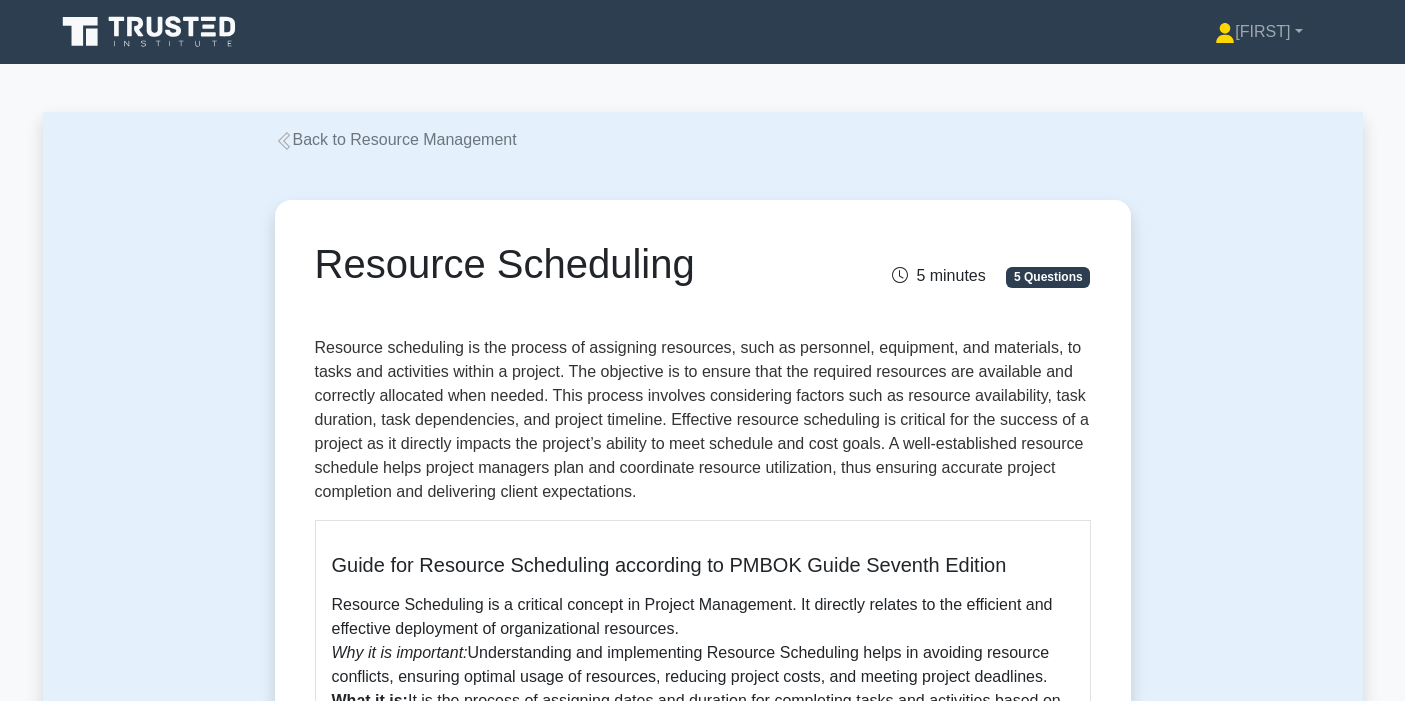 scroll, scrollTop: 0, scrollLeft: 0, axis: both 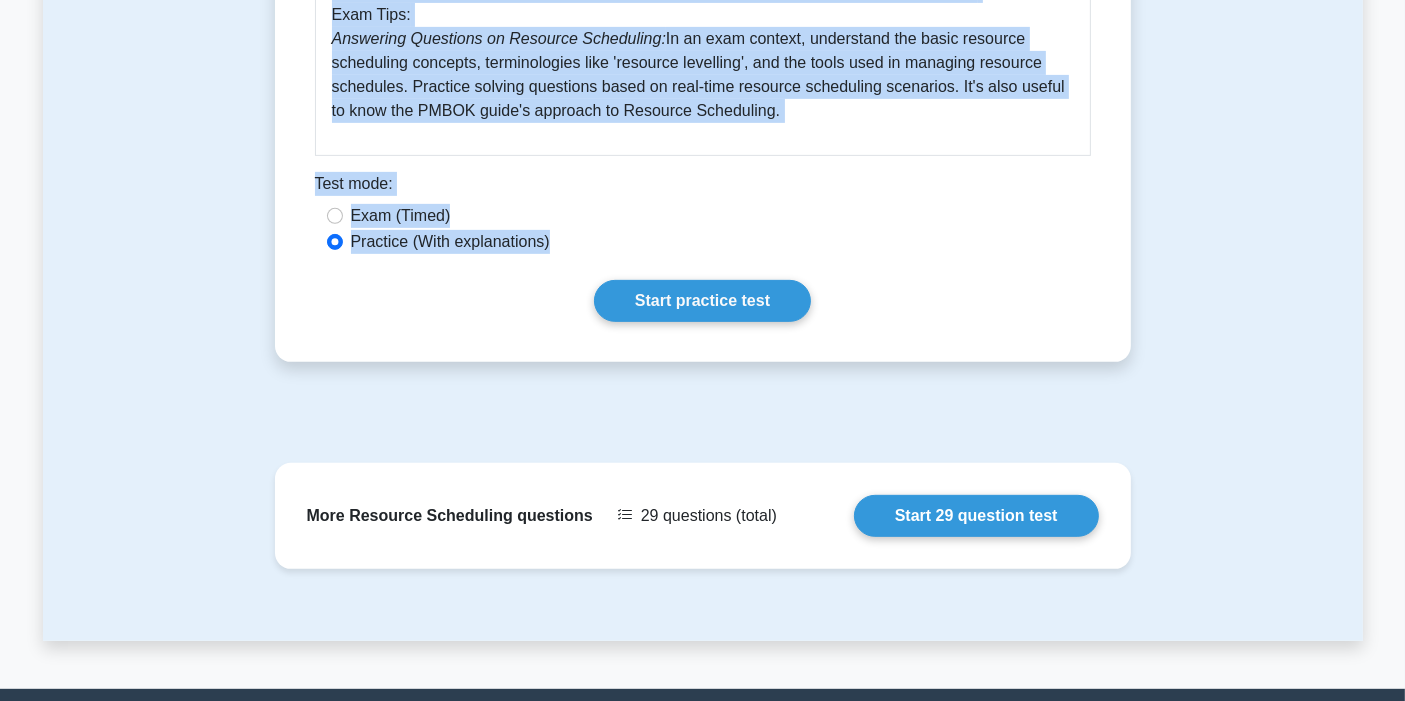 drag, startPoint x: 345, startPoint y: 255, endPoint x: 806, endPoint y: 150, distance: 472.80652 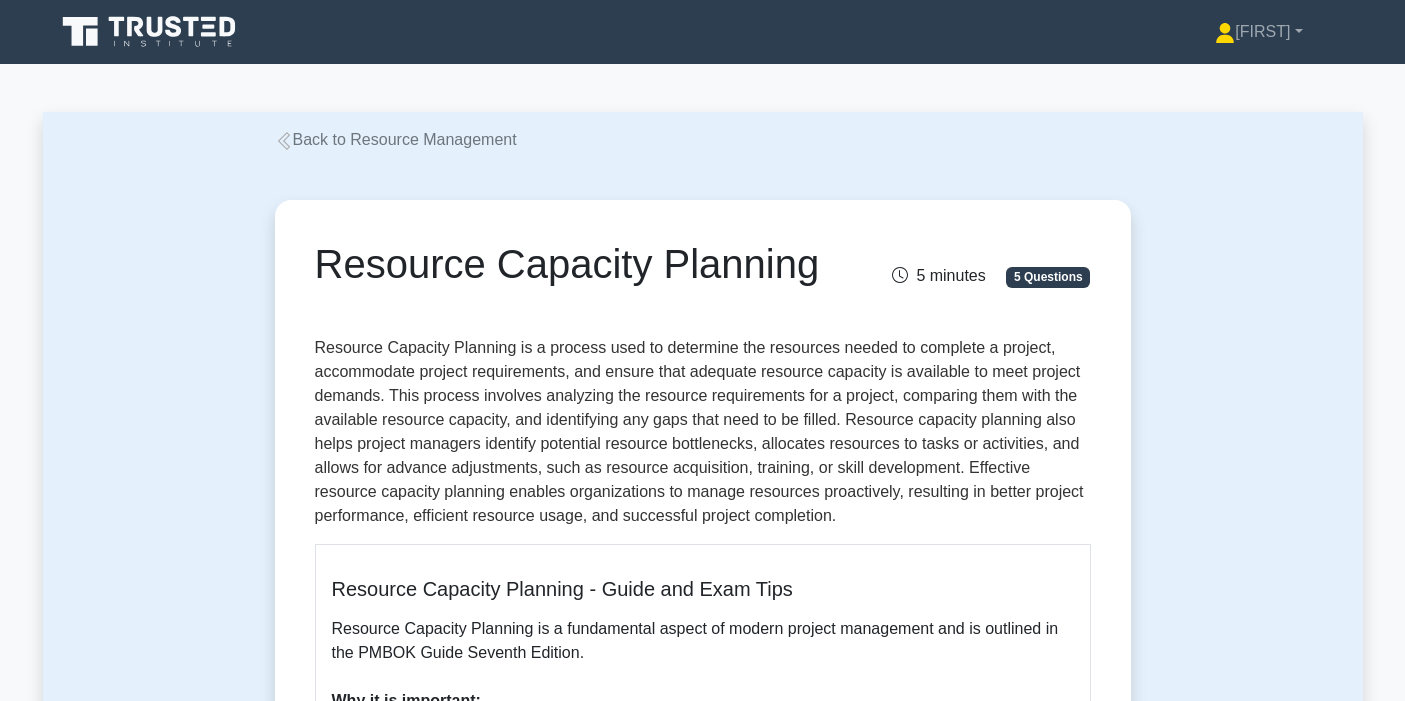 scroll, scrollTop: 0, scrollLeft: 0, axis: both 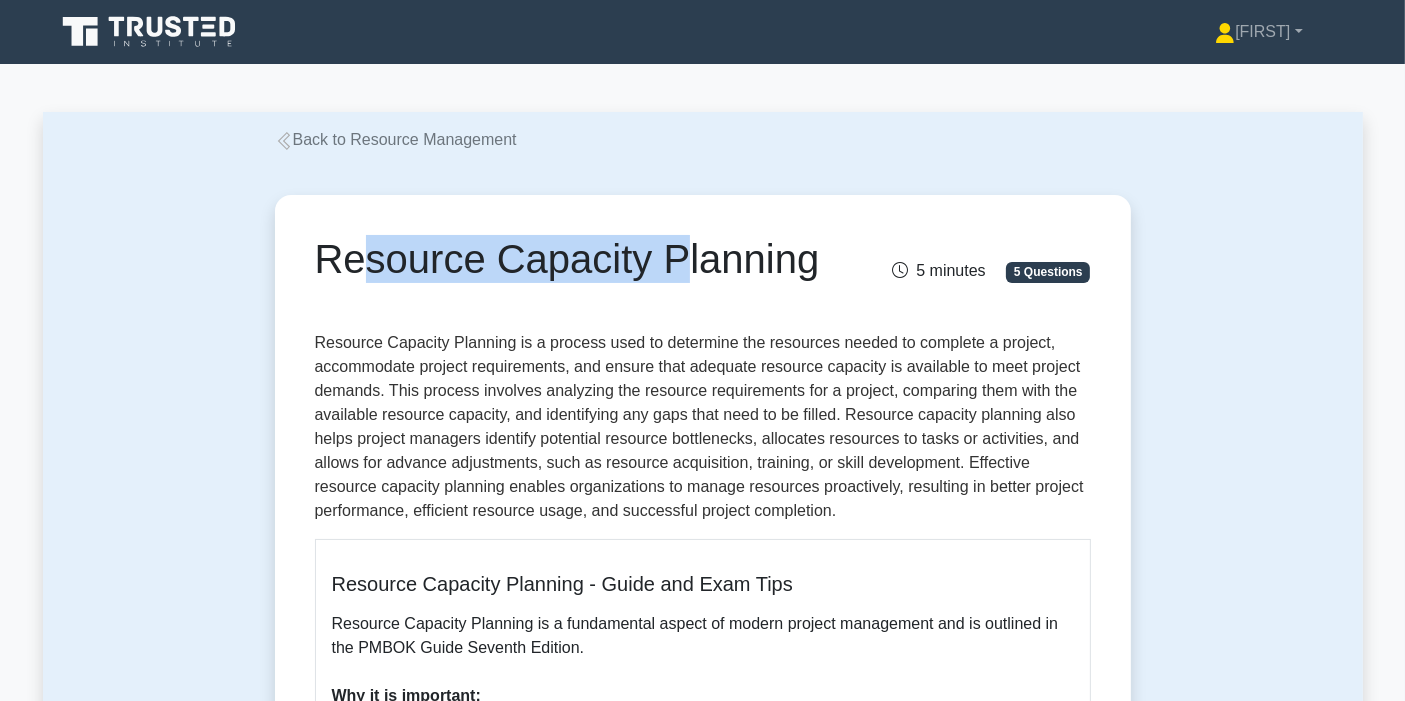 drag, startPoint x: 410, startPoint y: 264, endPoint x: 611, endPoint y: 289, distance: 202.54877 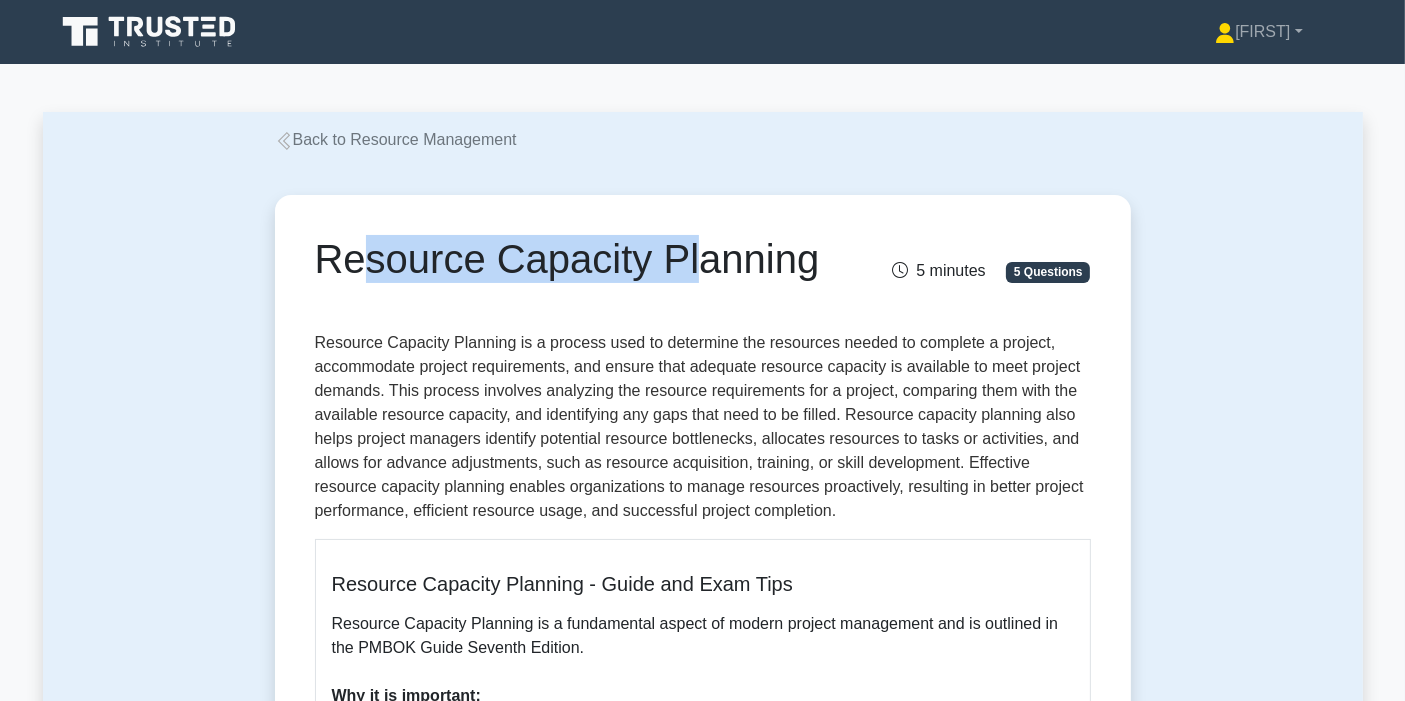 click on "Resource Capacity Planning" at bounding box center (569, 259) 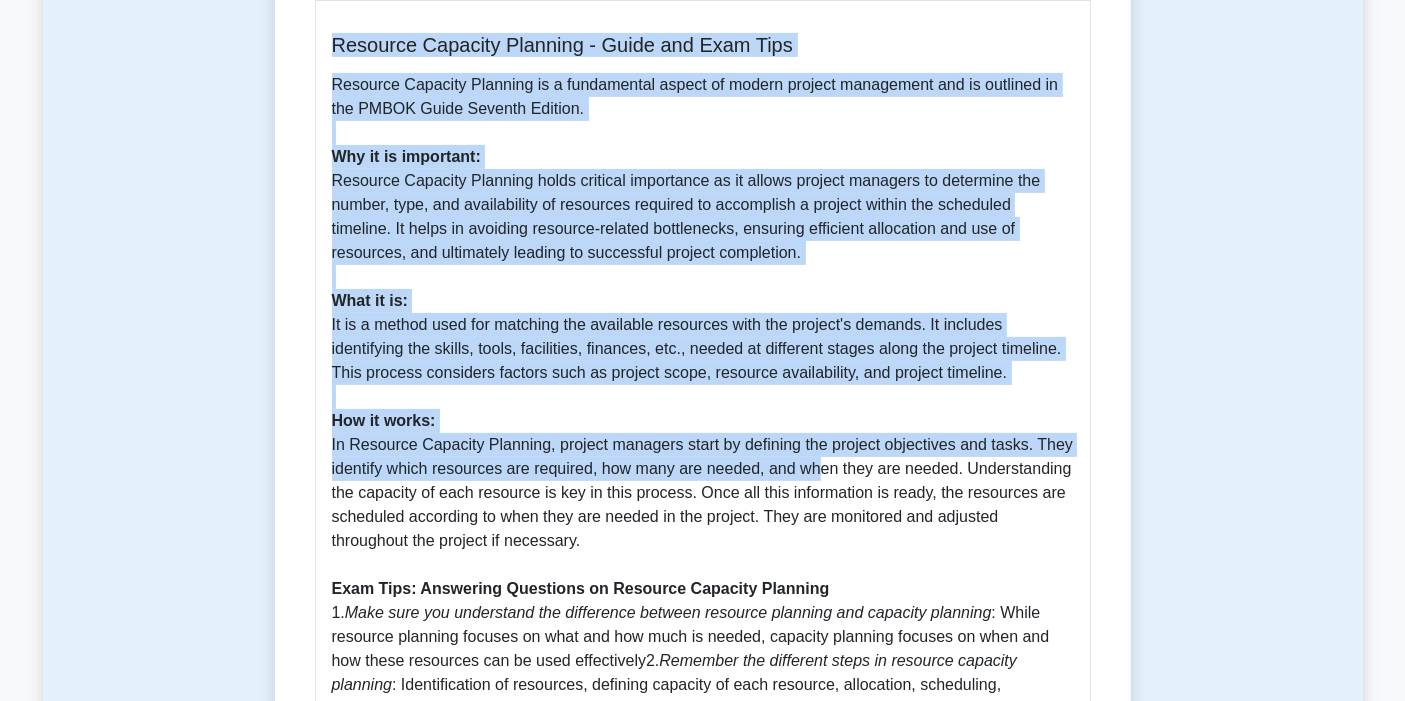 scroll, scrollTop: 777, scrollLeft: 0, axis: vertical 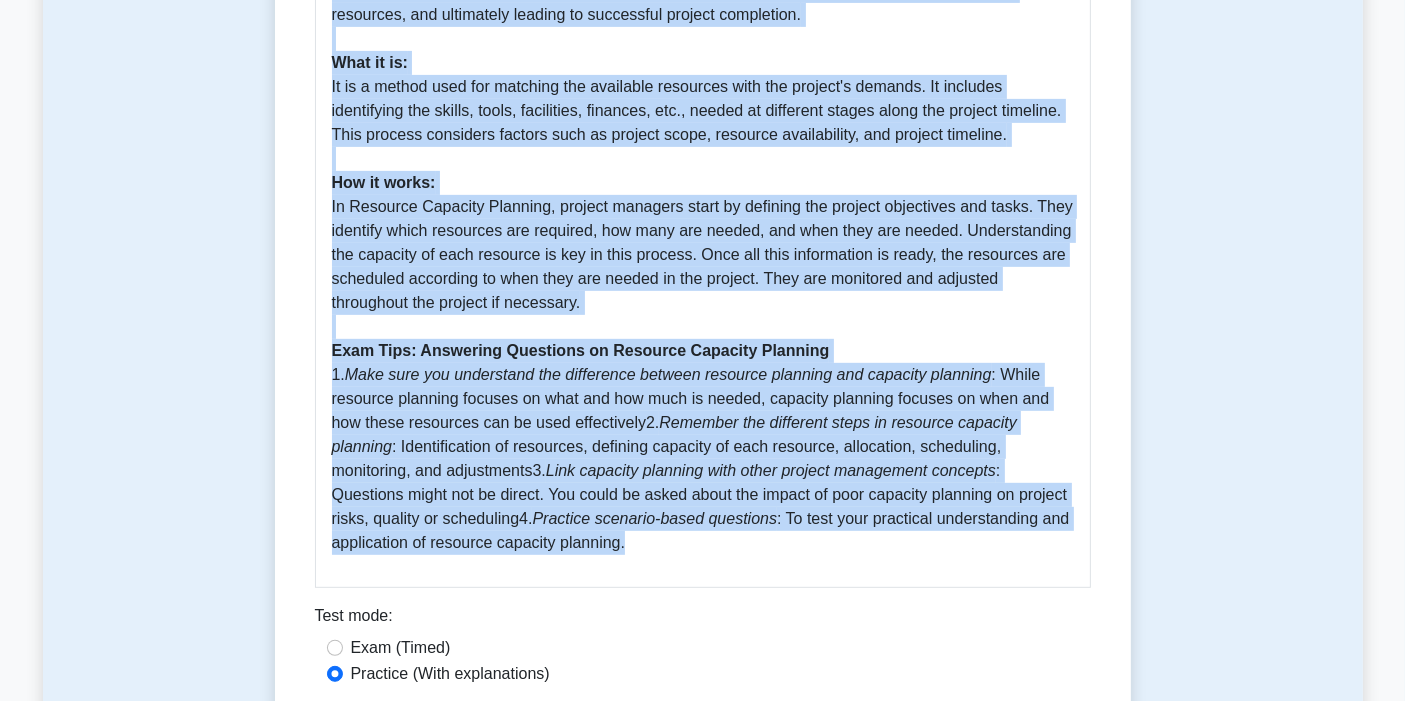 drag, startPoint x: 317, startPoint y: 249, endPoint x: 814, endPoint y: 534, distance: 572.9171 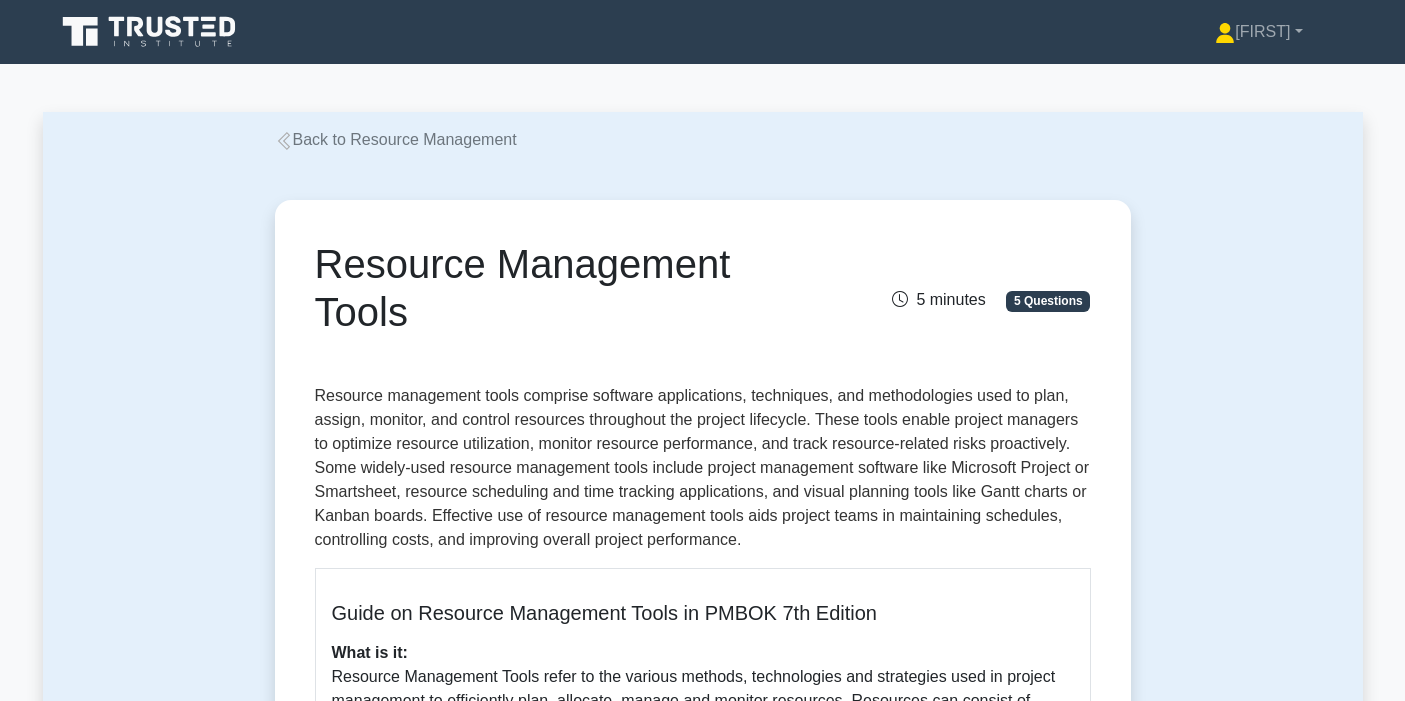 scroll, scrollTop: 0, scrollLeft: 0, axis: both 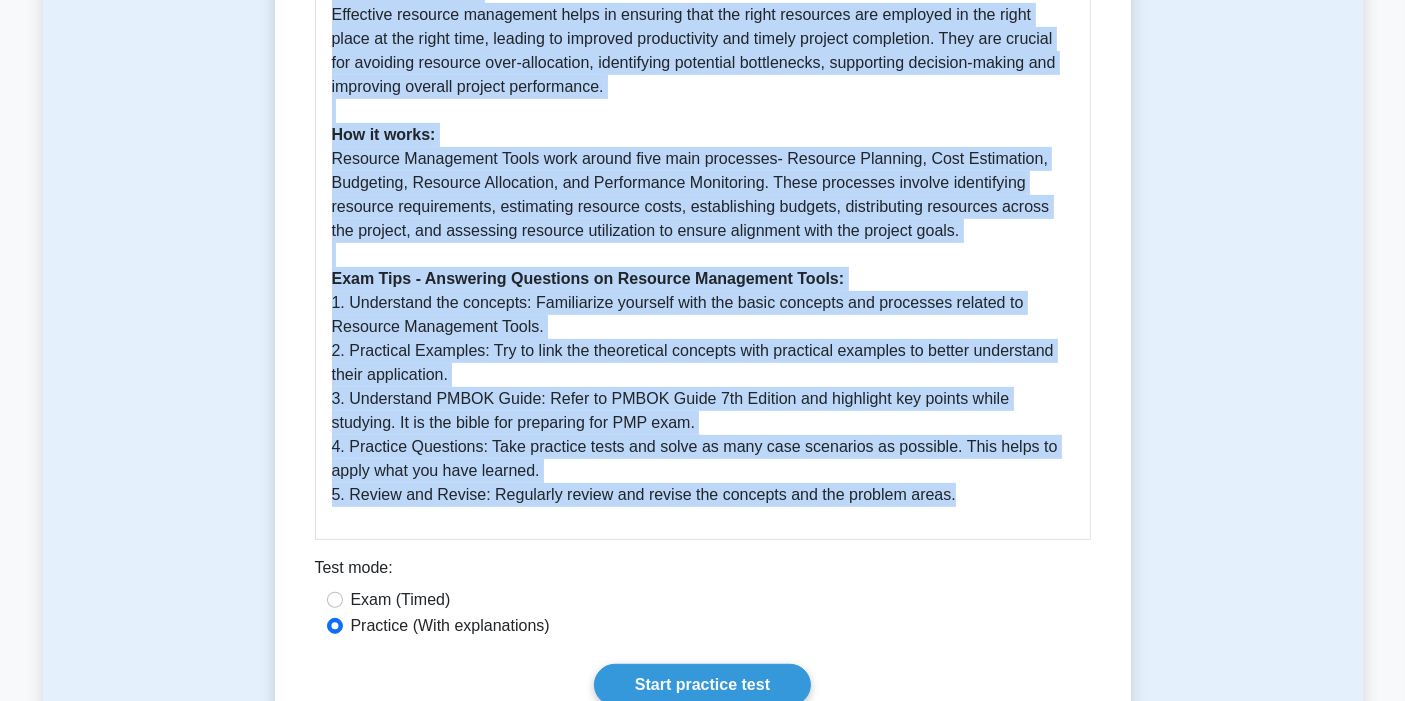 drag, startPoint x: 314, startPoint y: 272, endPoint x: 960, endPoint y: 487, distance: 680.83844 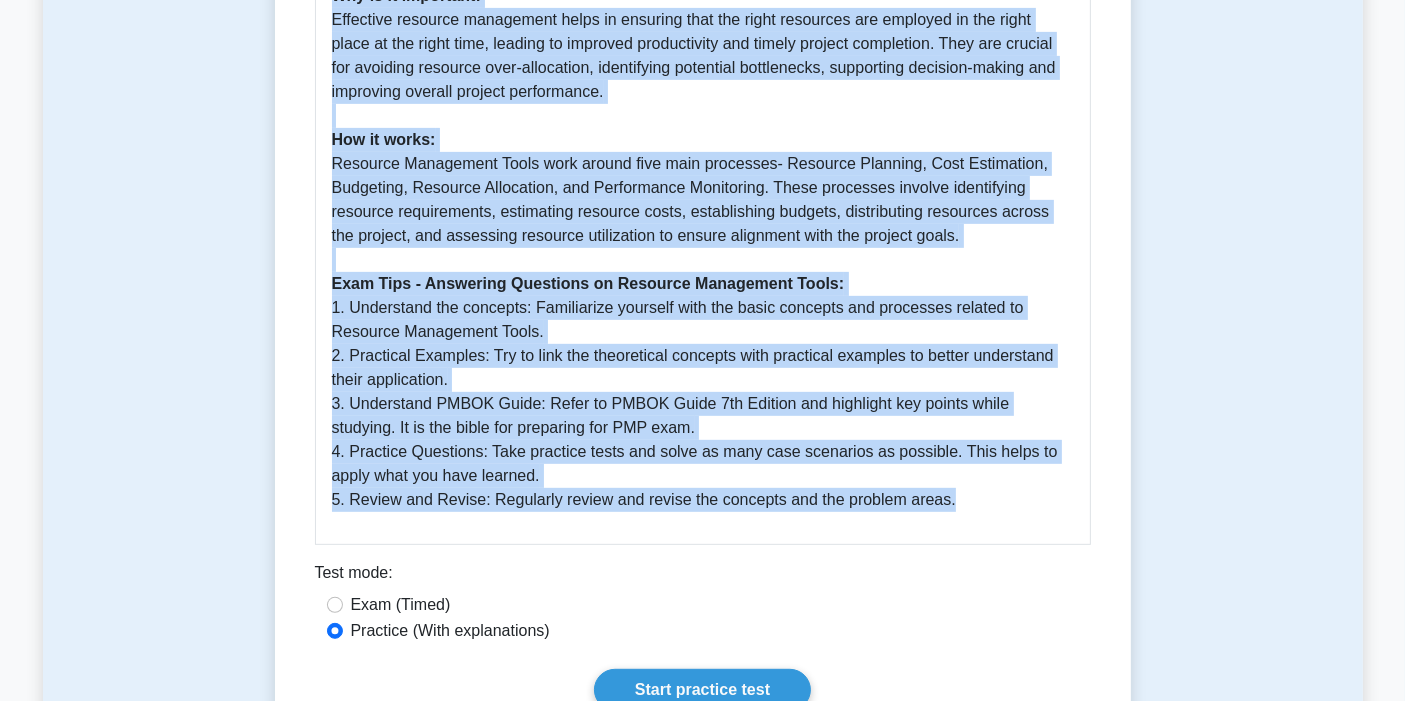 copy on "Resource Management Tools
5 minutes
5 Questions
Resource management tools comprise software applications, techniques, and methodologies used to plan, assign, monitor, and control resources throughout the project lifecycle. These tools enable project managers to optimize resource utilization, monitor resource performance, and track resource-related risks proactively. Some widely-used resource management tools include project management software like Microsoft Project or Smartsheet, resource scheduling and time tracking applications, and visual planning tools like Gantt charts or Kanban boards. Effective use of resource management tools aids project teams in maintaining schedules, controlling costs, and improving overall project performance.
Guide on Resource Management Tools in PMBOK 7th Edition
What is it:    Resource Management Tools refer to the various methods,..." 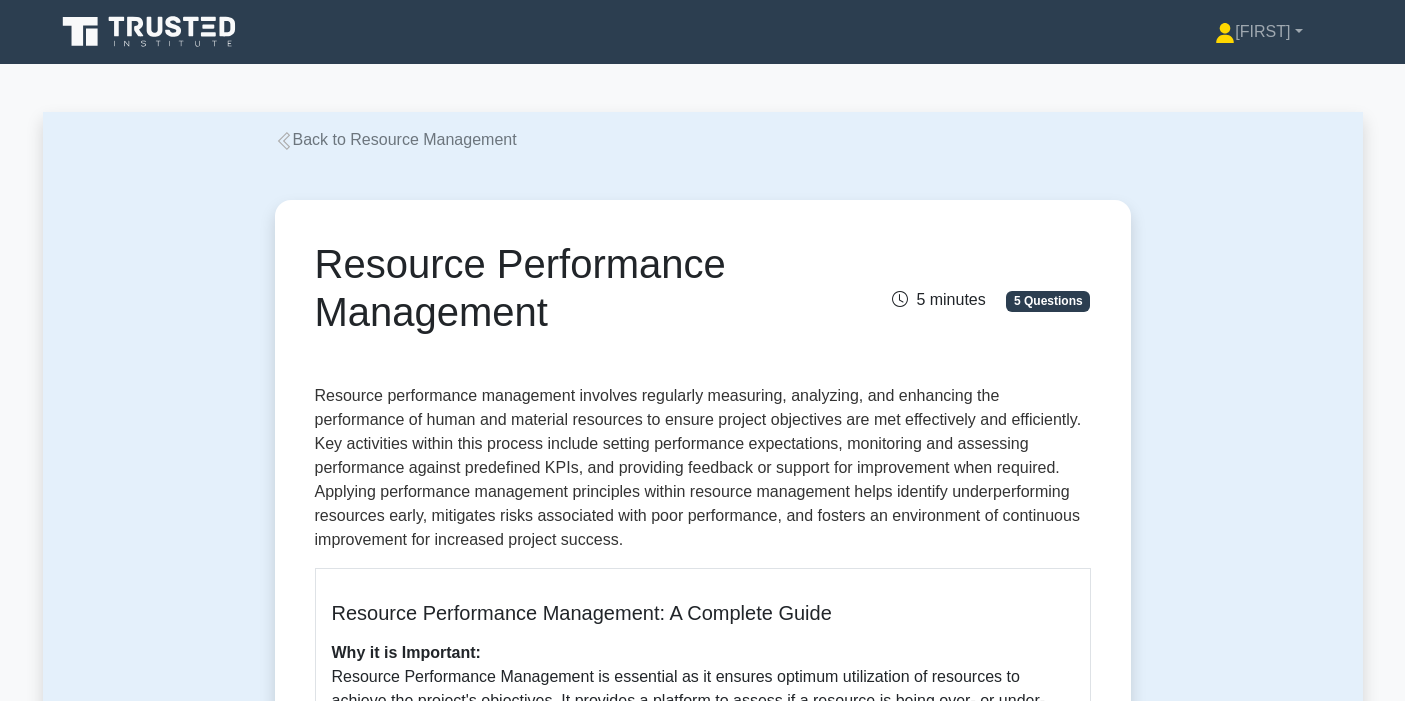 scroll, scrollTop: 0, scrollLeft: 0, axis: both 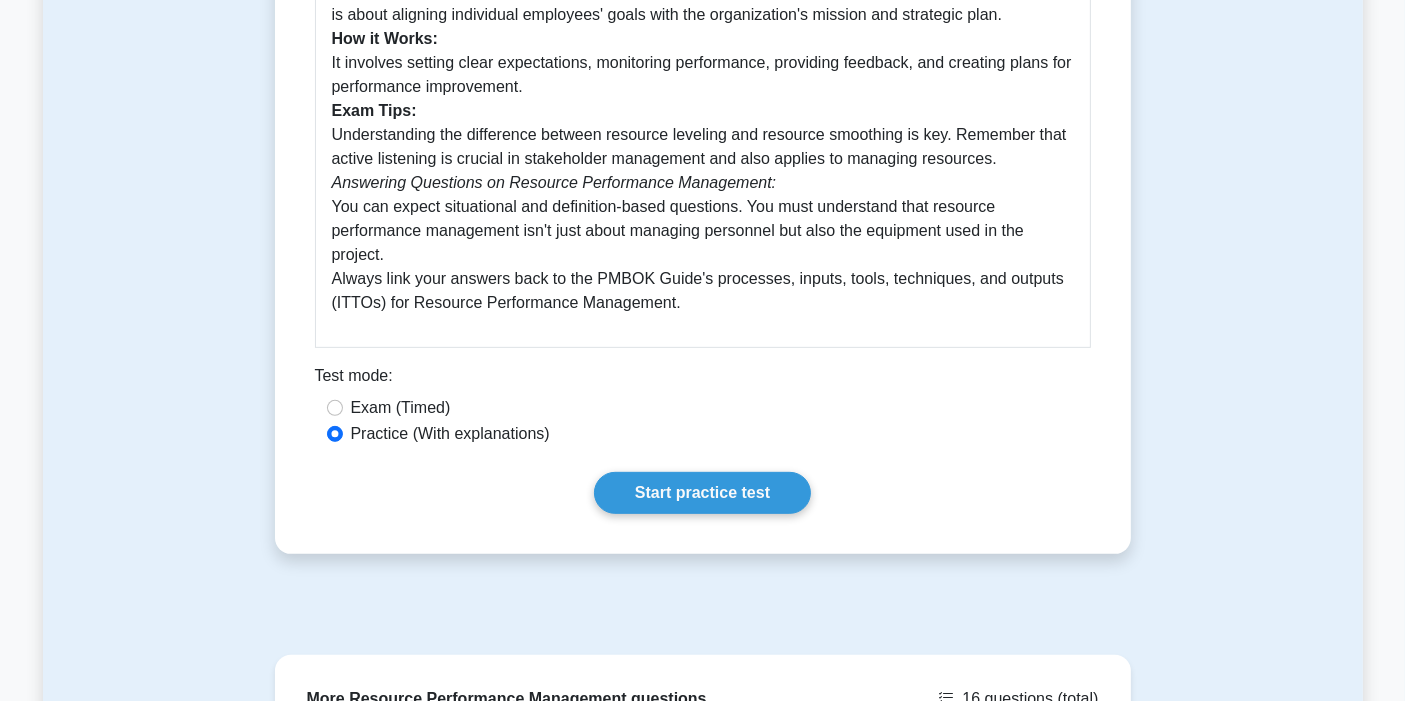 drag, startPoint x: 322, startPoint y: 266, endPoint x: 735, endPoint y: 300, distance: 414.39716 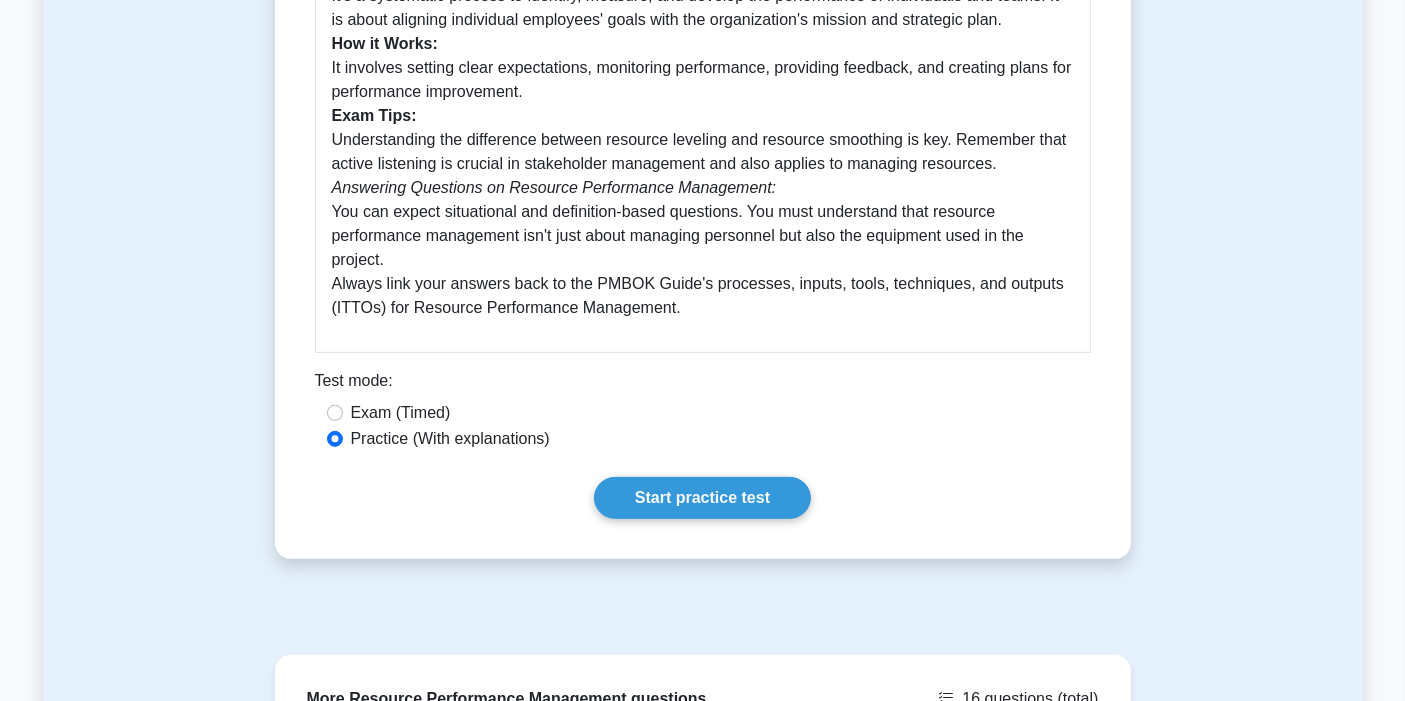 copy on "Resource Performance Management
5 minutes
5 Questions
Resource performance management involves regularly measuring, analyzing, and enhancing the performance of human and material resources to ensure project objectives are met effectively and efficiently. Key activities within this process include setting performance expectations, monitoring and assessing performance against predefined KPIs, and providing feedback or support for improvement when required. Applying performance management principles within resource management helps identify underperforming resources early, mitigates risks associated with poor performance, and fosters an environment of continuous improvement for increased project success.
Resource Performance Management: A Complete Guide
Why it is Important:  Resource Performance Management is essential as it ensures optimum utilization of resources t..." 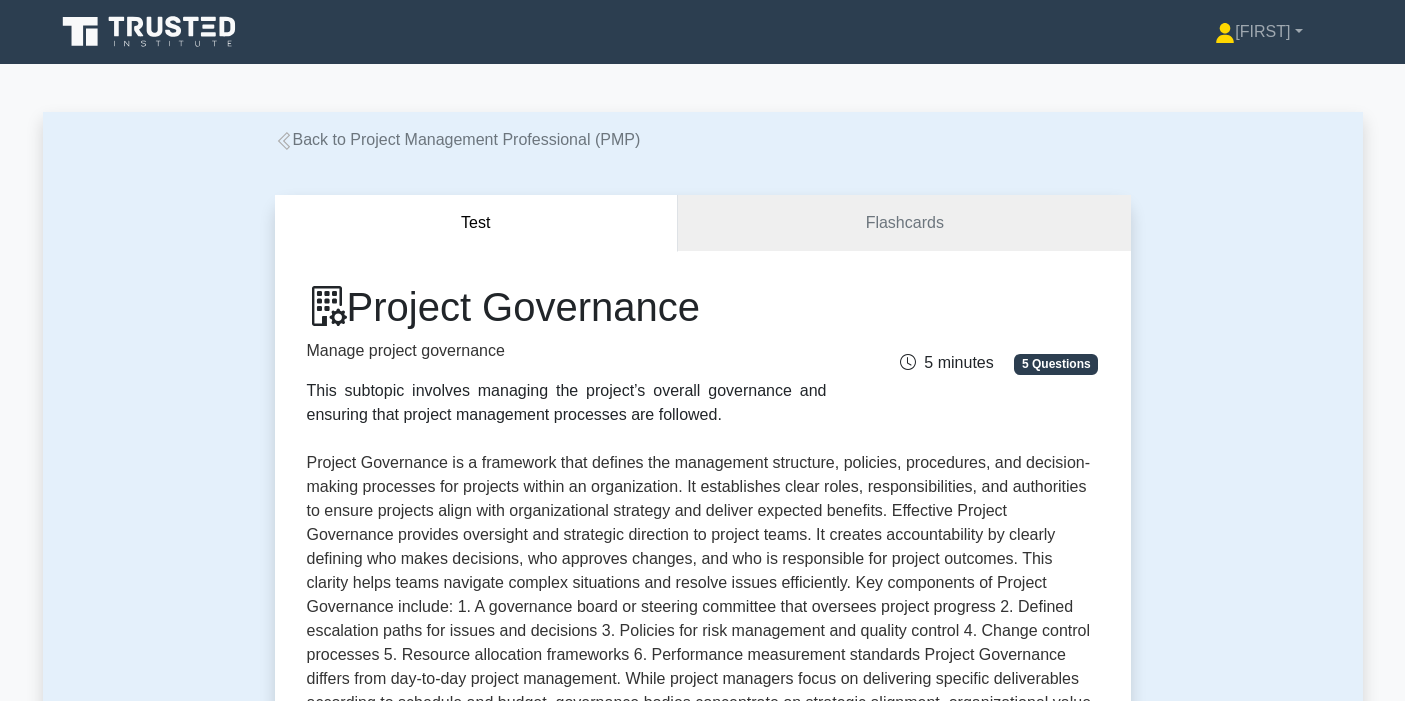 scroll, scrollTop: 0, scrollLeft: 0, axis: both 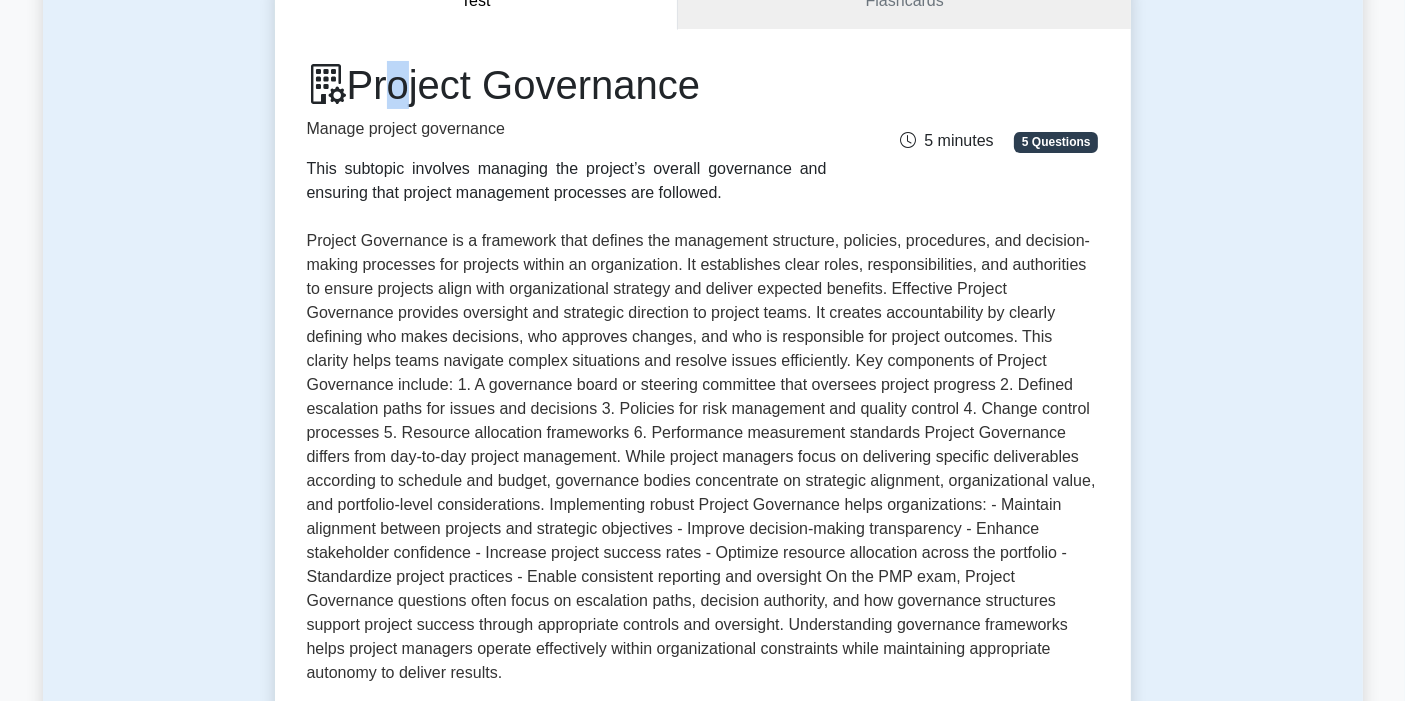 drag, startPoint x: 374, startPoint y: 93, endPoint x: 399, endPoint y: 107, distance: 28.653097 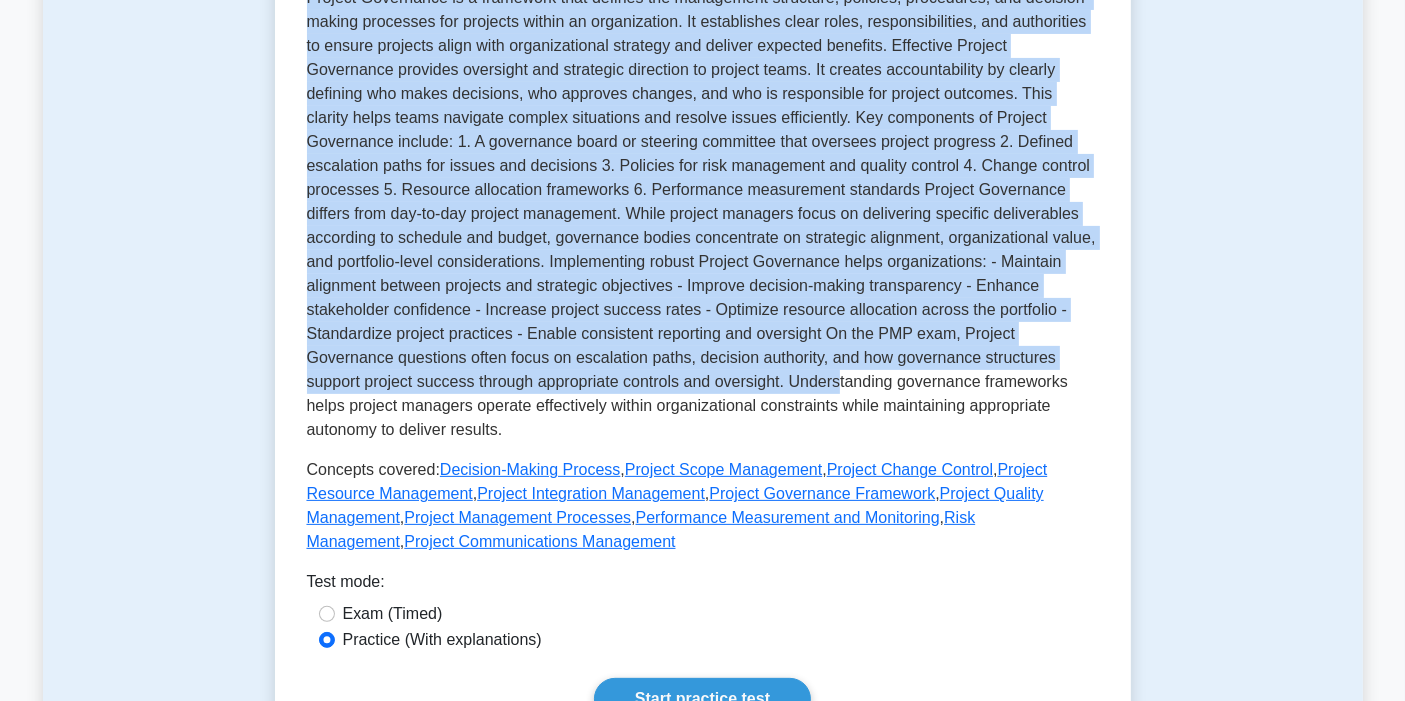 scroll, scrollTop: 555, scrollLeft: 0, axis: vertical 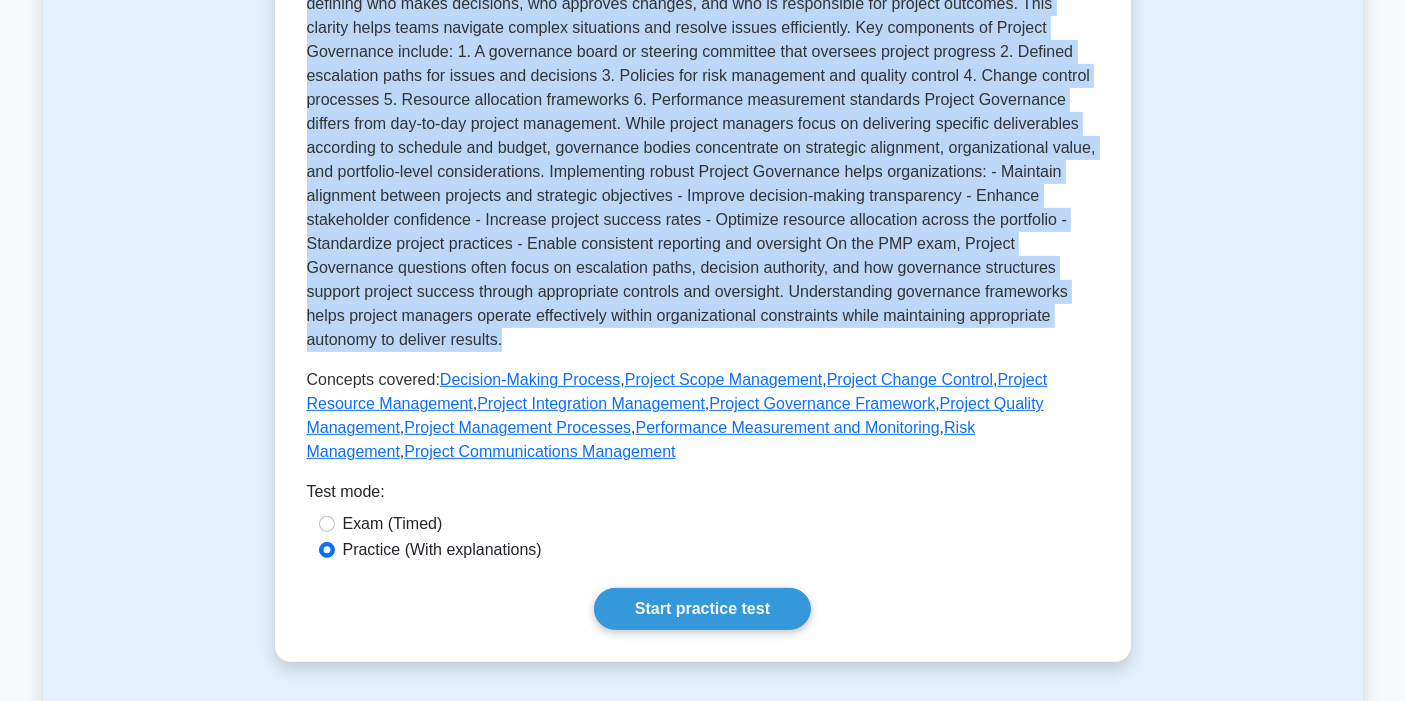 drag, startPoint x: 361, startPoint y: 84, endPoint x: 1089, endPoint y: 309, distance: 761.97705 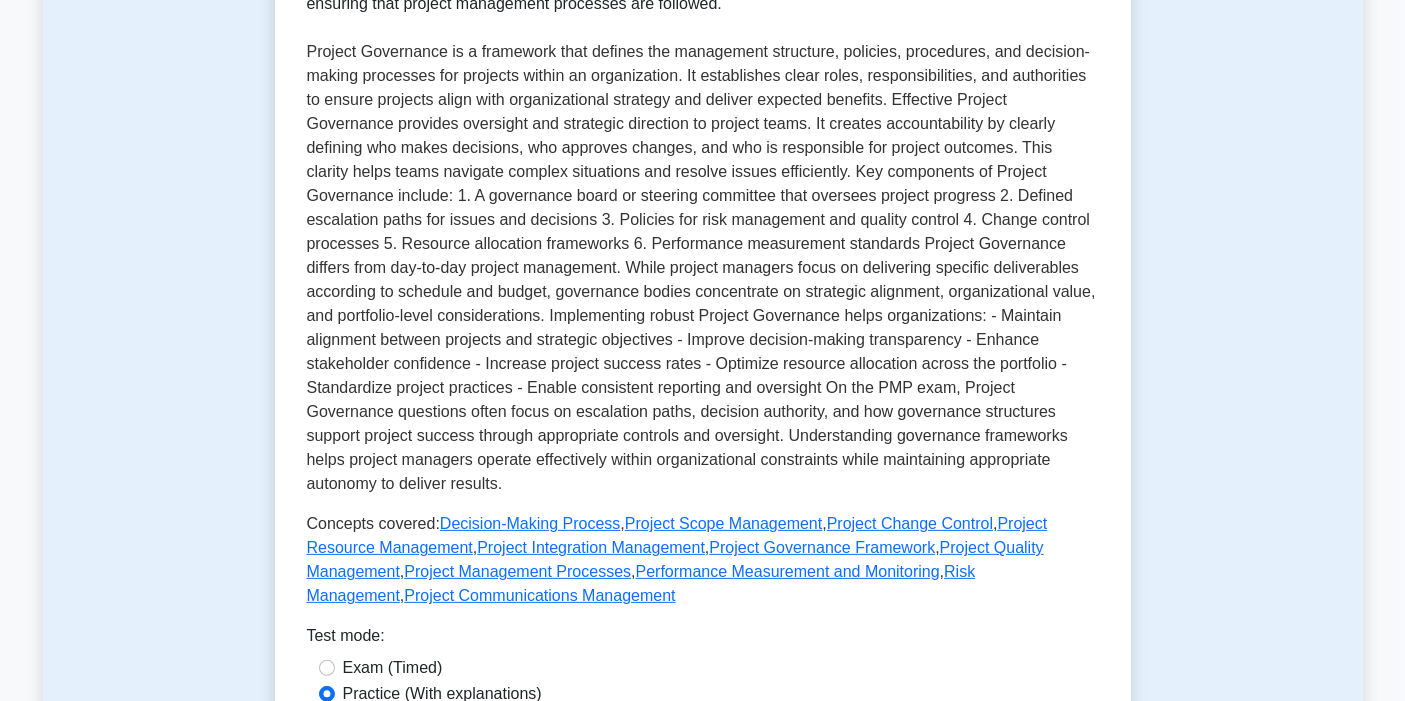 scroll, scrollTop: 0, scrollLeft: 0, axis: both 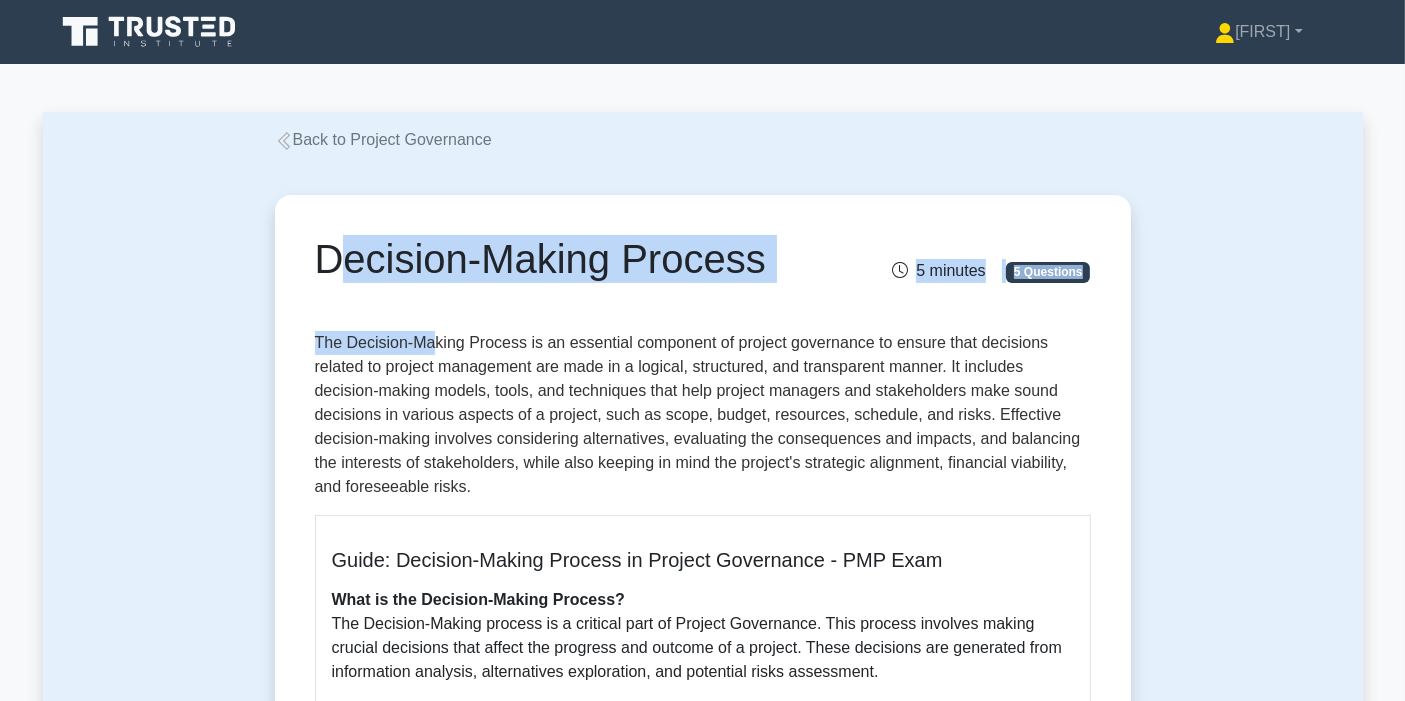 drag, startPoint x: 320, startPoint y: 260, endPoint x: 433, endPoint y: 335, distance: 135.62448 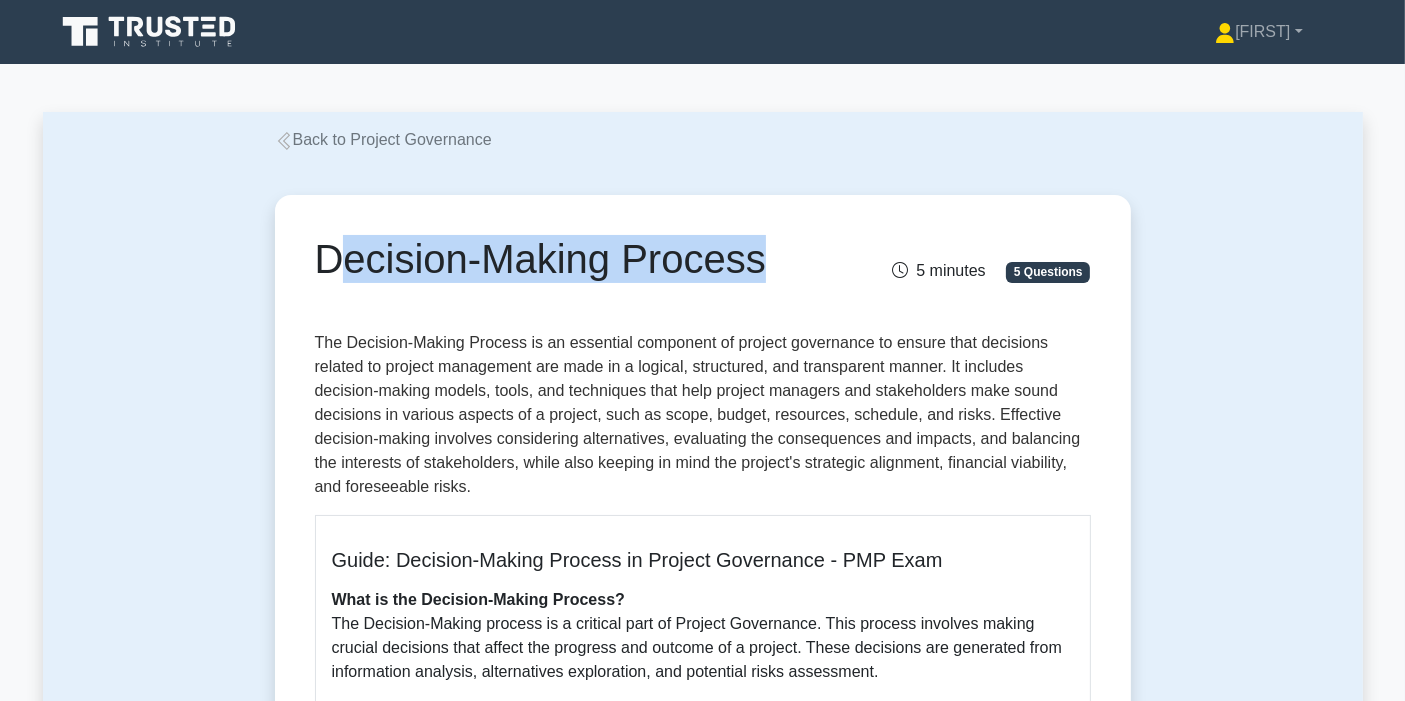 drag, startPoint x: 324, startPoint y: 268, endPoint x: 865, endPoint y: 265, distance: 541.0083 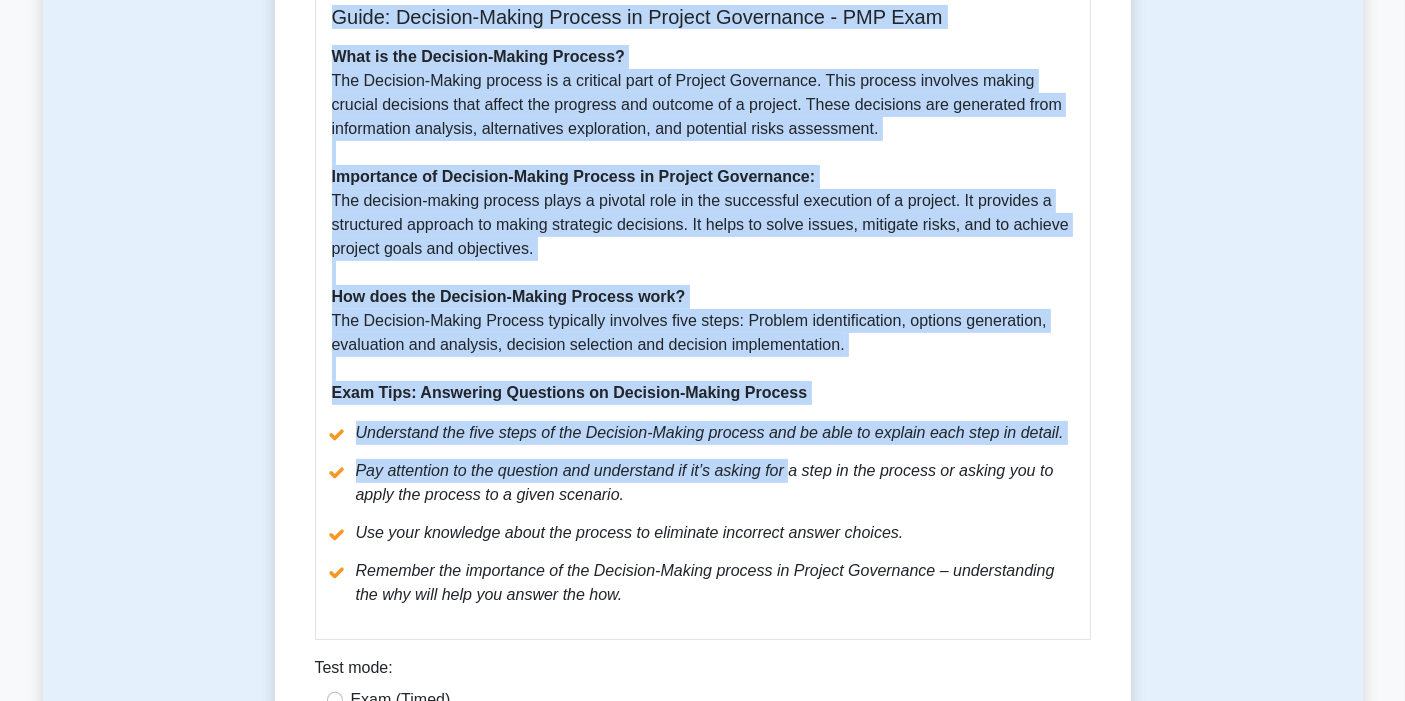 scroll, scrollTop: 666, scrollLeft: 0, axis: vertical 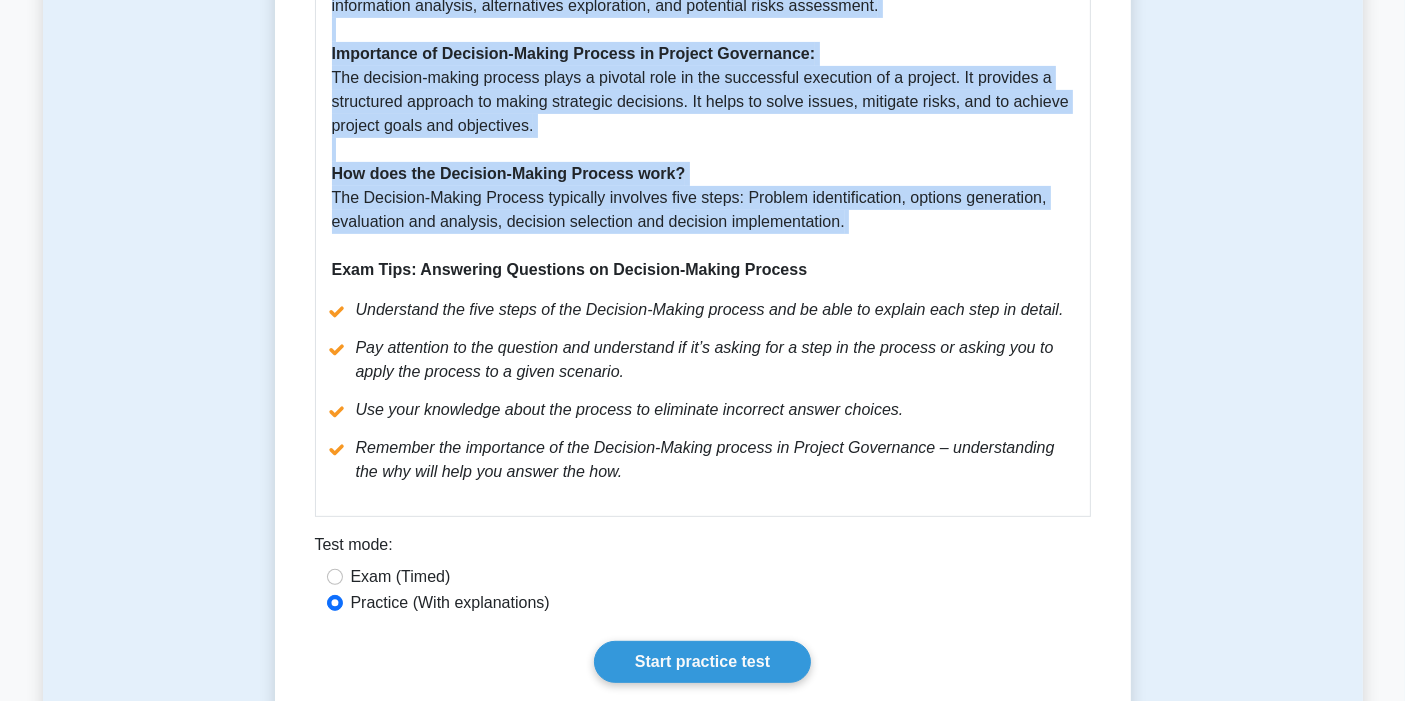 drag, startPoint x: 304, startPoint y: 251, endPoint x: 871, endPoint y: 238, distance: 567.149 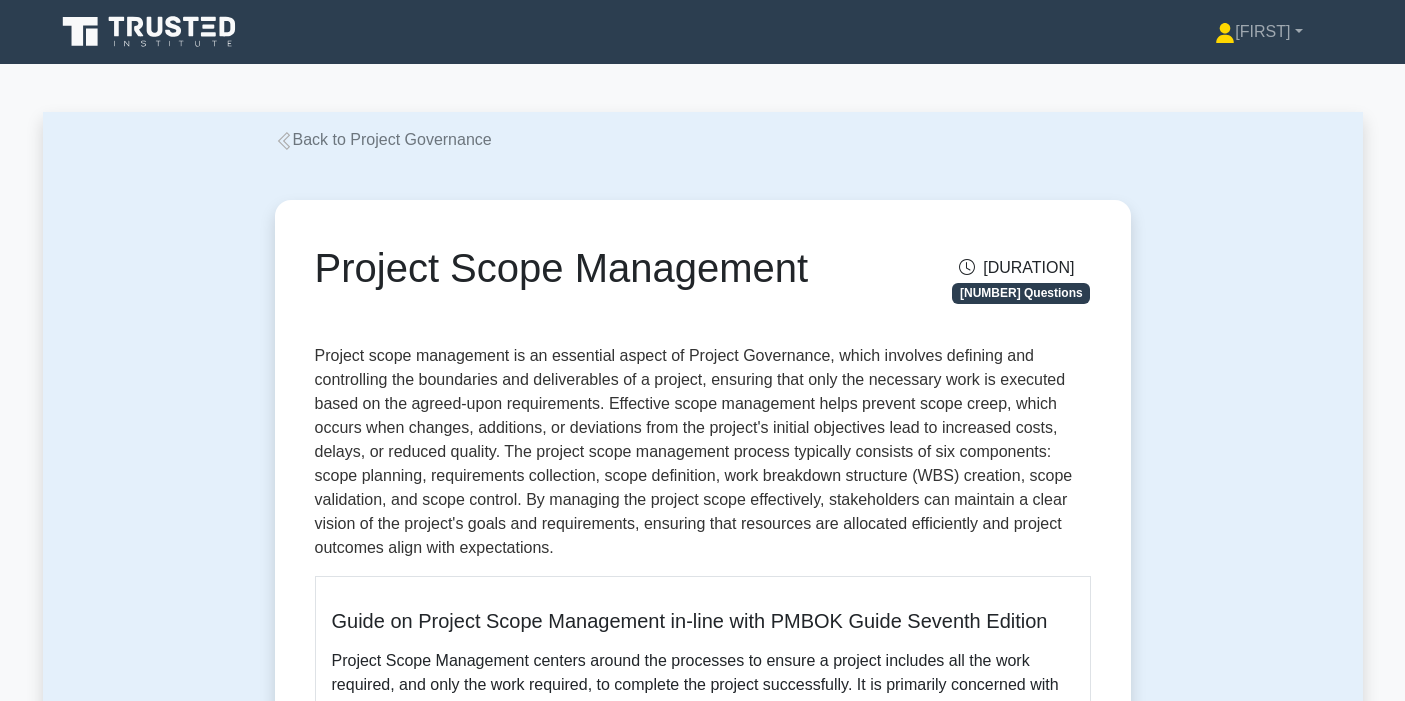 scroll, scrollTop: 0, scrollLeft: 0, axis: both 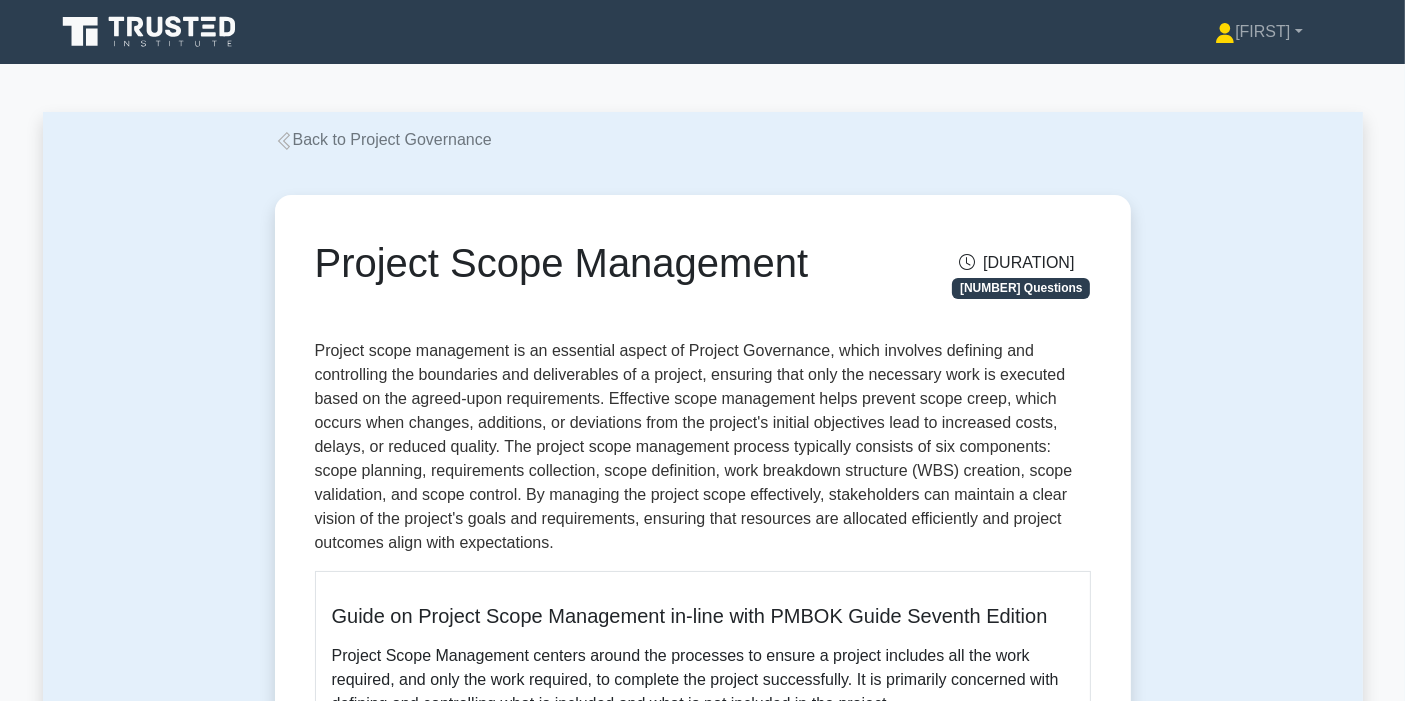 click on "Project Scope Management" at bounding box center (569, 263) 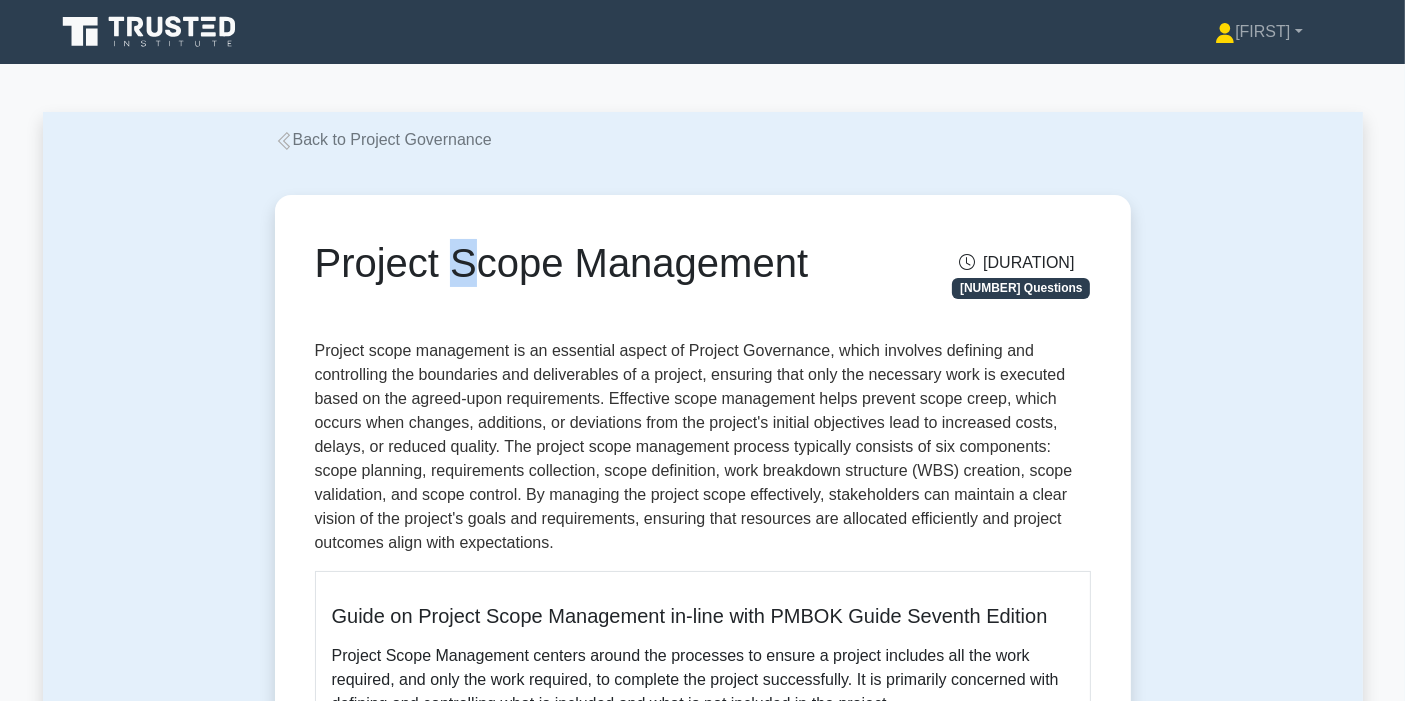 click on "Project Scope Management" at bounding box center (569, 263) 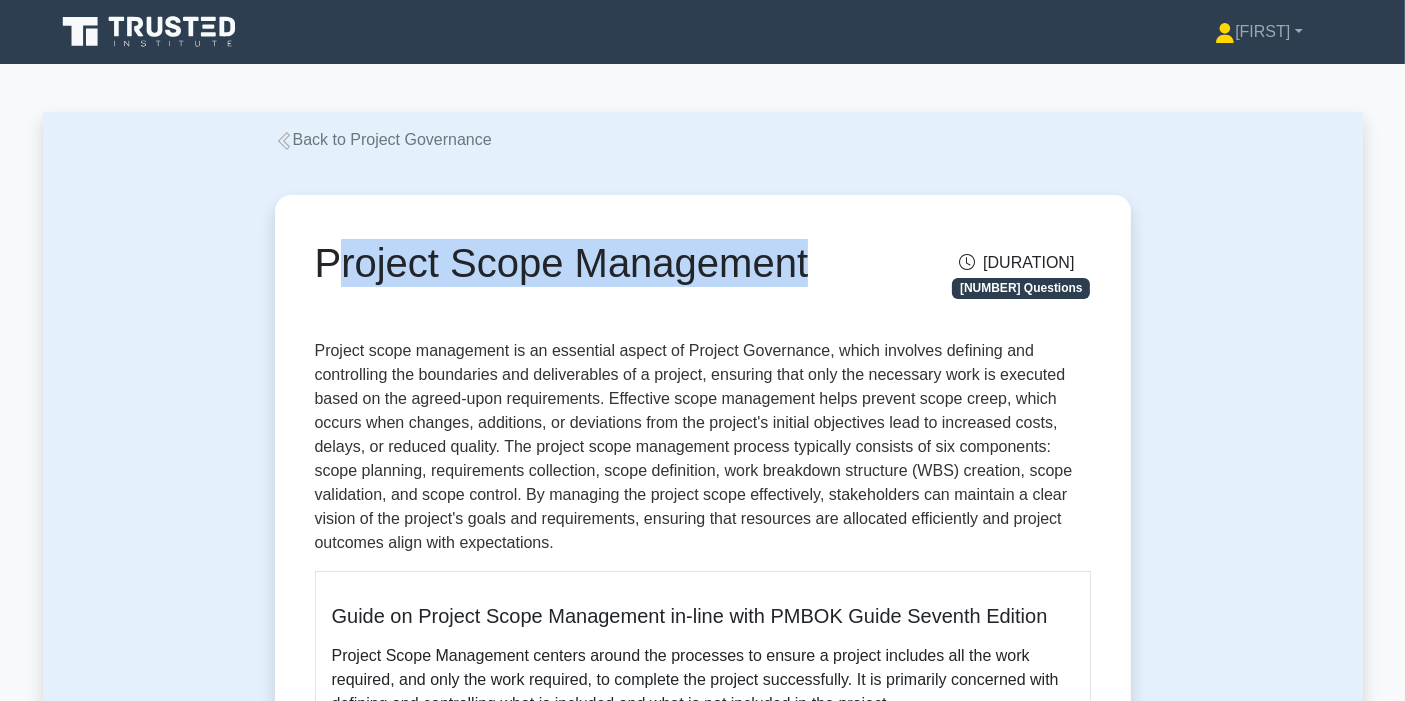 click on "Project Scope Management" at bounding box center [569, 263] 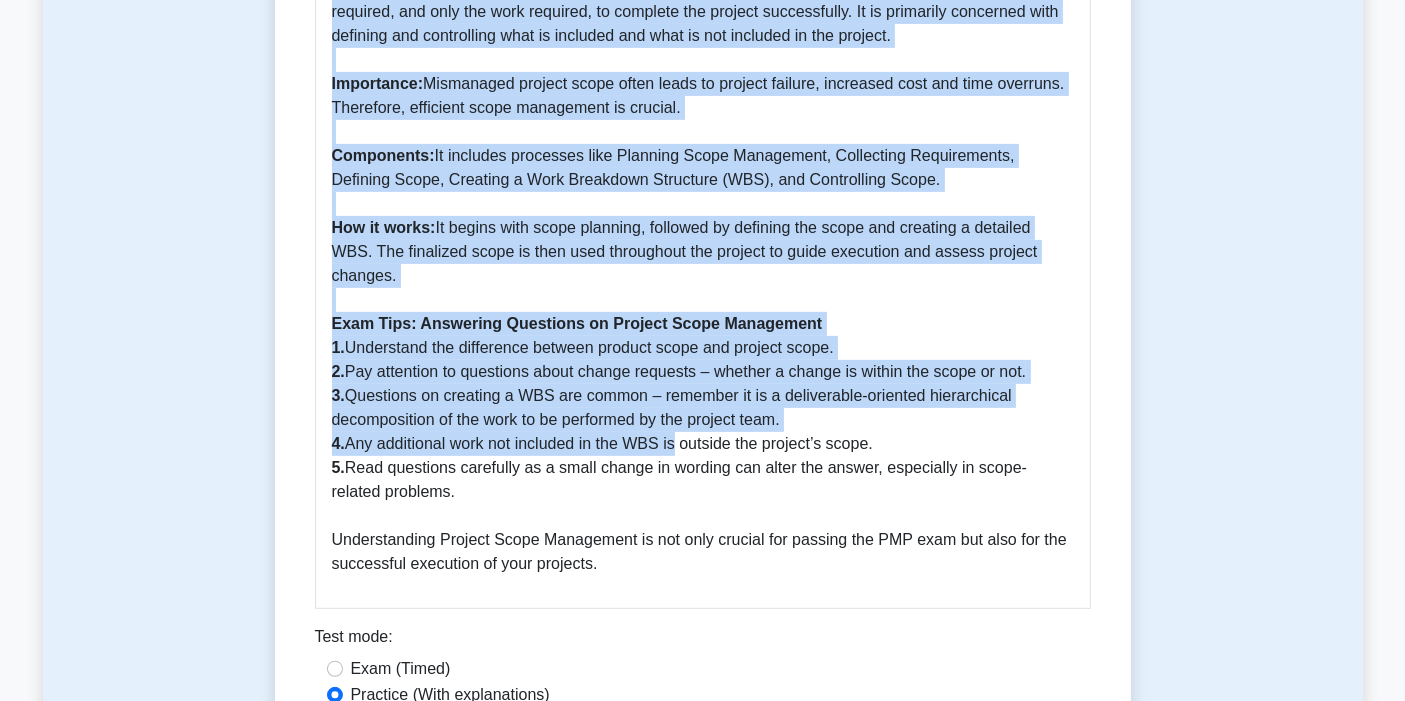 scroll, scrollTop: 777, scrollLeft: 0, axis: vertical 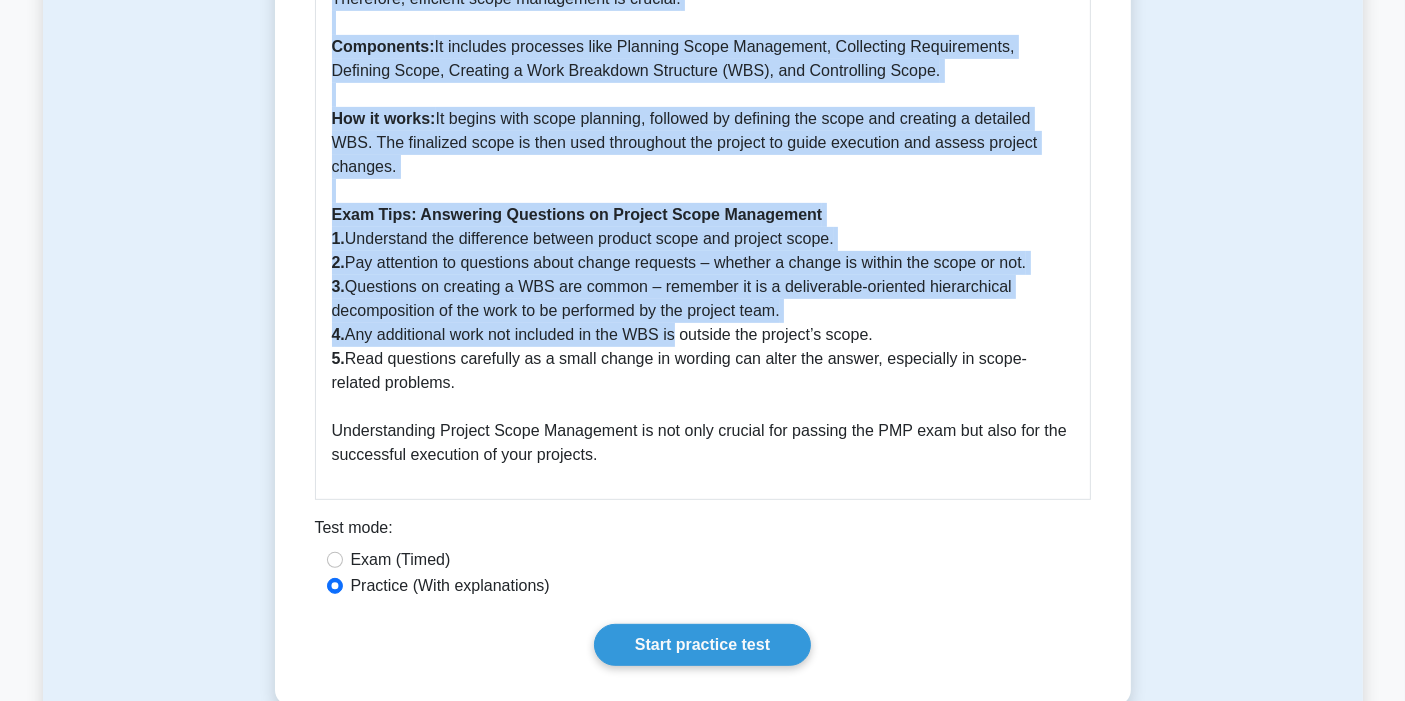 drag, startPoint x: 320, startPoint y: 264, endPoint x: 674, endPoint y: 382, distance: 373.14877 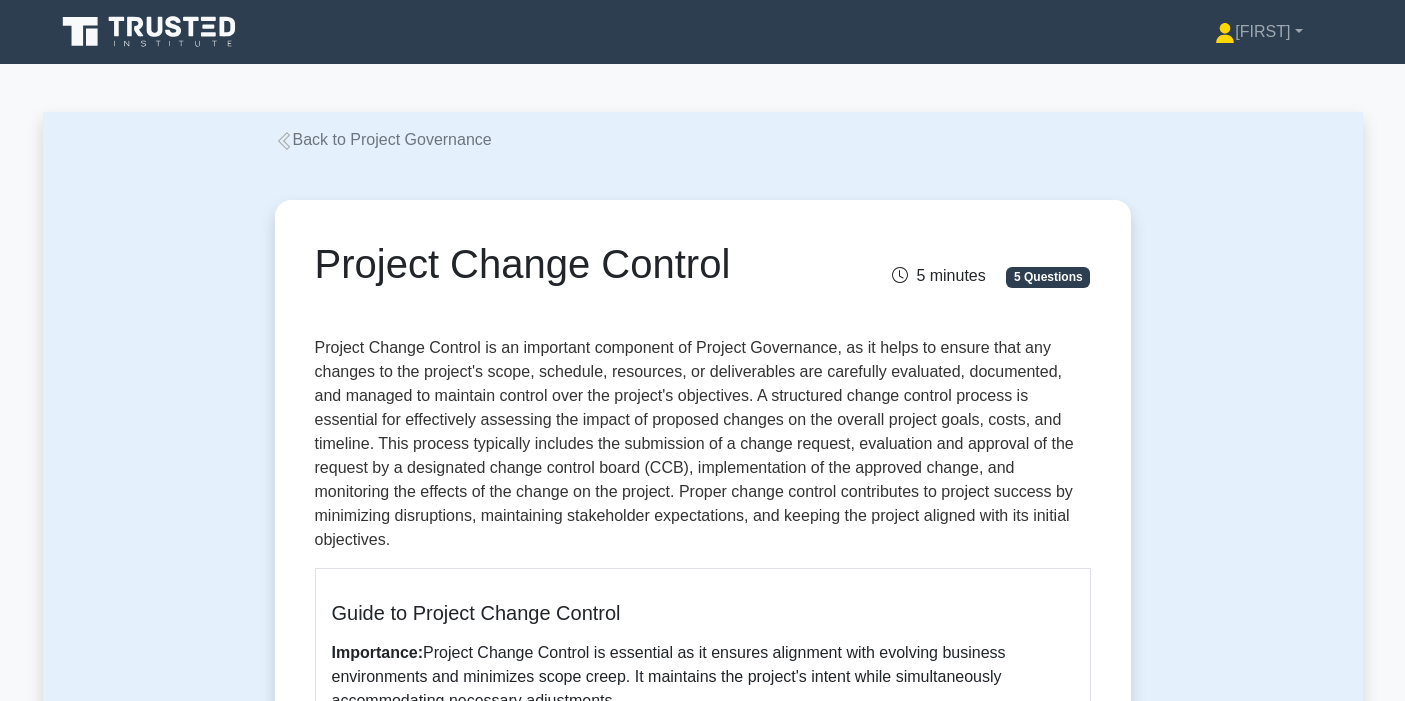 scroll, scrollTop: 0, scrollLeft: 0, axis: both 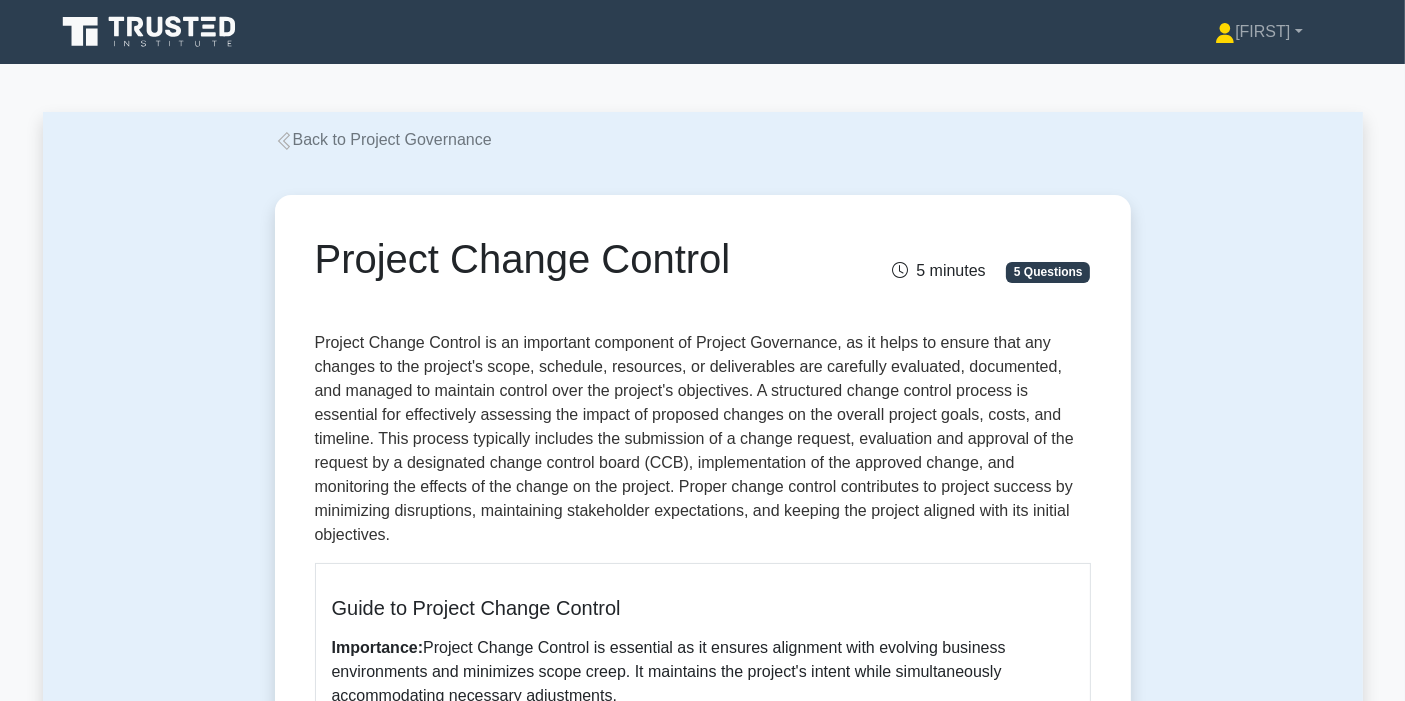 click on "Project Change Control" at bounding box center (569, 259) 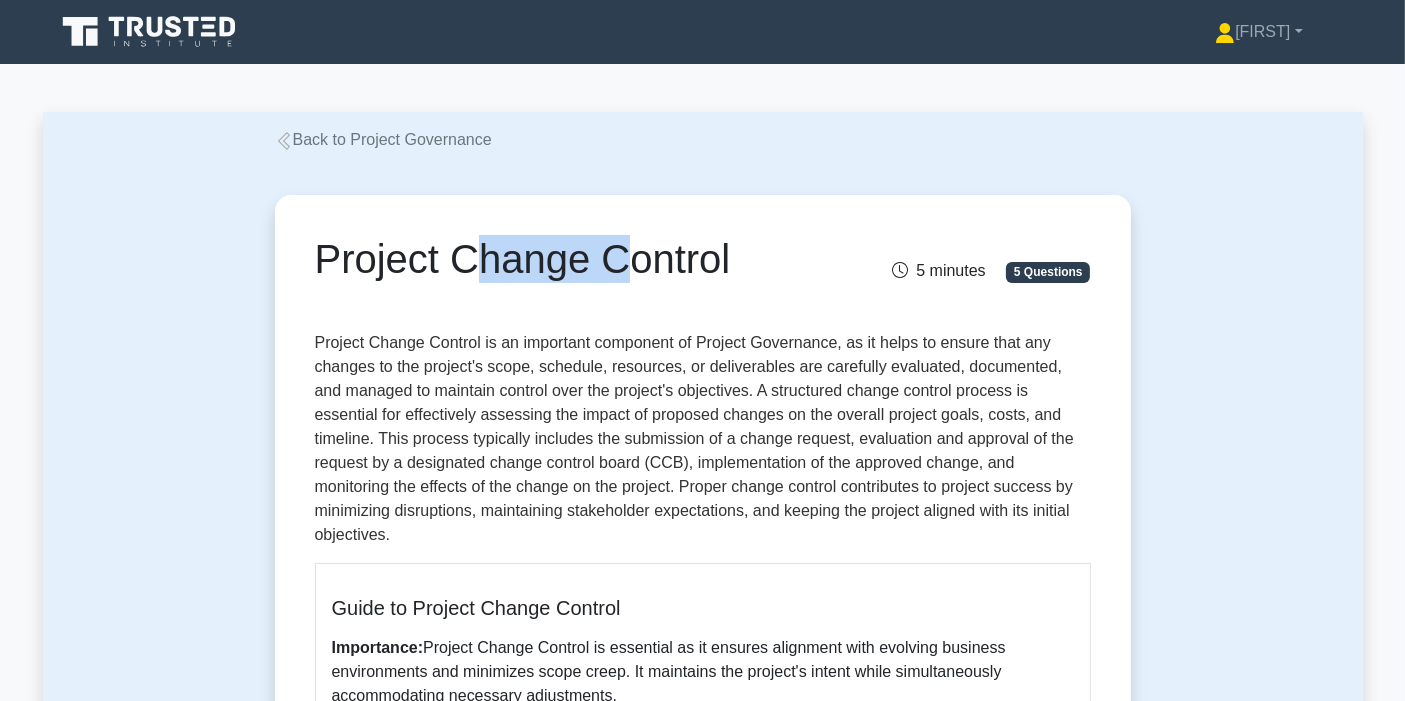 click on "Project Change Control" at bounding box center [569, 259] 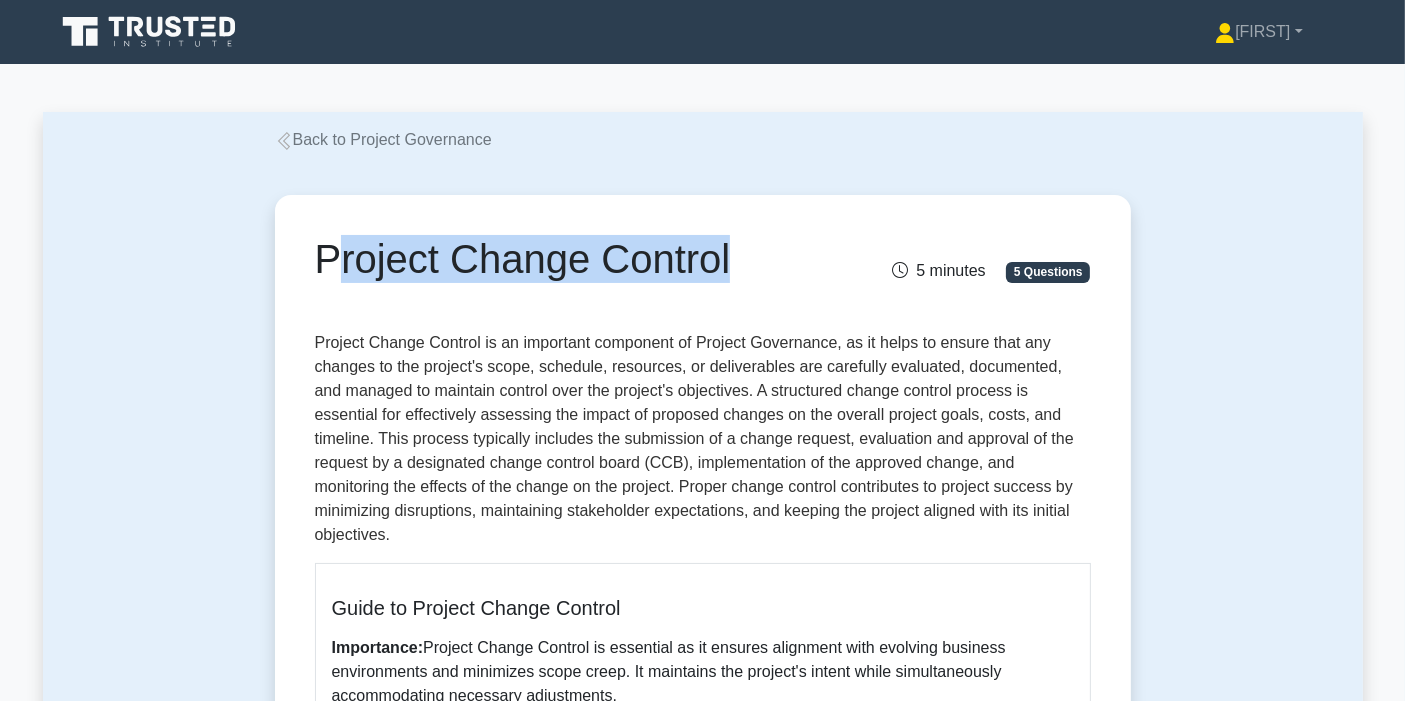 click on "Project Change Control" at bounding box center [569, 259] 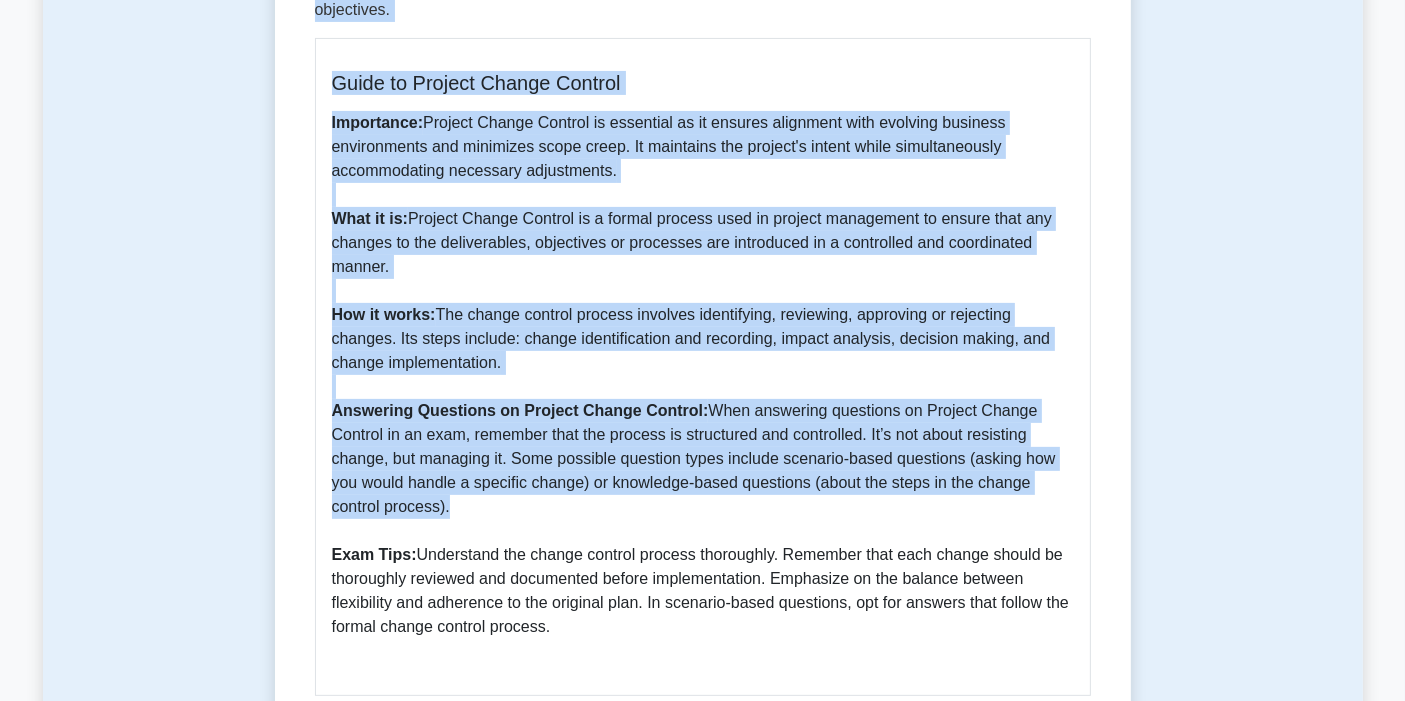 scroll, scrollTop: 666, scrollLeft: 0, axis: vertical 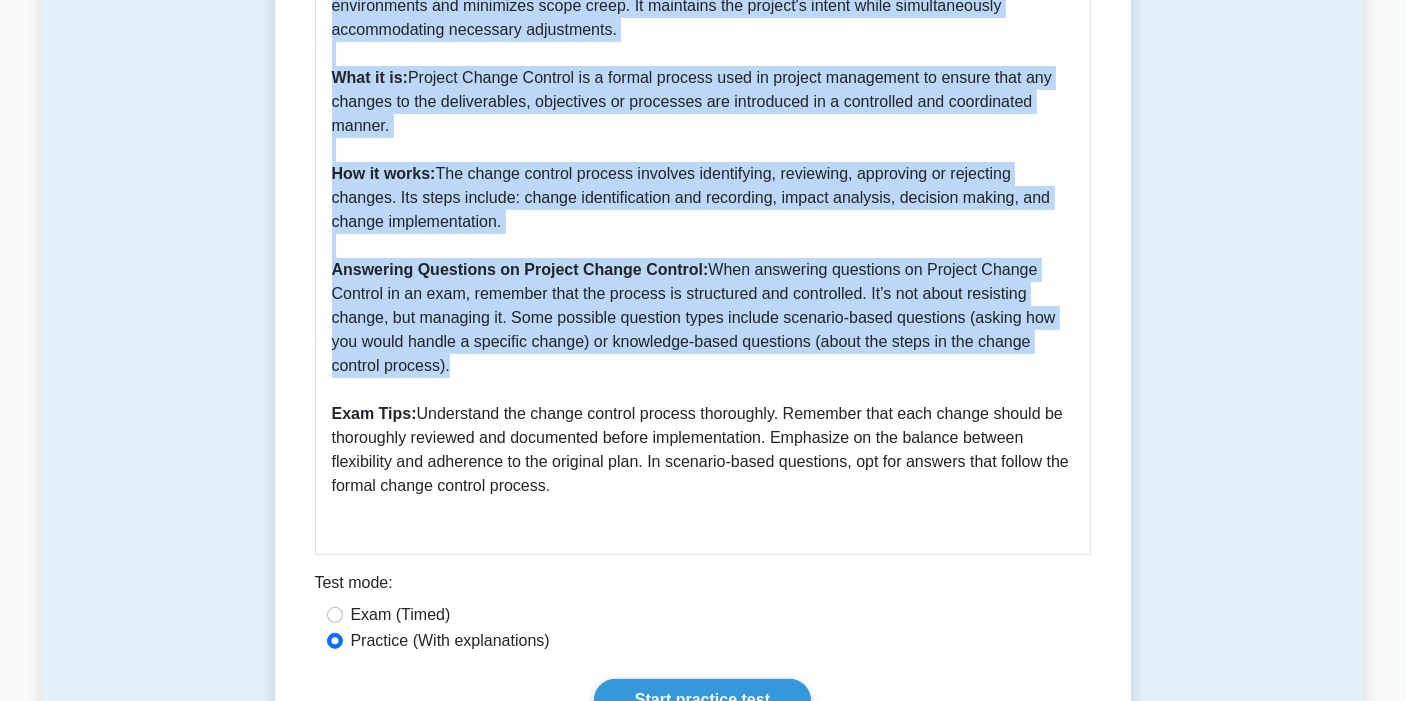 drag, startPoint x: 317, startPoint y: 259, endPoint x: 731, endPoint y: 460, distance: 460.21408 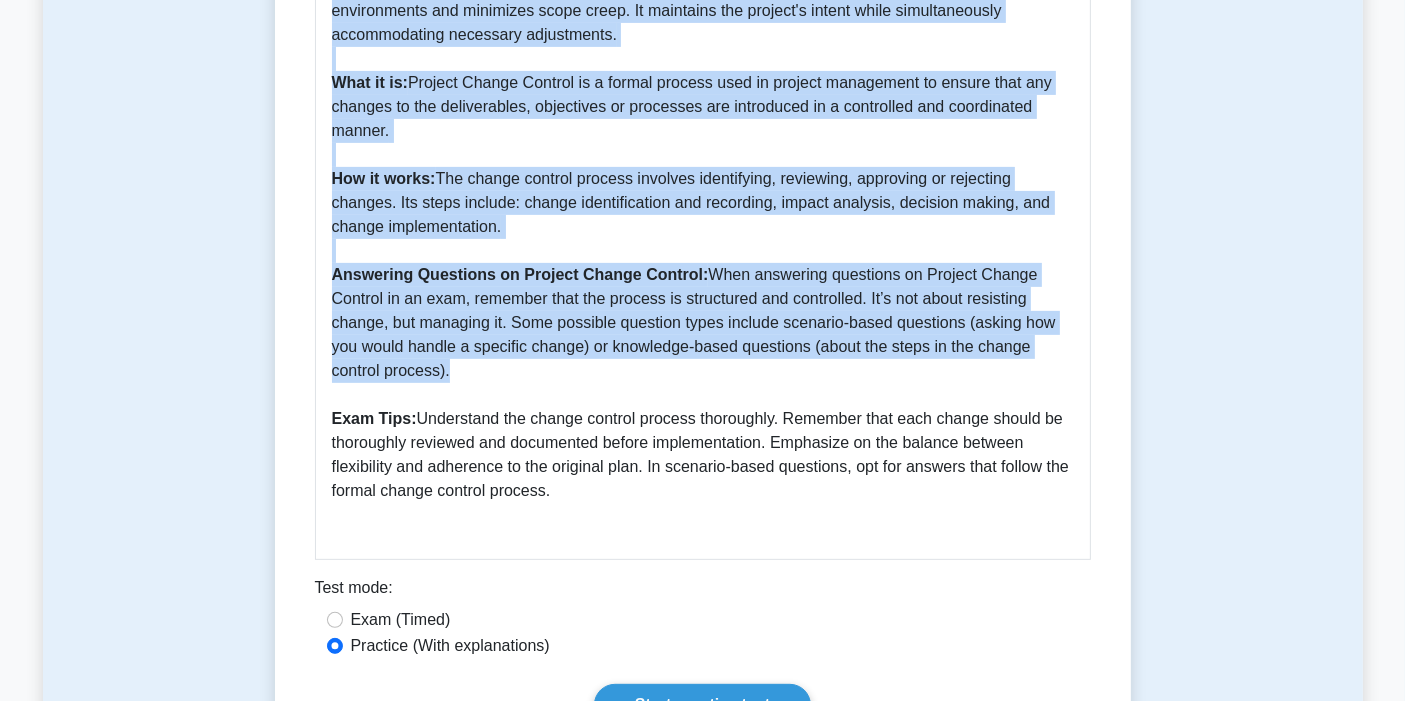 copy on "Project Change Control
5 minutes
5 Questions
Project Change Control is an important component of Project Governance, as it helps to ensure that any changes to the project's scope, schedule, resources, or deliverables are carefully evaluated, documented, and managed to maintain control over the project's objectives. A structured change control process is essential for effectively assessing the impact of proposed changes on the overall project goals, costs, and timeline. This process typically includes the submission of a change request, evaluation and approval of the request by a designated change control board (CCB), implementation of the approved change, and monitoring the effects of the change on the project. Proper change control contributes to project success by minimizing disruptions, maintaining stakeholder expectations, and keeping the project aligned with its initial objectives.
Gu..." 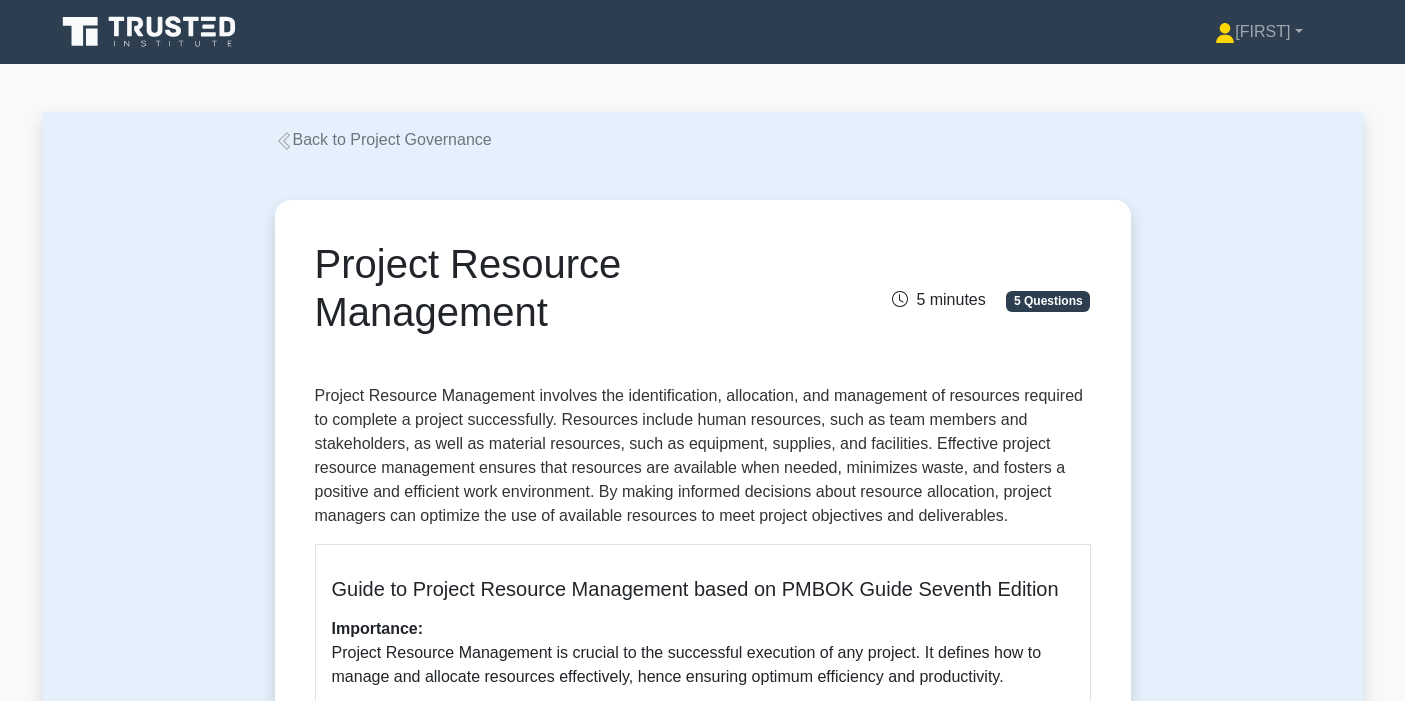 scroll, scrollTop: 0, scrollLeft: 0, axis: both 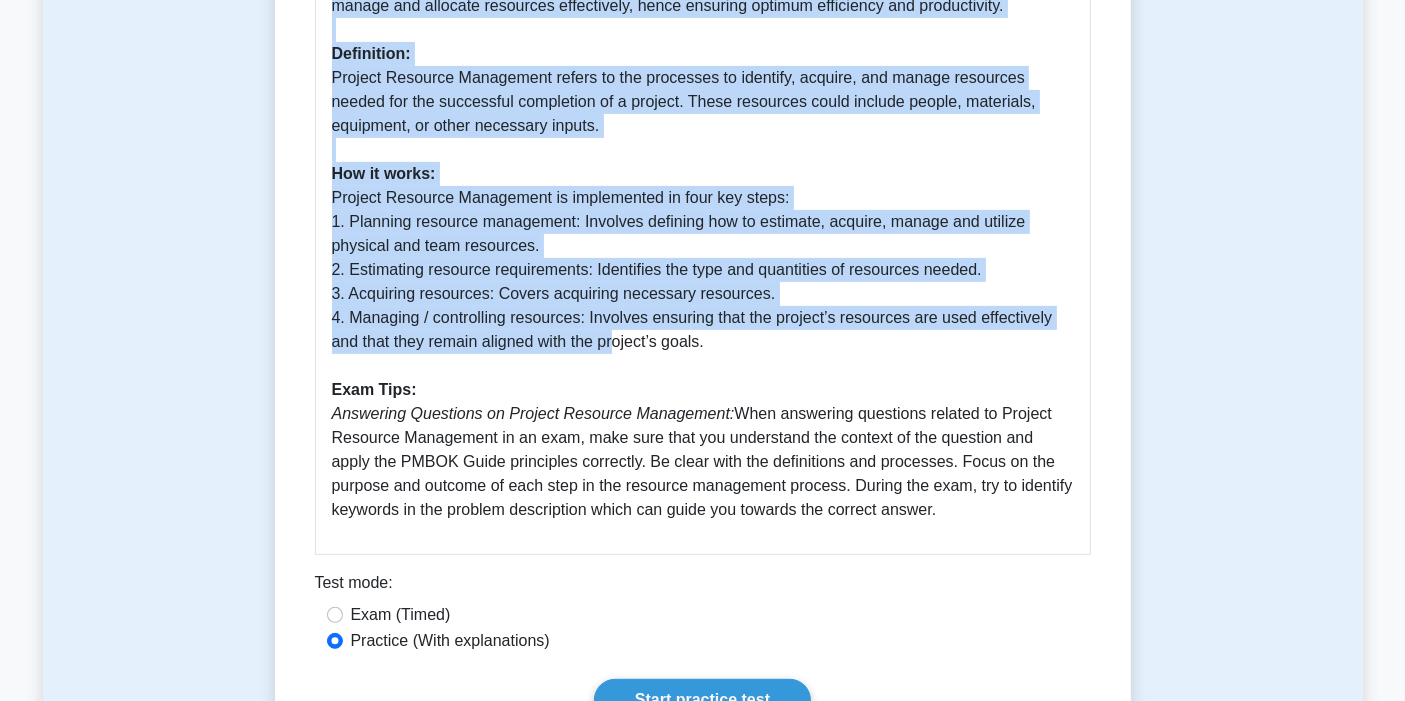 drag, startPoint x: 324, startPoint y: 256, endPoint x: 997, endPoint y: 504, distance: 717.23987 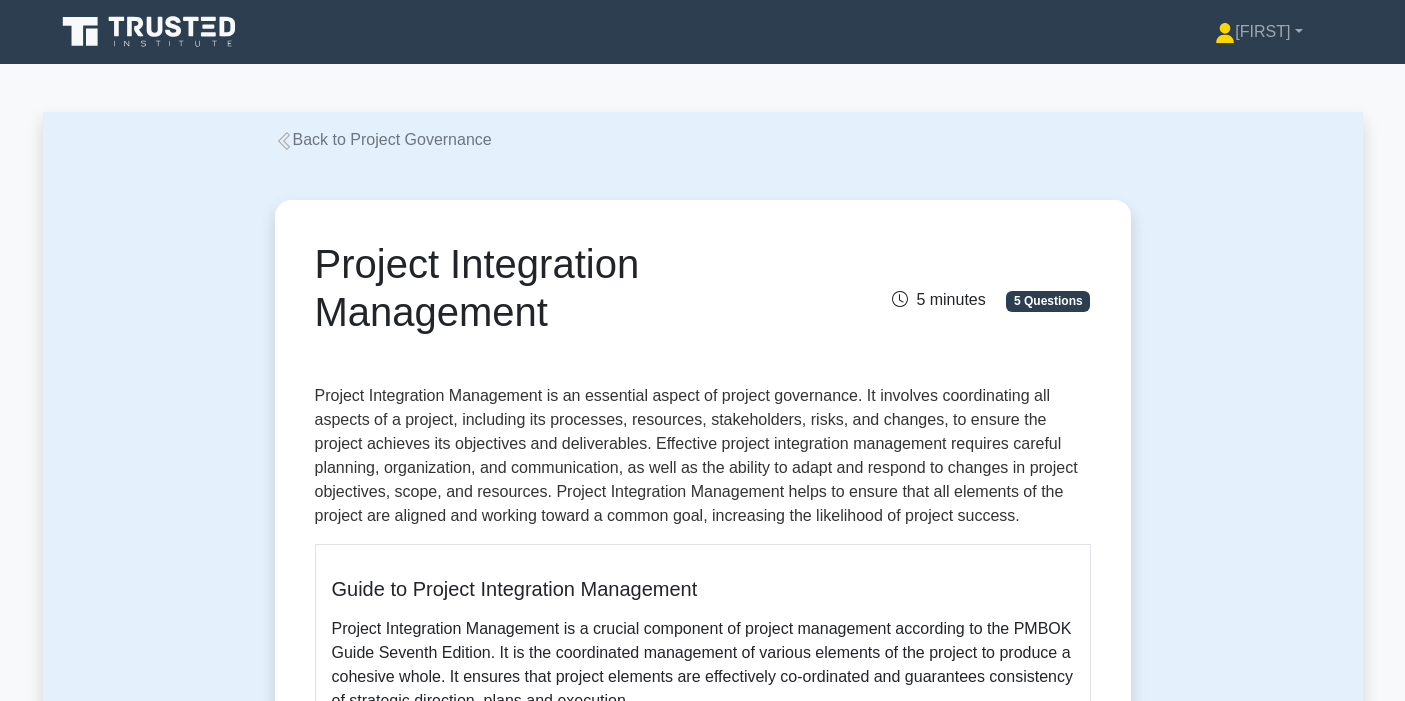 scroll, scrollTop: 0, scrollLeft: 0, axis: both 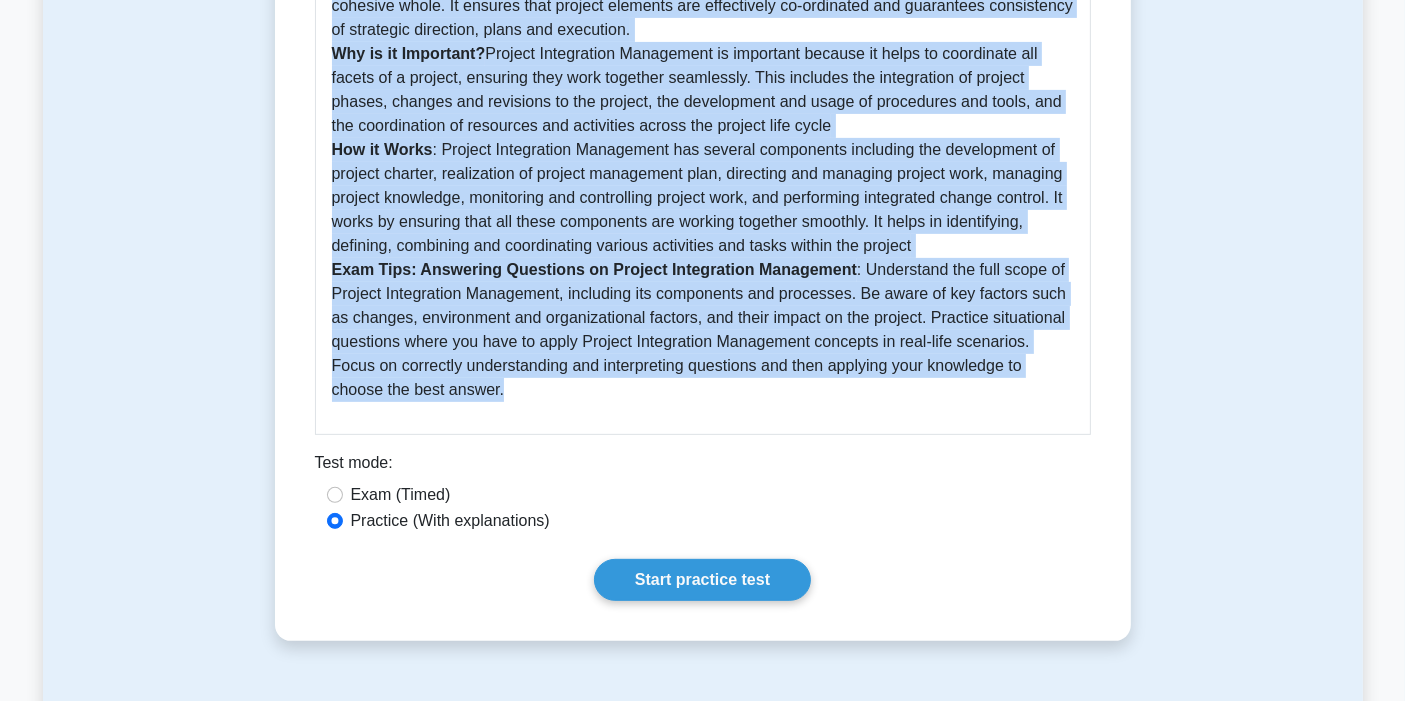 drag, startPoint x: 317, startPoint y: 264, endPoint x: 694, endPoint y: 387, distance: 396.55768 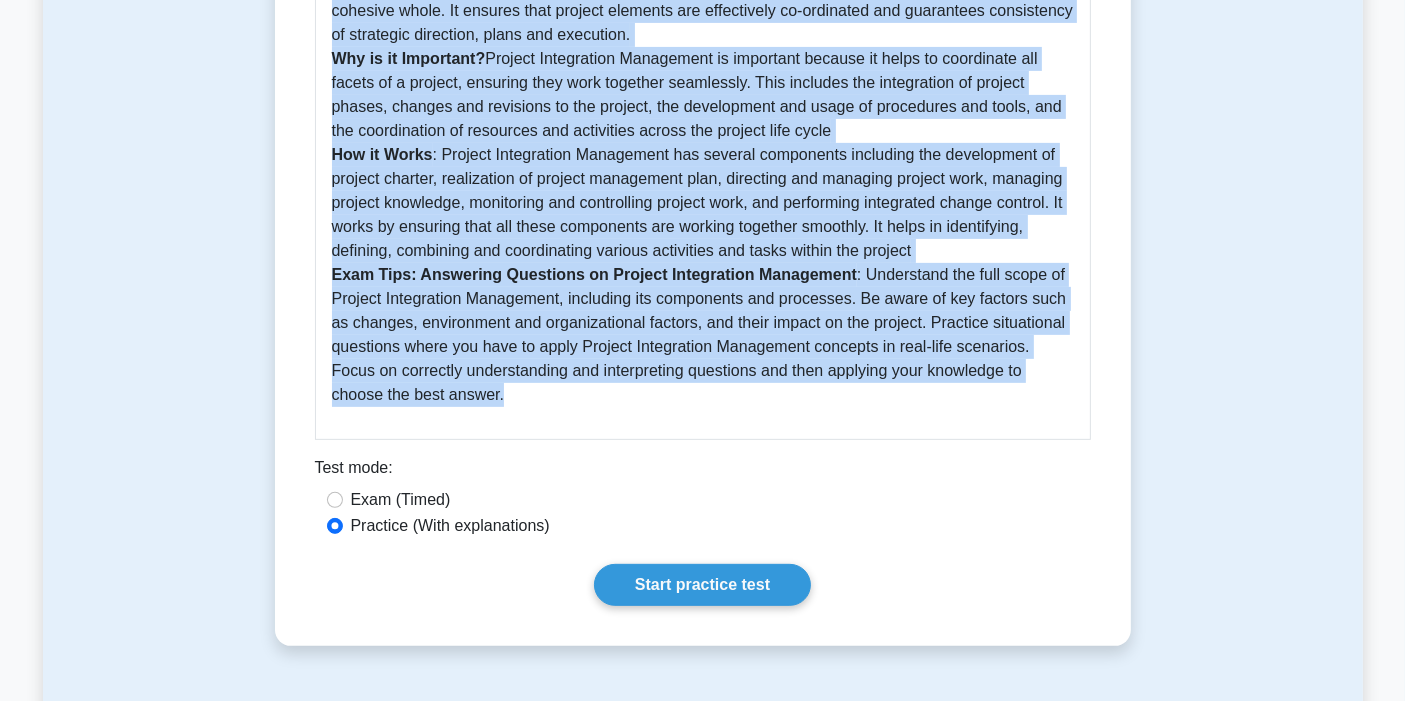 copy on "Project Integration Management
5 minutes
5 Questions
Project Integration Management is an essential aspect of project governance. It involves coordinating all aspects of a project, including its processes, resources, stakeholders, risks, and changes, to ensure the project achieves its objectives and deliverables. Effective project integration management requires careful planning, organization, and communication, as well as the ability to adapt and respond to changes in project objectives, scope, and resources. Project Integration Management helps to ensure that all elements of the project are aligned and working toward a common goal, increasing the likelihood of project success.
Guide to Project Integration Management
Project Integration Management is a crucial component of project management according to the PMBOK Guide Seventh Edition. It is the coordinated mana..." 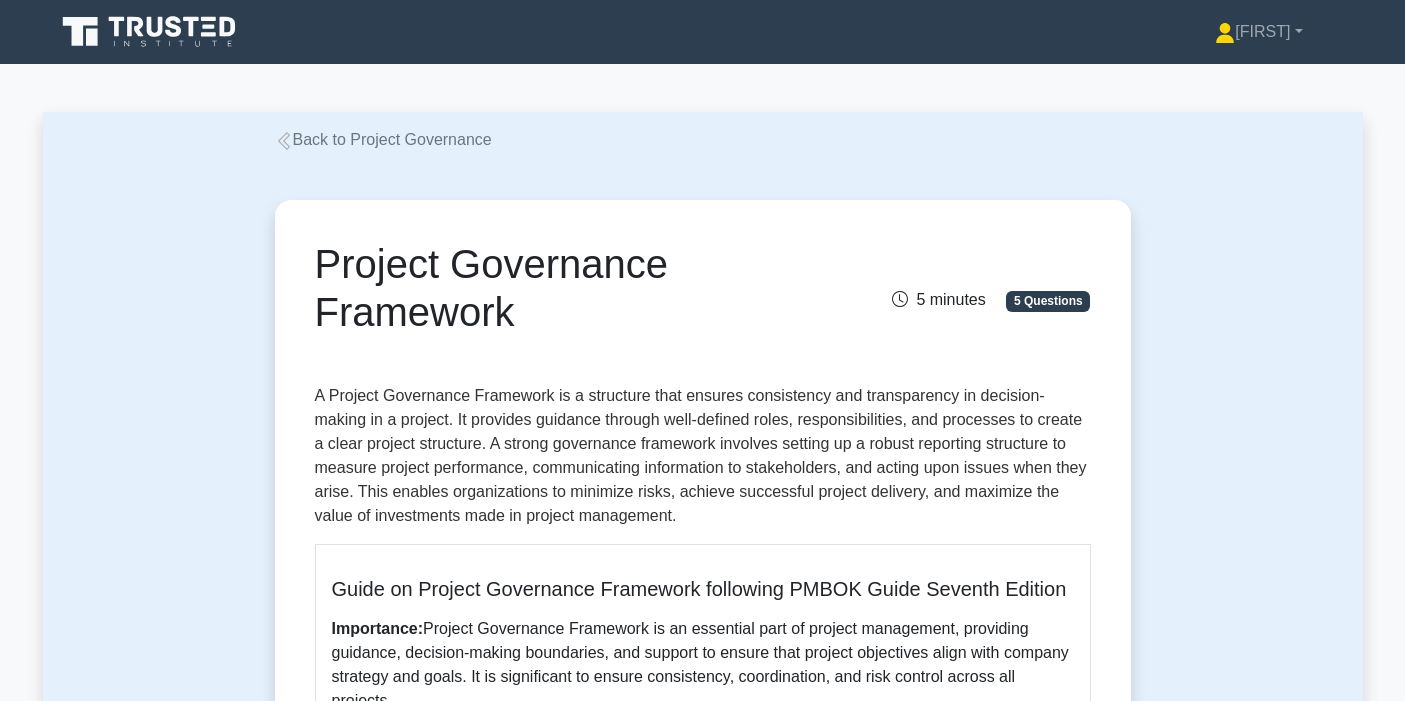 scroll, scrollTop: 0, scrollLeft: 0, axis: both 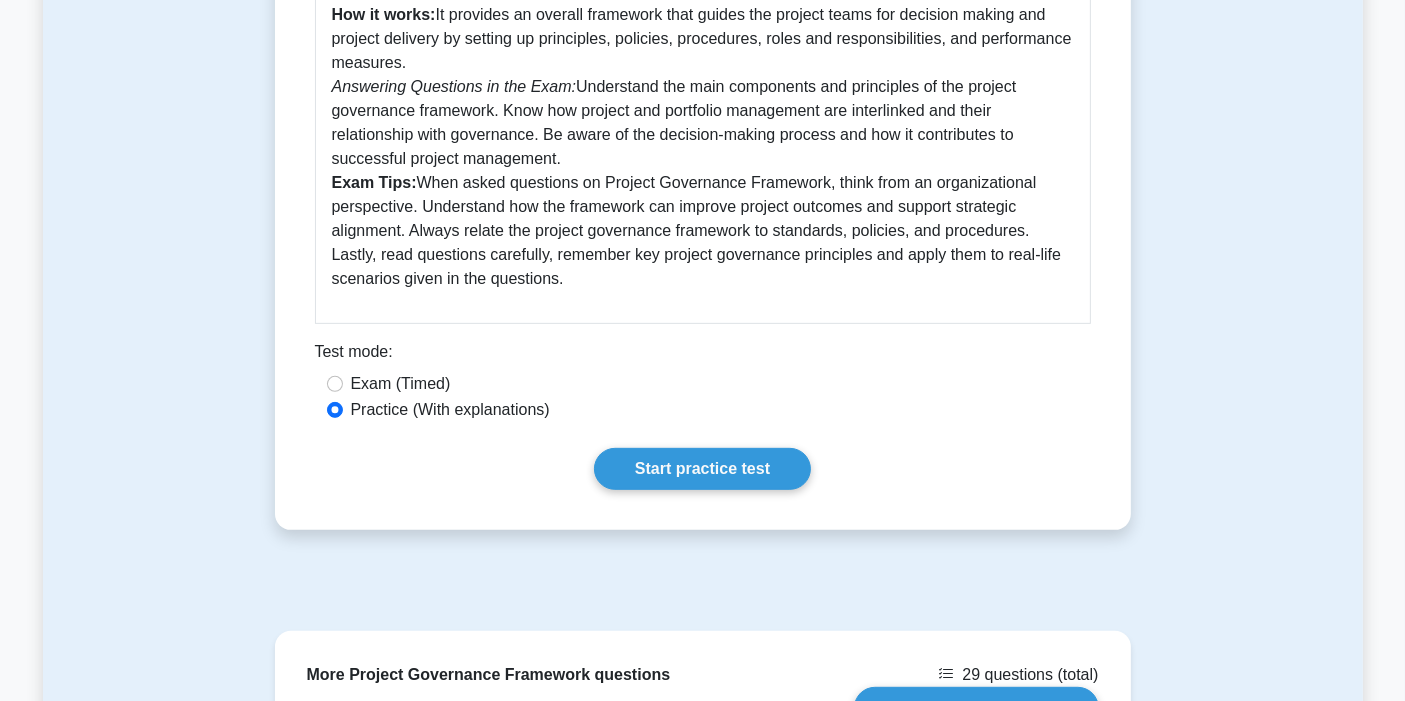 drag, startPoint x: 325, startPoint y: 257, endPoint x: 628, endPoint y: 295, distance: 305.37354 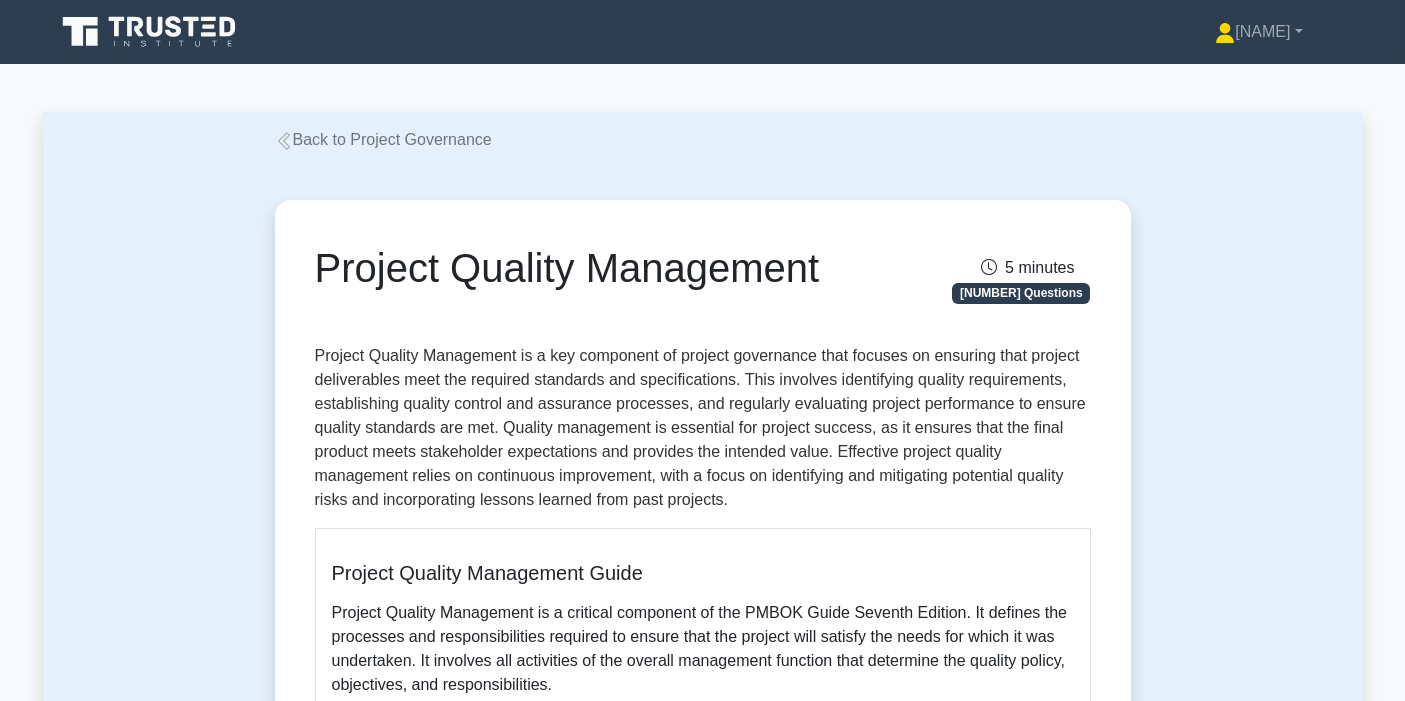 scroll, scrollTop: 0, scrollLeft: 0, axis: both 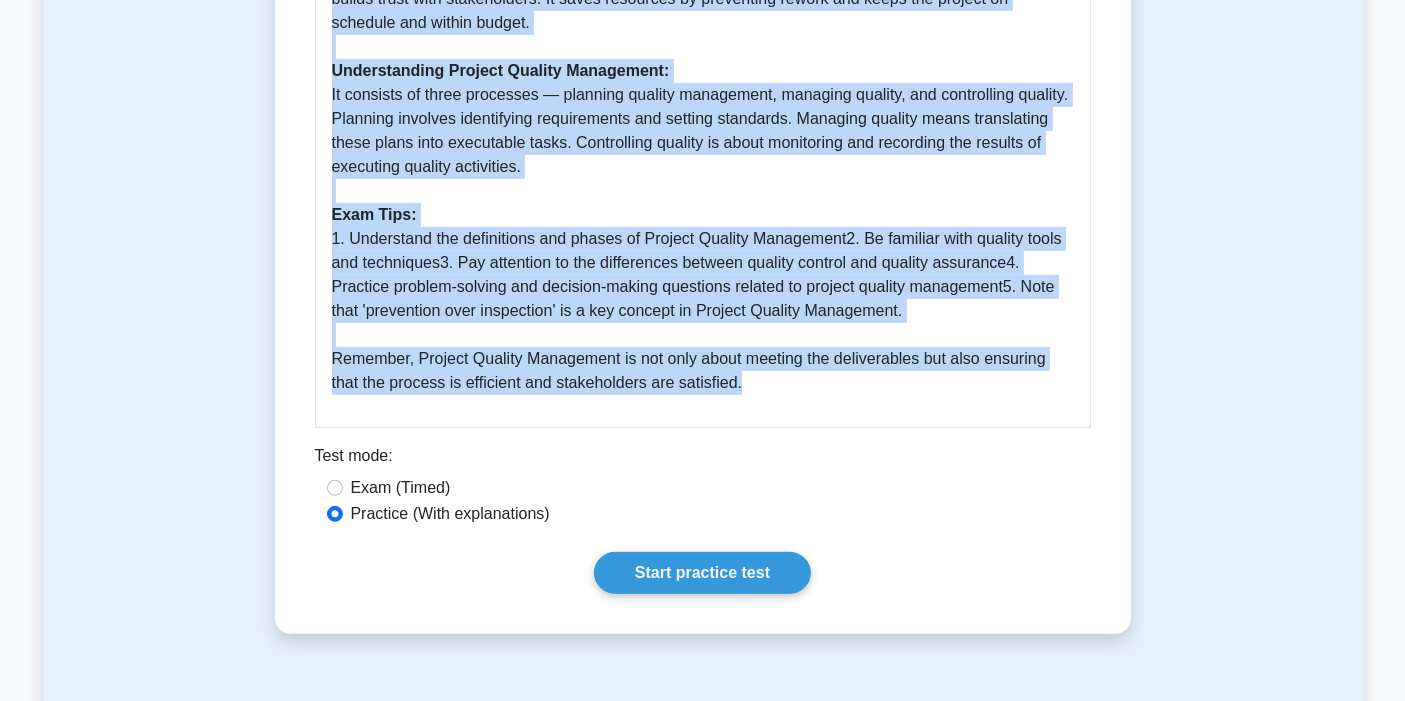 drag, startPoint x: 317, startPoint y: 261, endPoint x: 817, endPoint y: 419, distance: 524.3701 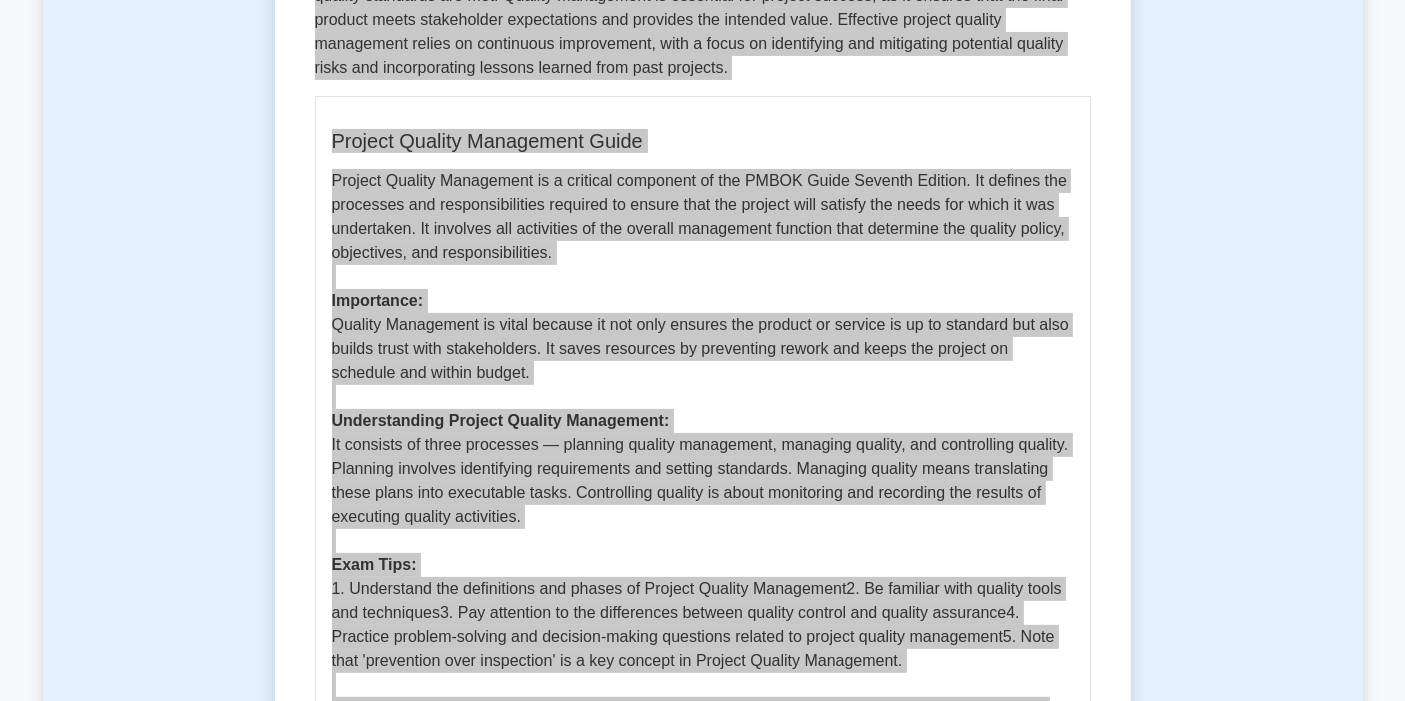scroll, scrollTop: 333, scrollLeft: 0, axis: vertical 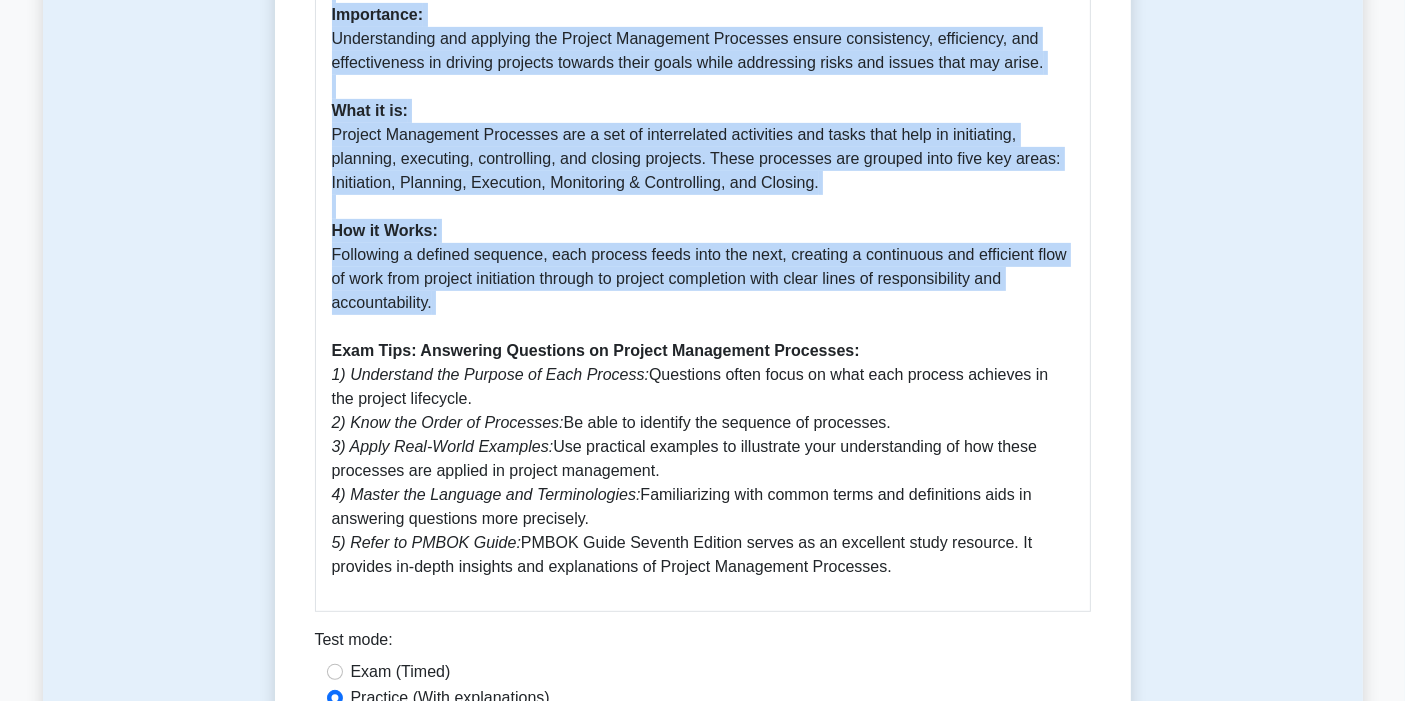 drag, startPoint x: 308, startPoint y: 244, endPoint x: 931, endPoint y: 561, distance: 699.01215 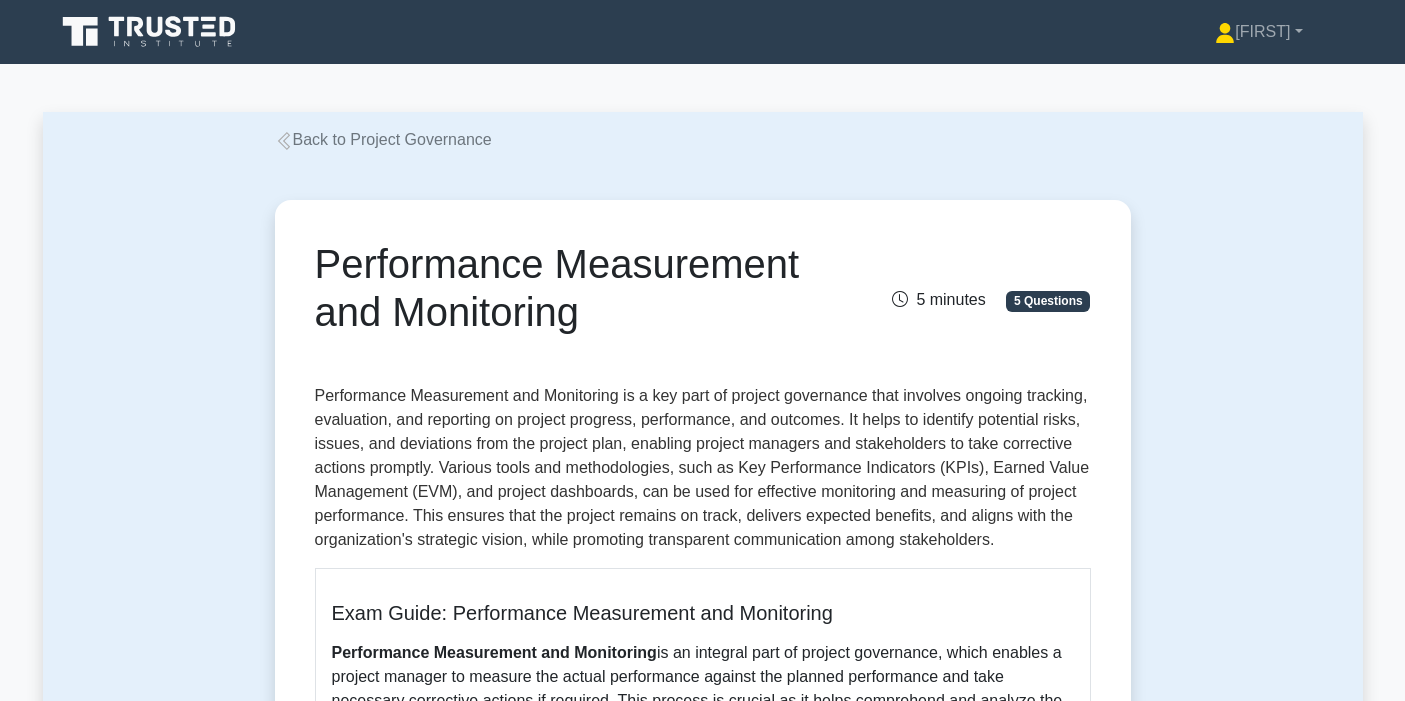 scroll, scrollTop: 0, scrollLeft: 0, axis: both 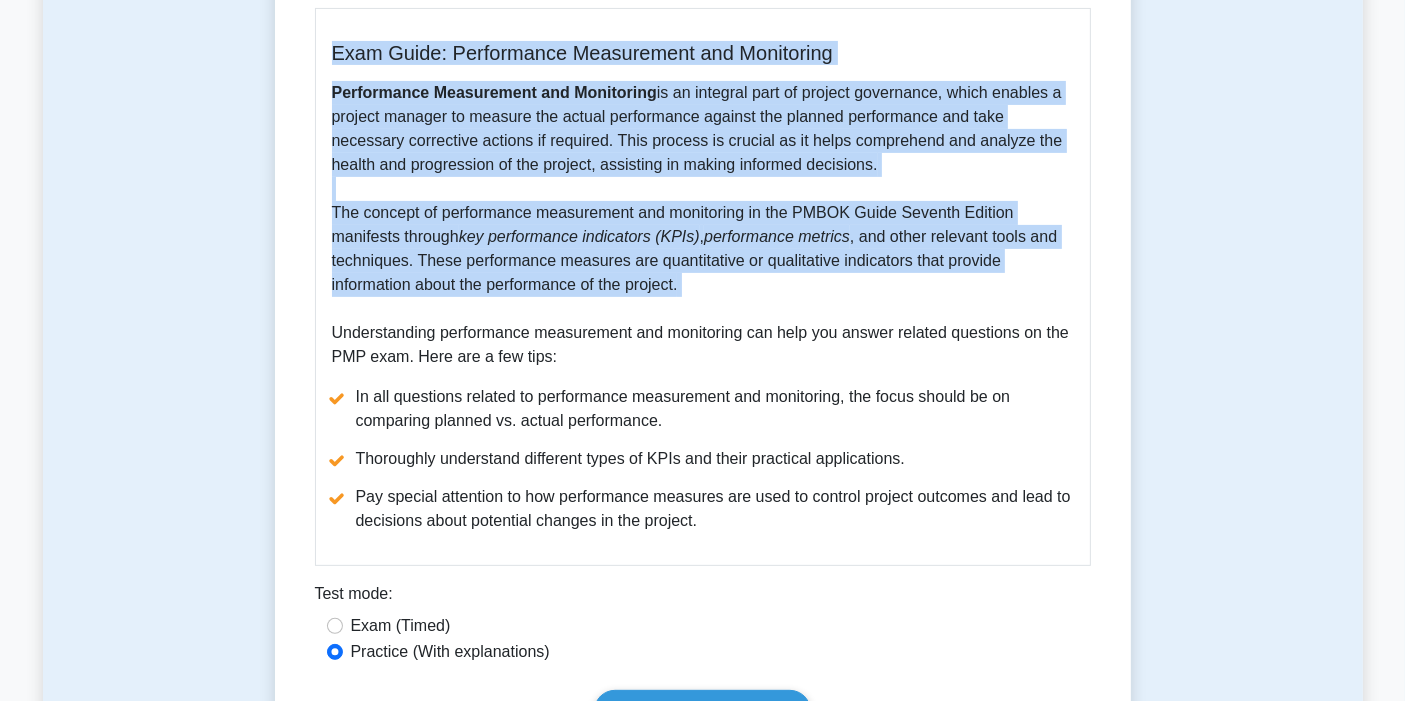 drag, startPoint x: 365, startPoint y: 278, endPoint x: 722, endPoint y: 304, distance: 357.94553 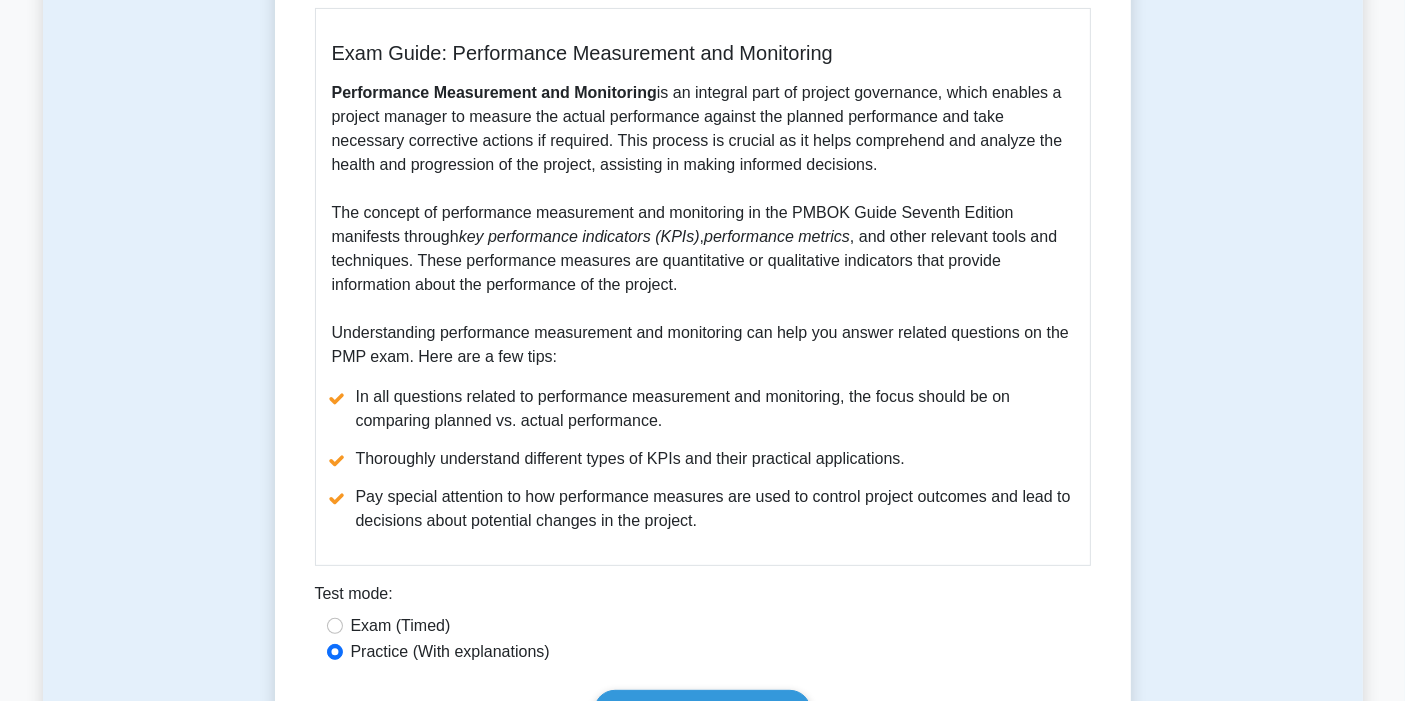 click on "Pay special attention to how performance measures are used to control project outcomes and lead to decisions about potential changes in the project." at bounding box center [703, 509] 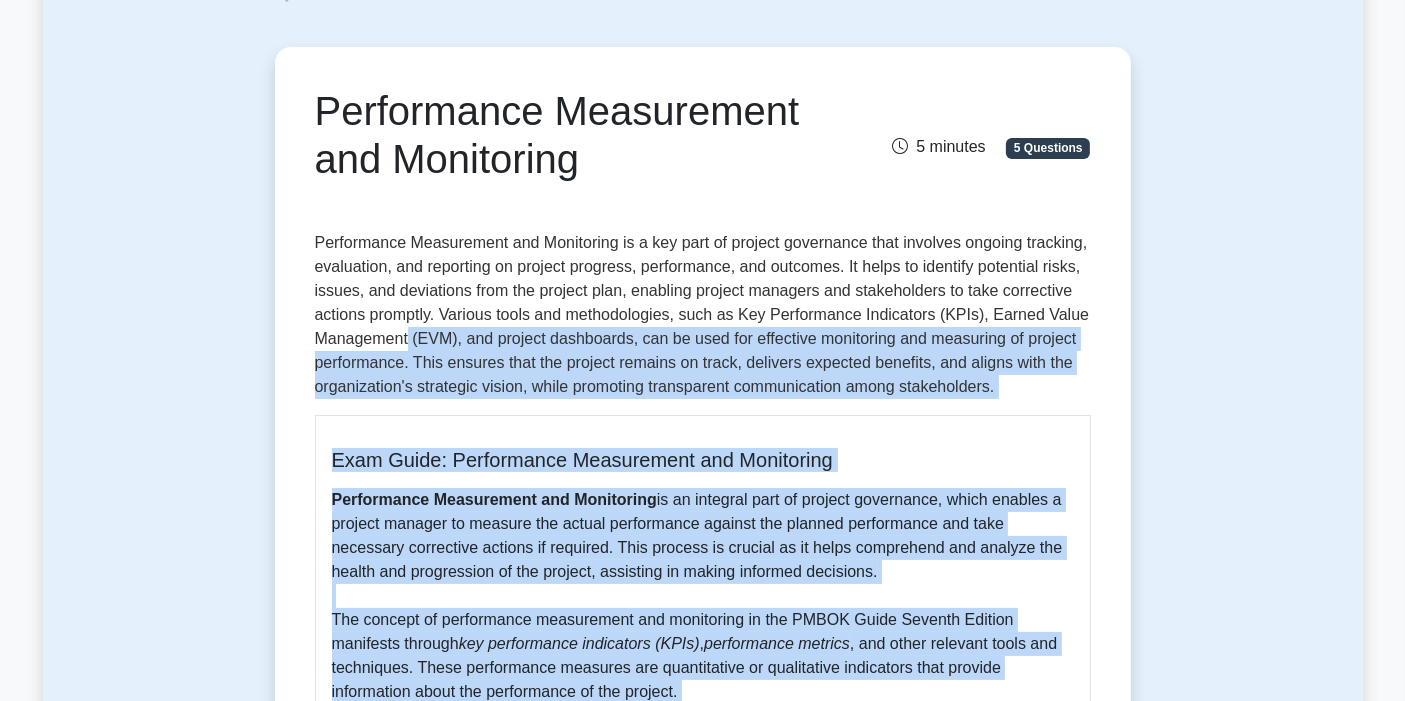 scroll, scrollTop: 111, scrollLeft: 0, axis: vertical 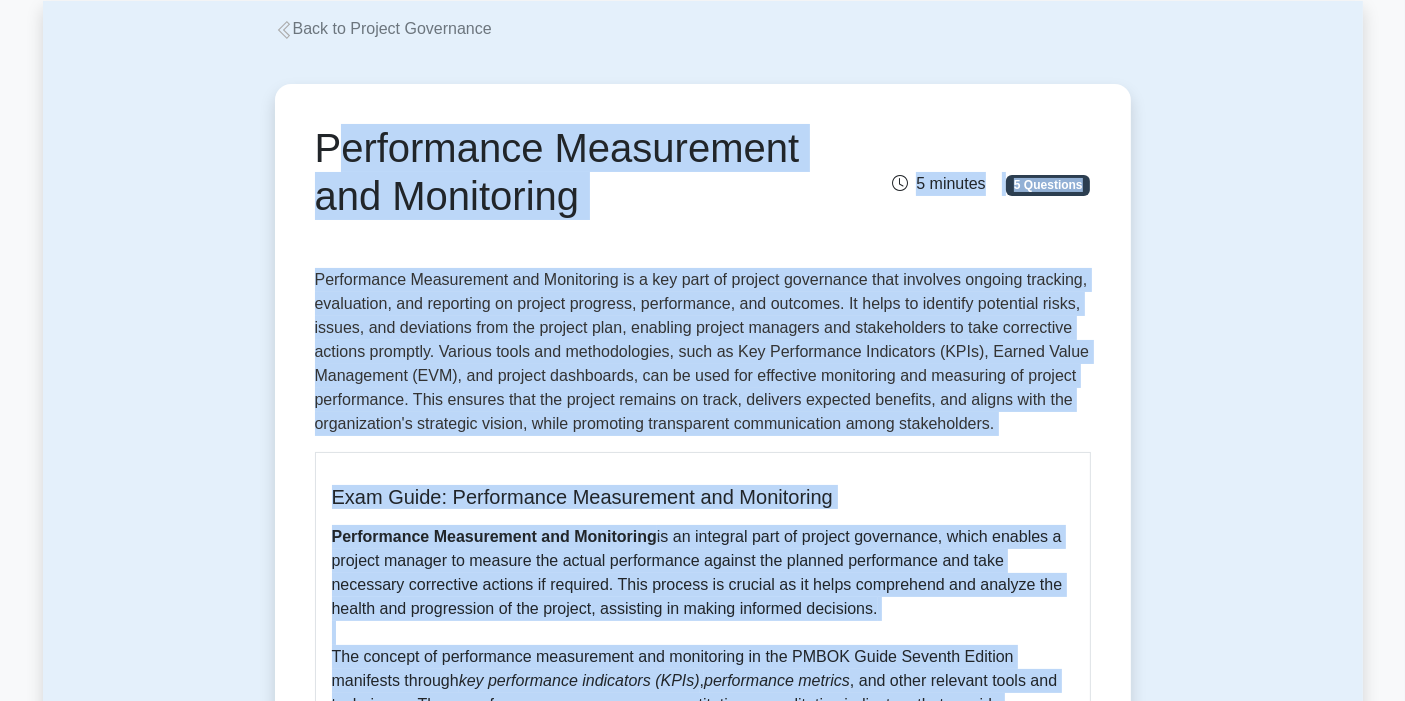 drag, startPoint x: 614, startPoint y: 480, endPoint x: 311, endPoint y: 165, distance: 437.07437 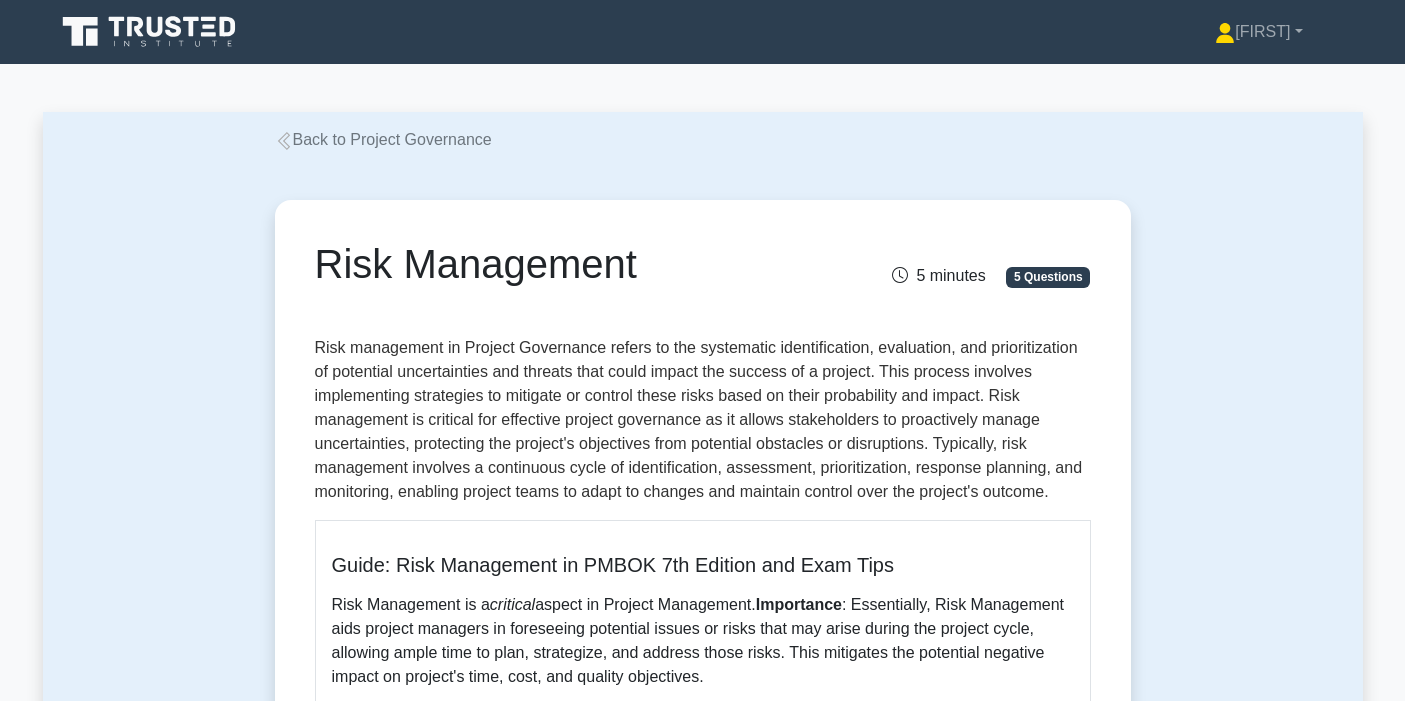 scroll, scrollTop: 0, scrollLeft: 0, axis: both 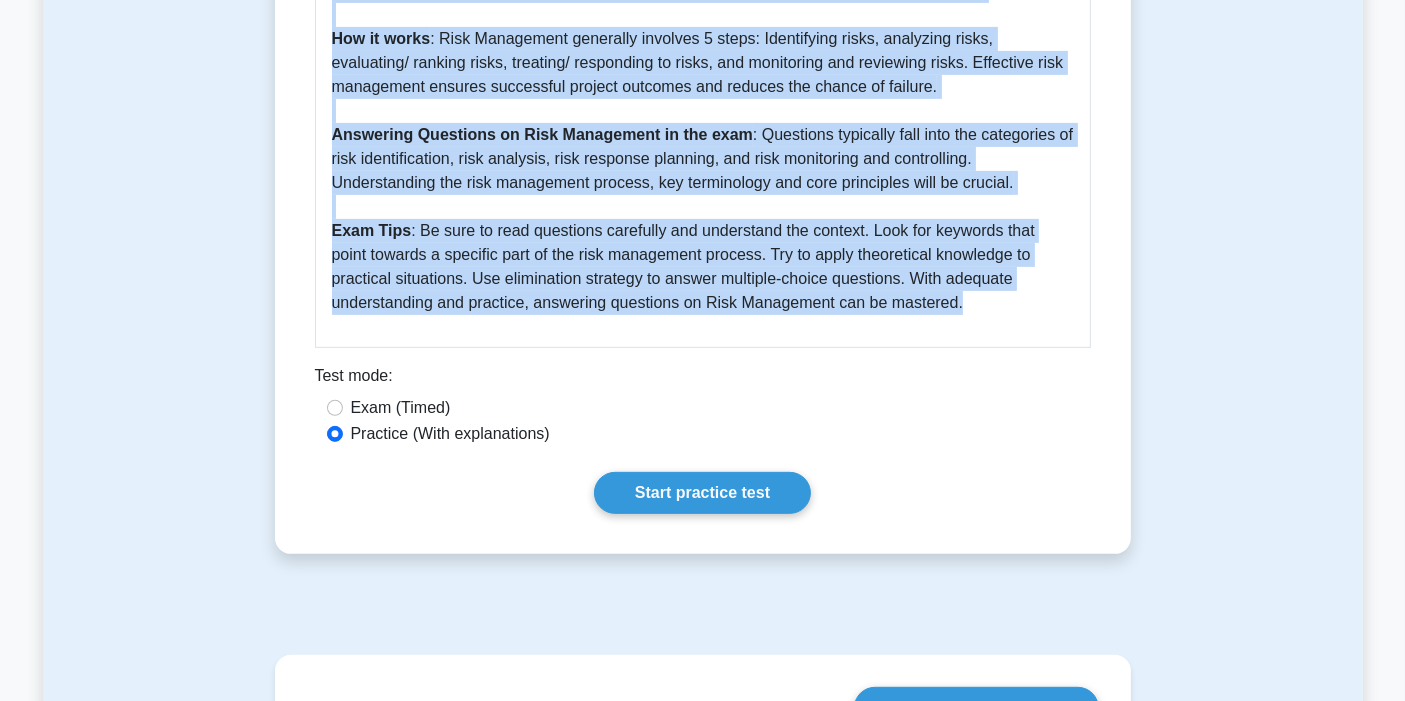 drag, startPoint x: 305, startPoint y: 263, endPoint x: 901, endPoint y: 314, distance: 598.17804 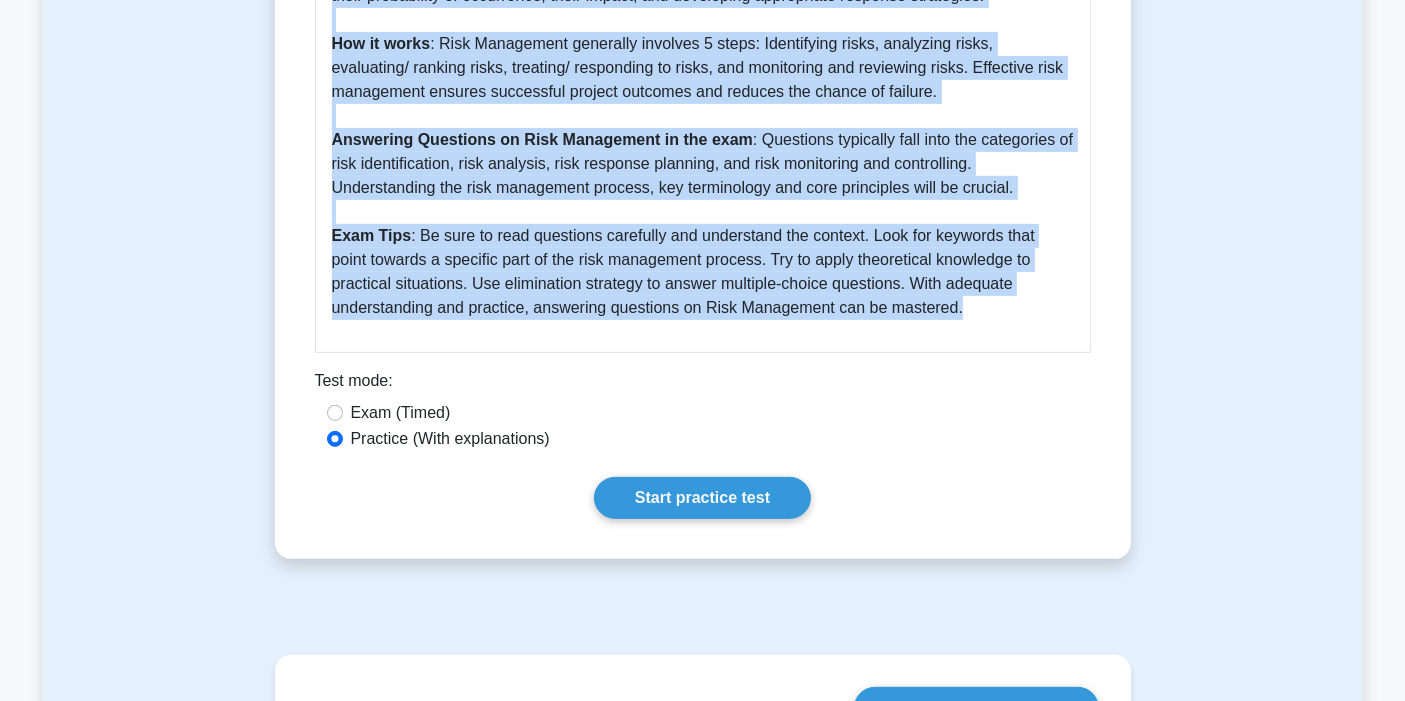 copy on "Risk Management
5 minutes
5 Questions
Risk management in Project Governance refers to the systematic identification, evaluation, and prioritization of potential uncertainties and threats that could impact the success of a project. This process involves implementing strategies to mitigate or control these risks based on their probability and impact. Risk management is critical for effective project governance as it allows stakeholders to proactively manage uncertainties, protecting the project's objectives from potential obstacles or disruptions. Typically, risk management involves a continuous cycle of identification, assessment, prioritization, response planning, and monitoring, enabling project teams to adapt to changes and maintain control over the project's outcome.
Guide: Risk Management in PMBOK 7th Edition and Exam Tips
Risk Management is a  critical  aspec..." 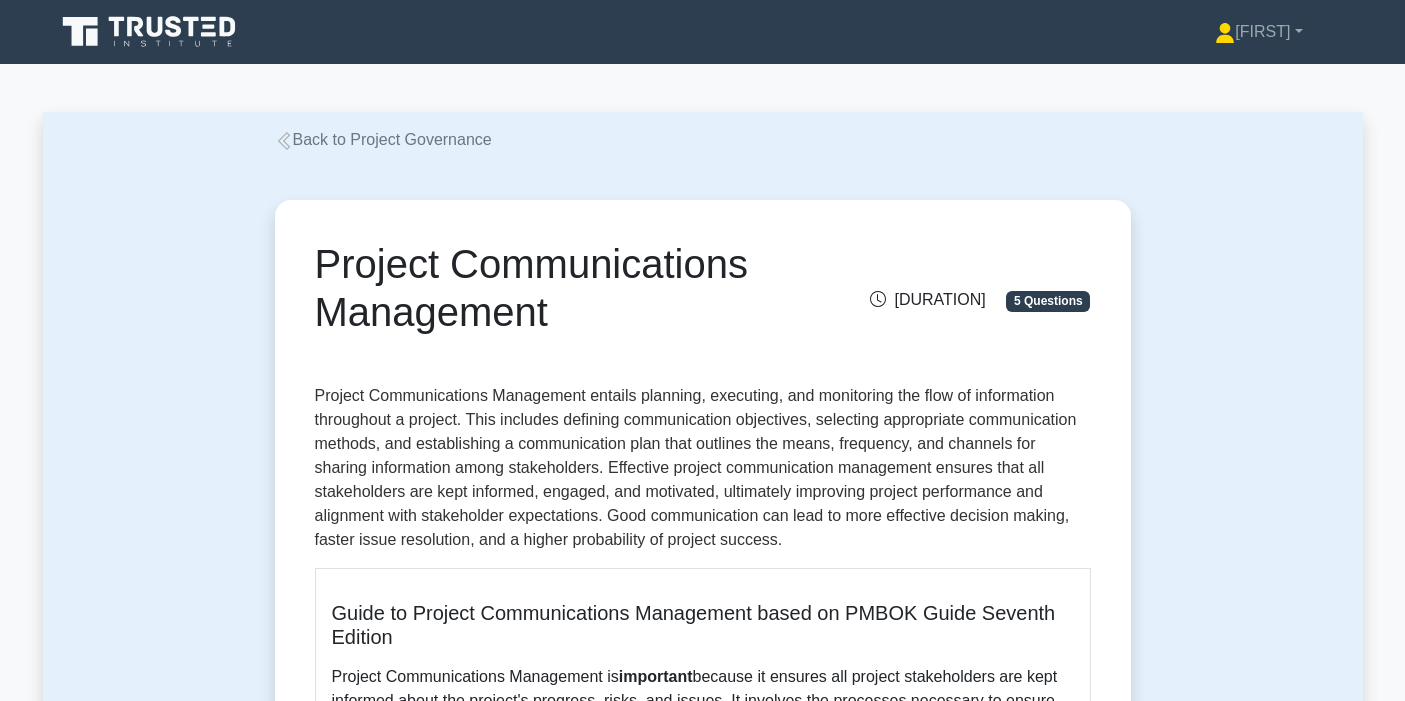 scroll, scrollTop: 0, scrollLeft: 0, axis: both 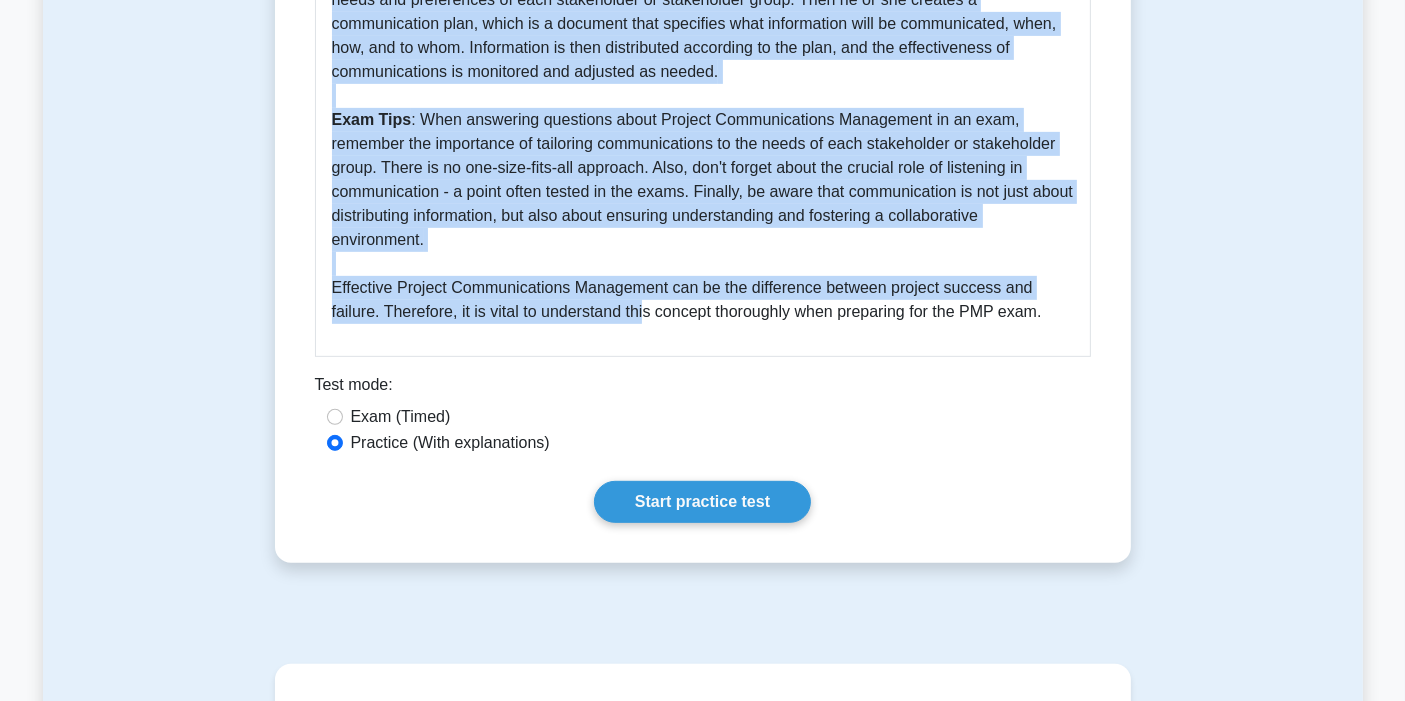 drag, startPoint x: 481, startPoint y: 297, endPoint x: 1075, endPoint y: 354, distance: 596.7286 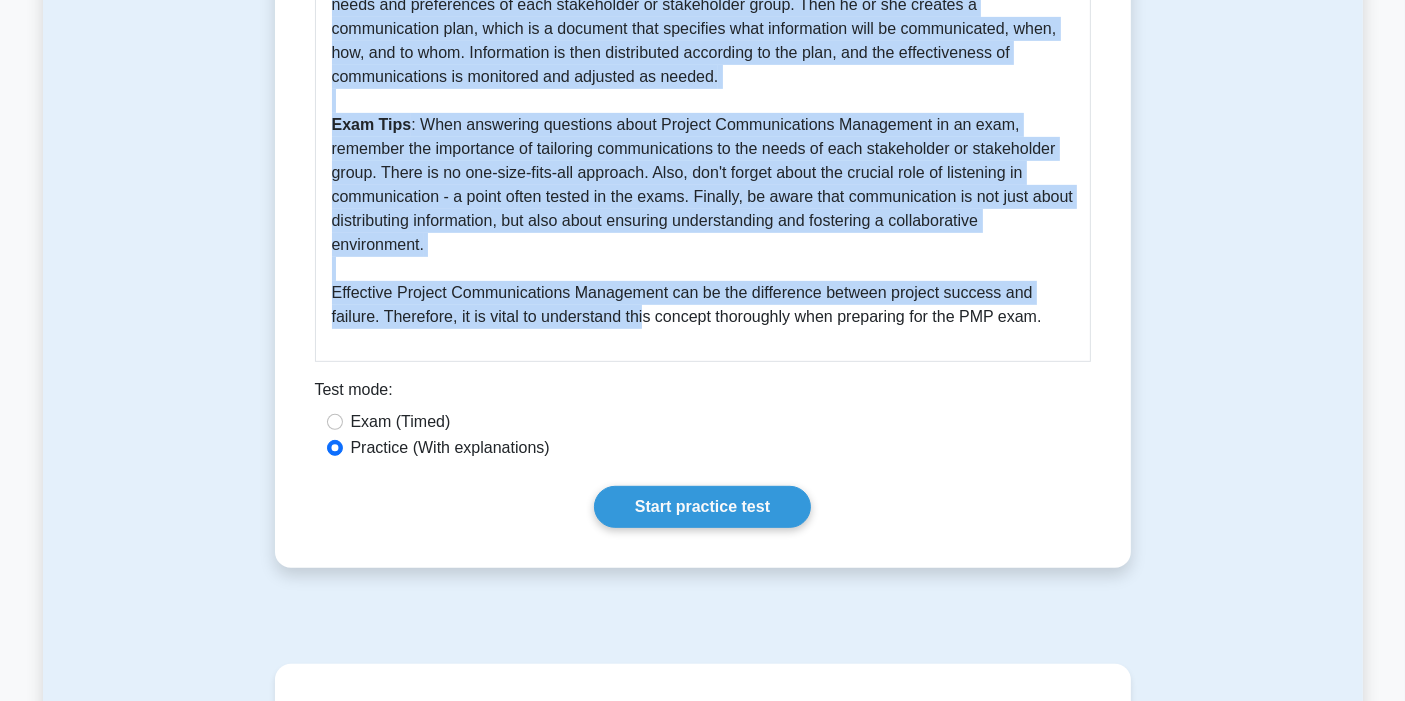 copy on "Project Communications Management
5 minutes
5 Questions
Project Communications Management entails planning, executing, and monitoring the flow of information throughout a project. This includes defining communication objectives, selecting appropriate communication methods, and establishing a communication plan that outlines the means, frequency, and channels for sharing information among stakeholders. Effective project communication management ensures that all stakeholders are kept informed, engaged, and motivated, ultimately improving project performance and alignment with stakeholder expectations. Good communication can lead to more effective decision making, faster issue resolution, and a higher probability of project success.
Guide to Project Communications Management based on PMBOK Guide Seventh Edition
Project Communications Management is  important  because..." 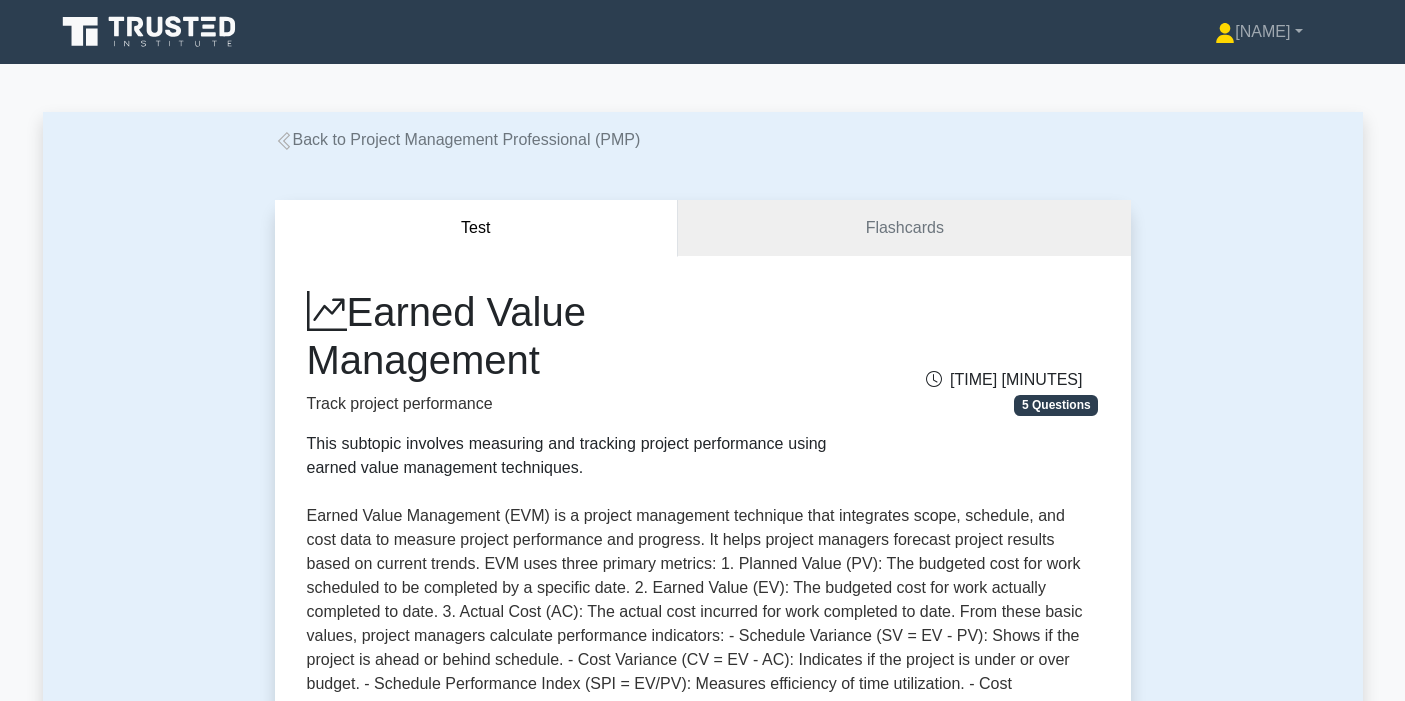 scroll, scrollTop: 0, scrollLeft: 0, axis: both 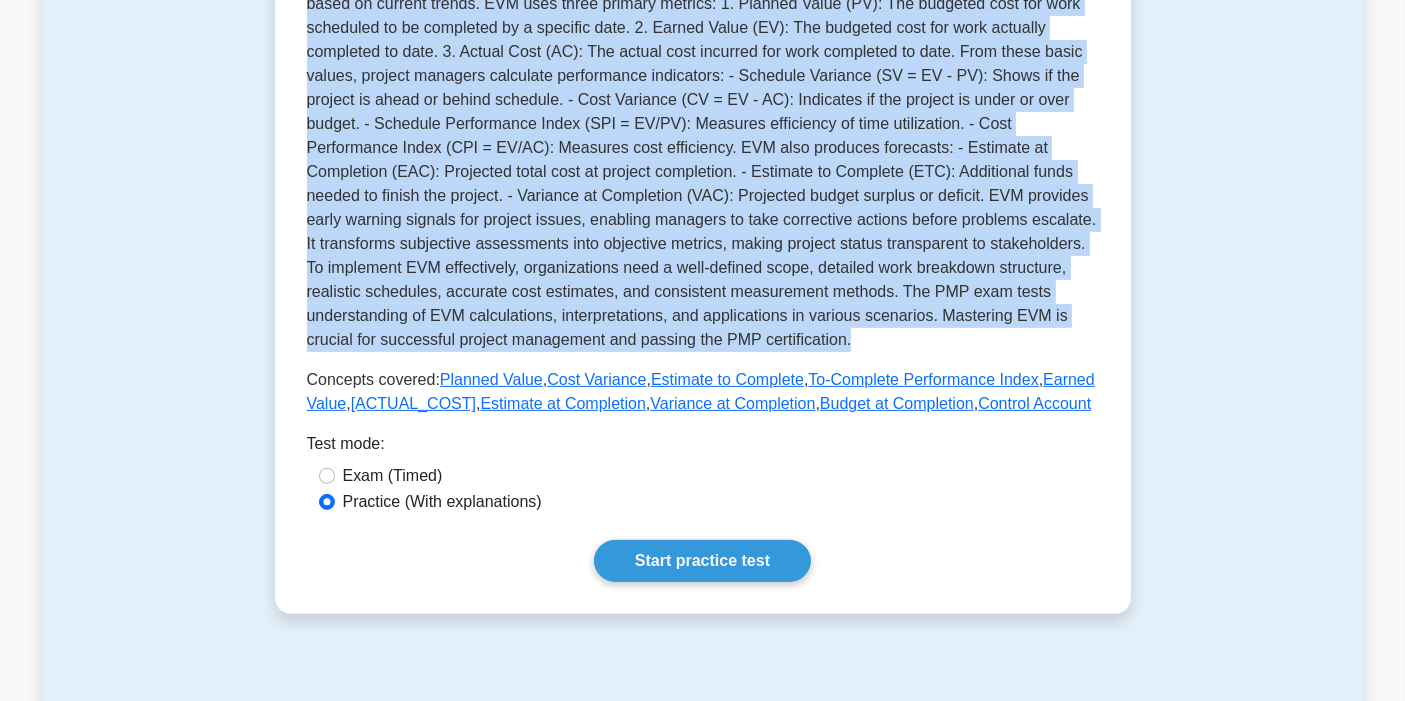 drag, startPoint x: 367, startPoint y: 302, endPoint x: 759, endPoint y: 341, distance: 393.93527 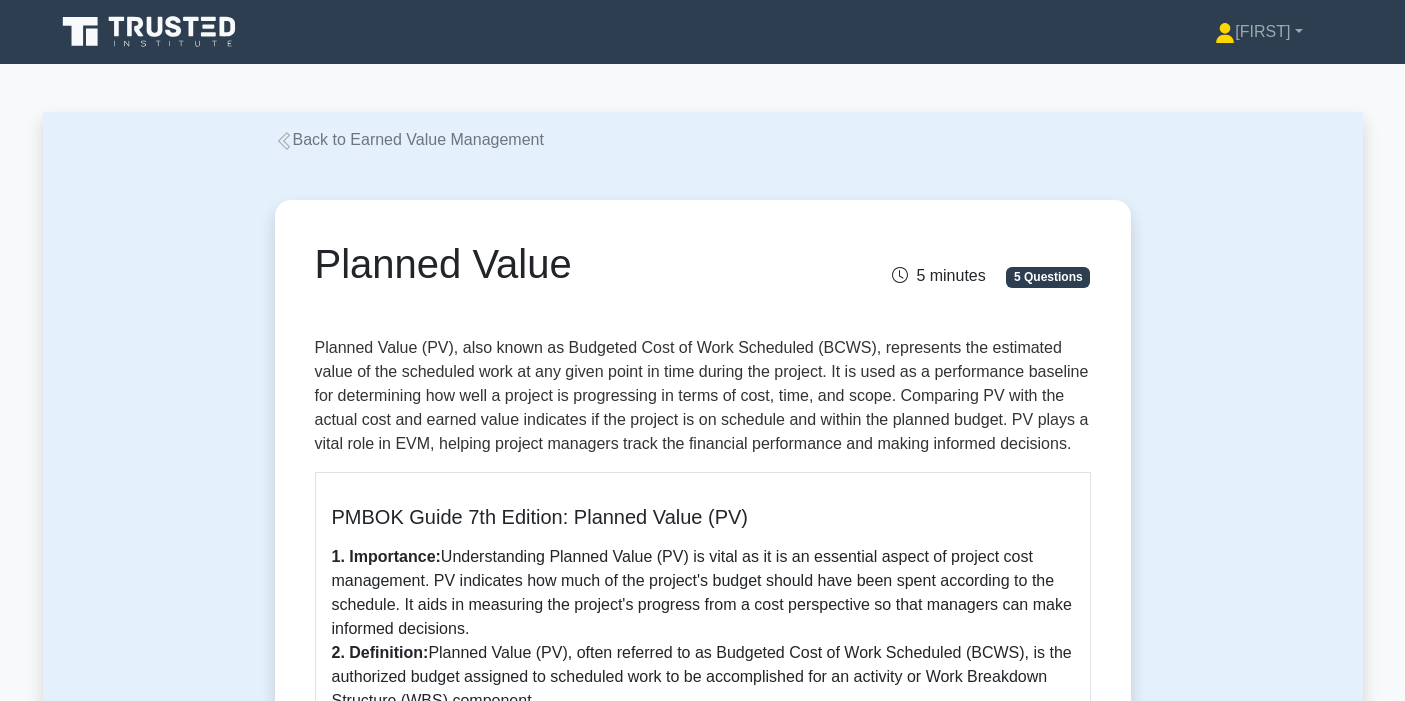 scroll, scrollTop: 0, scrollLeft: 0, axis: both 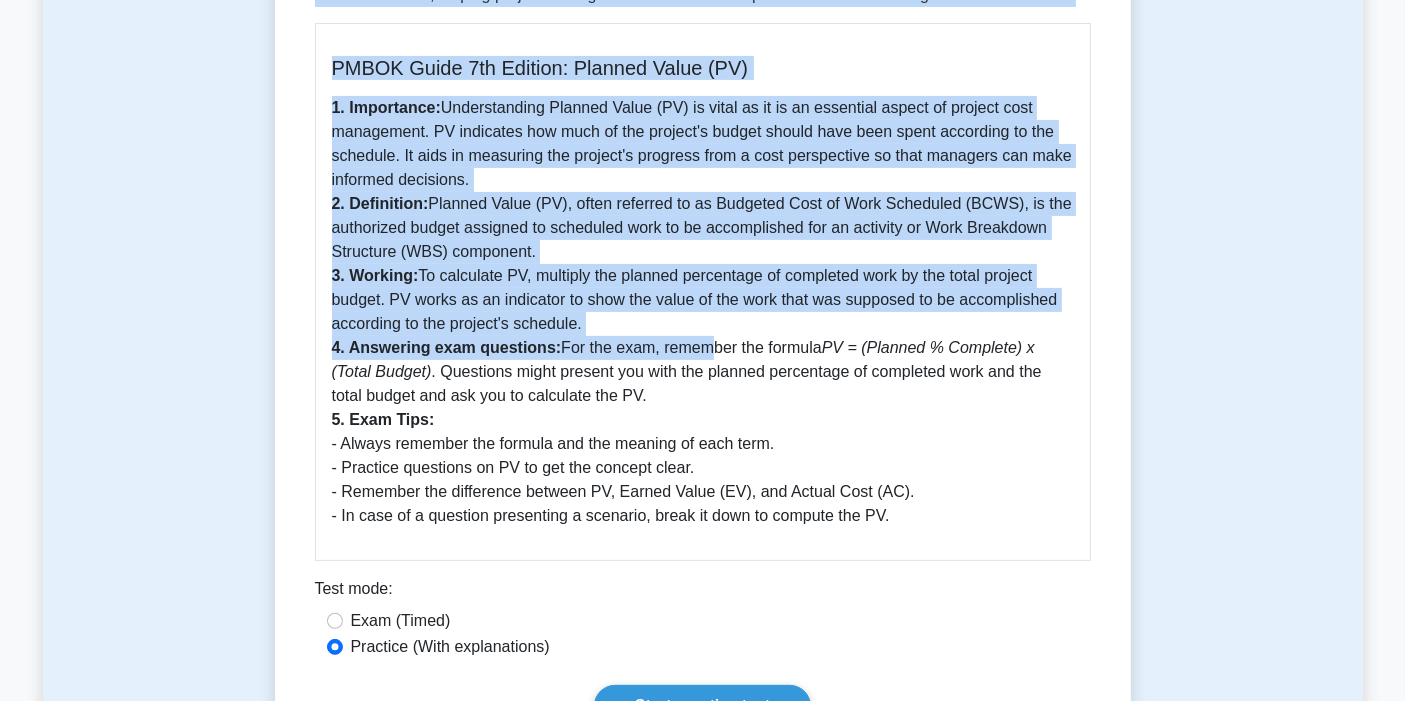 drag, startPoint x: 317, startPoint y: 258, endPoint x: 977, endPoint y: 512, distance: 707.1888 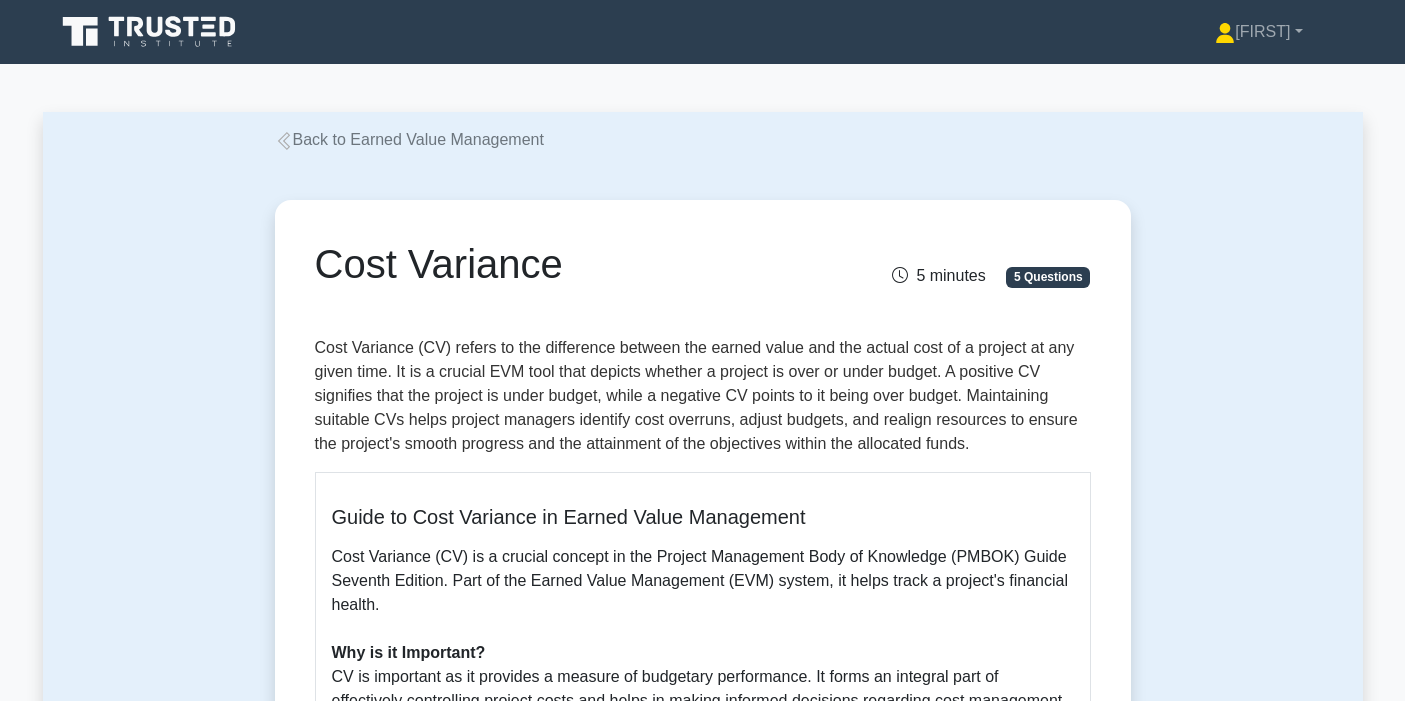 scroll, scrollTop: 0, scrollLeft: 0, axis: both 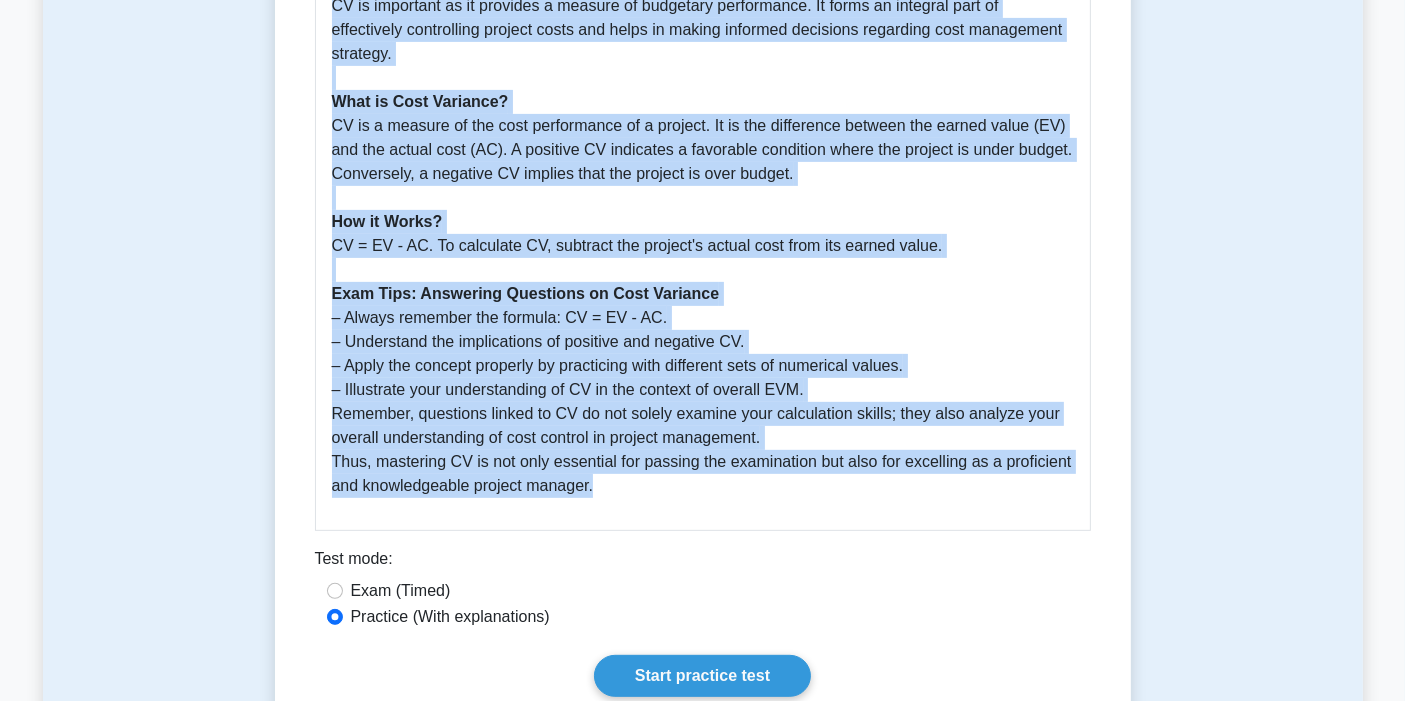 drag, startPoint x: 320, startPoint y: 247, endPoint x: 780, endPoint y: 495, distance: 522.5935 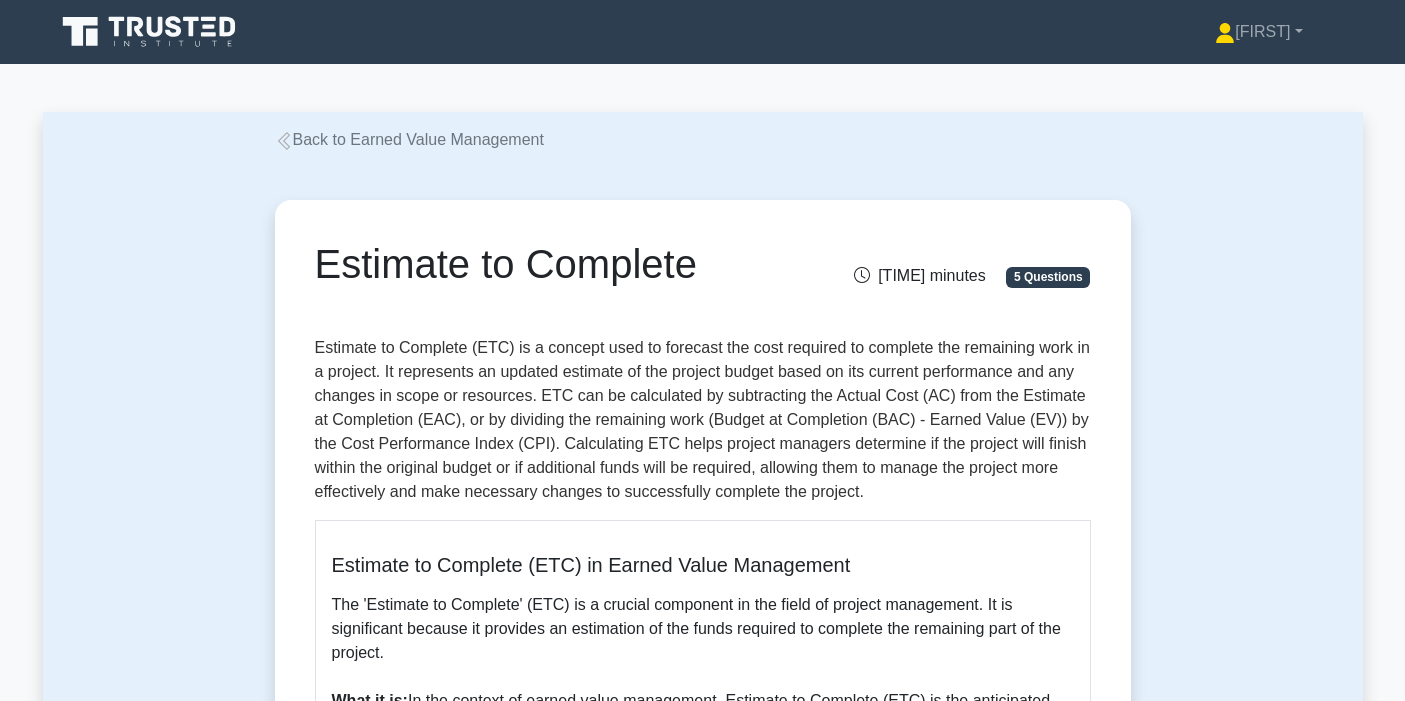 scroll, scrollTop: 0, scrollLeft: 0, axis: both 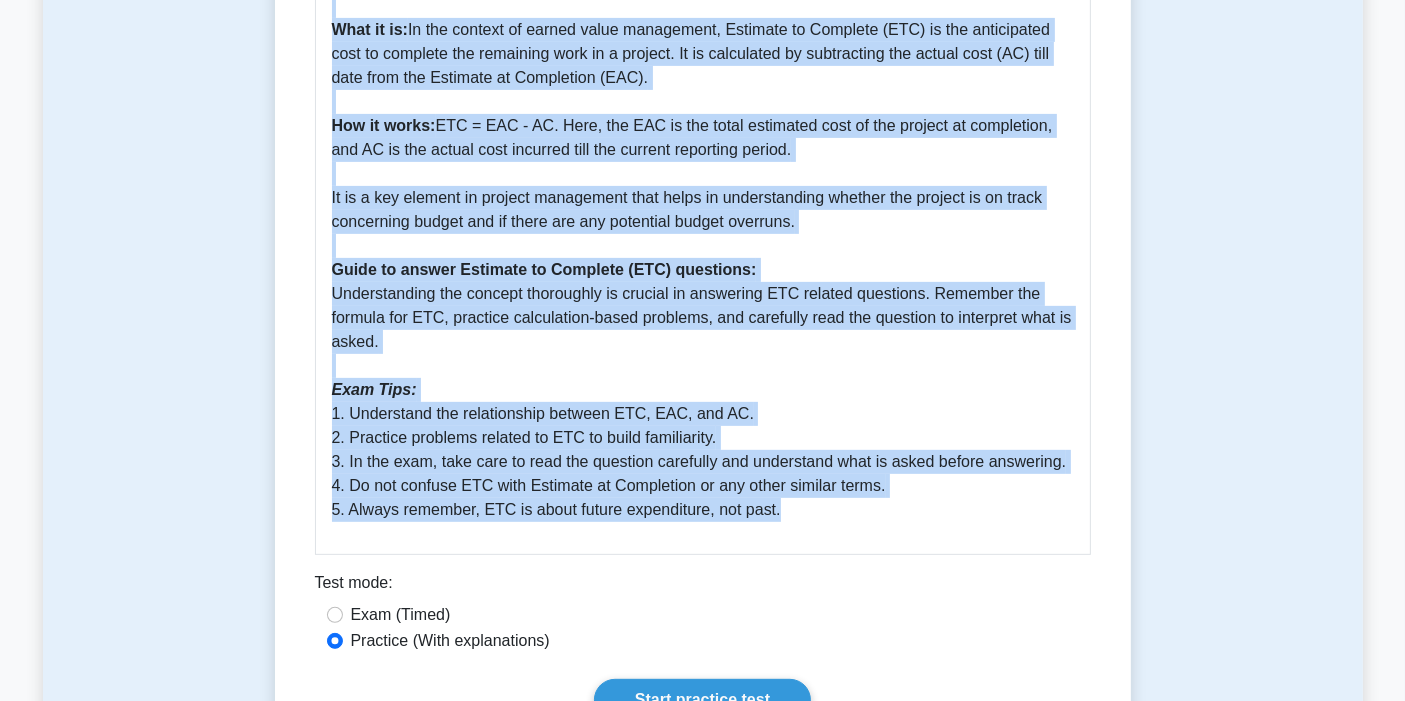 drag, startPoint x: 320, startPoint y: 251, endPoint x: 904, endPoint y: 515, distance: 640.89935 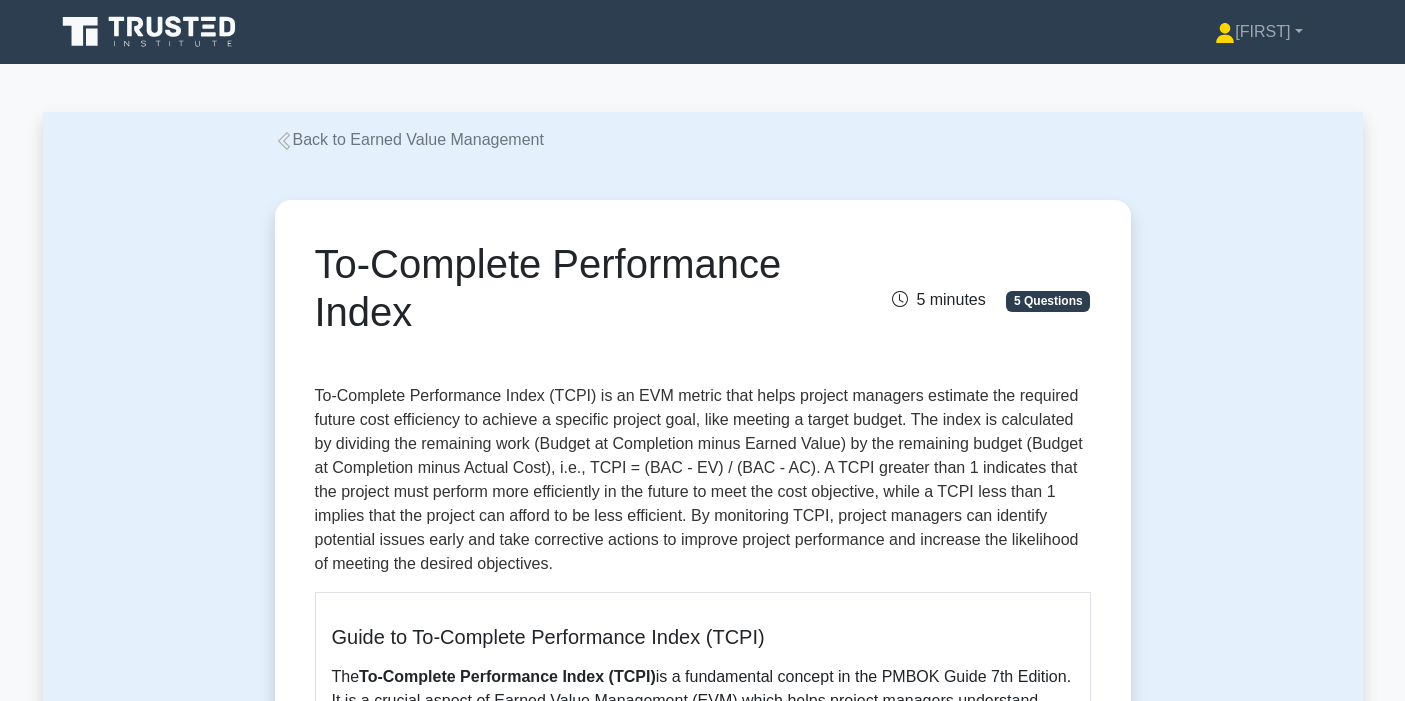 scroll, scrollTop: 0, scrollLeft: 0, axis: both 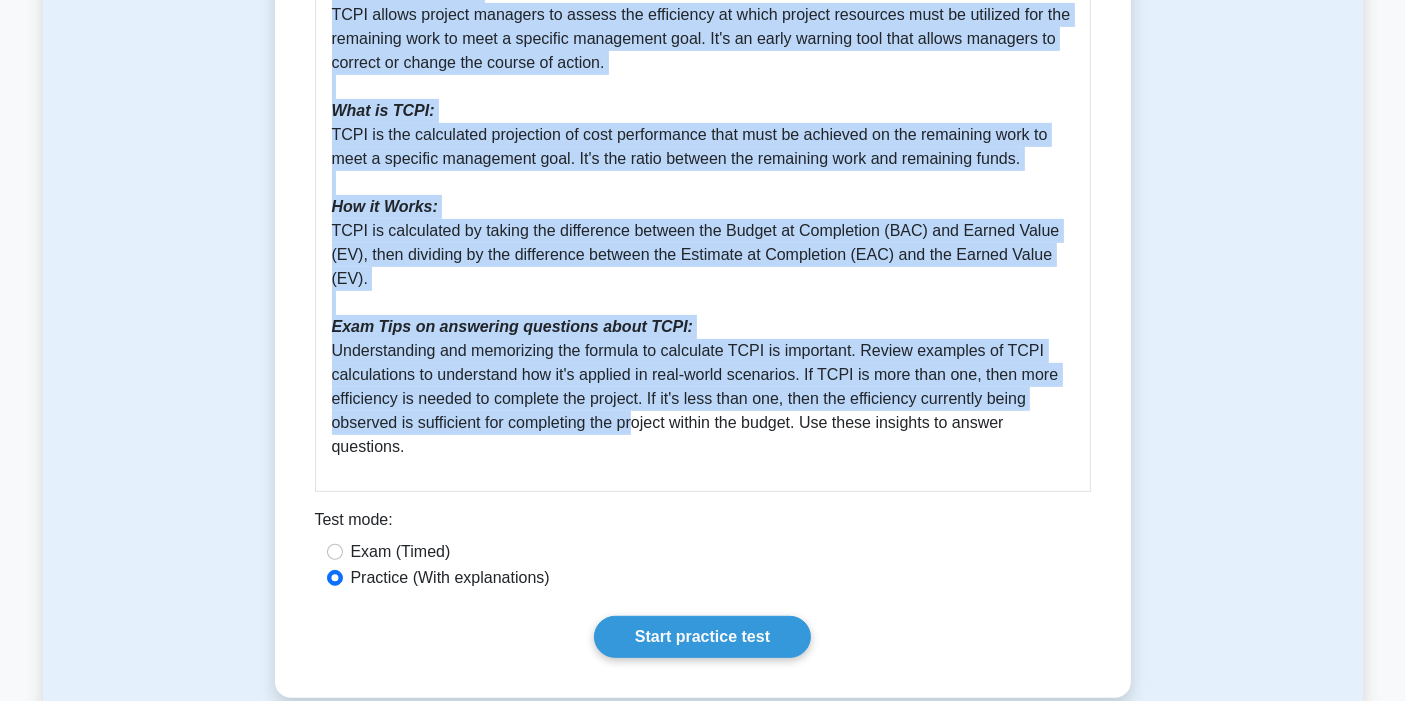 drag, startPoint x: 343, startPoint y: 267, endPoint x: 635, endPoint y: 430, distance: 334.41443 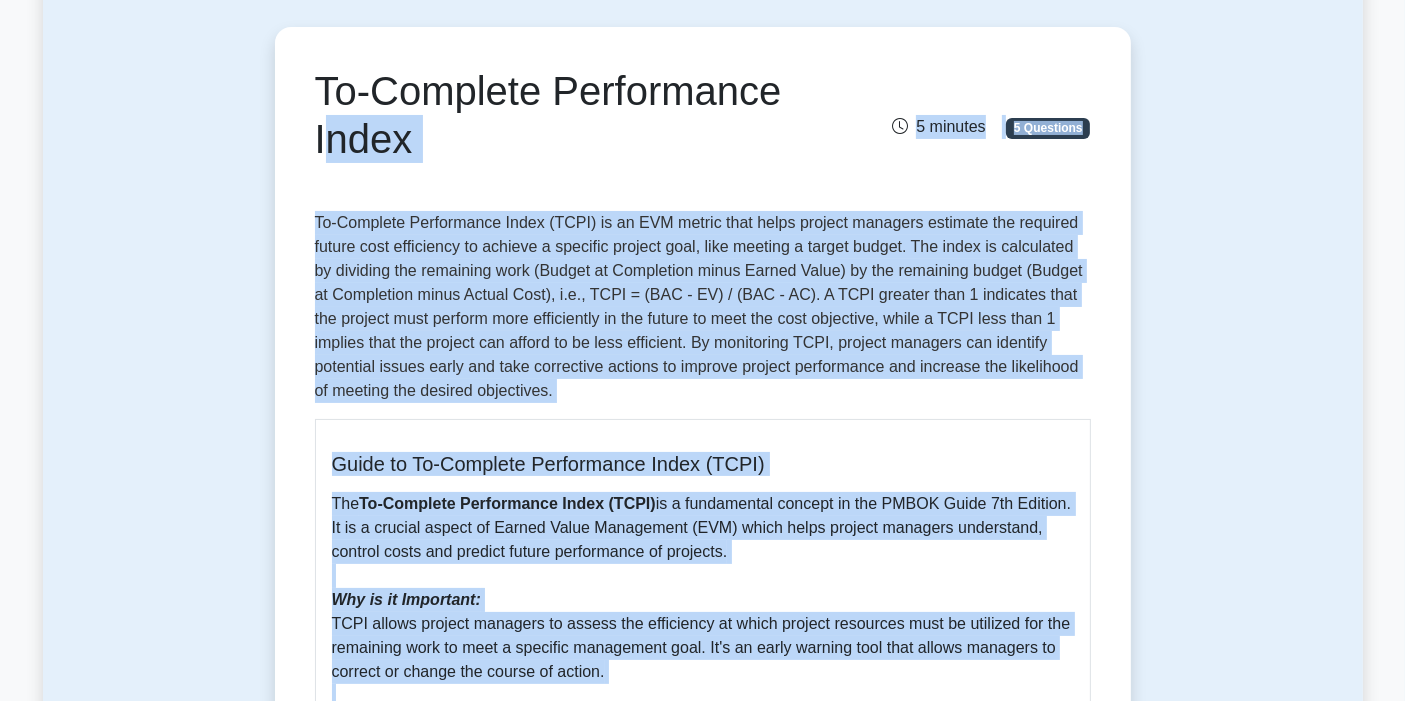 scroll, scrollTop: 0, scrollLeft: 0, axis: both 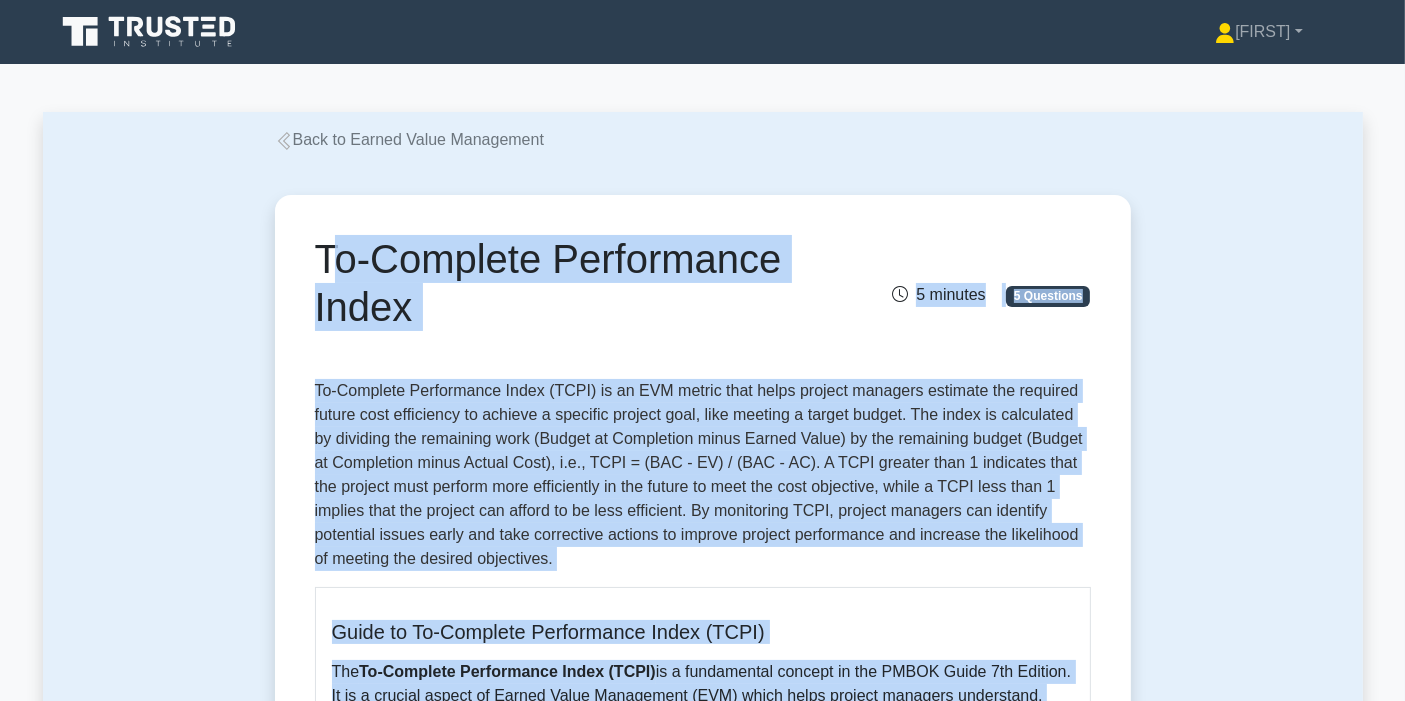 drag, startPoint x: 409, startPoint y: 407, endPoint x: 294, endPoint y: 258, distance: 188.21796 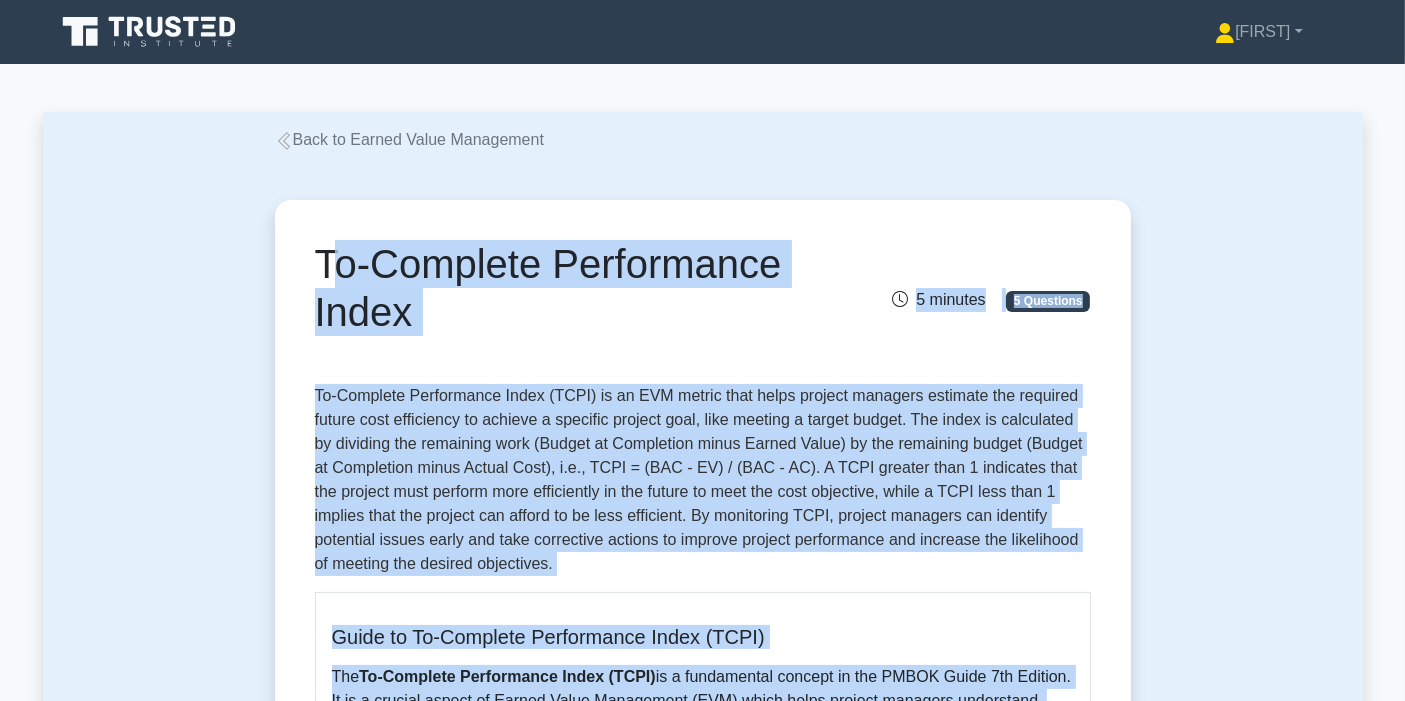 copy on "To-Complete Performance Index
5 minutes
5 Questions
To-Complete Performance Index (TCPI) is an EVM metric that helps project managers estimate the required future cost efficiency to achieve a specific project goal, like meeting a target budget. The index is calculated by dividing the remaining work (Budget at Completion minus Earned Value) by the remaining budget (Budget at Completion minus Actual Cost), i.e., TCPI = (BAC - EV) / (BAC - AC). A TCPI greater than 1 indicates that the project must perform more efficiently in the future to meet the cost objective, while a TCPI less than 1 implies that the project can afford to be less efficient. By monitoring TCPI, project managers can identify potential issues early and take corrective actions to improve project performance and increase the likelihood of meeting the desired objectives.
Guide to To-Complete Performance Index (TCPI)
..." 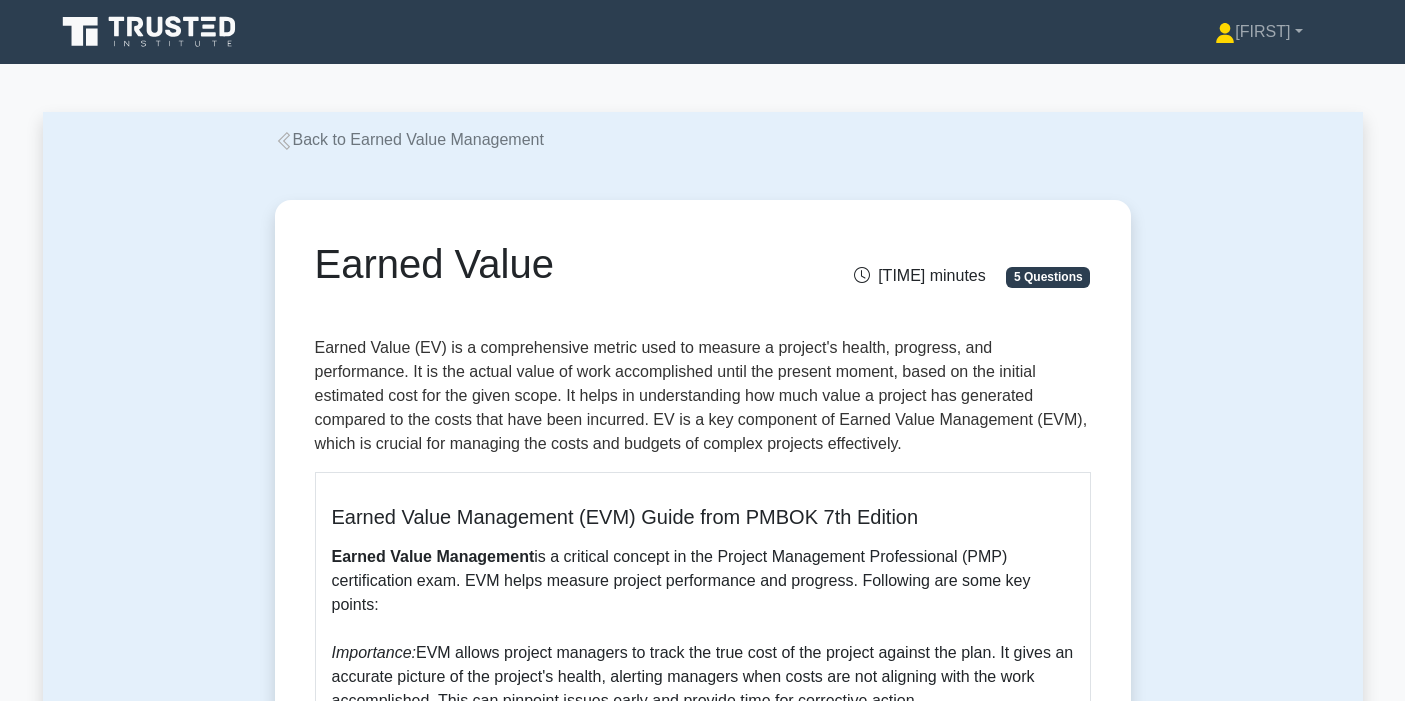 scroll, scrollTop: 0, scrollLeft: 0, axis: both 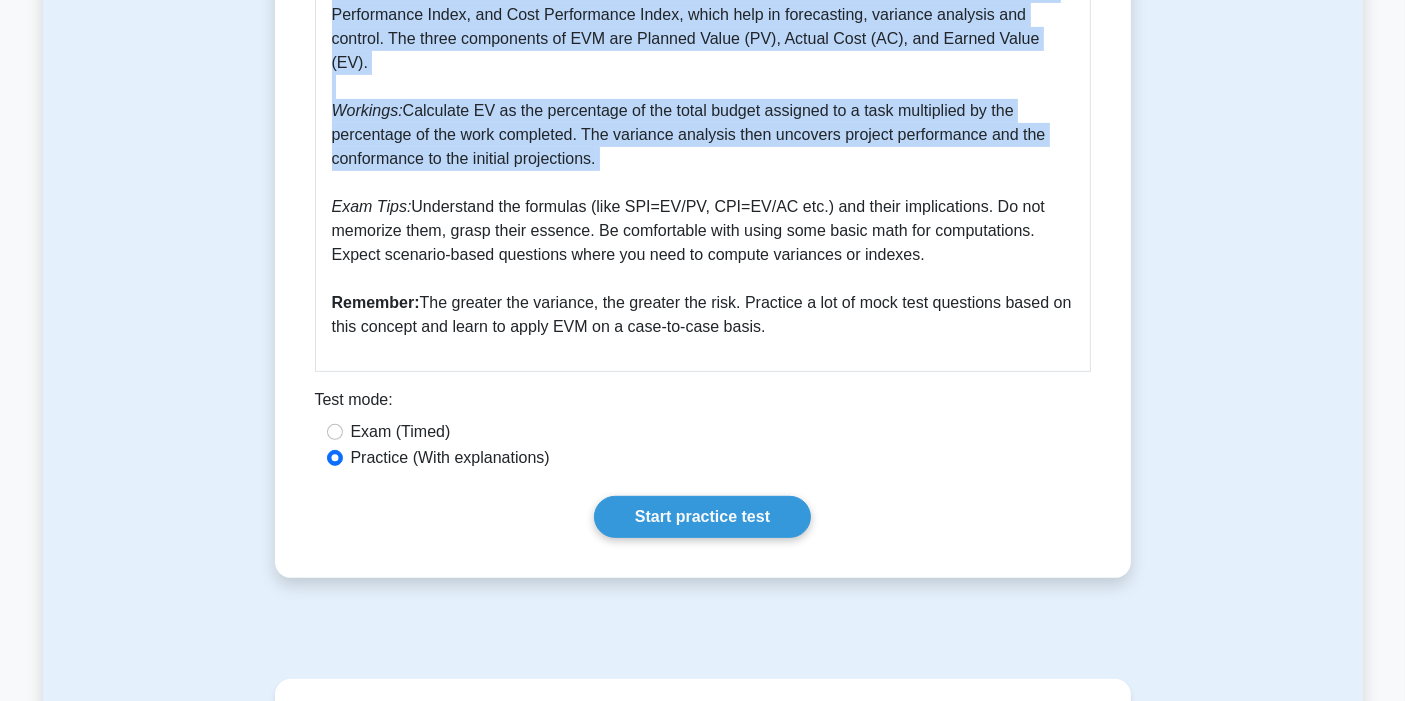 drag, startPoint x: 323, startPoint y: 274, endPoint x: 850, endPoint y: 321, distance: 529.0917 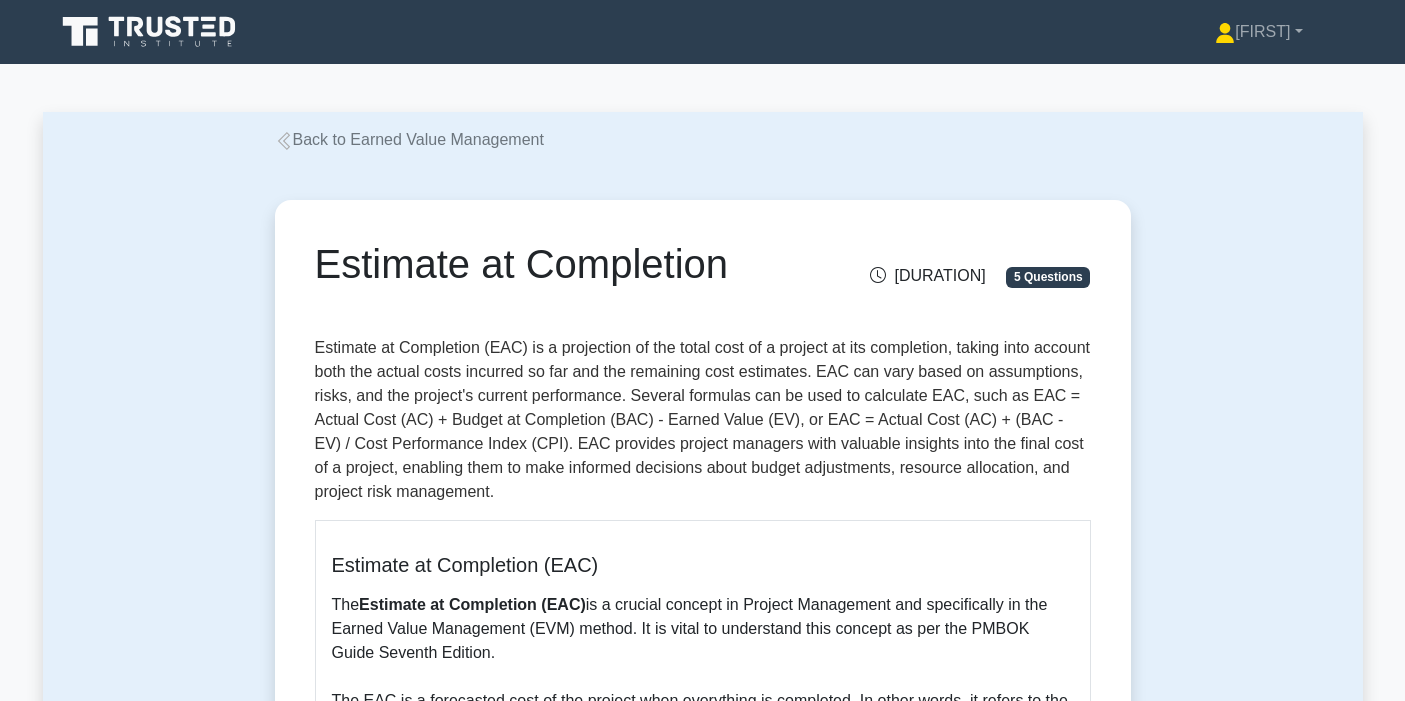 scroll, scrollTop: 0, scrollLeft: 0, axis: both 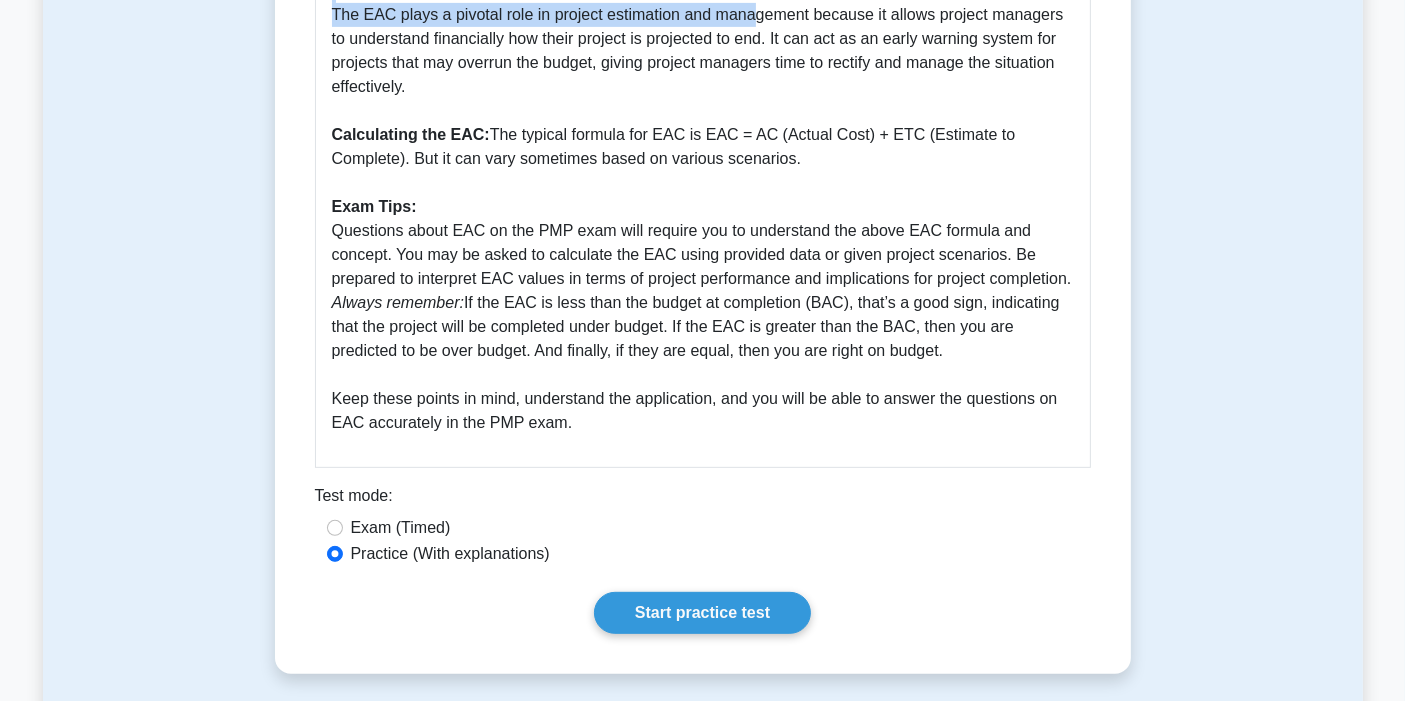 drag, startPoint x: 323, startPoint y: 256, endPoint x: 668, endPoint y: 455, distance: 398.2788 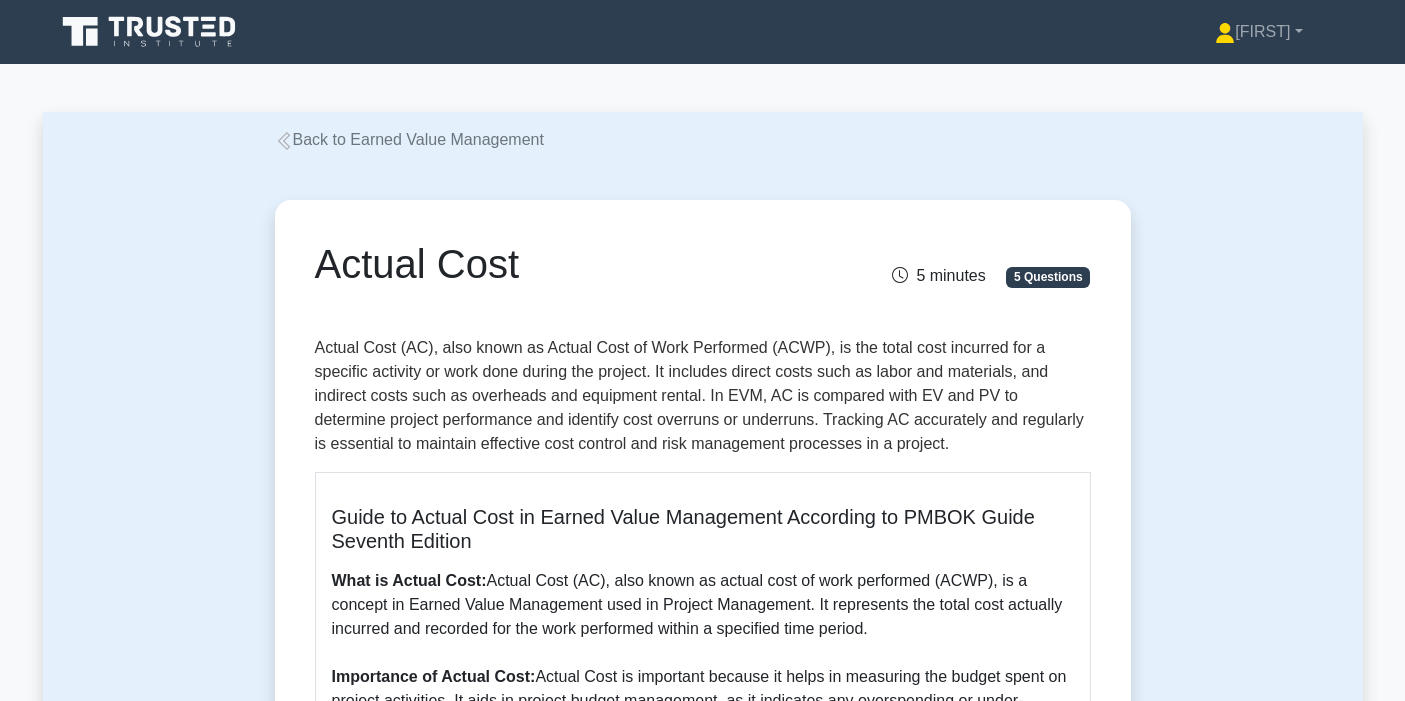 scroll, scrollTop: 0, scrollLeft: 0, axis: both 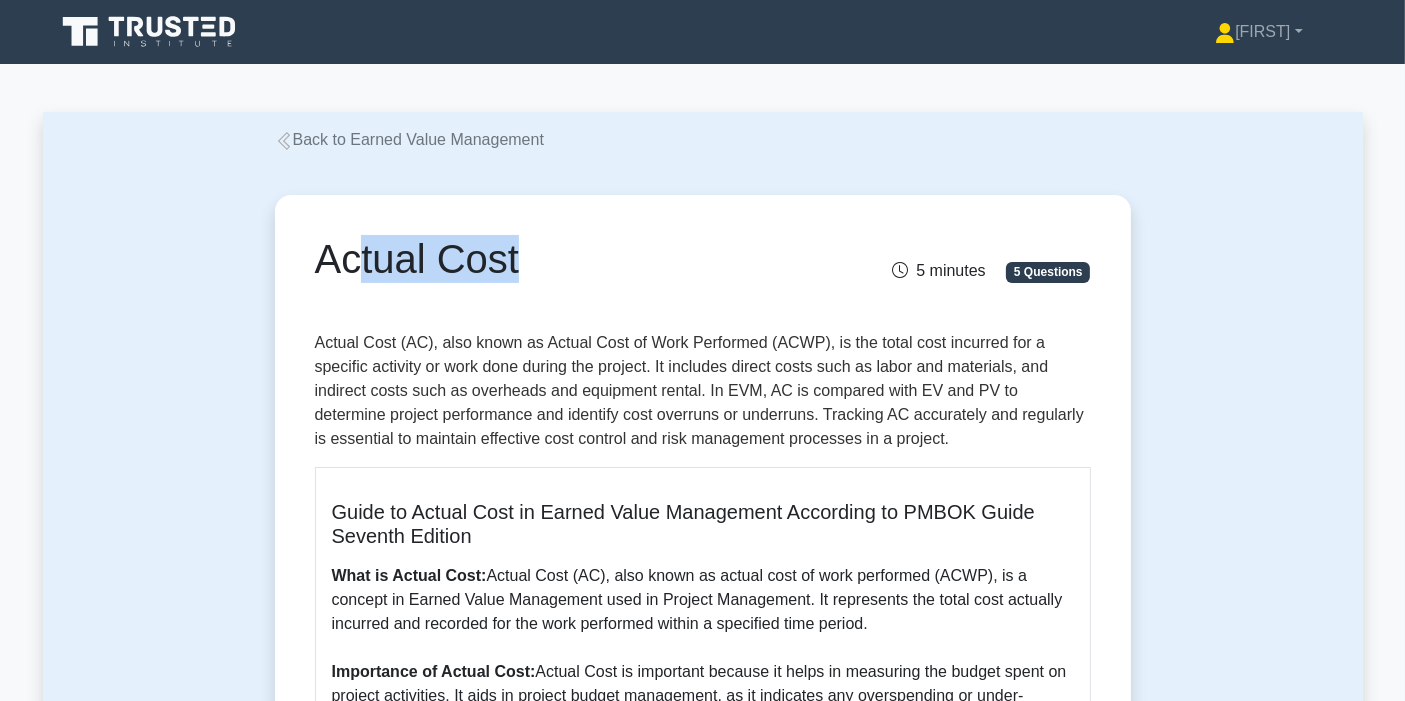 drag, startPoint x: 447, startPoint y: 278, endPoint x: 498, endPoint y: 289, distance: 52.17279 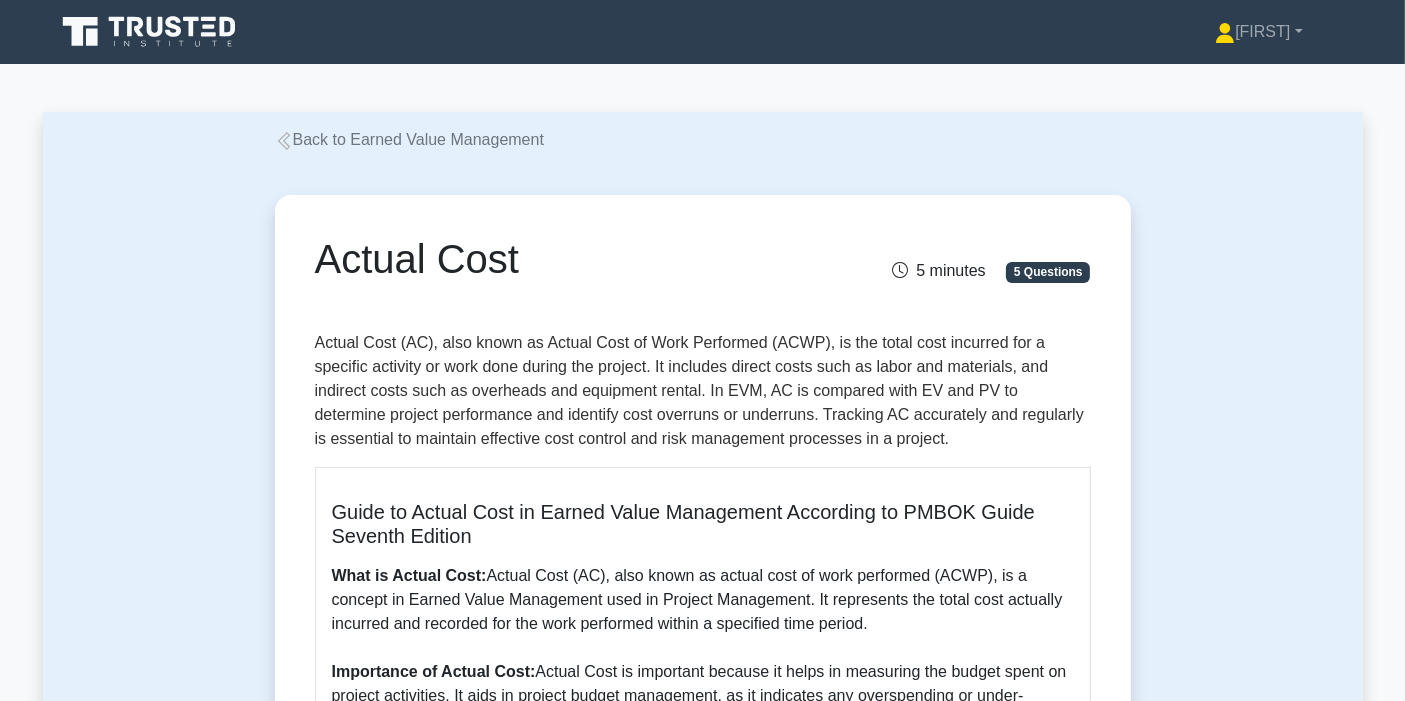 click on "Actual Cost" at bounding box center [569, 259] 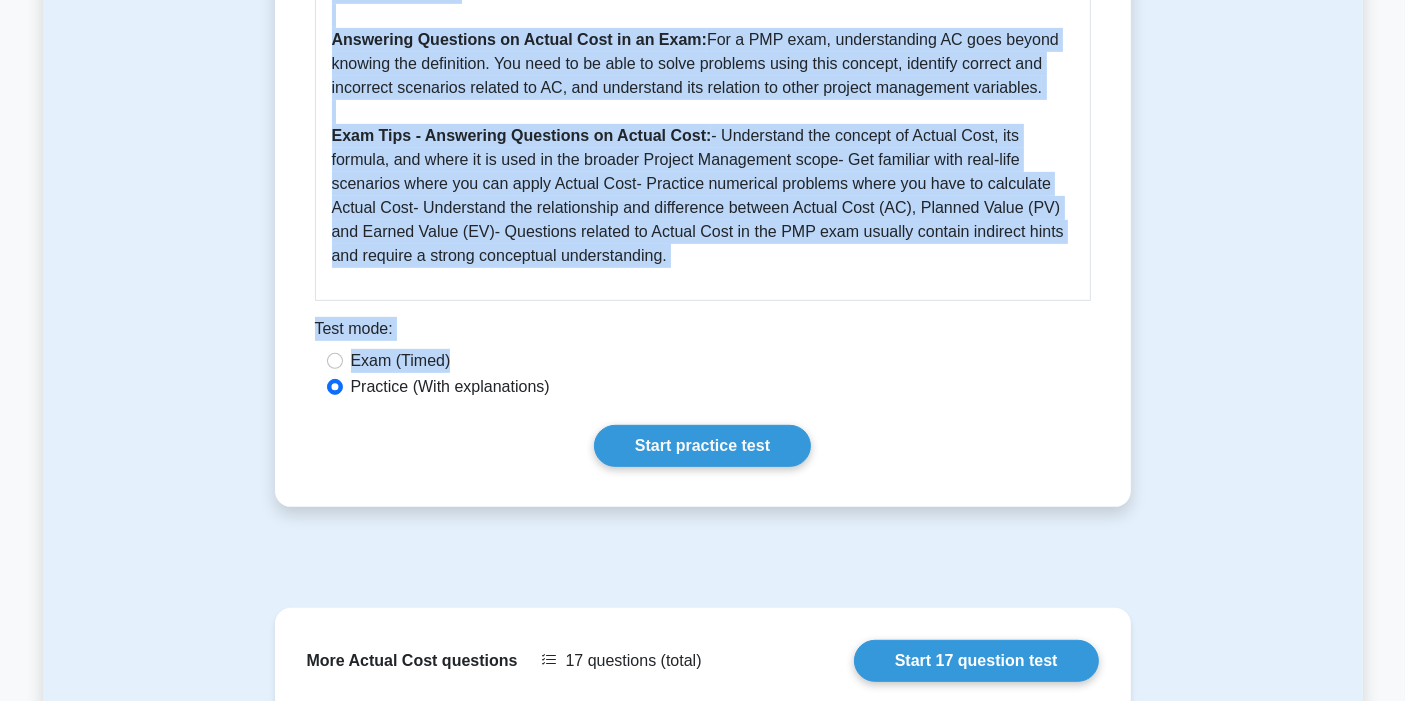 scroll, scrollTop: 888, scrollLeft: 0, axis: vertical 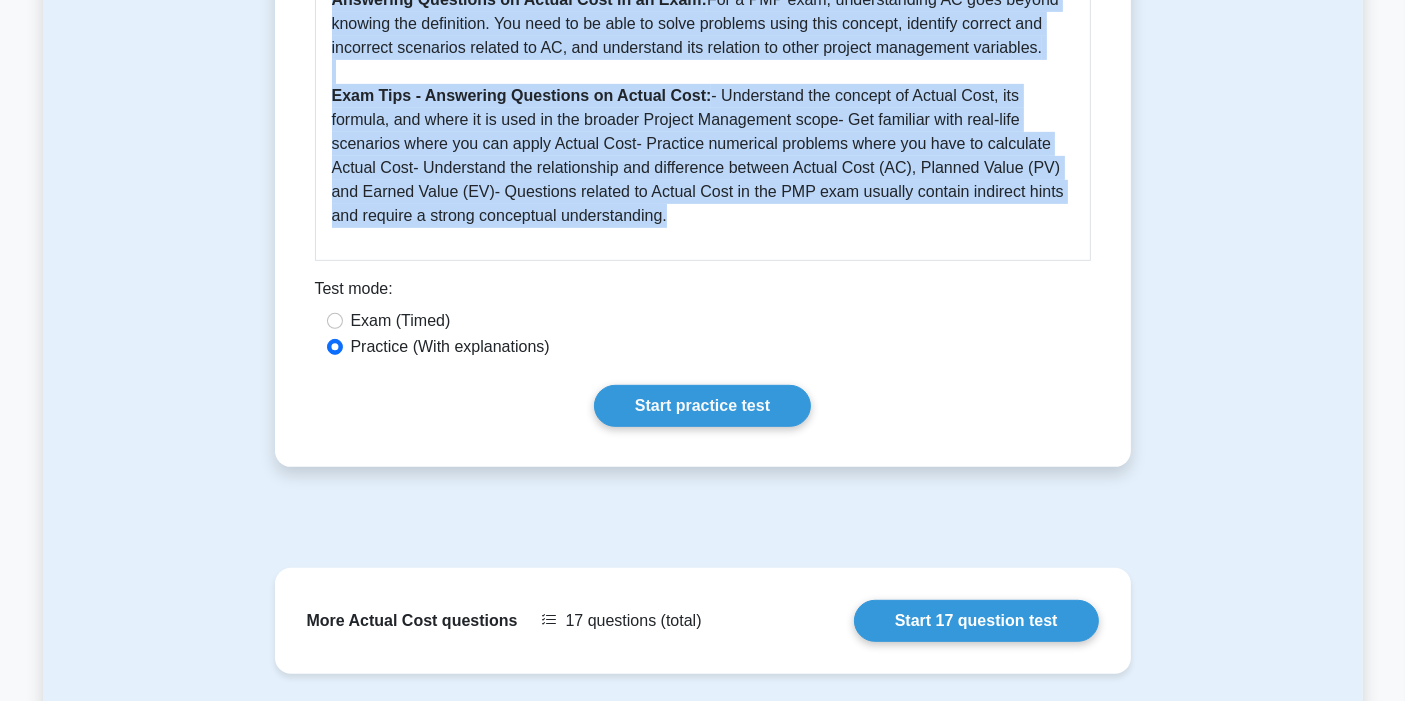 drag, startPoint x: 320, startPoint y: 261, endPoint x: 623, endPoint y: 248, distance: 303.27875 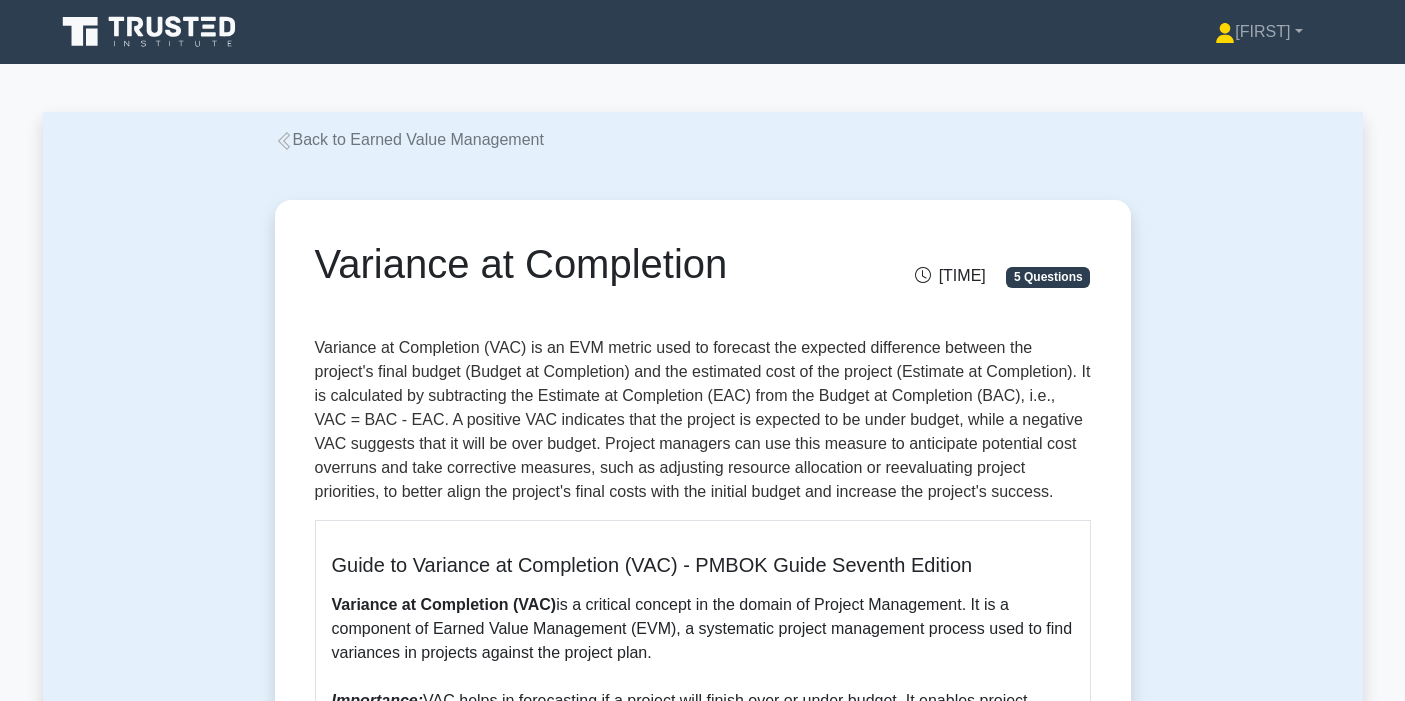 scroll, scrollTop: 0, scrollLeft: 0, axis: both 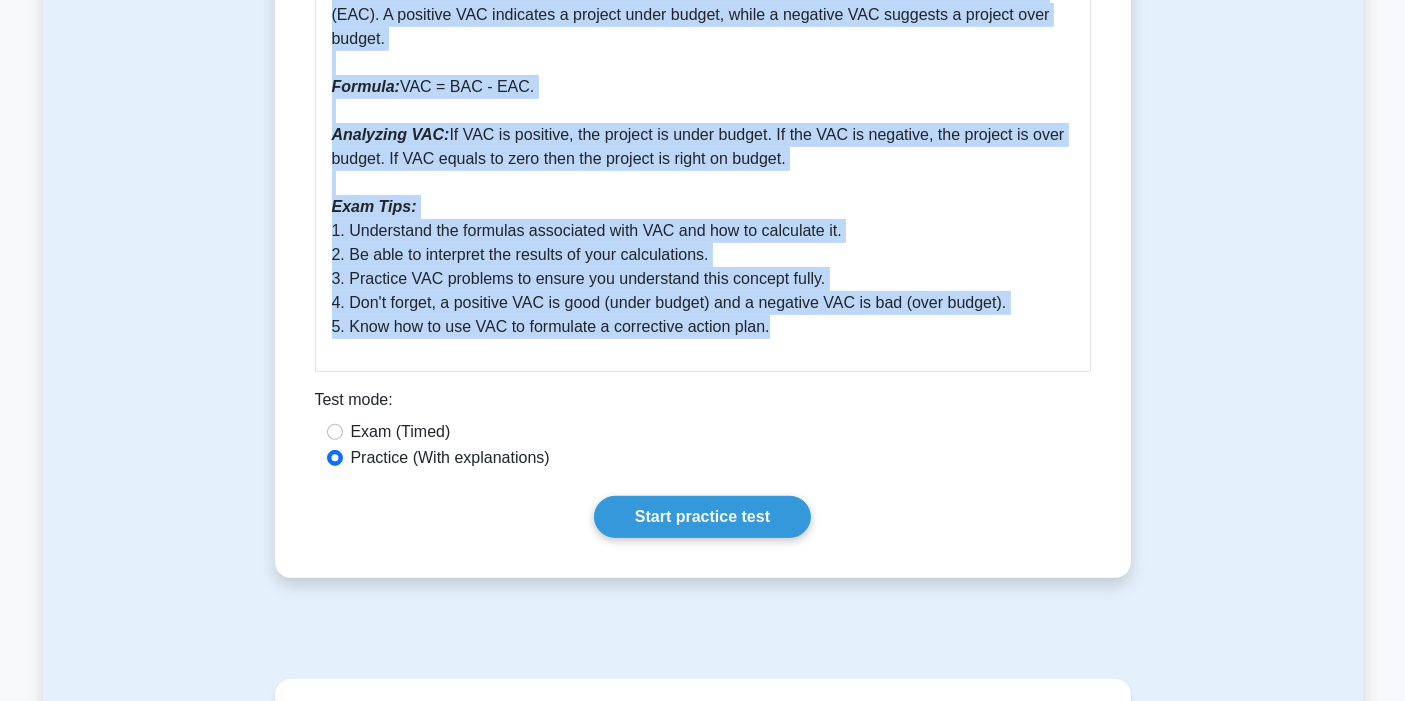 drag, startPoint x: 324, startPoint y: 245, endPoint x: 820, endPoint y: 331, distance: 503.40045 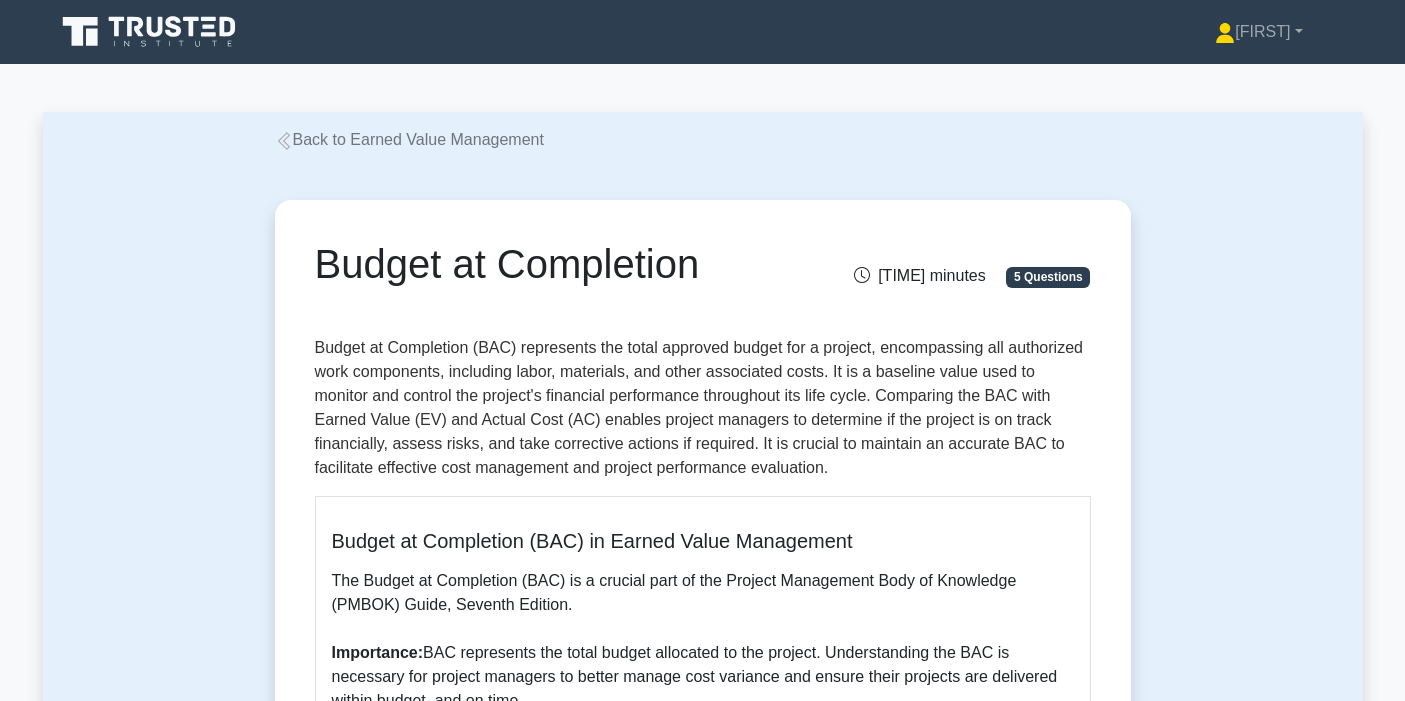 scroll, scrollTop: 0, scrollLeft: 0, axis: both 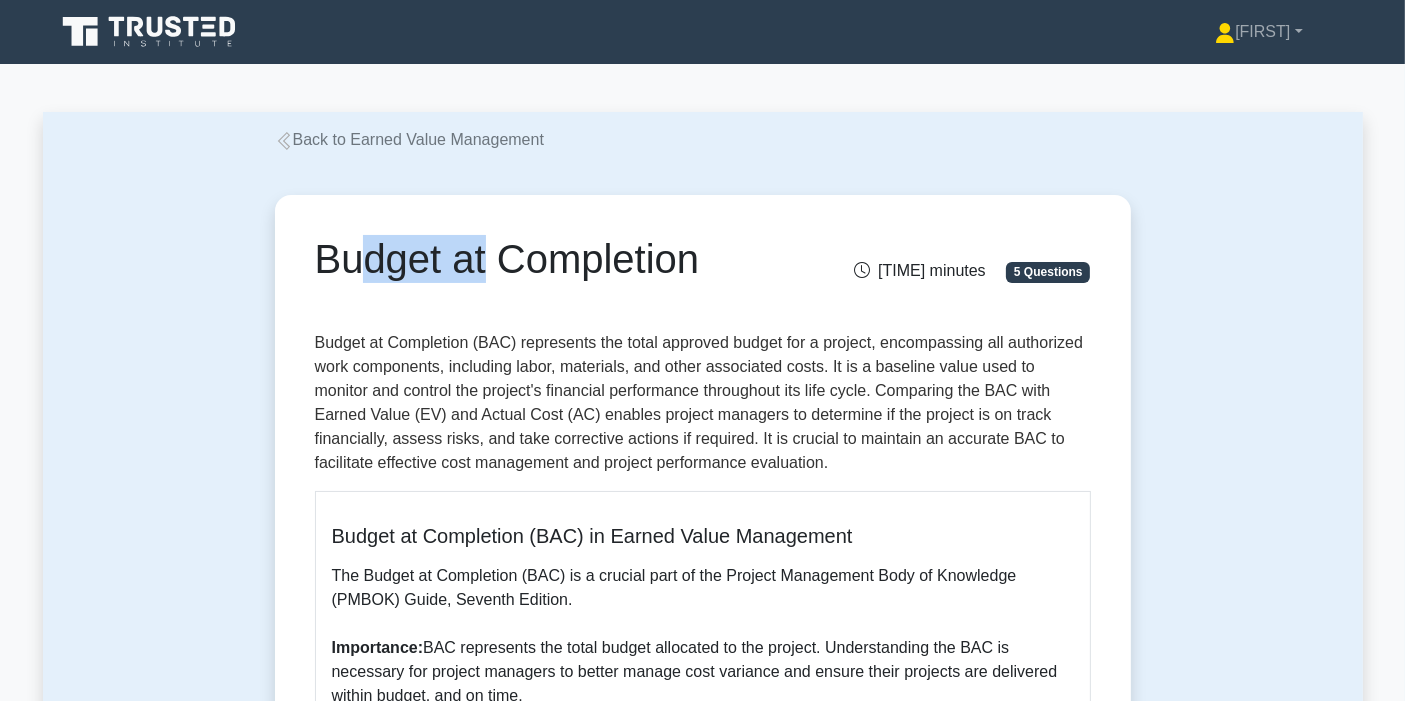 drag, startPoint x: 362, startPoint y: 264, endPoint x: 305, endPoint y: 269, distance: 57.21888 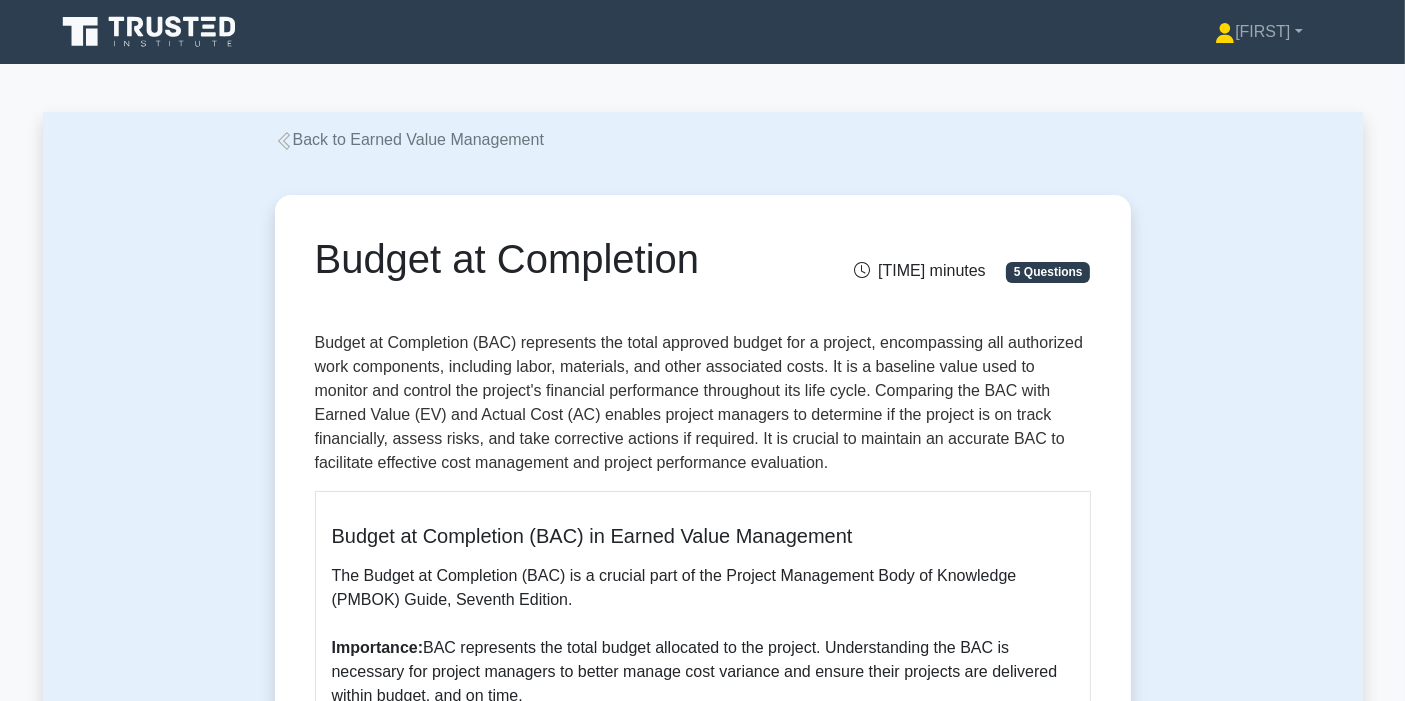 click on "Budget at Completion
5 minutes
5 Questions
Budget at Completion (BAC) in Earned Value Management
The Budget at Completion (BAC) is a crucial part of the Project Management Body of Knowledge (PMBOK) Guide, Seventh Edition.    Importance:   What it is:  BAC is the original total budget for a project. The BAC value includes all approved budgetary funds (both direct & indirect costs) for all project activities." at bounding box center [703, 787] 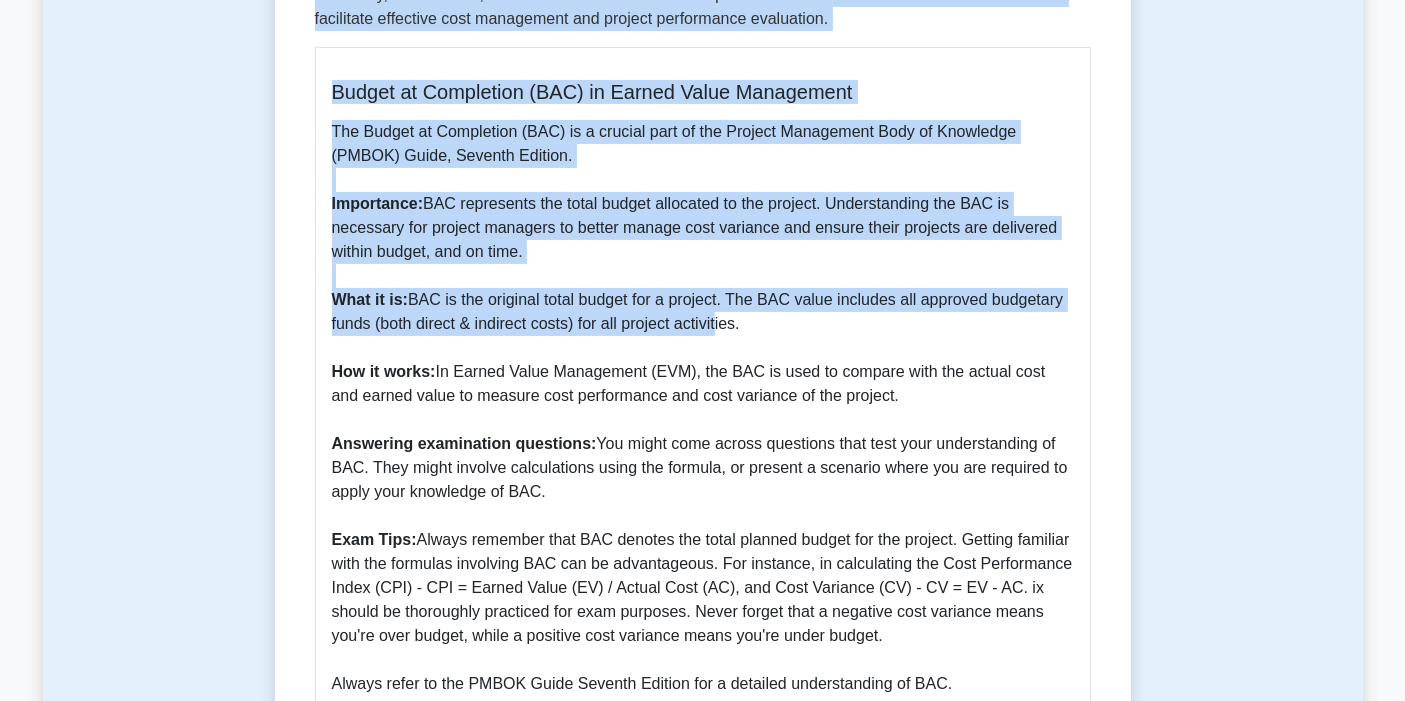 scroll, scrollTop: 666, scrollLeft: 0, axis: vertical 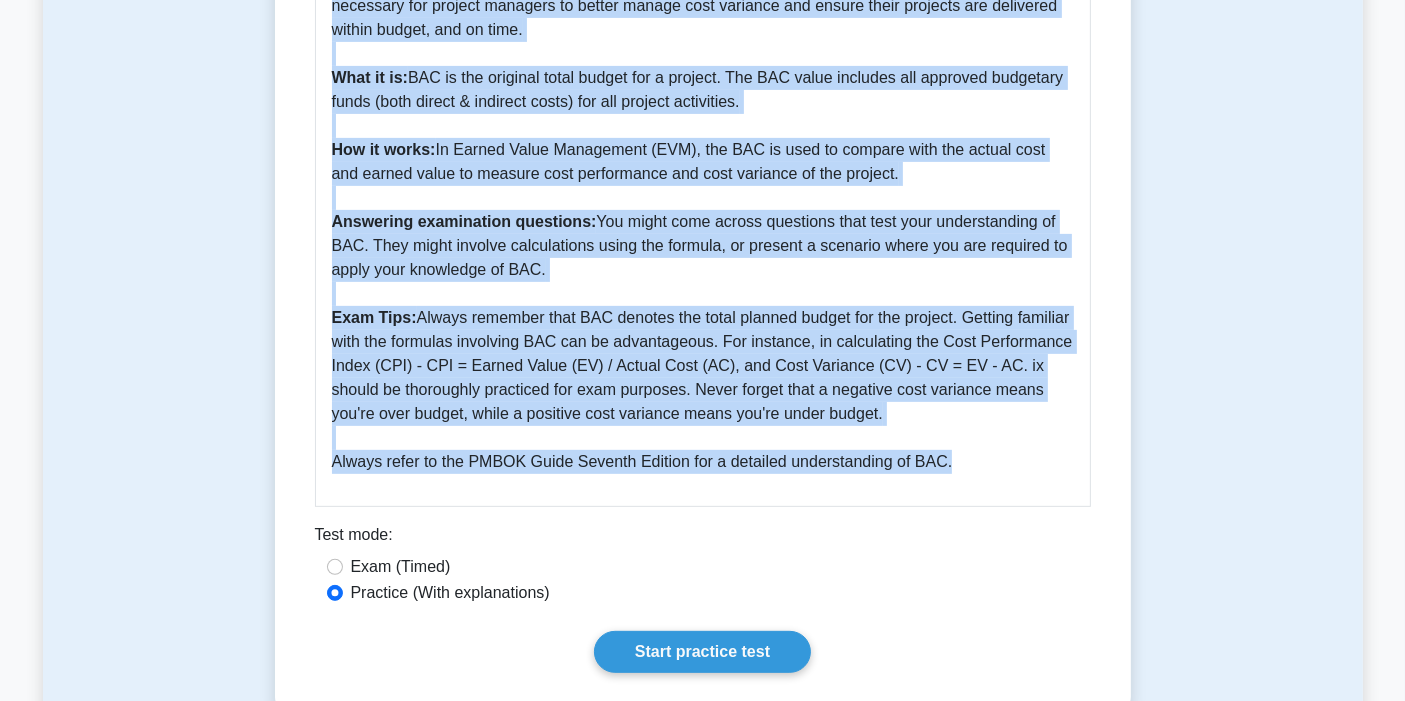drag, startPoint x: 347, startPoint y: 261, endPoint x: 991, endPoint y: 465, distance: 675.5383 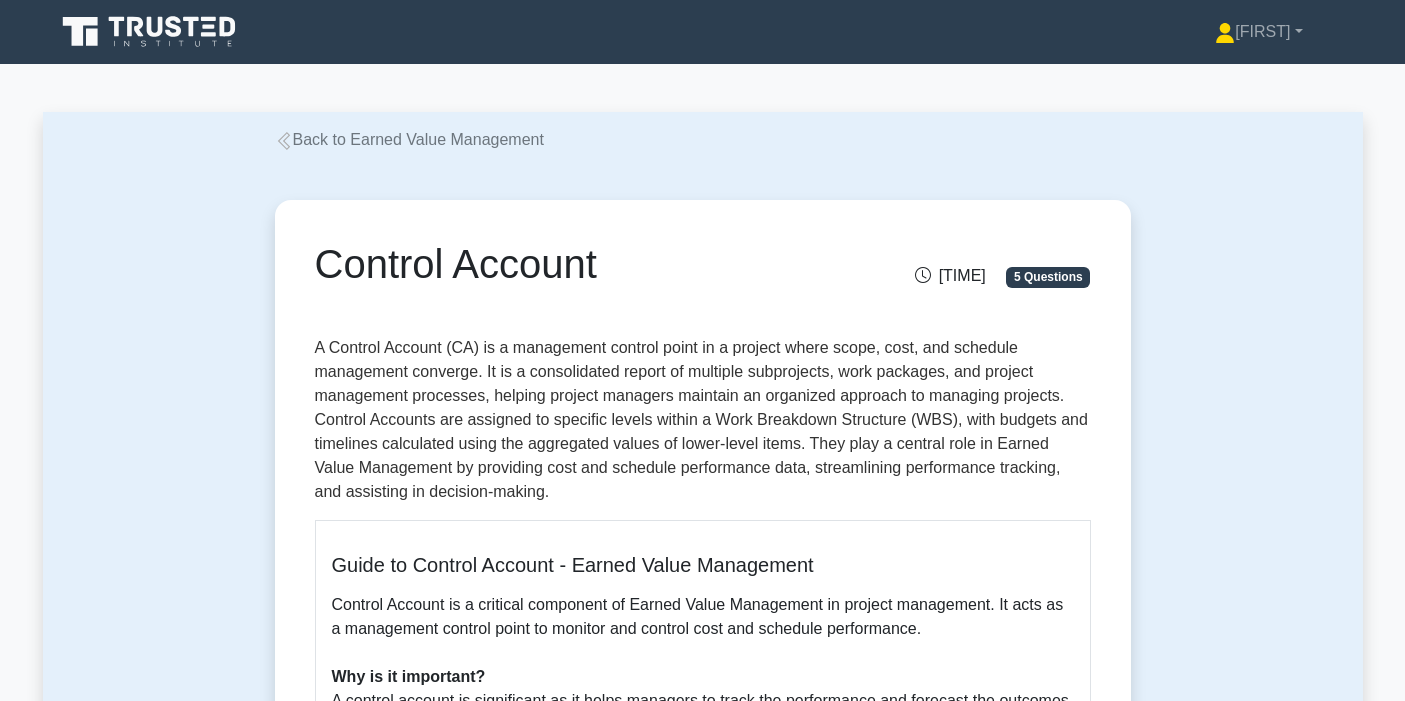 scroll, scrollTop: 0, scrollLeft: 0, axis: both 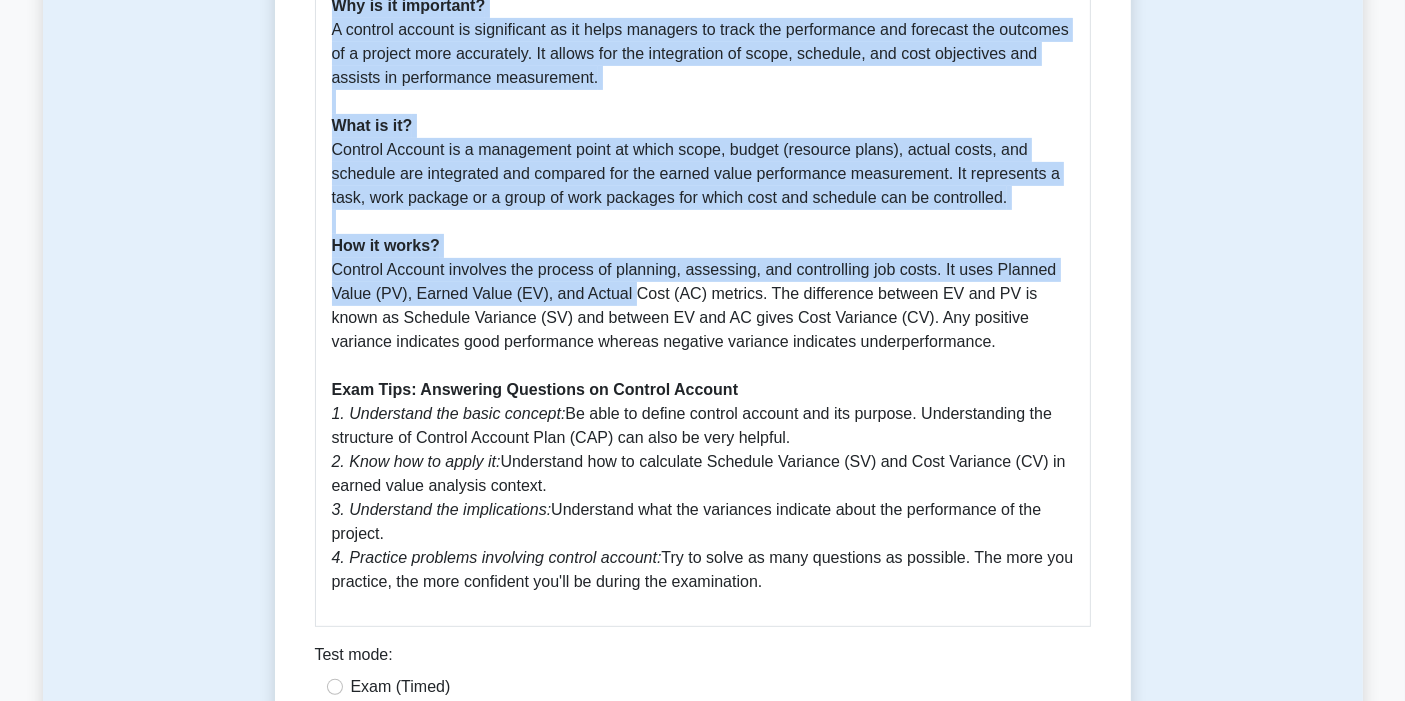 drag, startPoint x: 317, startPoint y: 242, endPoint x: 831, endPoint y: 580, distance: 615.17474 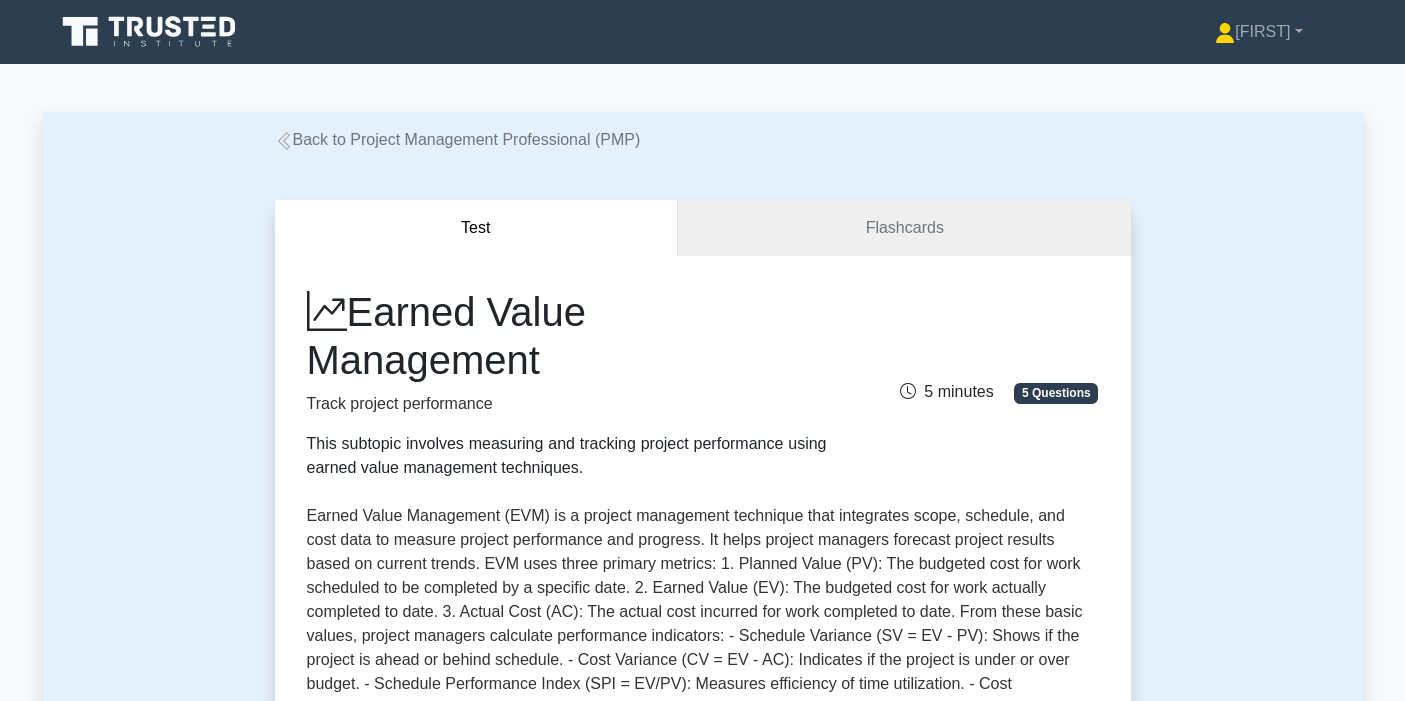 scroll, scrollTop: 0, scrollLeft: 0, axis: both 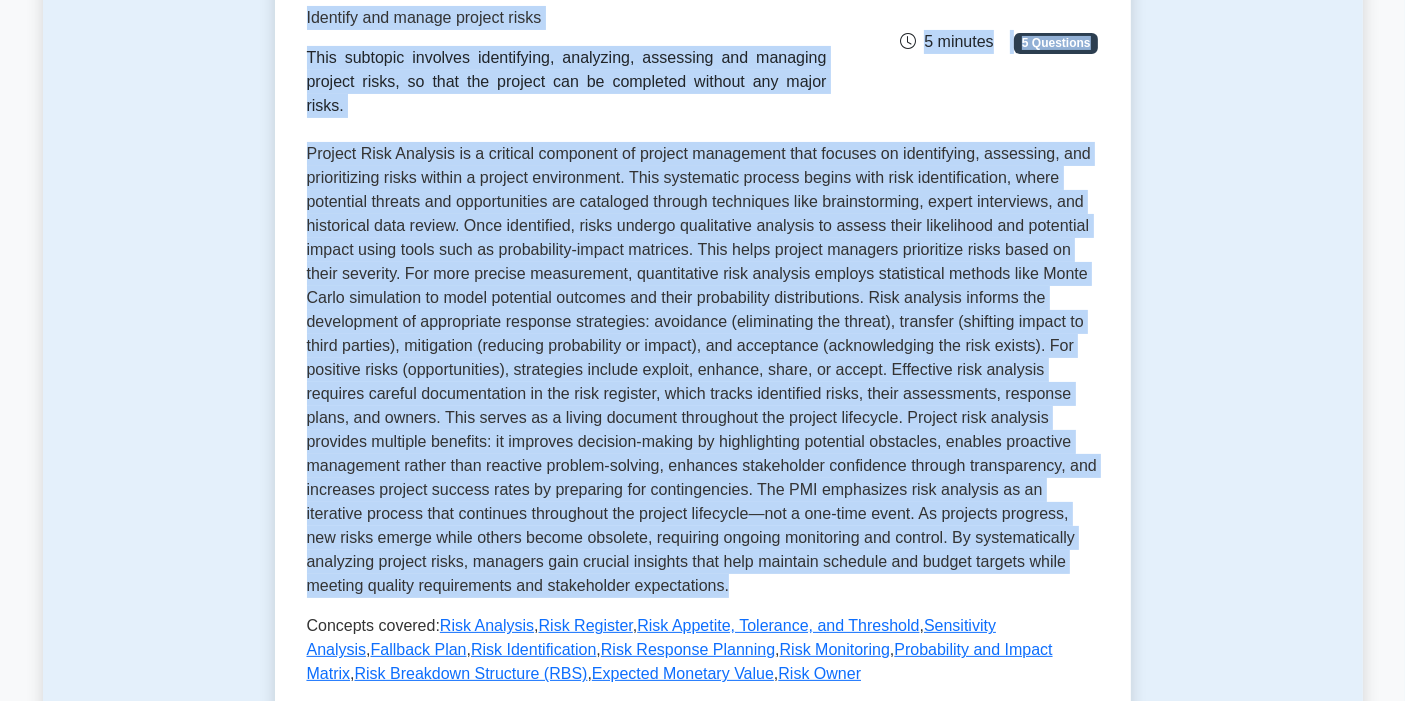 drag, startPoint x: 362, startPoint y: 315, endPoint x: 742, endPoint y: 560, distance: 452.13382 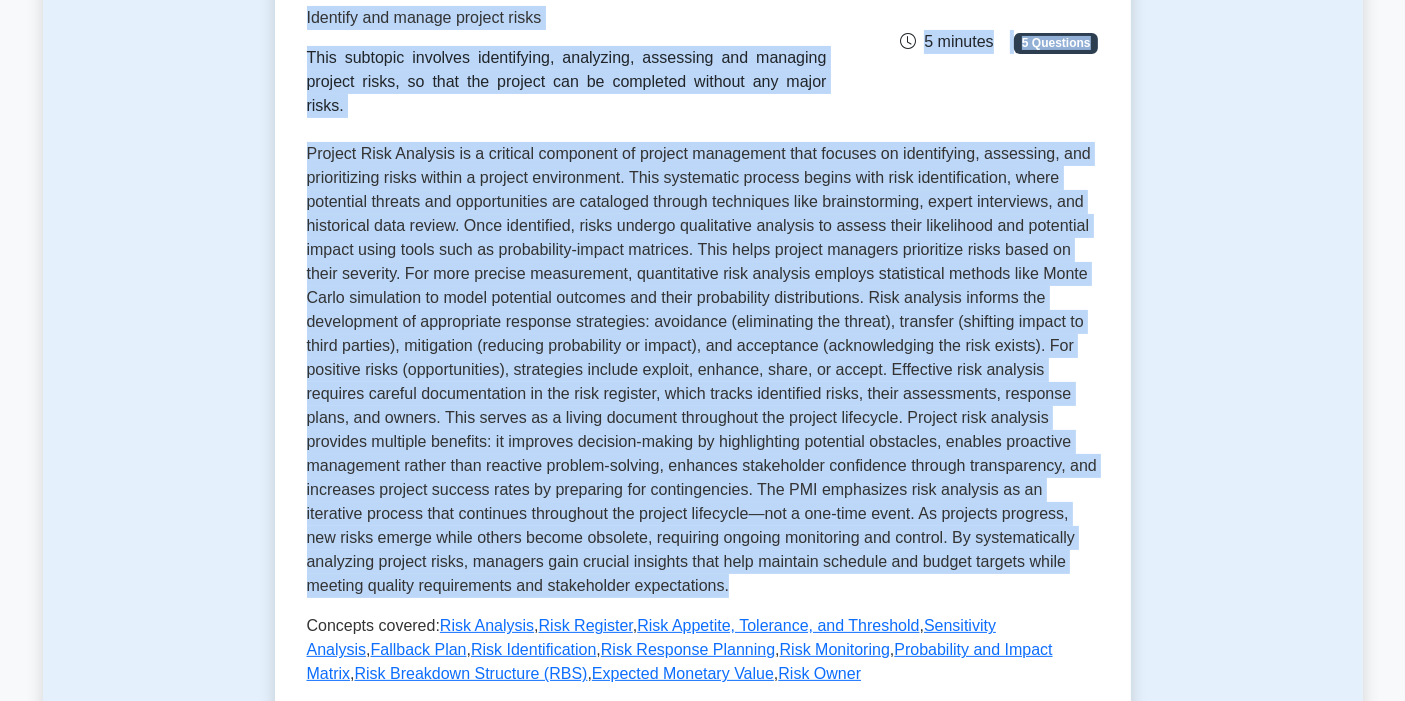 copy on "Project Risk Analysis
Identify and manage project risks
This subtopic involves identifying, analyzing, assessing and managing project risks, so that the project can be completed without any major risks.
5 minutes
5 Questions
Project Risk Analysis is a critical component of project management that focuses on identifying, assessing, and prioritizing risks within a project environment. This systematic process begins with risk identification, where potential threats and opportunities are cataloged through techniques like brainstorming, expert interviews, and historical data review.
Once identified, risks undergo qualitative analysis to assess their likelihood and potential impact using tools such as probability-impact matrices. This helps project managers prioritize risks based on their severity. For more precise measurement, quantitative risk an..." 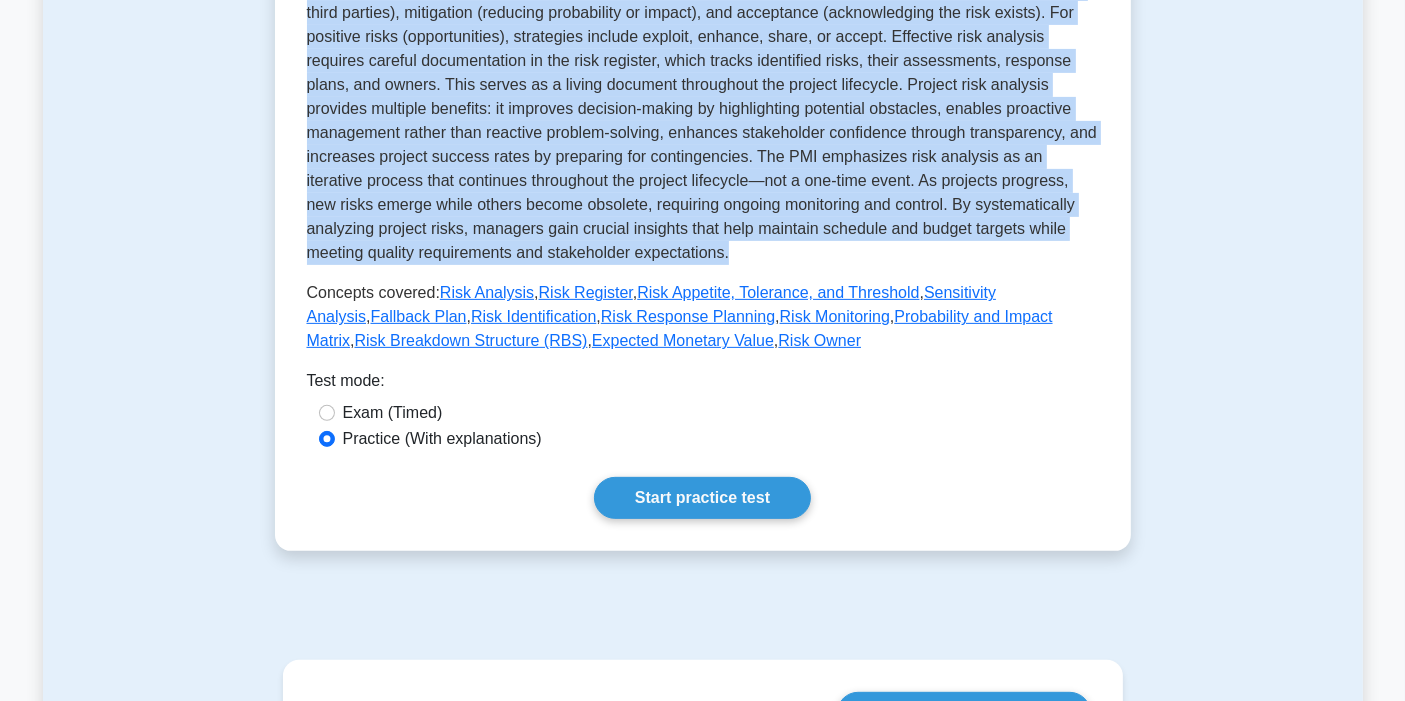 click at bounding box center (703, 37) 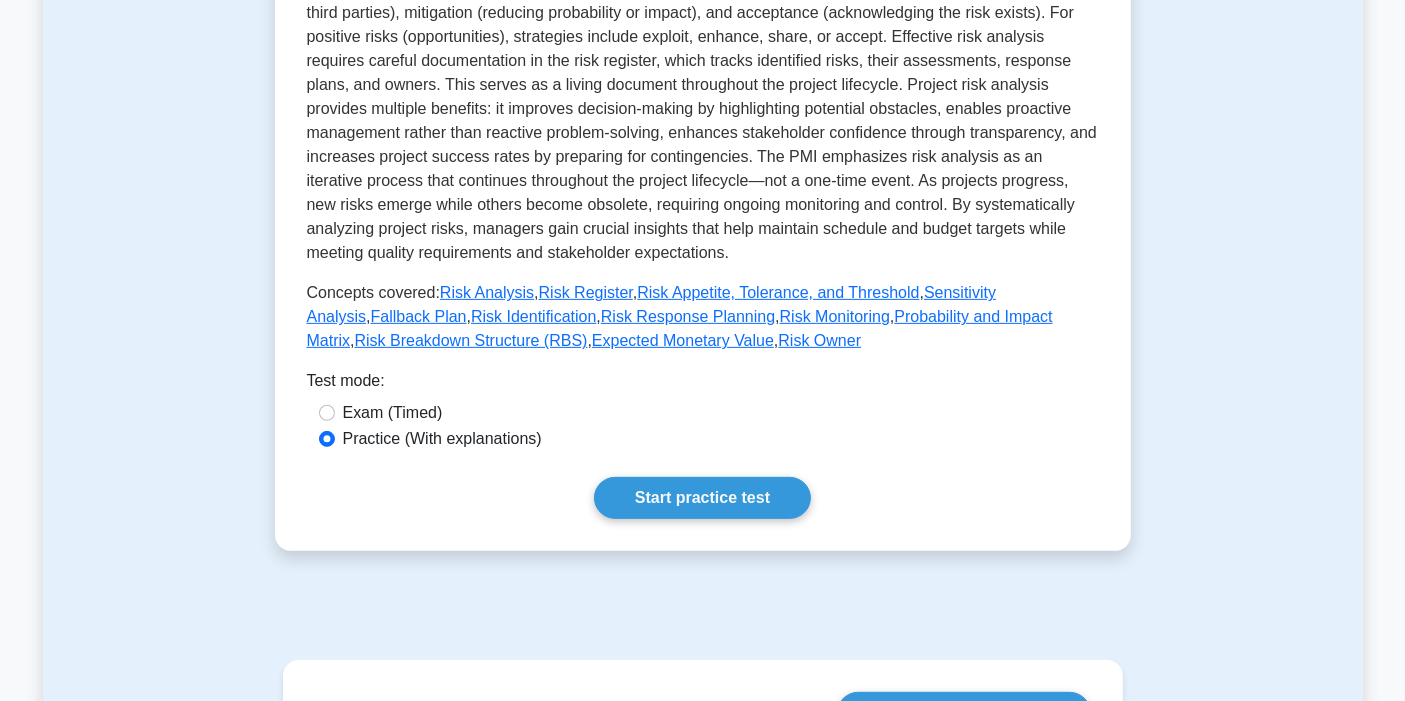 click on "Test mode:" at bounding box center (703, 385) 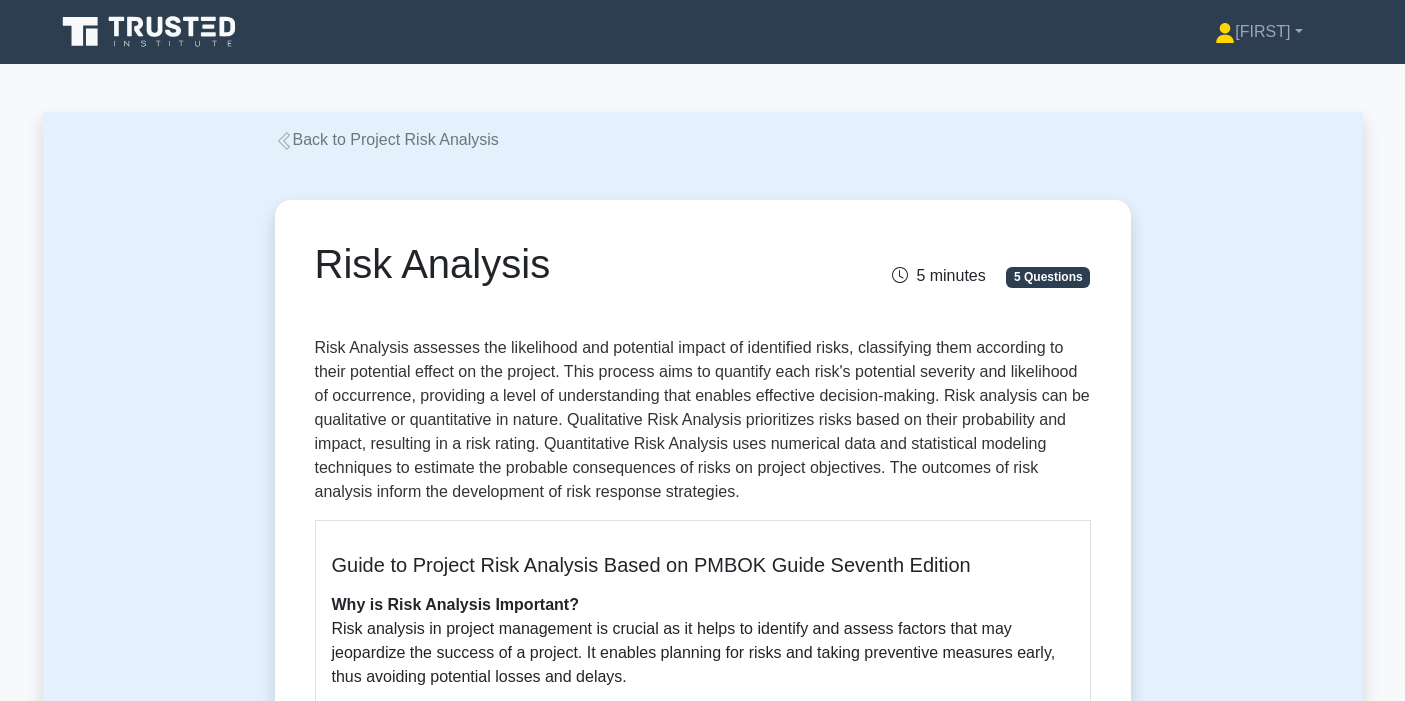 scroll, scrollTop: 0, scrollLeft: 0, axis: both 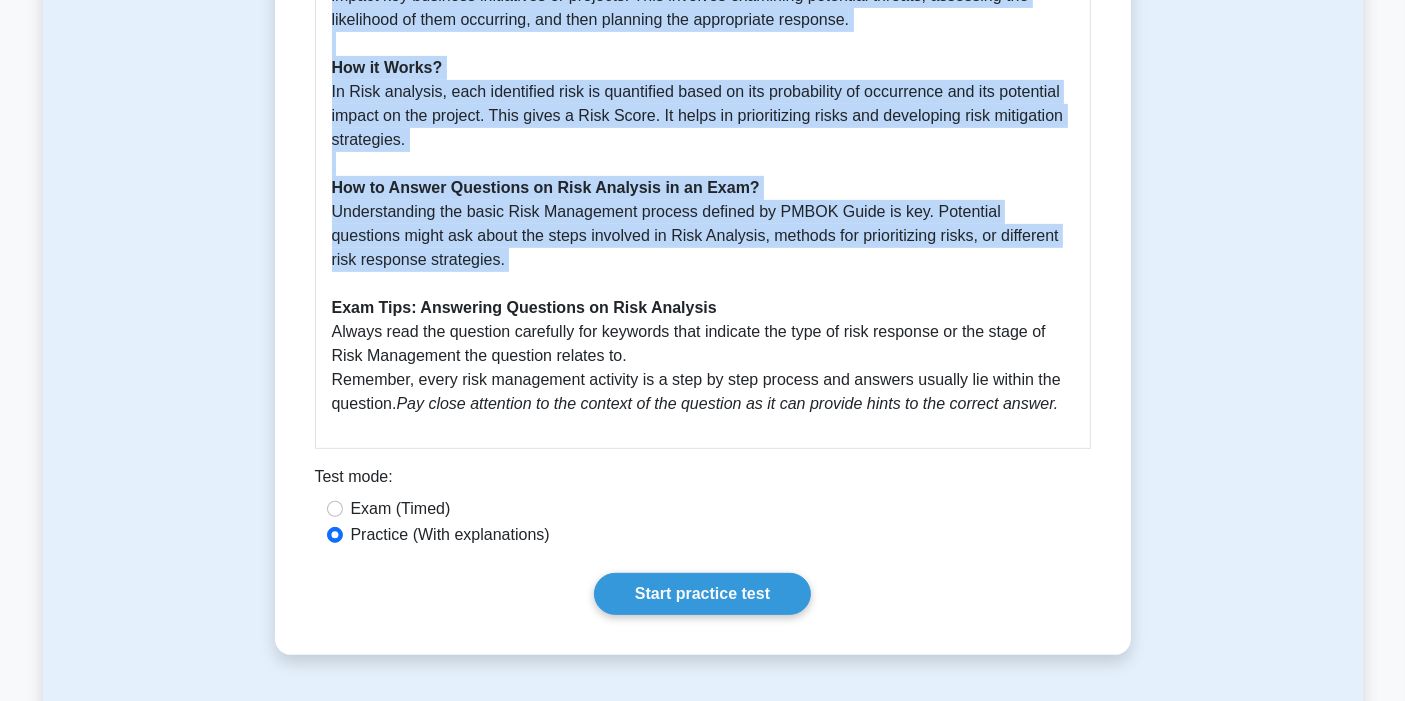 drag, startPoint x: 338, startPoint y: 266, endPoint x: 1171, endPoint y: 434, distance: 849.77234 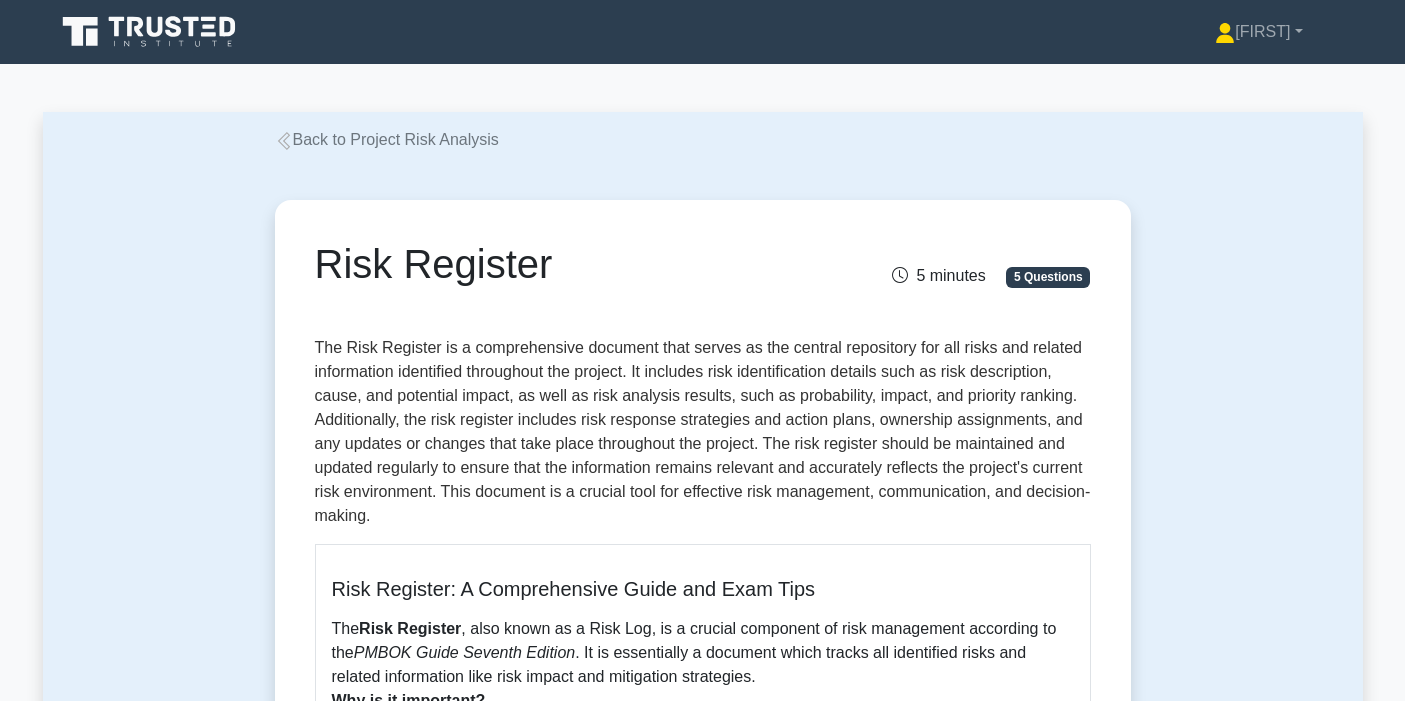 scroll, scrollTop: 0, scrollLeft: 0, axis: both 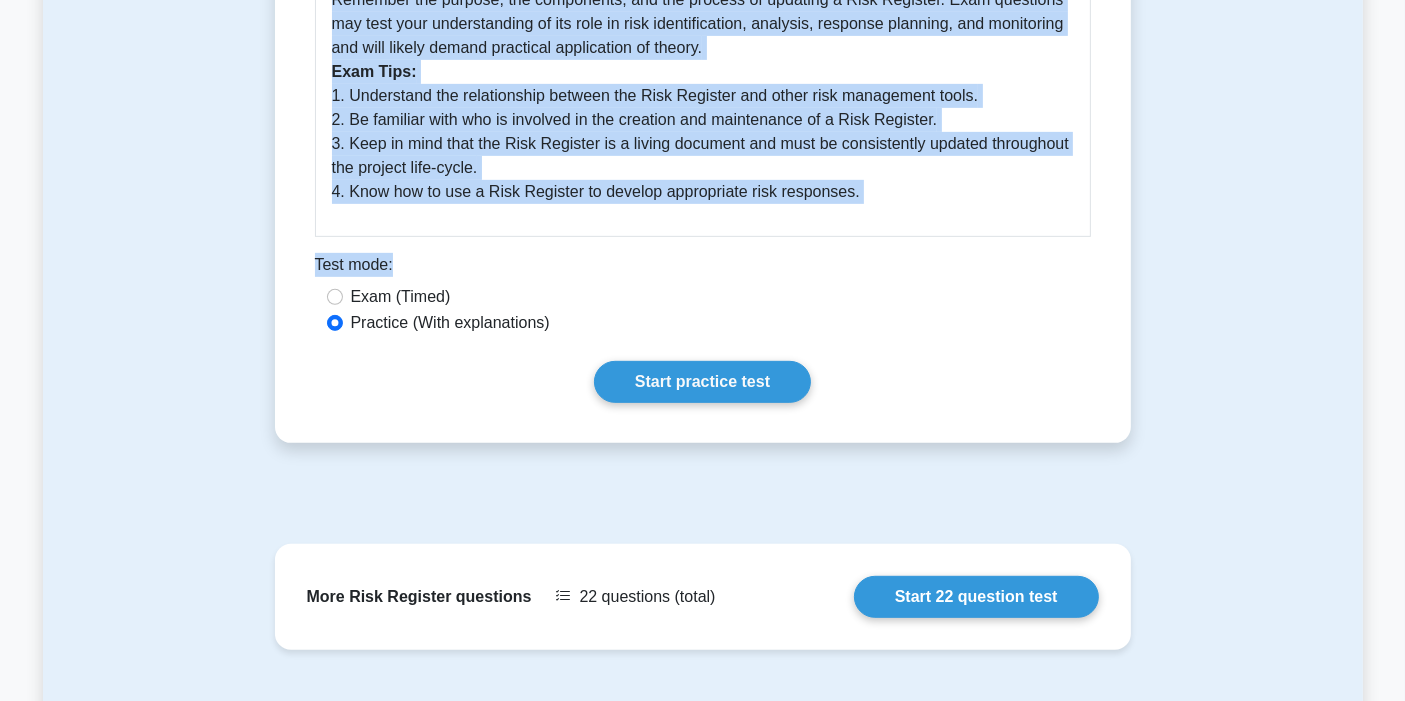drag, startPoint x: 331, startPoint y: 250, endPoint x: 937, endPoint y: 203, distance: 607.8199 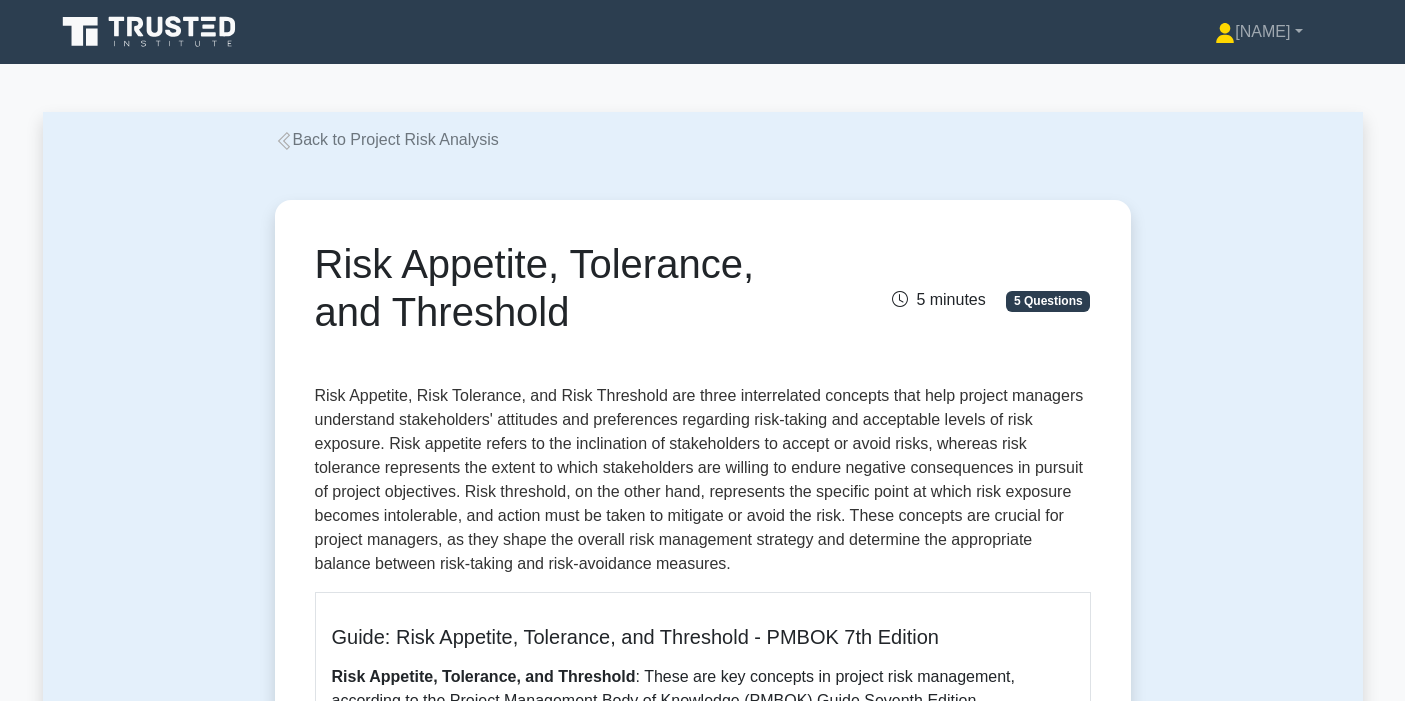 scroll, scrollTop: 0, scrollLeft: 0, axis: both 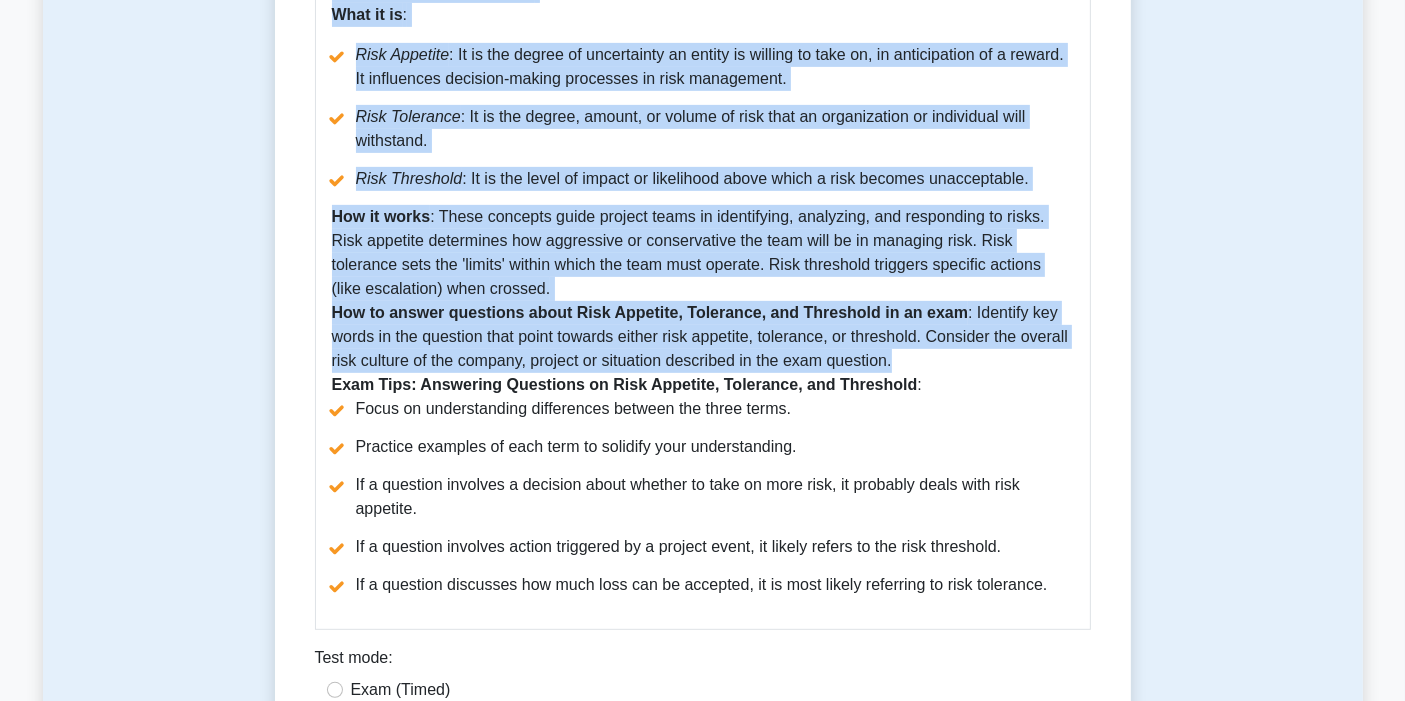 drag, startPoint x: 305, startPoint y: 251, endPoint x: 978, endPoint y: 368, distance: 683.0944 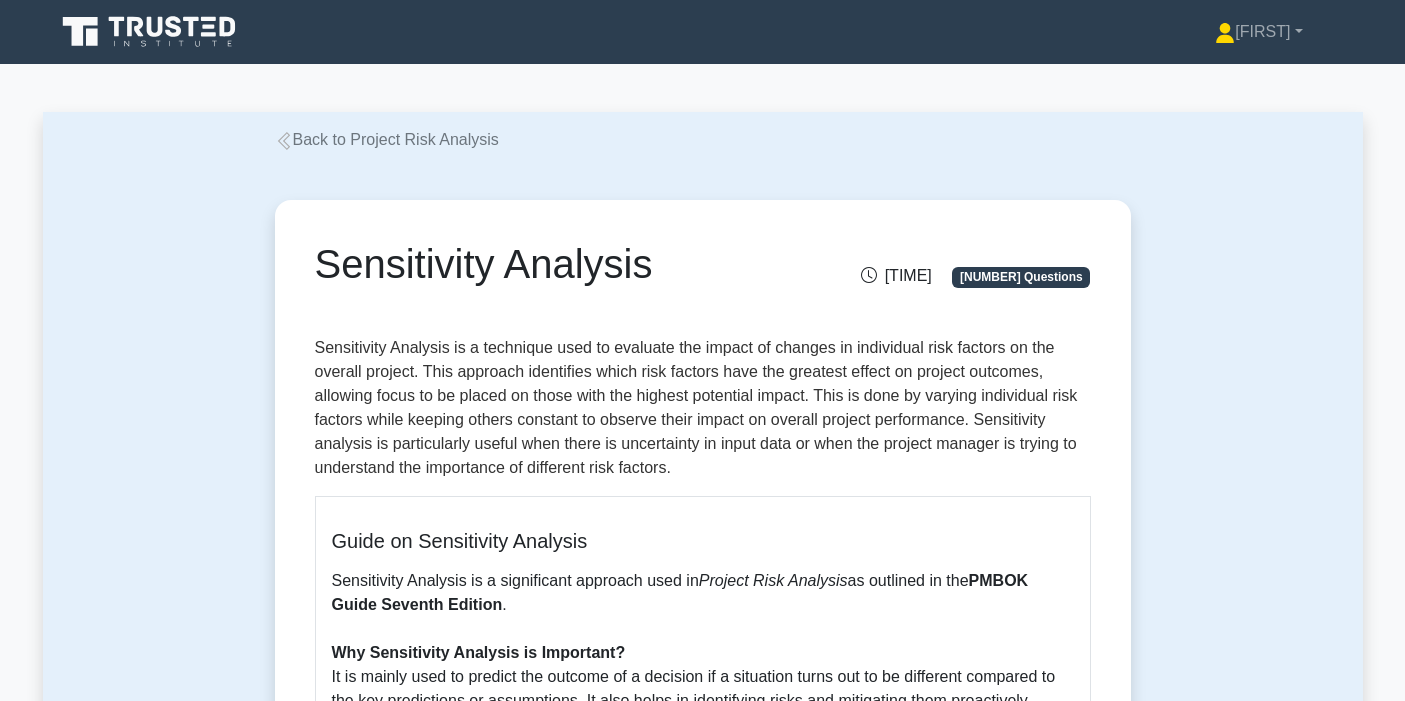scroll, scrollTop: 0, scrollLeft: 0, axis: both 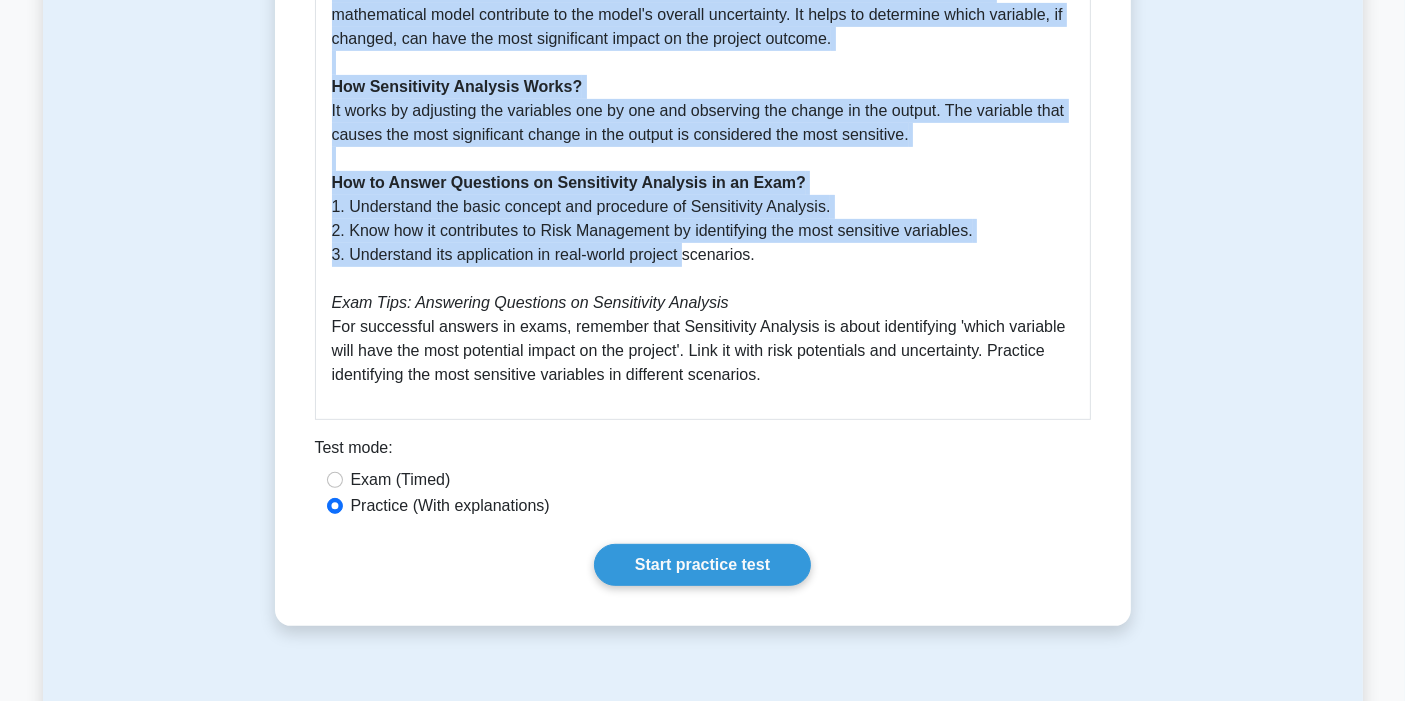 drag, startPoint x: 301, startPoint y: 255, endPoint x: 820, endPoint y: 388, distance: 535.77045 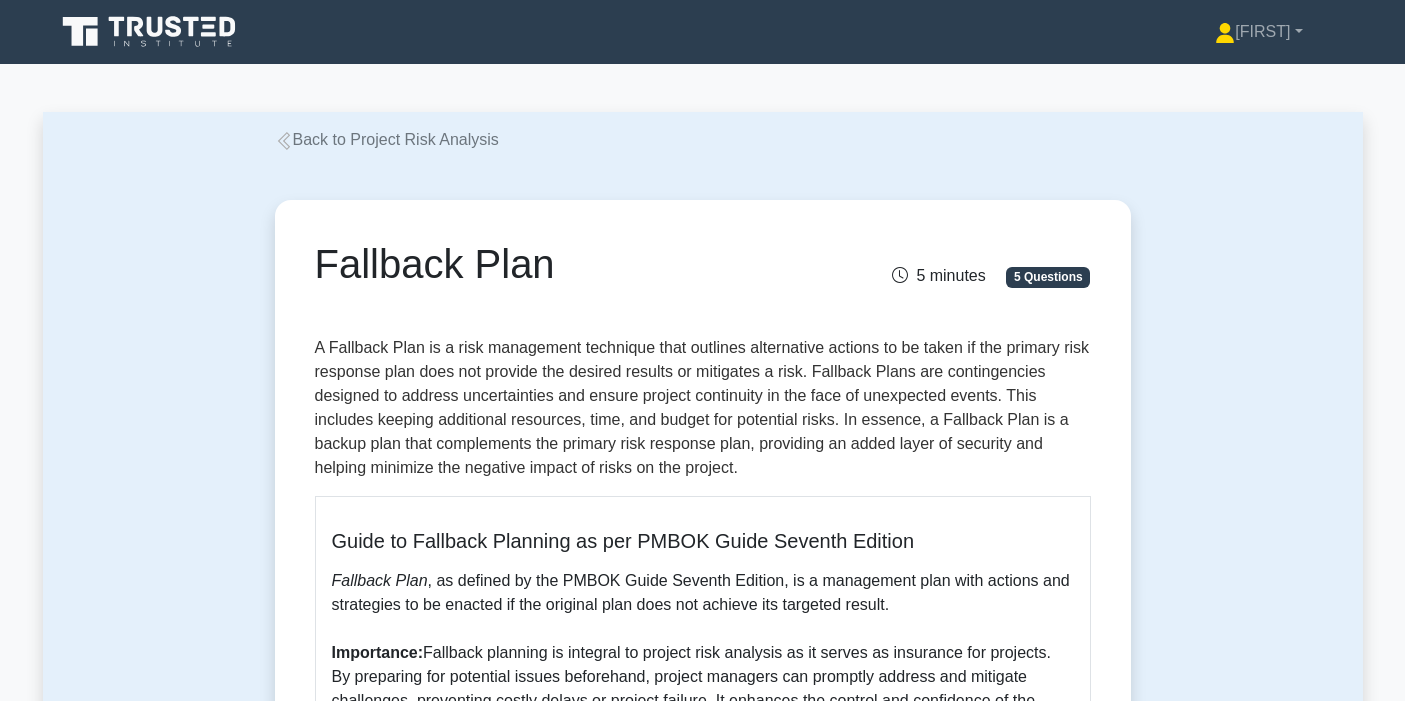scroll, scrollTop: 0, scrollLeft: 0, axis: both 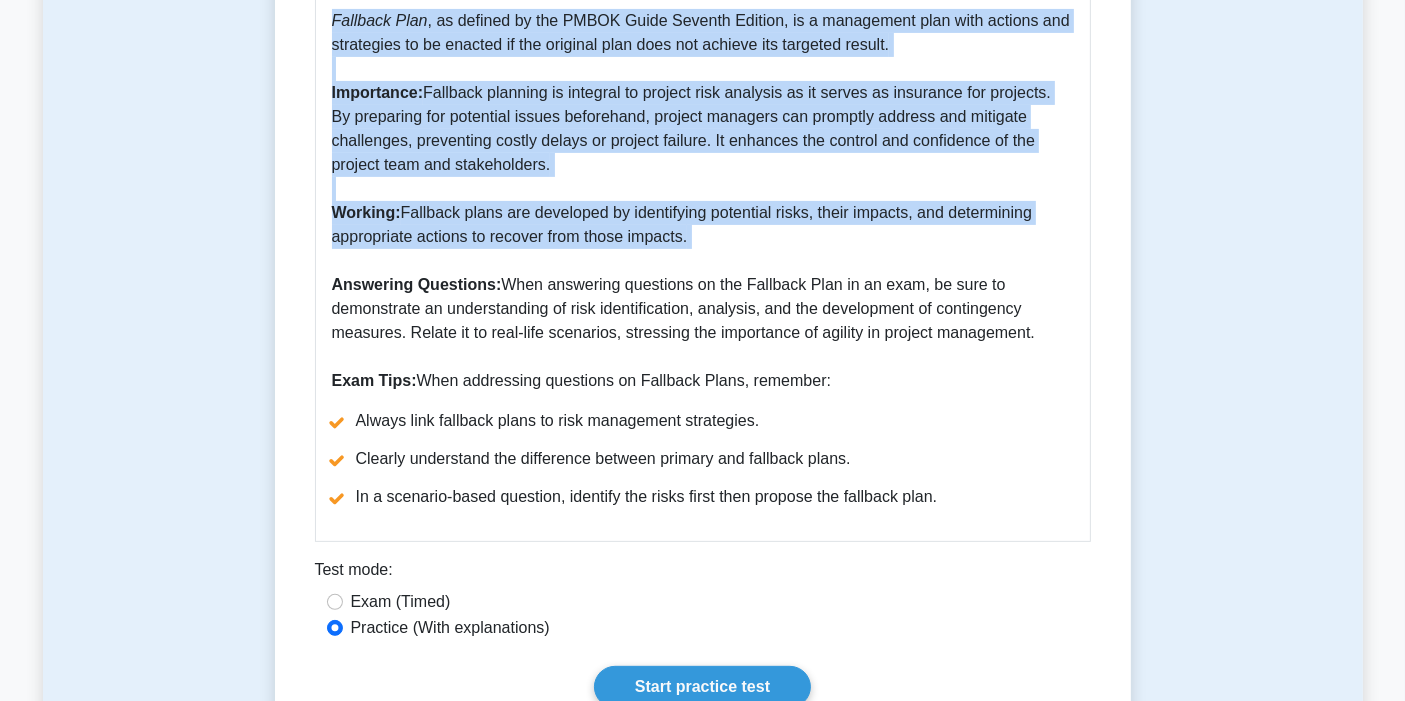 drag, startPoint x: 322, startPoint y: 259, endPoint x: 1031, endPoint y: 328, distance: 712.3496 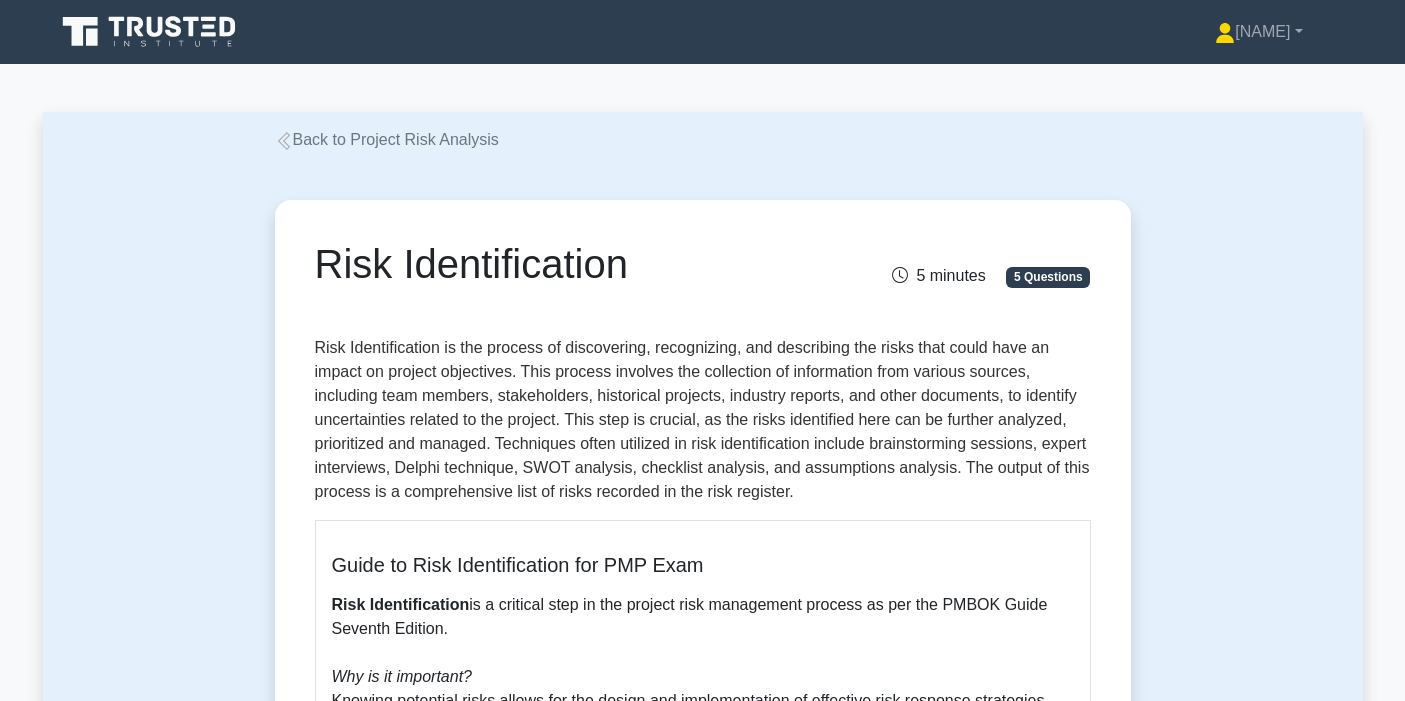 scroll, scrollTop: 0, scrollLeft: 0, axis: both 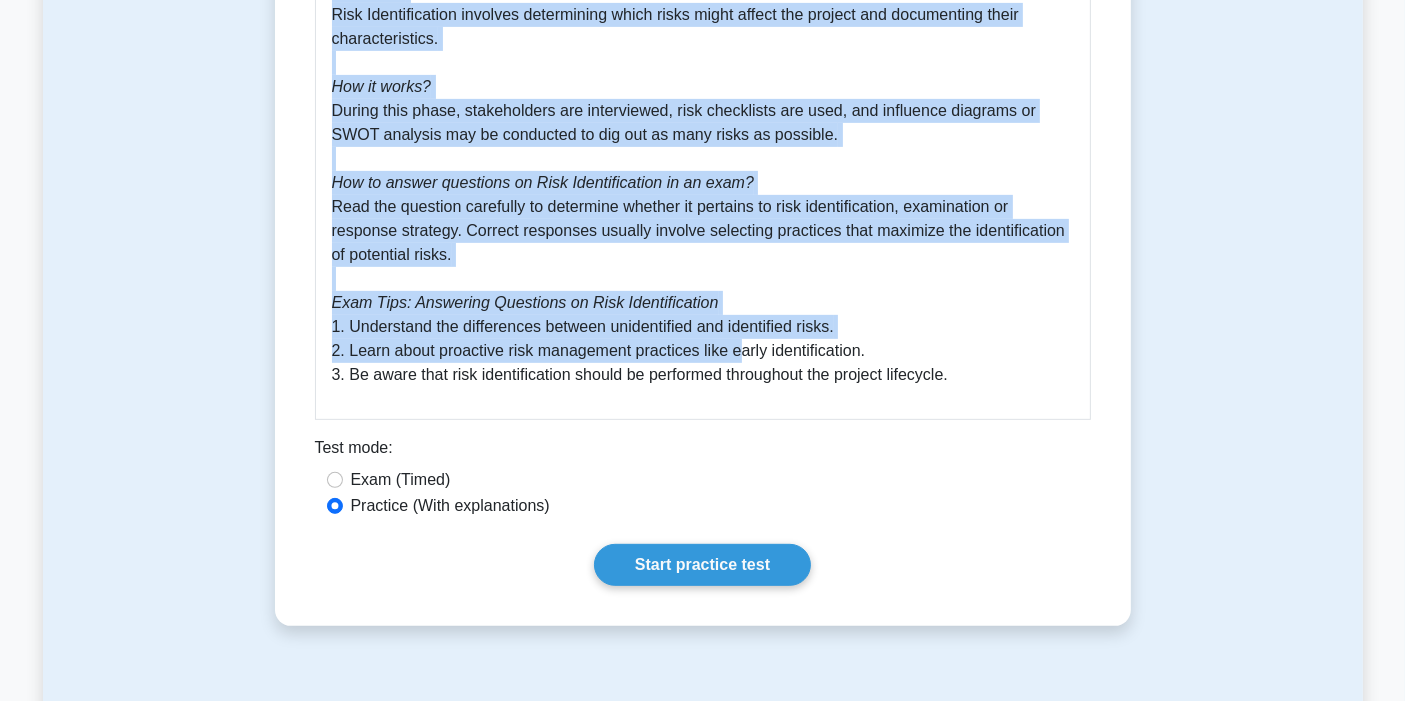 drag, startPoint x: 343, startPoint y: 269, endPoint x: 984, endPoint y: 381, distance: 650.7111 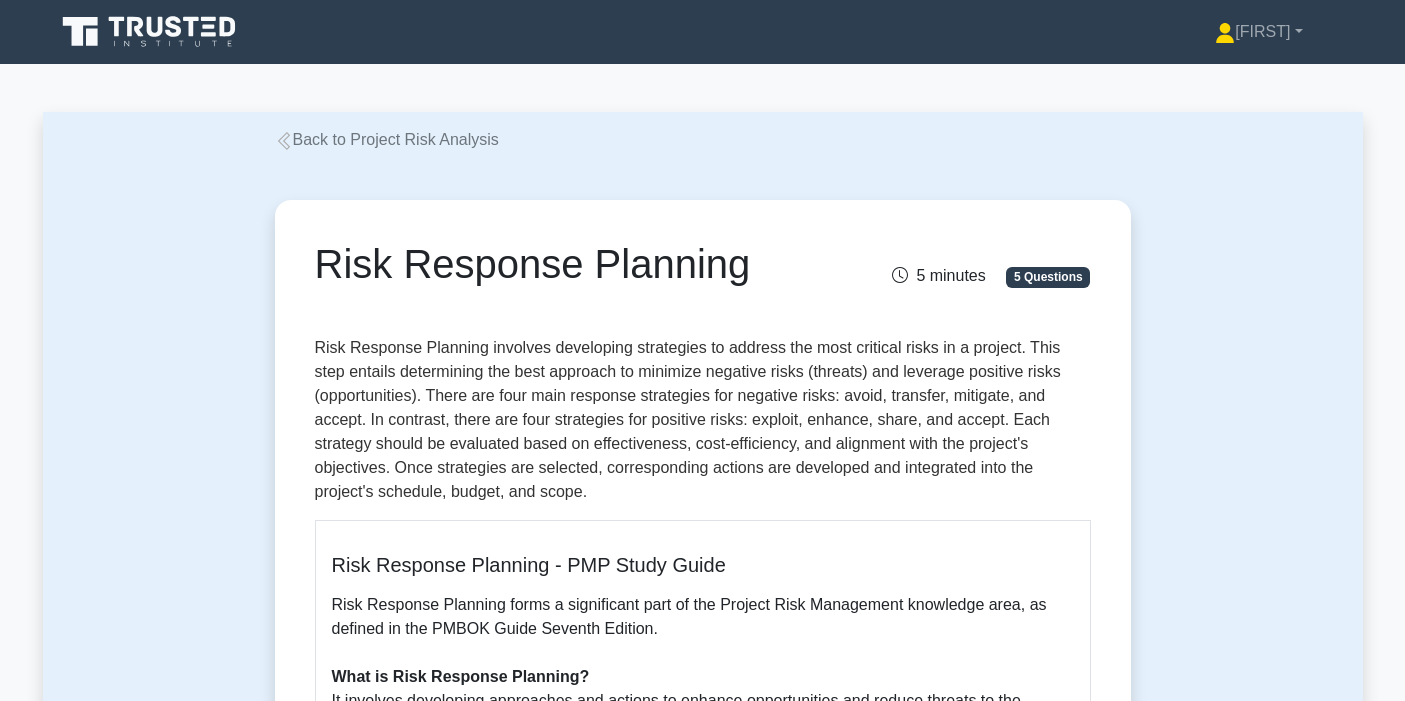 scroll, scrollTop: 0, scrollLeft: 0, axis: both 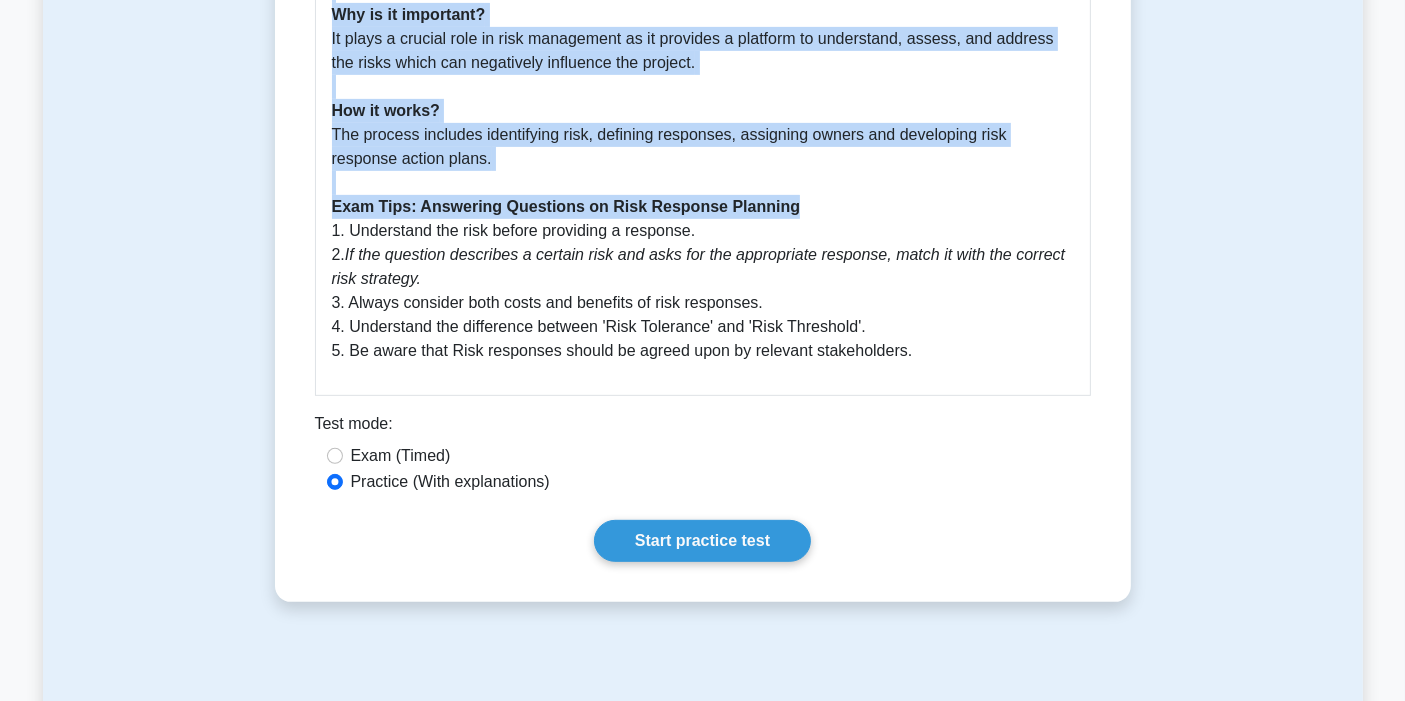 drag, startPoint x: 379, startPoint y: 274, endPoint x: 901, endPoint y: 357, distance: 528.5575 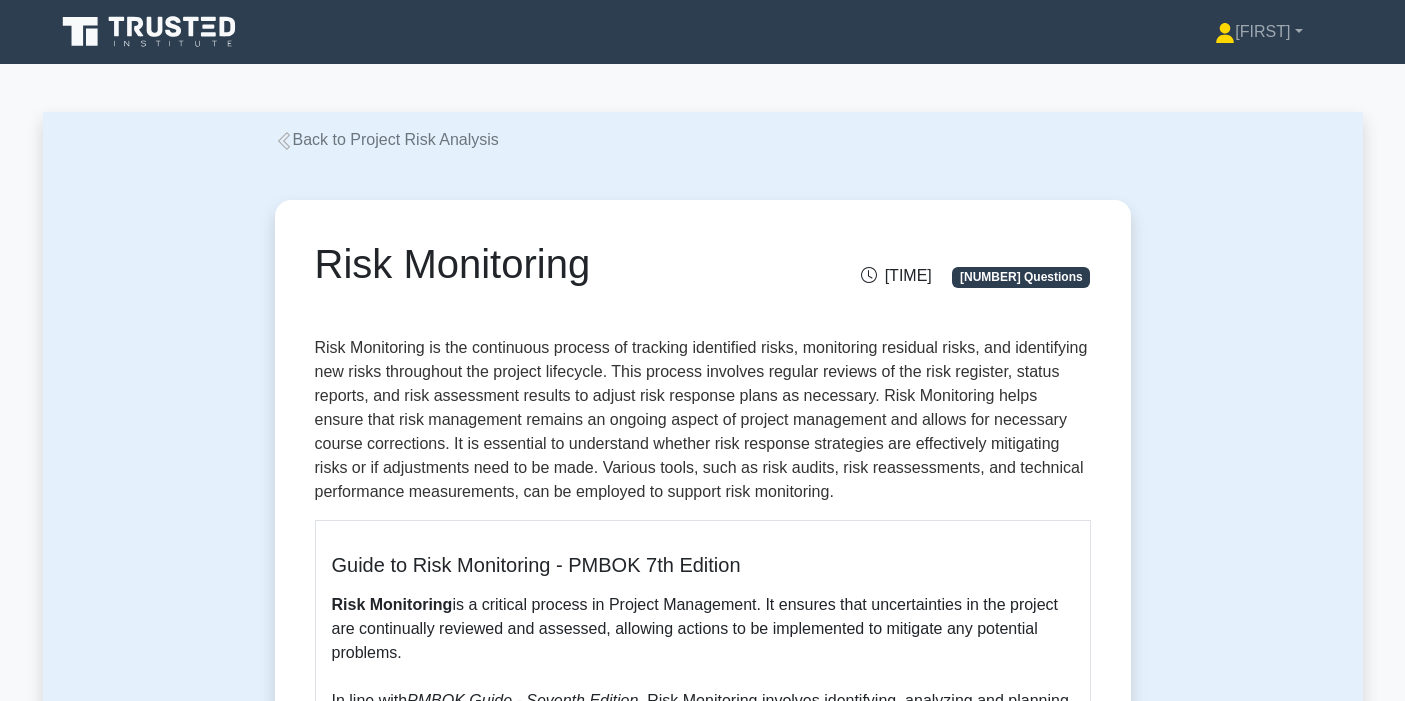 scroll, scrollTop: 0, scrollLeft: 0, axis: both 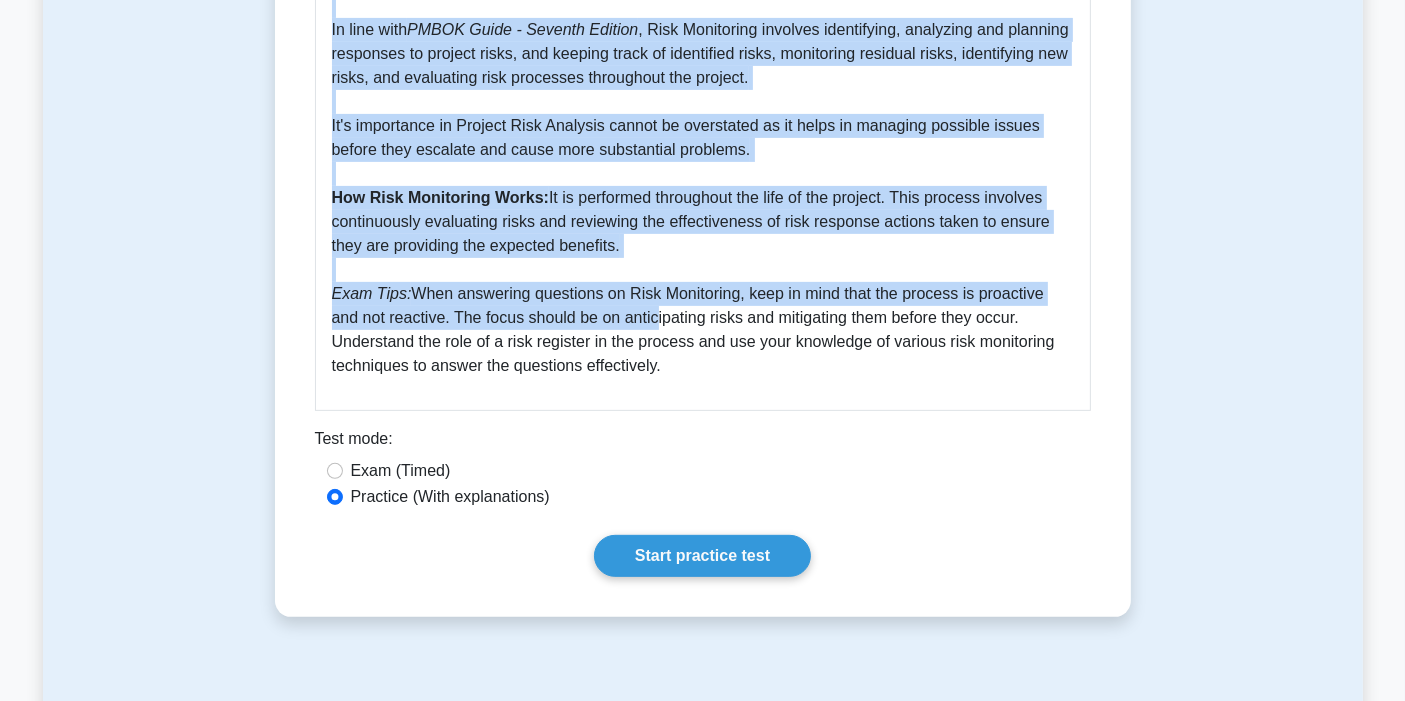 drag, startPoint x: 320, startPoint y: 277, endPoint x: 716, endPoint y: 380, distance: 409.176 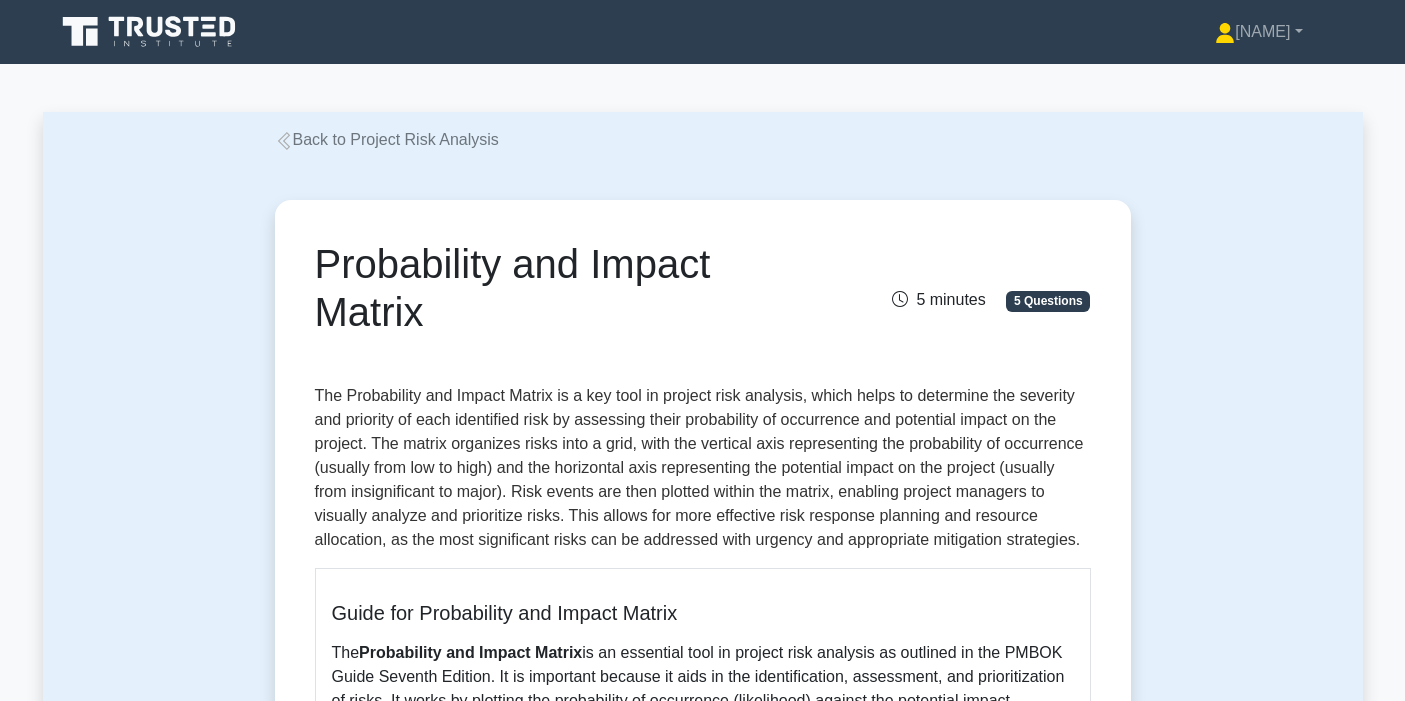 scroll, scrollTop: 0, scrollLeft: 0, axis: both 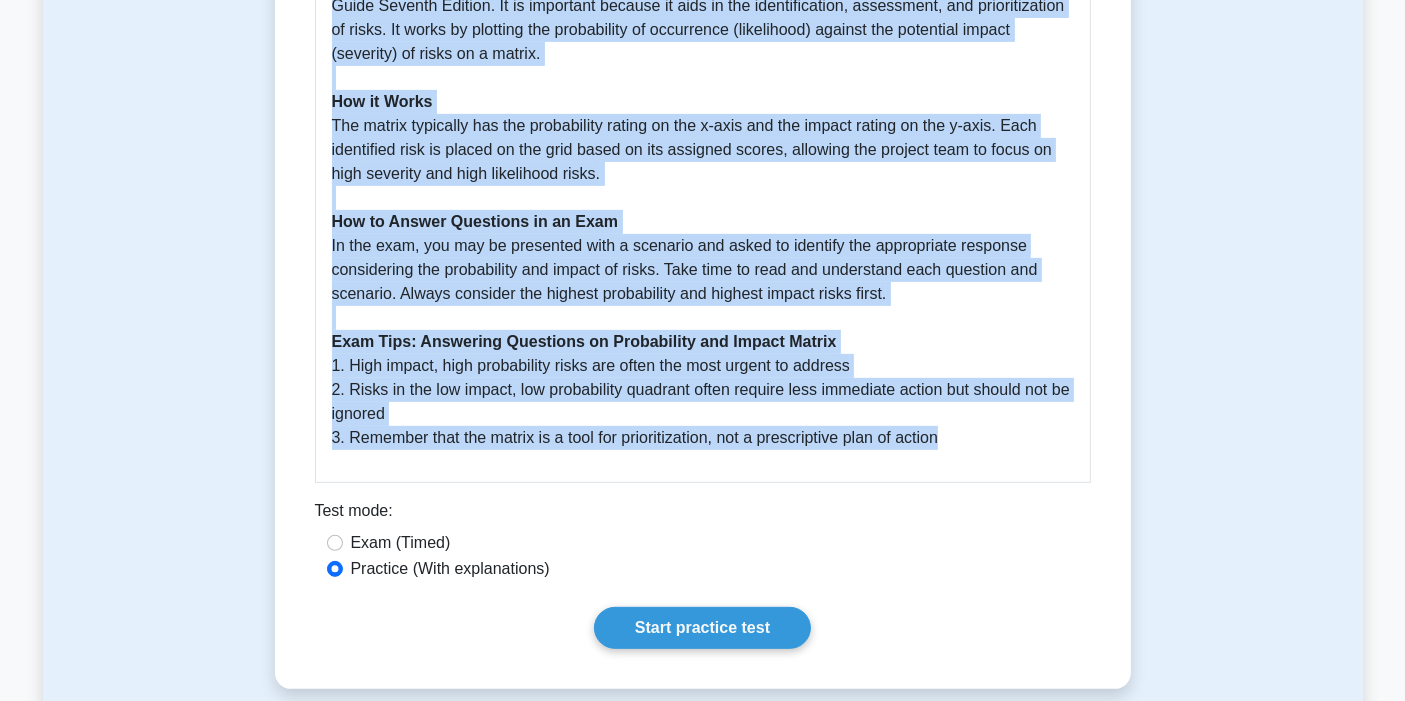drag, startPoint x: 325, startPoint y: 252, endPoint x: 1026, endPoint y: 452, distance: 728.97253 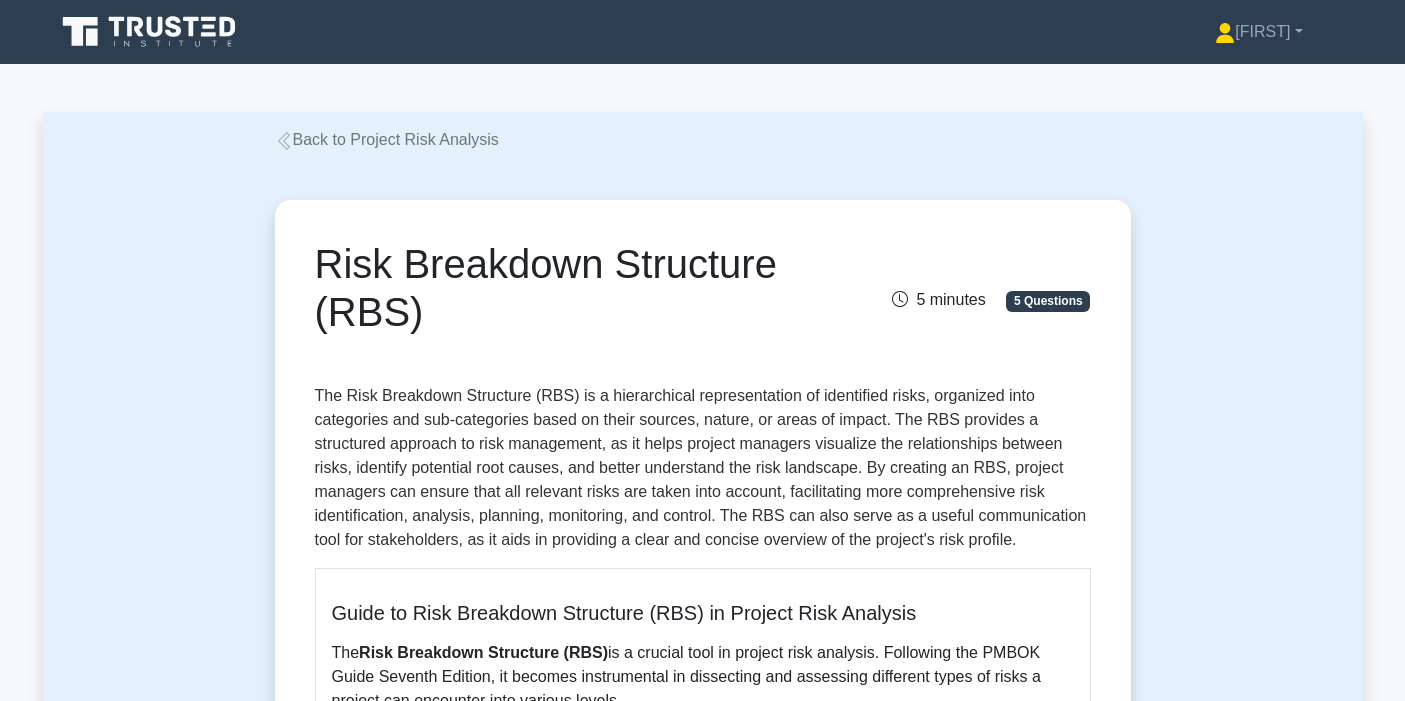 scroll, scrollTop: 0, scrollLeft: 0, axis: both 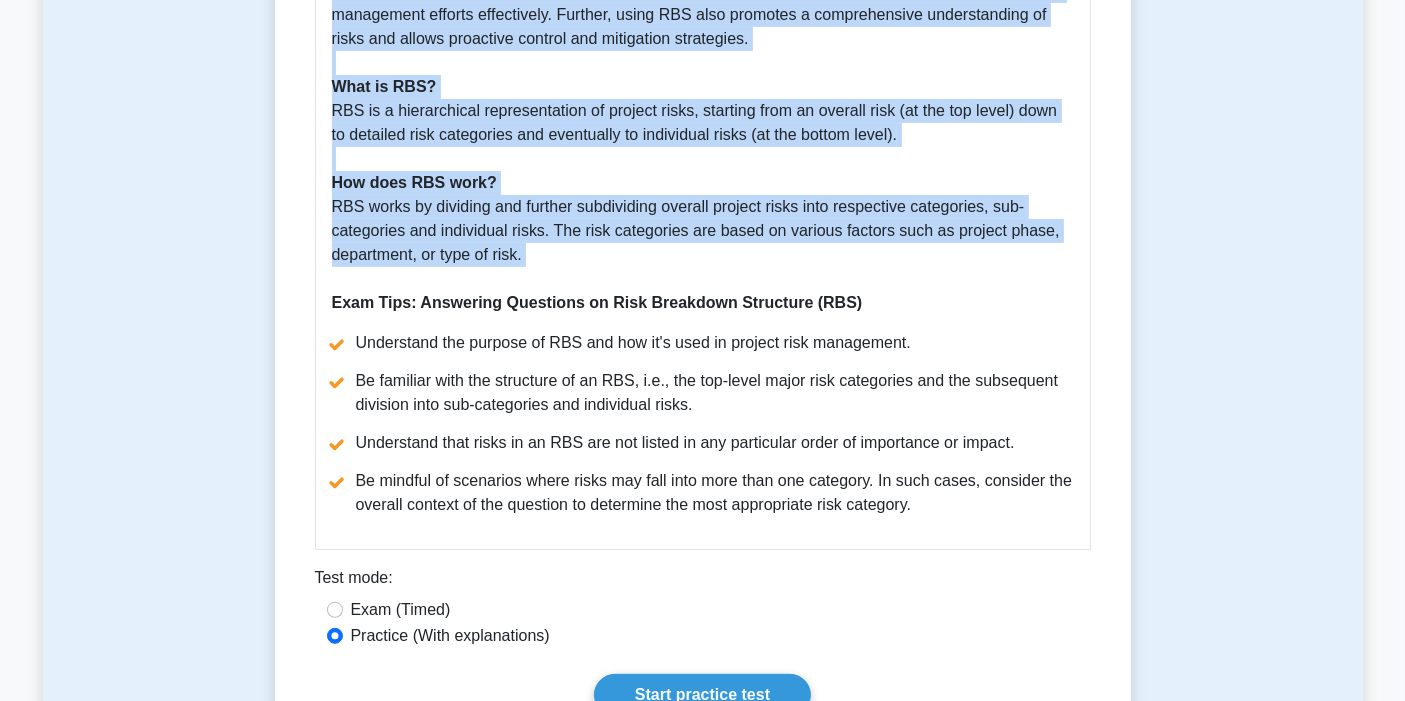 copy on "Risk Breakdown Structure (RBS)
5 minutes
5 Questions
The Risk Breakdown Structure (RBS) is a hierarchical representation of identified risks, organized into categories and sub-categories based on their sources, nature, or areas of impact. The RBS provides a structured approach to risk management, as it helps project managers visualize the relationships between risks, identify potential root causes, and better understand the risk landscape. By creating an RBS, project managers can ensure that all relevant risks are taken into account, facilitating more comprehensive risk identification, analysis, planning, monitoring, and control. The RBS can also serve as a useful communication tool for stakeholders, as it aids in providing a clear and concise overview of the project's risk profile.
Guide to Risk Breakdown Structure (RBS) in Project Risk Analysis
The  Risk Breakdo..." 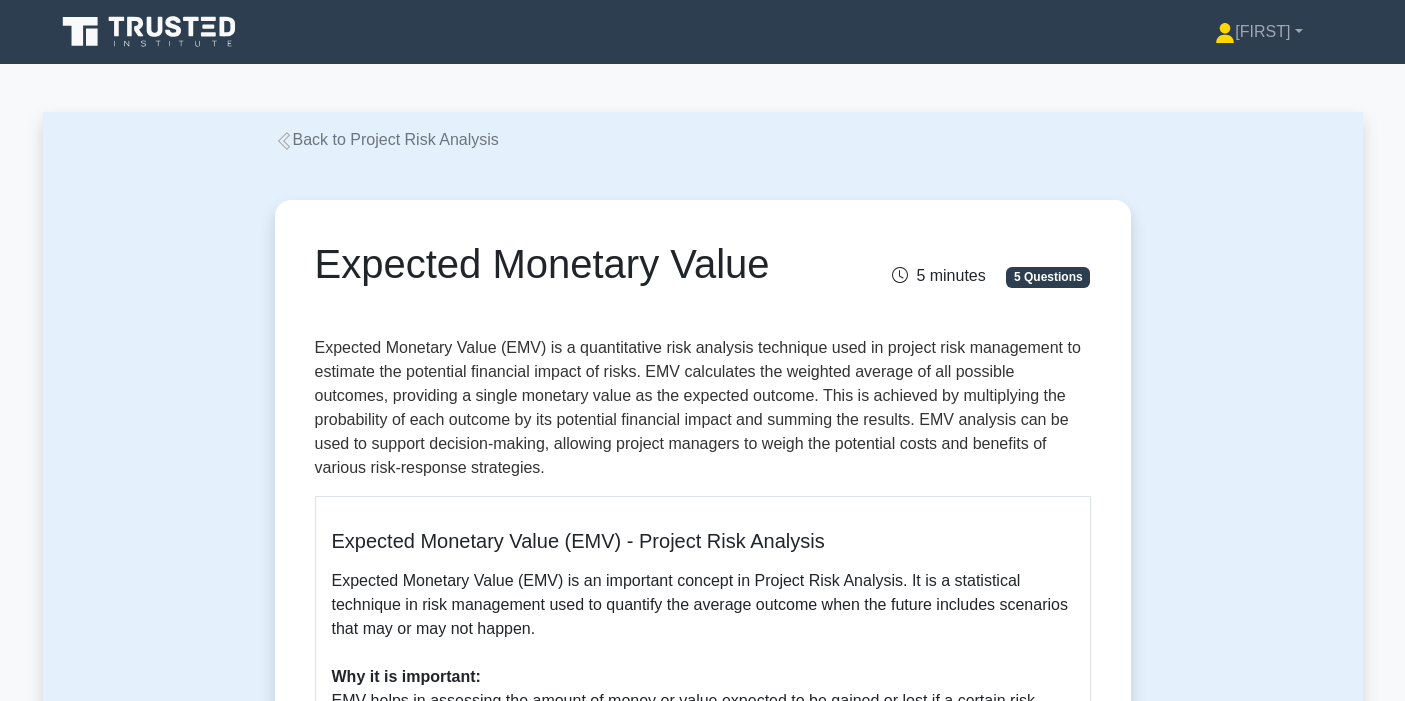 scroll, scrollTop: 0, scrollLeft: 0, axis: both 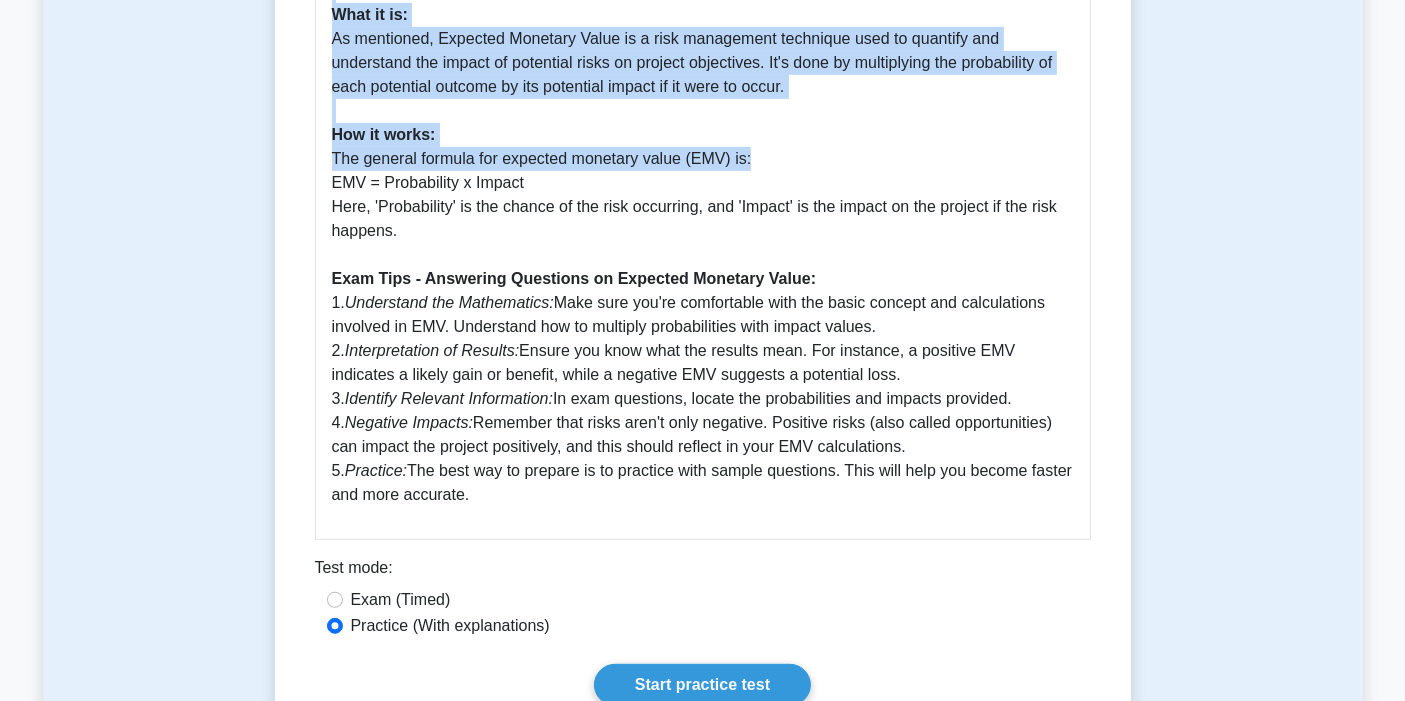 drag, startPoint x: 325, startPoint y: 261, endPoint x: 828, endPoint y: 487, distance: 551.439 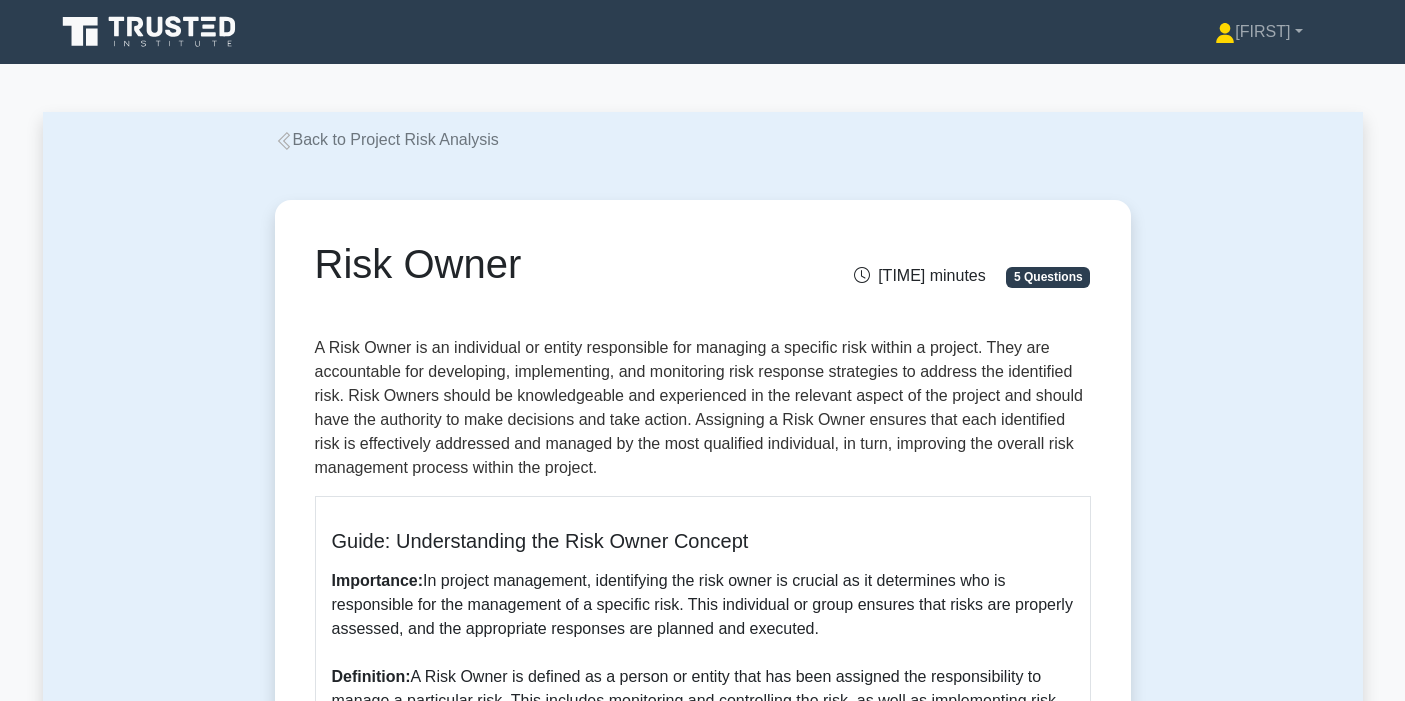 scroll, scrollTop: 0, scrollLeft: 0, axis: both 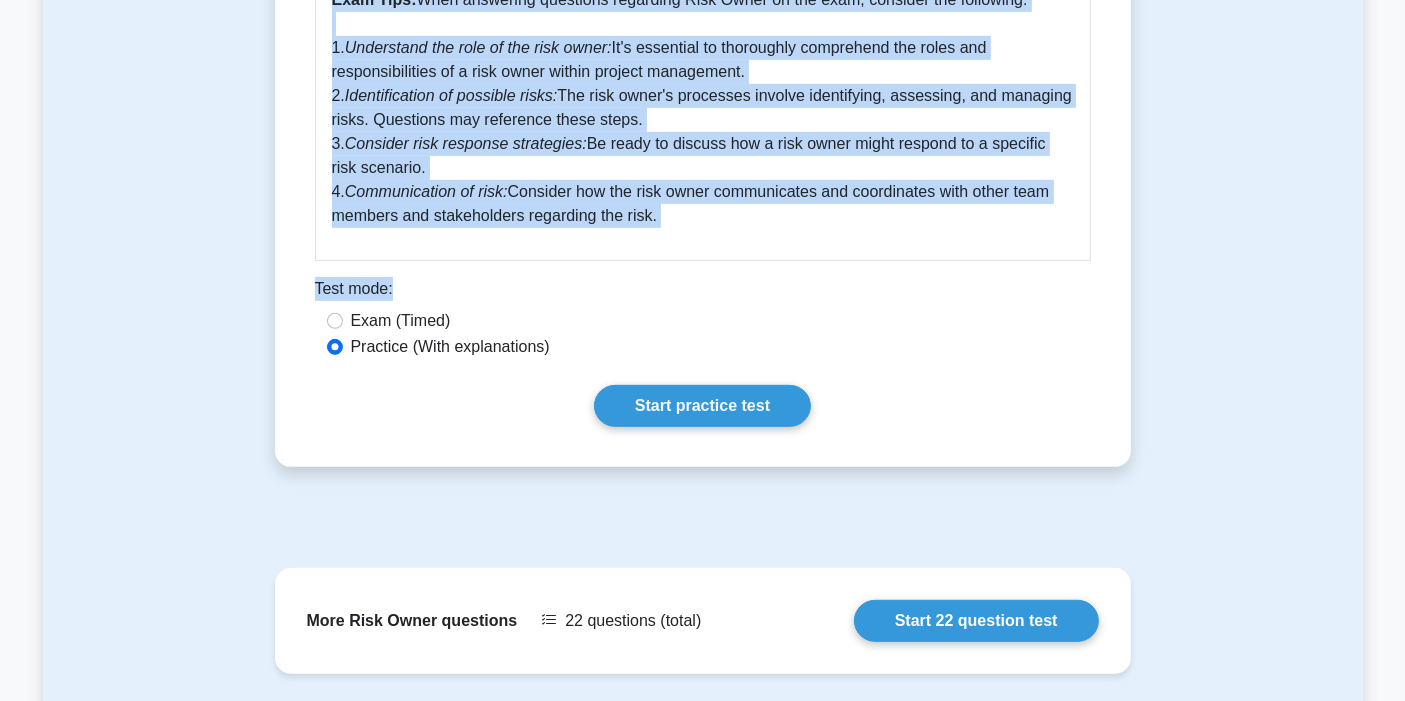 drag, startPoint x: 323, startPoint y: 257, endPoint x: 731, endPoint y: 243, distance: 408.2401 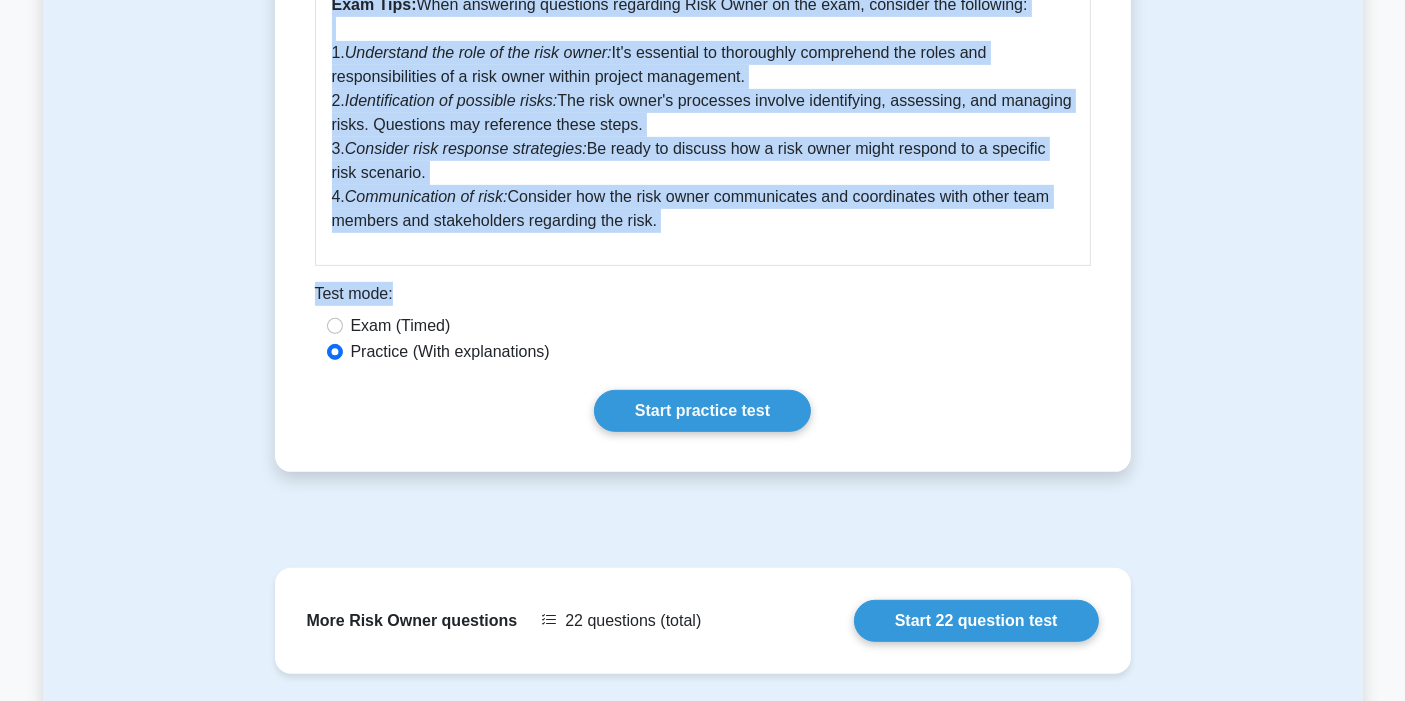 copy on "Risk Owner
[TIME] minutes
[NUMBER] Questions
A Risk Owner is an individual or entity responsible for managing a specific risk within a project. They are accountable for developing, implementing, and monitoring risk response strategies to address the identified risk. Risk Owners should be knowledgeable and experienced in the relevant aspect of the project and should have the authority to make decisions and take action. Assigning a Risk Owner ensures that each identified risk is effectively addressed and managed by the most qualified individual, in turn, improving the overall risk management process within the project.
Guide: Understanding the Risk Owner Concept
Importance:  In project management, identifying the risk owner is crucial as it determines who is responsible for the management of a specific risk. This individual or group ensures that risks are properly assessed, and..." 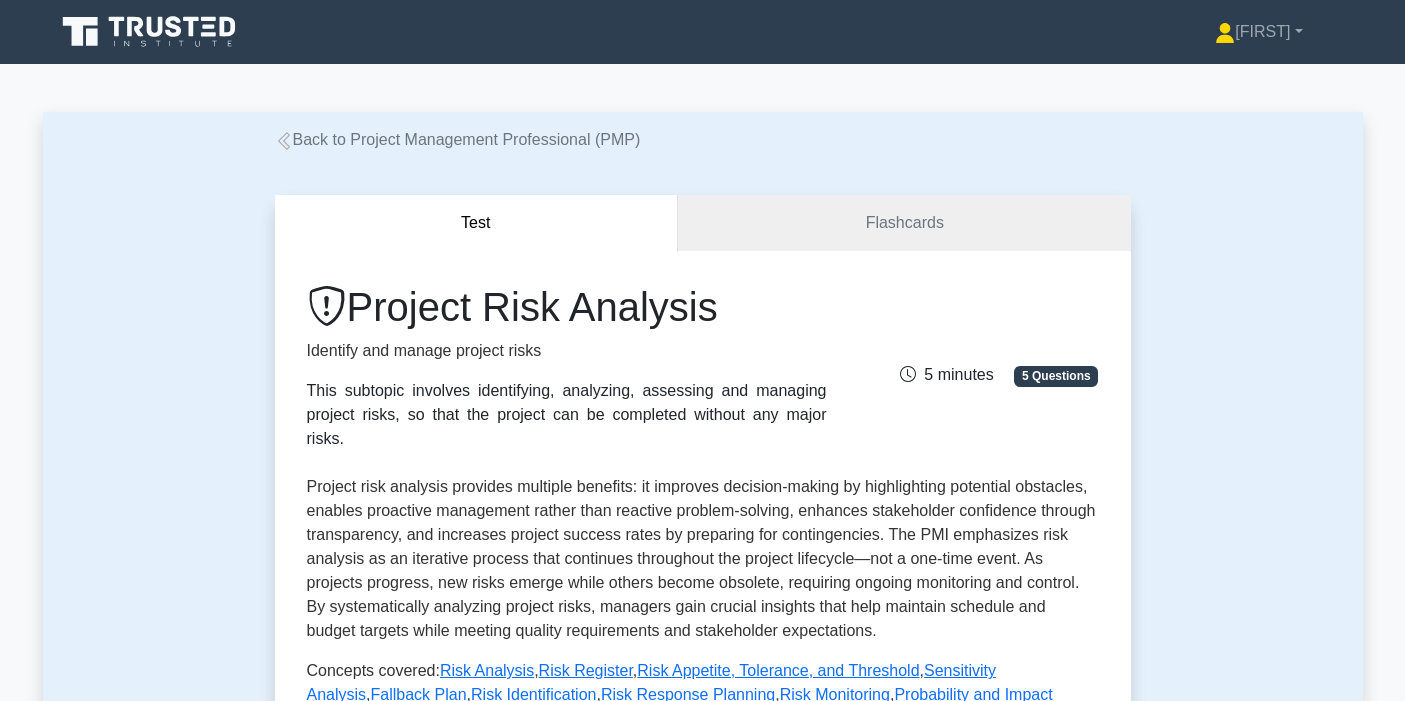 scroll, scrollTop: 0, scrollLeft: 0, axis: both 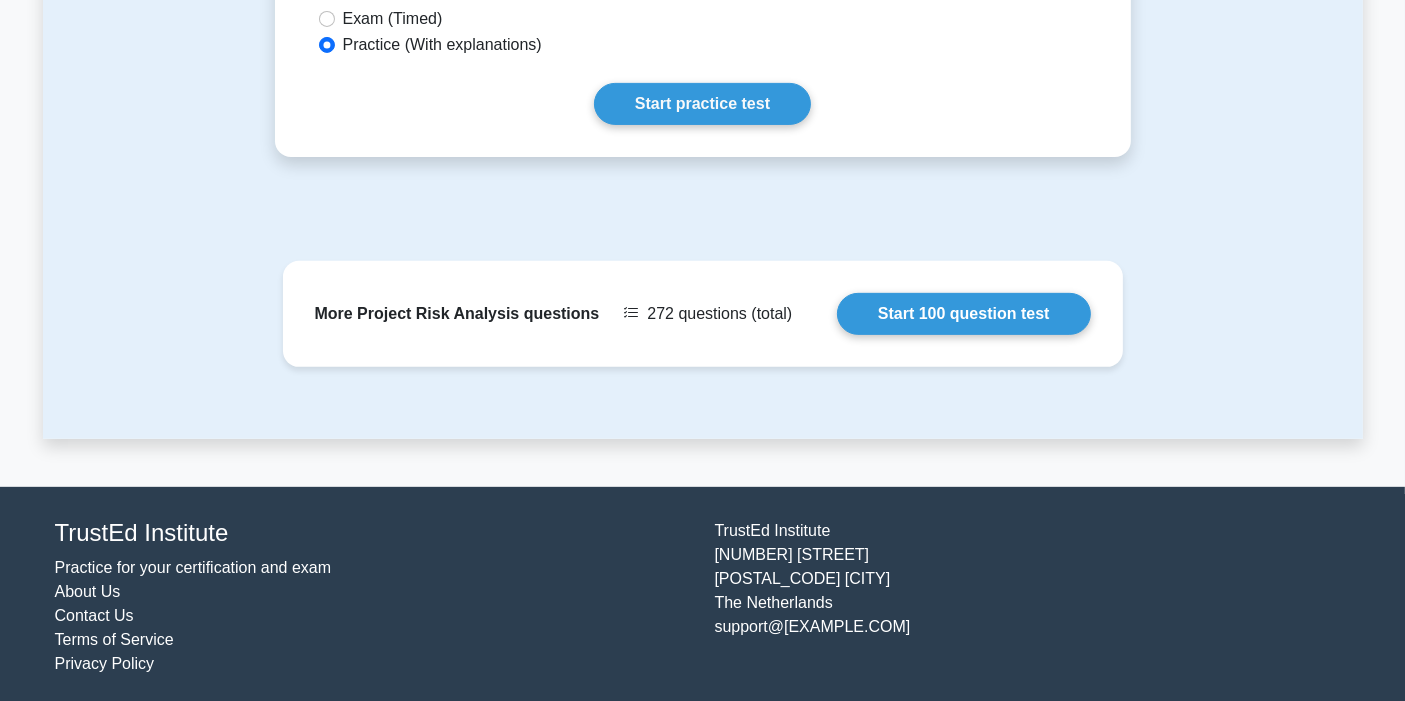 click on "Test
Flashcards
Project Risk Analysis
Identify and manage project risks
This subtopic involves identifying, analyzing, assessing and managing project risks, so that the project can be completed without any major risks.
5 minutes
5 Questions Risk Analysis" at bounding box center (703, -93) 